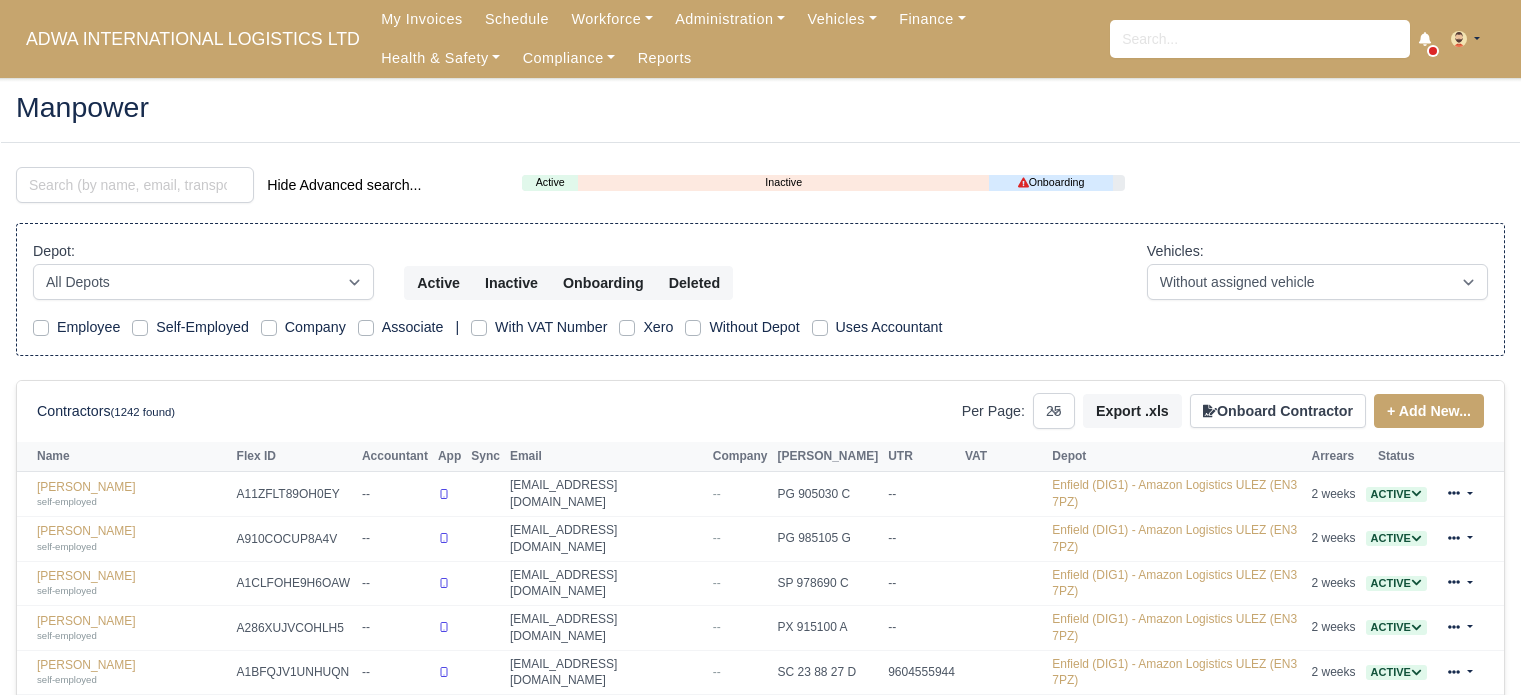 select on "25" 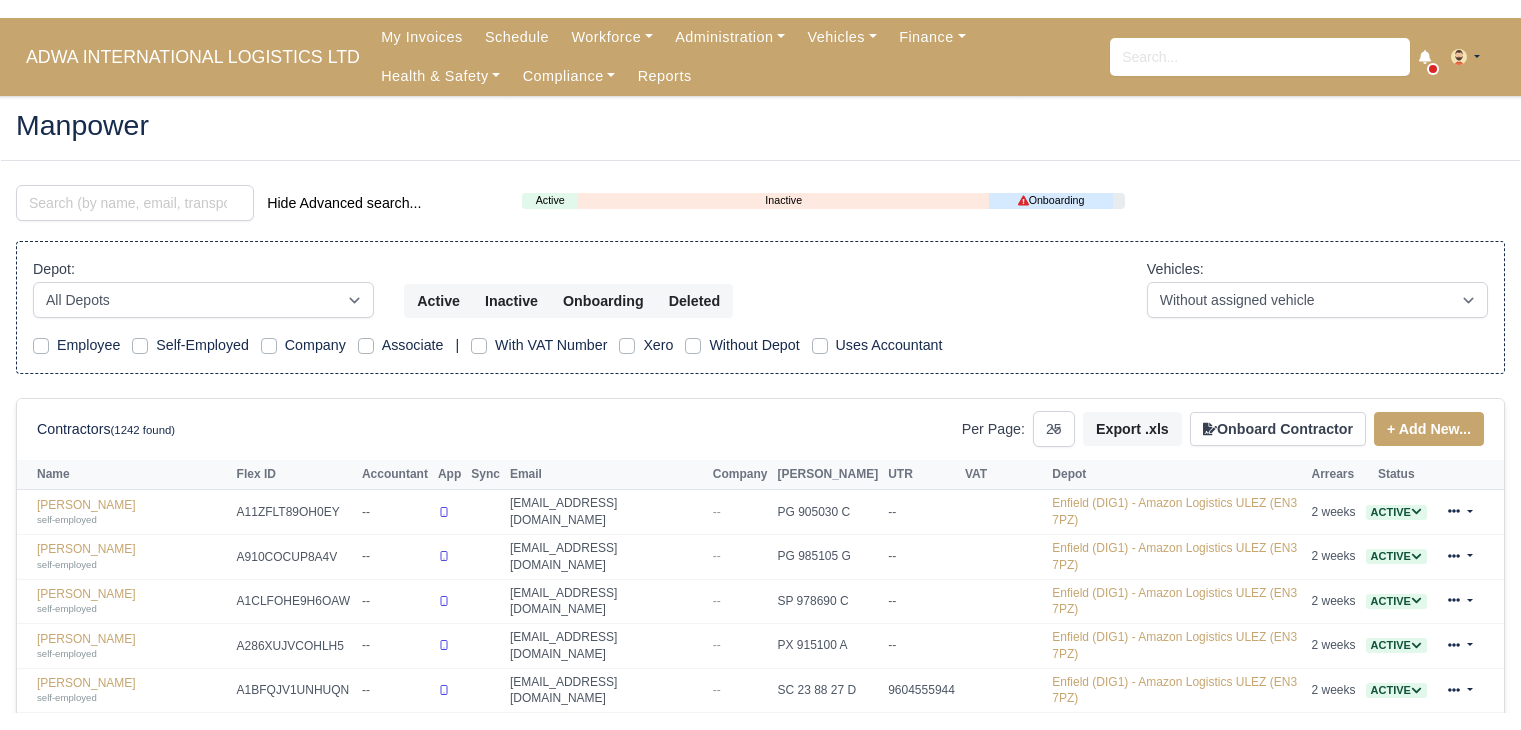 scroll, scrollTop: 0, scrollLeft: 0, axis: both 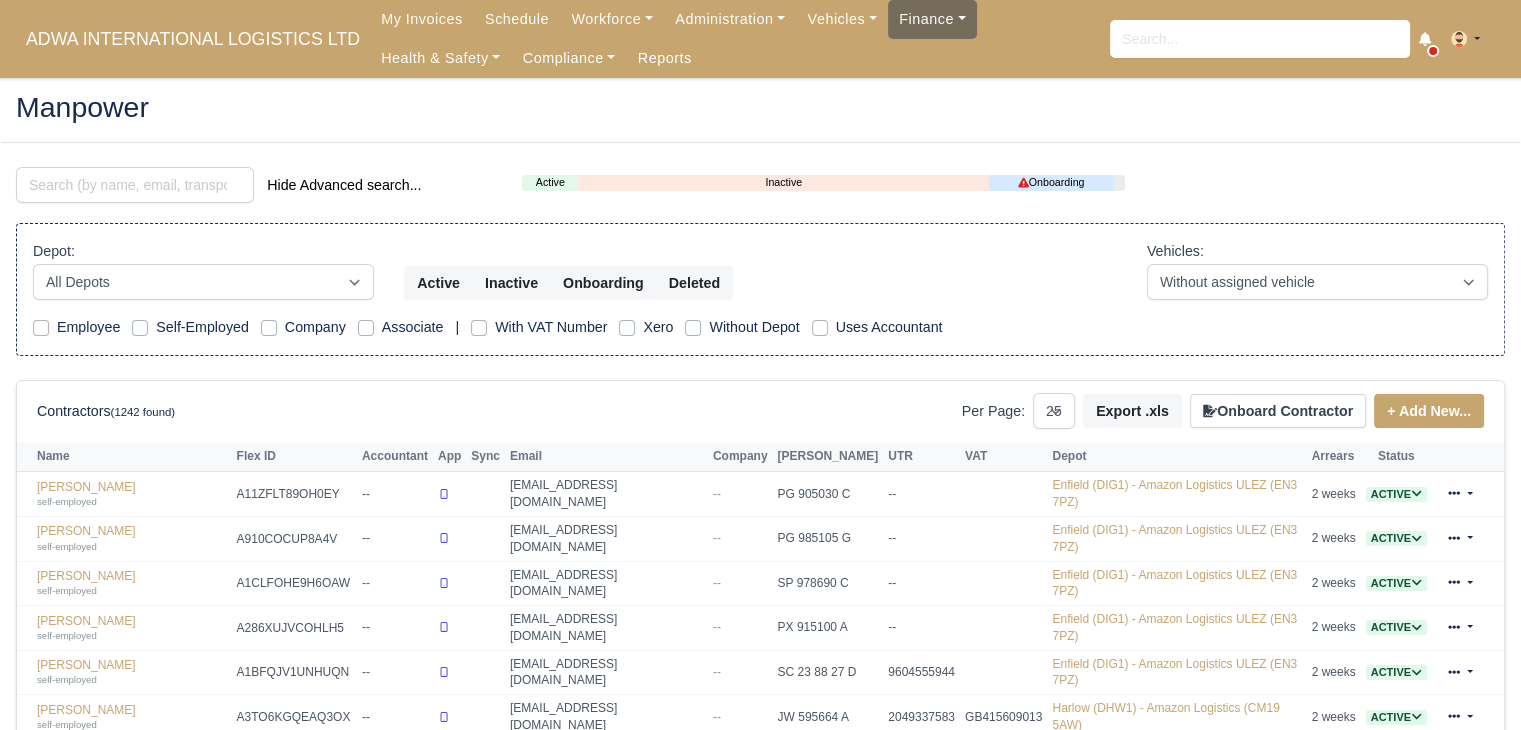 click on "Finance" at bounding box center [932, 19] 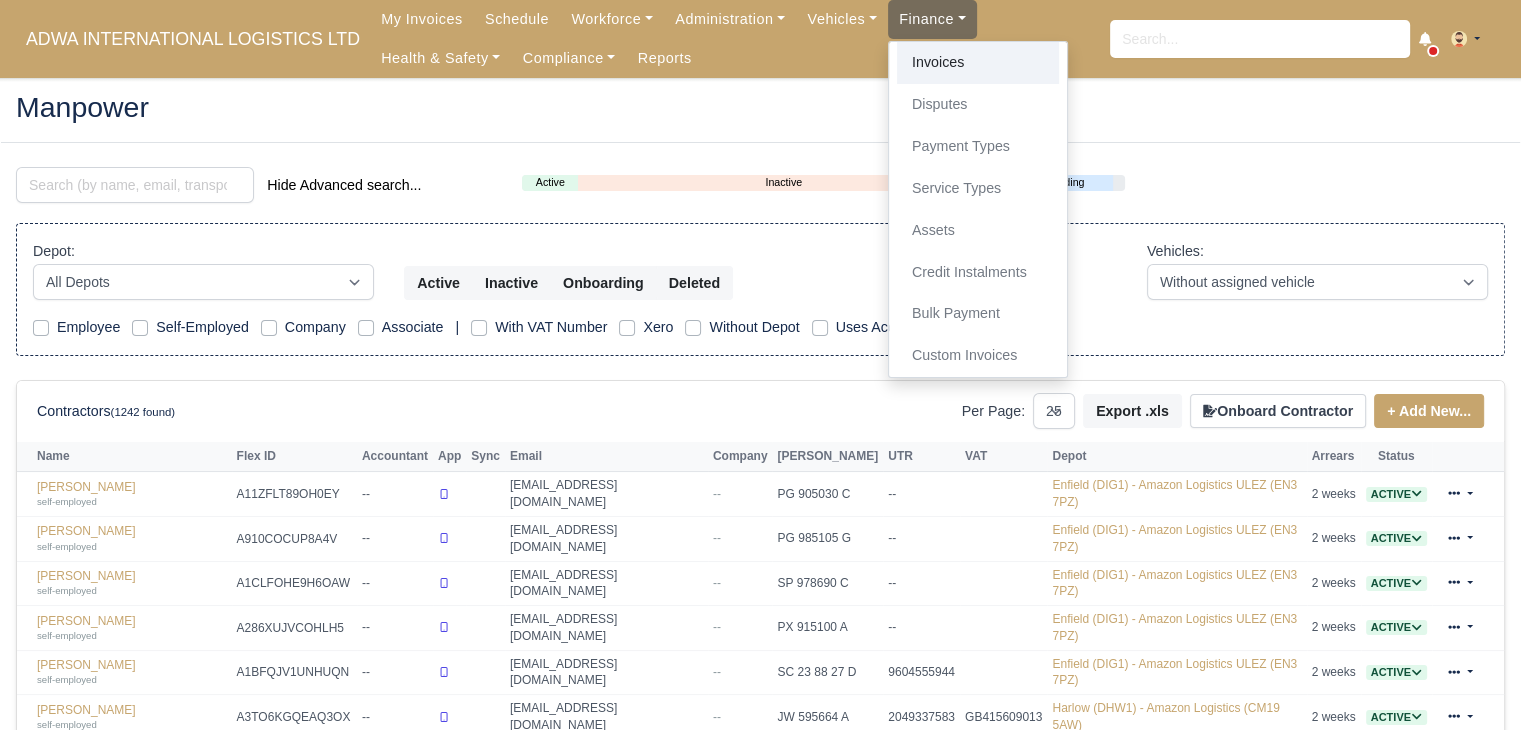 click on "Invoices" at bounding box center [978, 63] 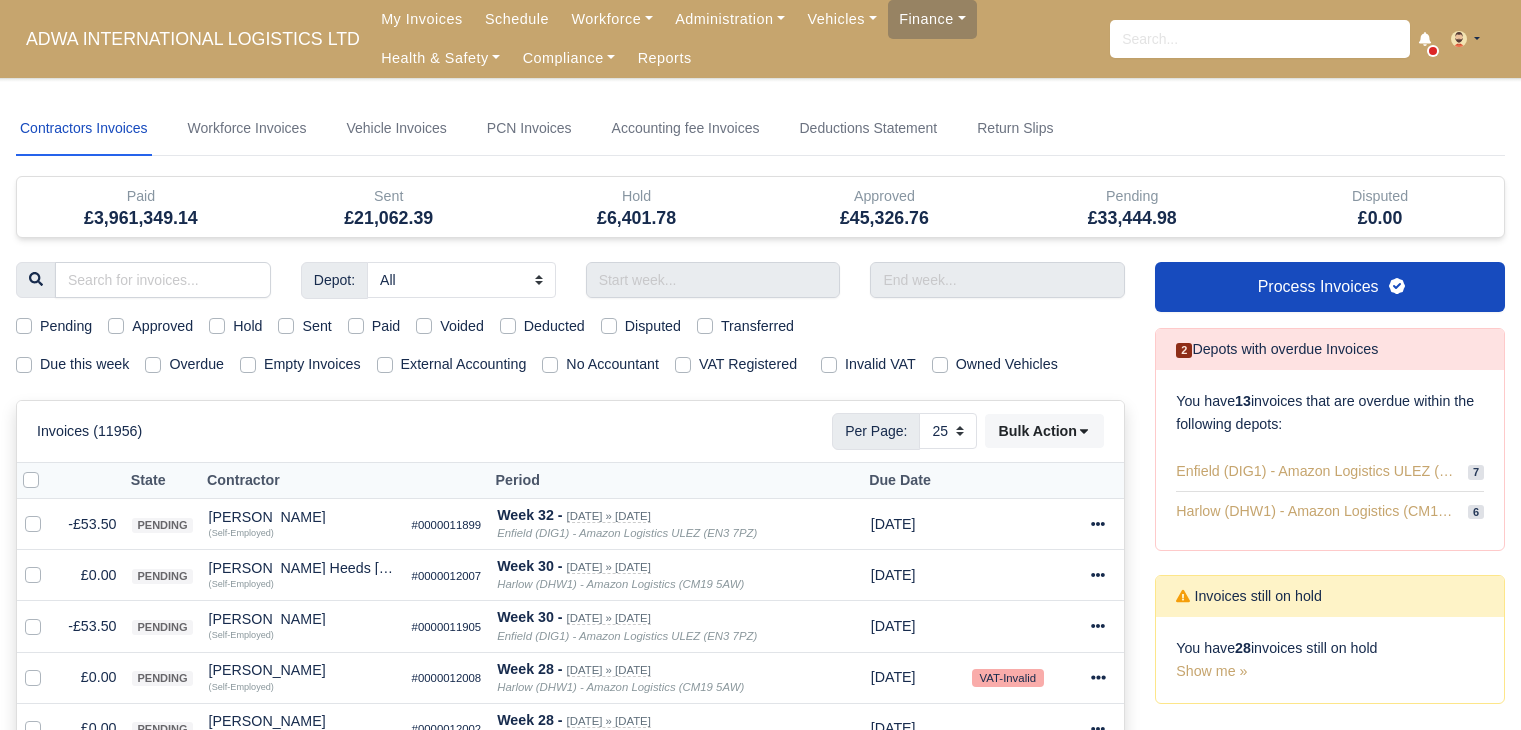 select on "25" 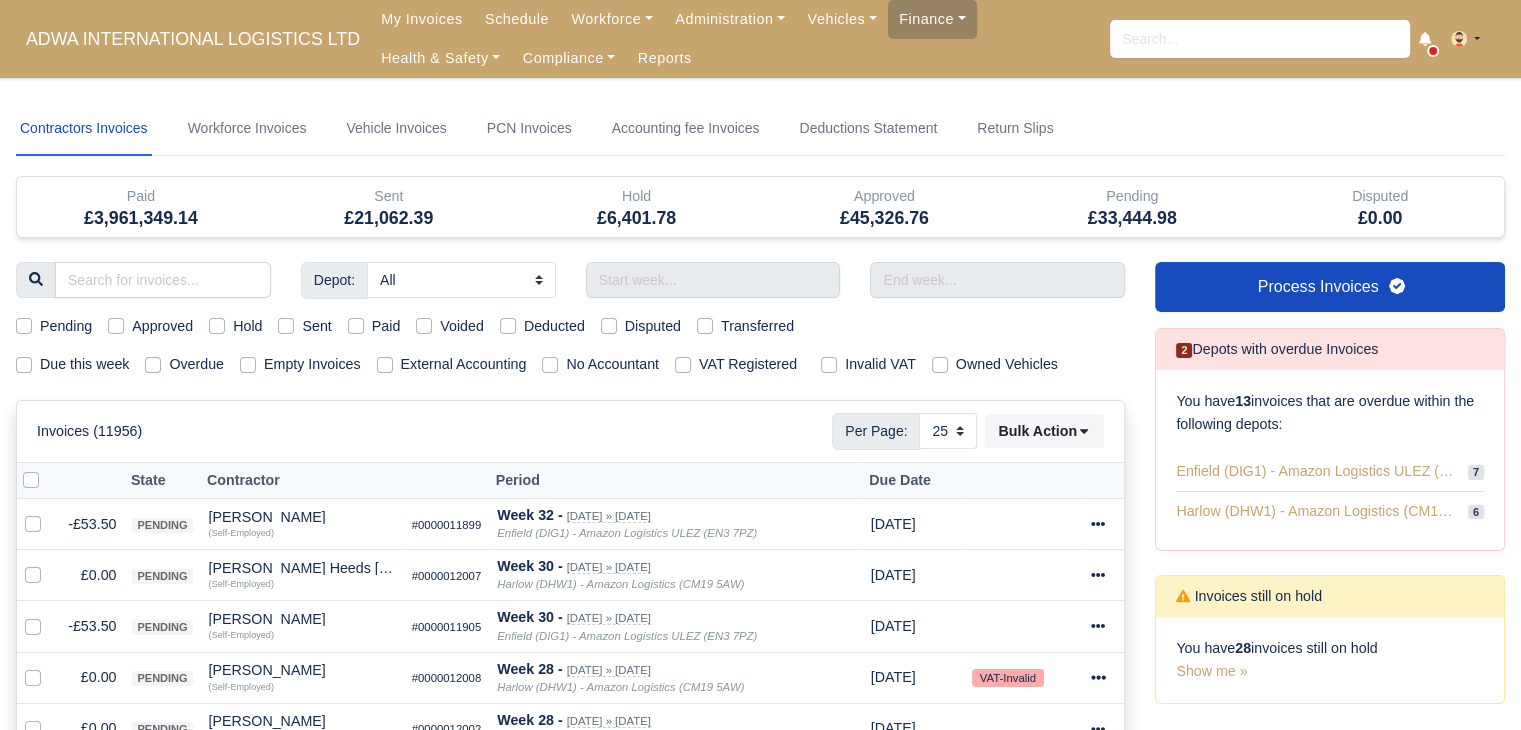click on "Hold" at bounding box center [235, 326] 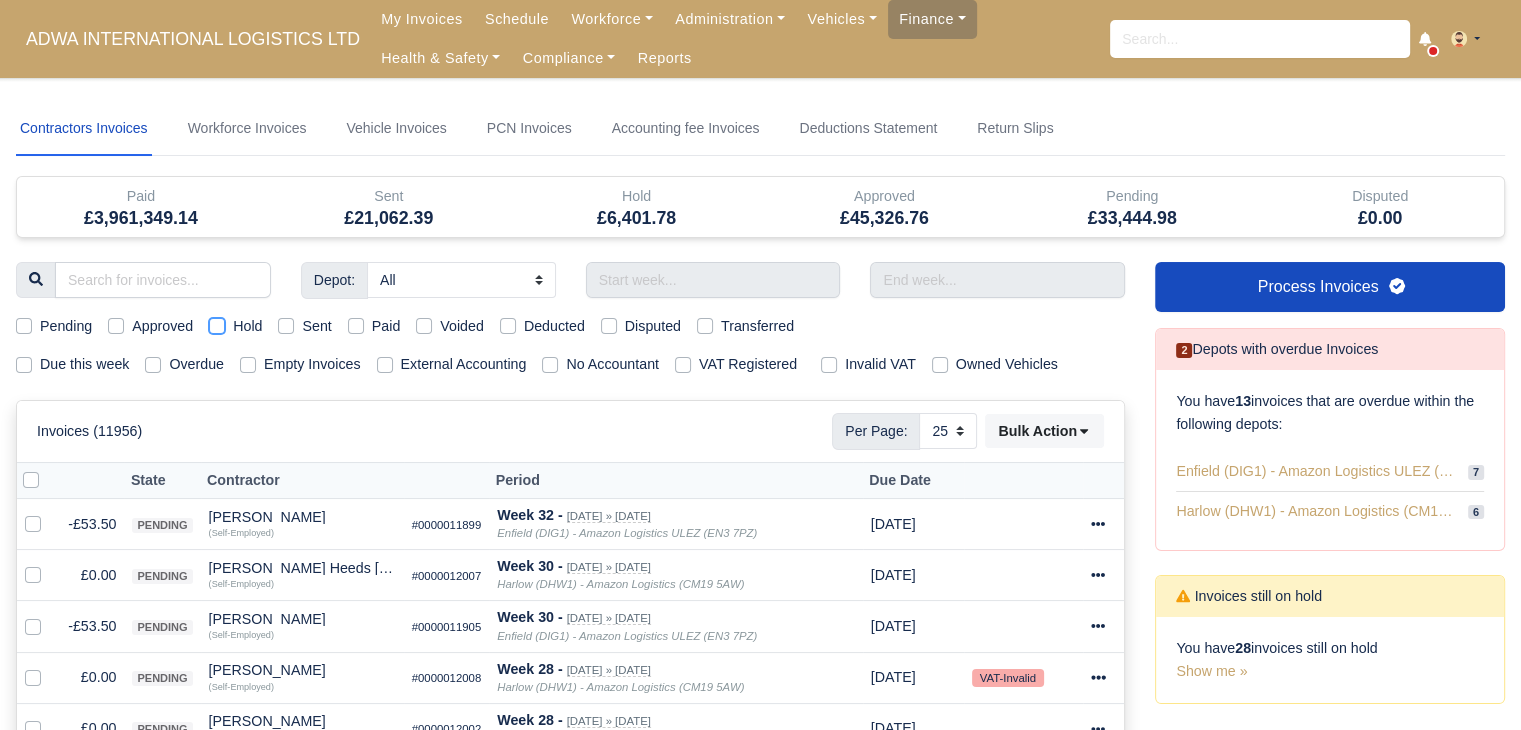 click on "Hold" at bounding box center [217, 323] 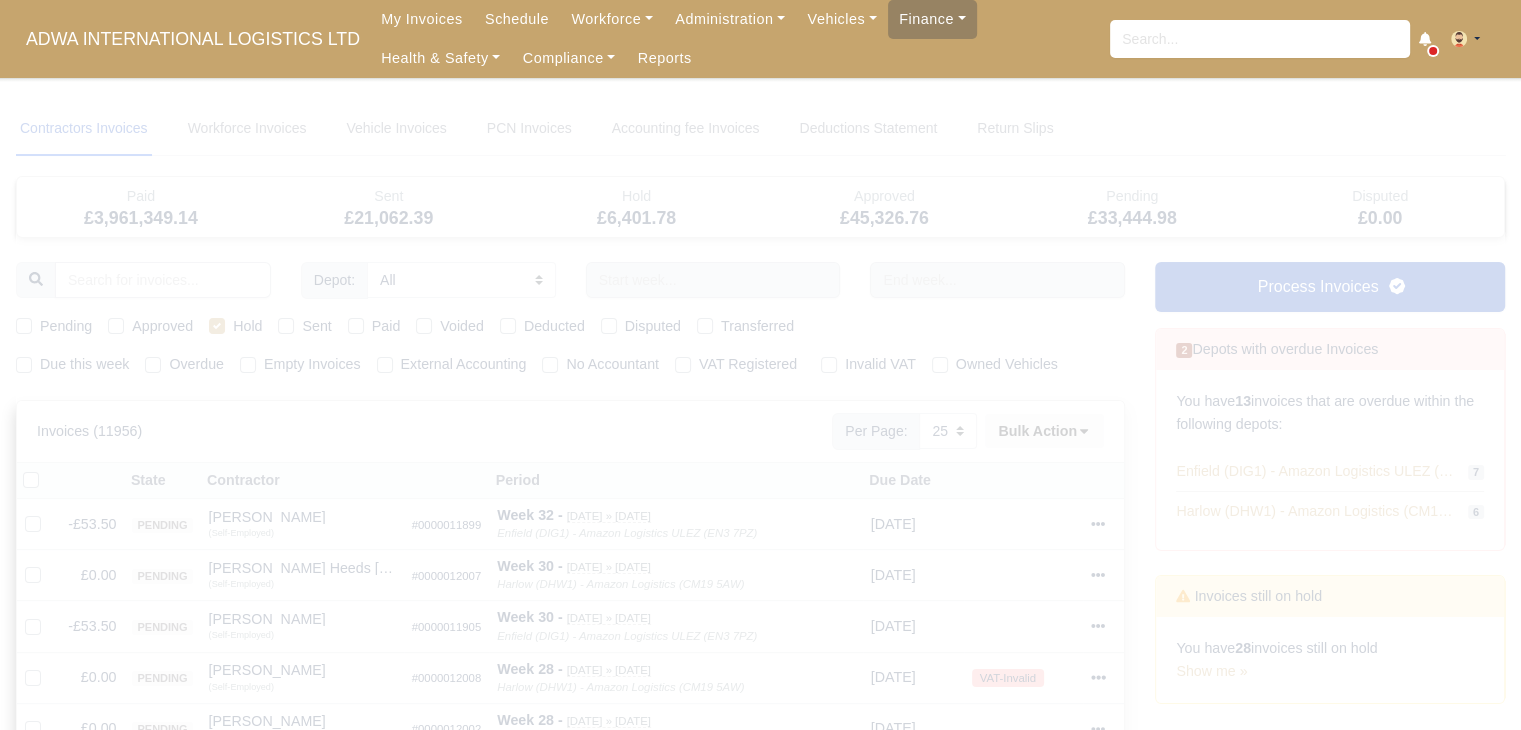 type 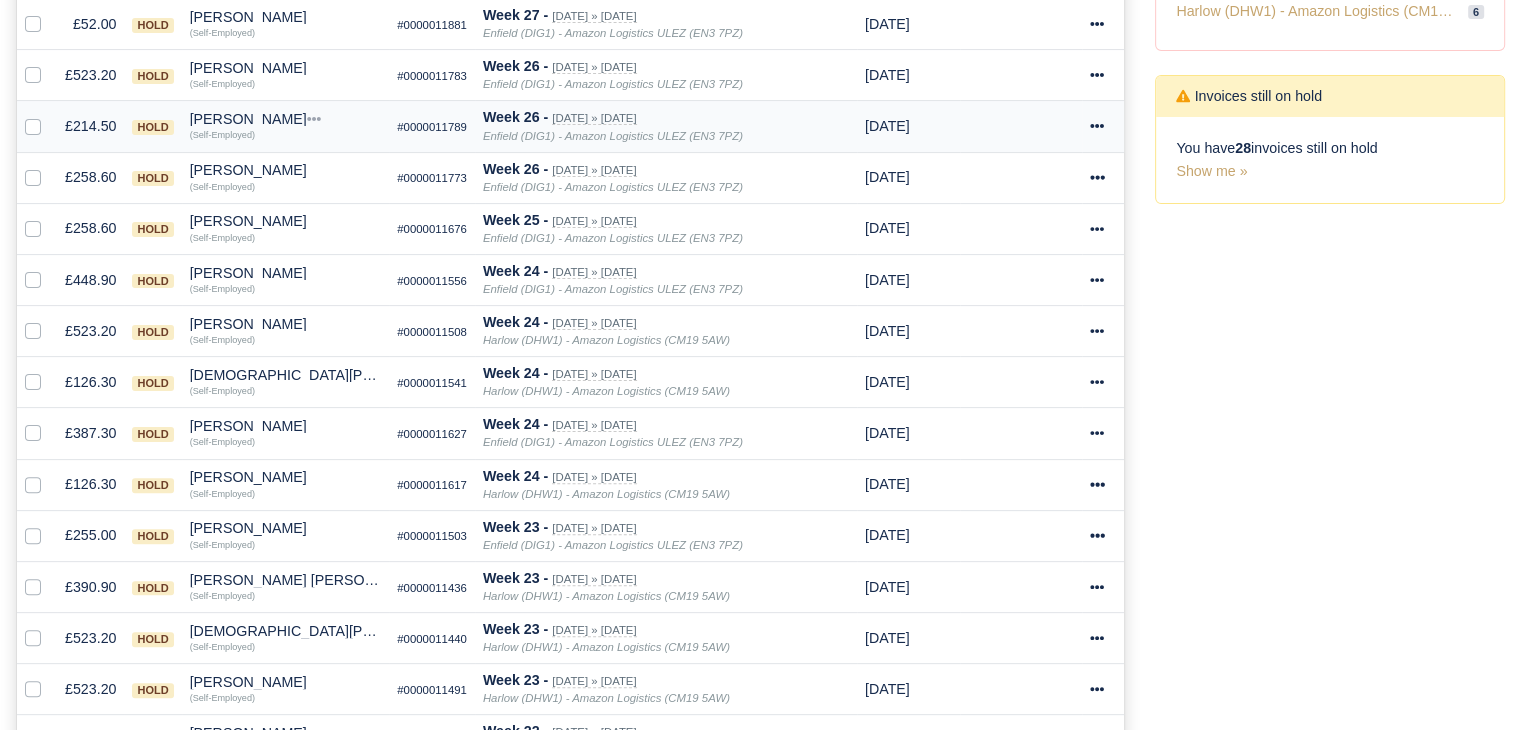 scroll, scrollTop: 500, scrollLeft: 0, axis: vertical 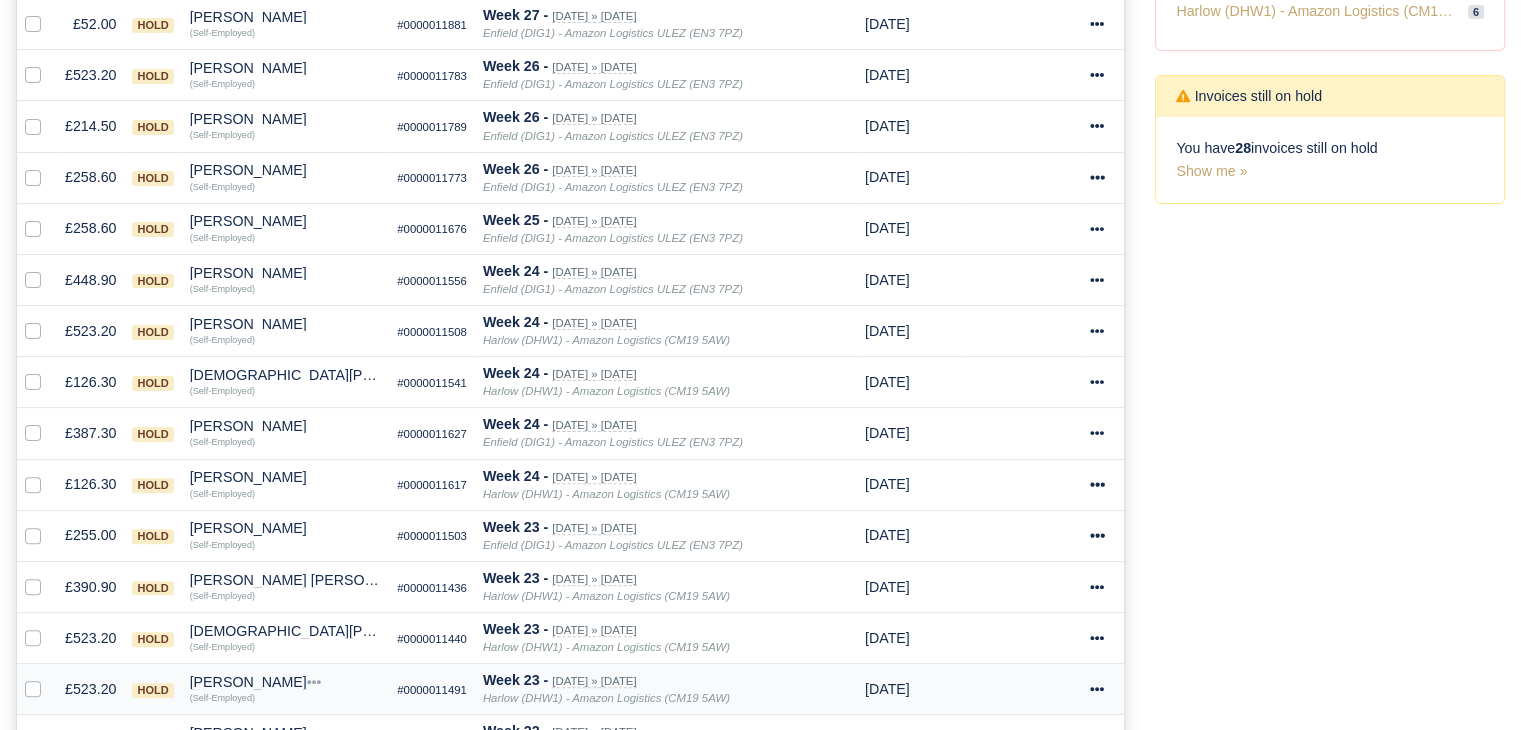 click on "[PERSON_NAME]" at bounding box center (286, 682) 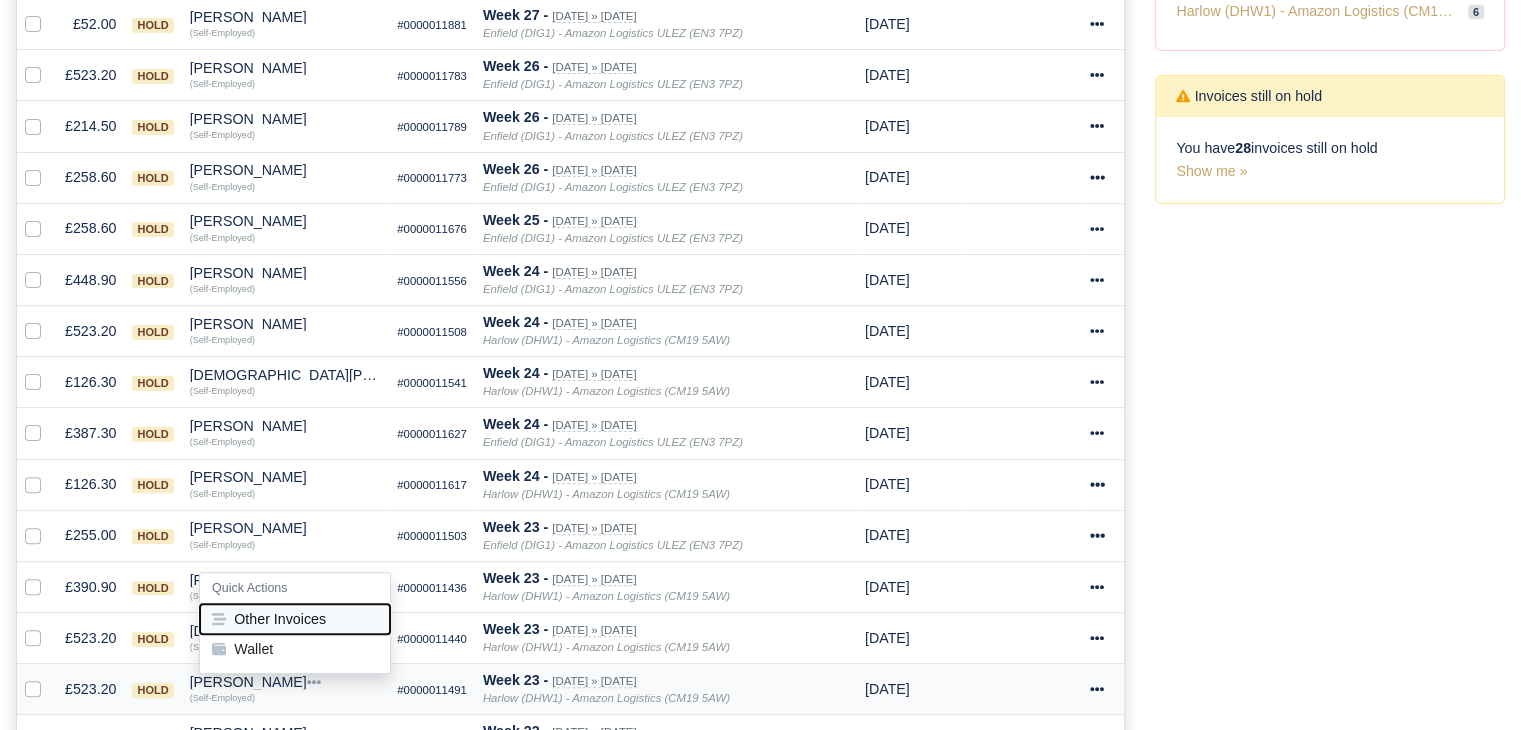 click on "Other Invoices" at bounding box center [295, 619] 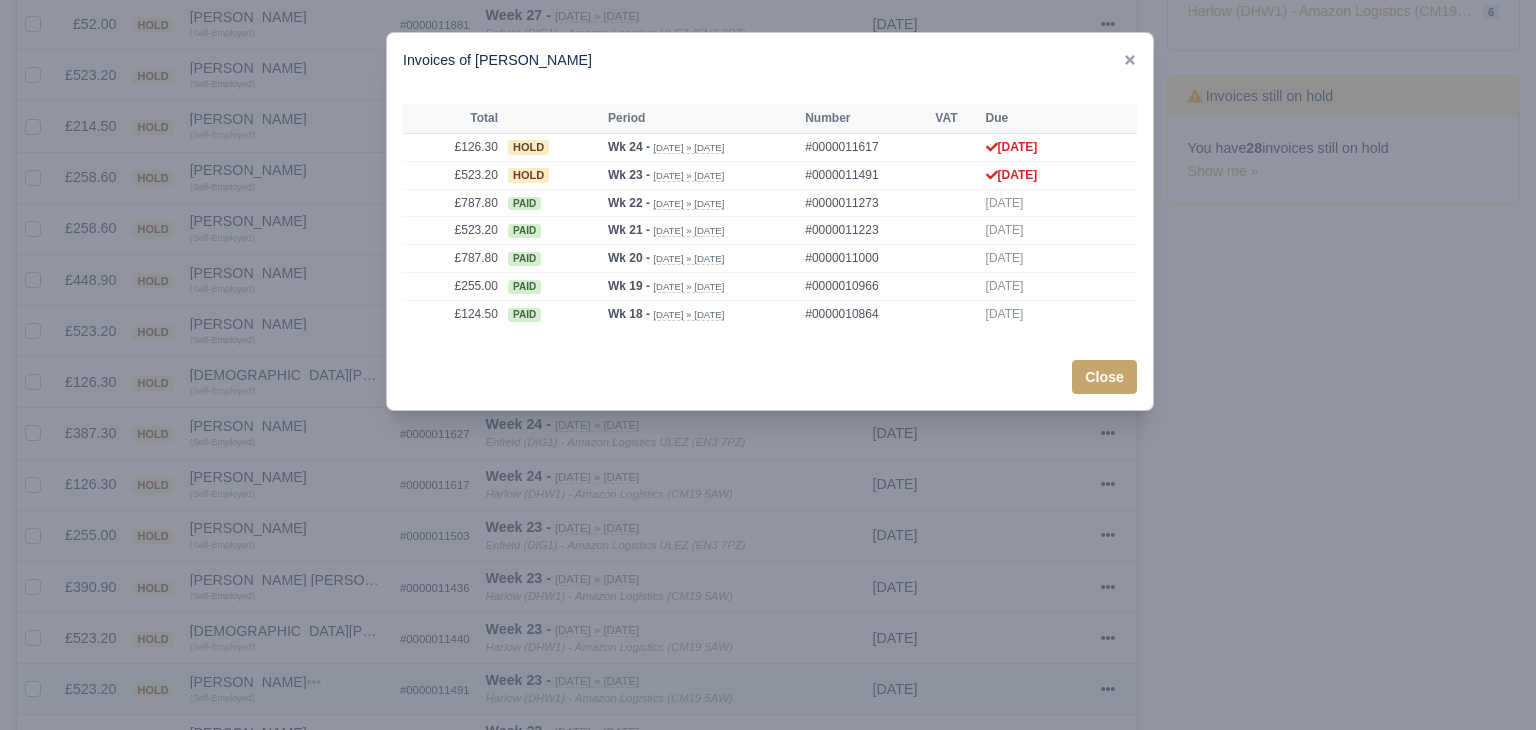 click at bounding box center (768, 365) 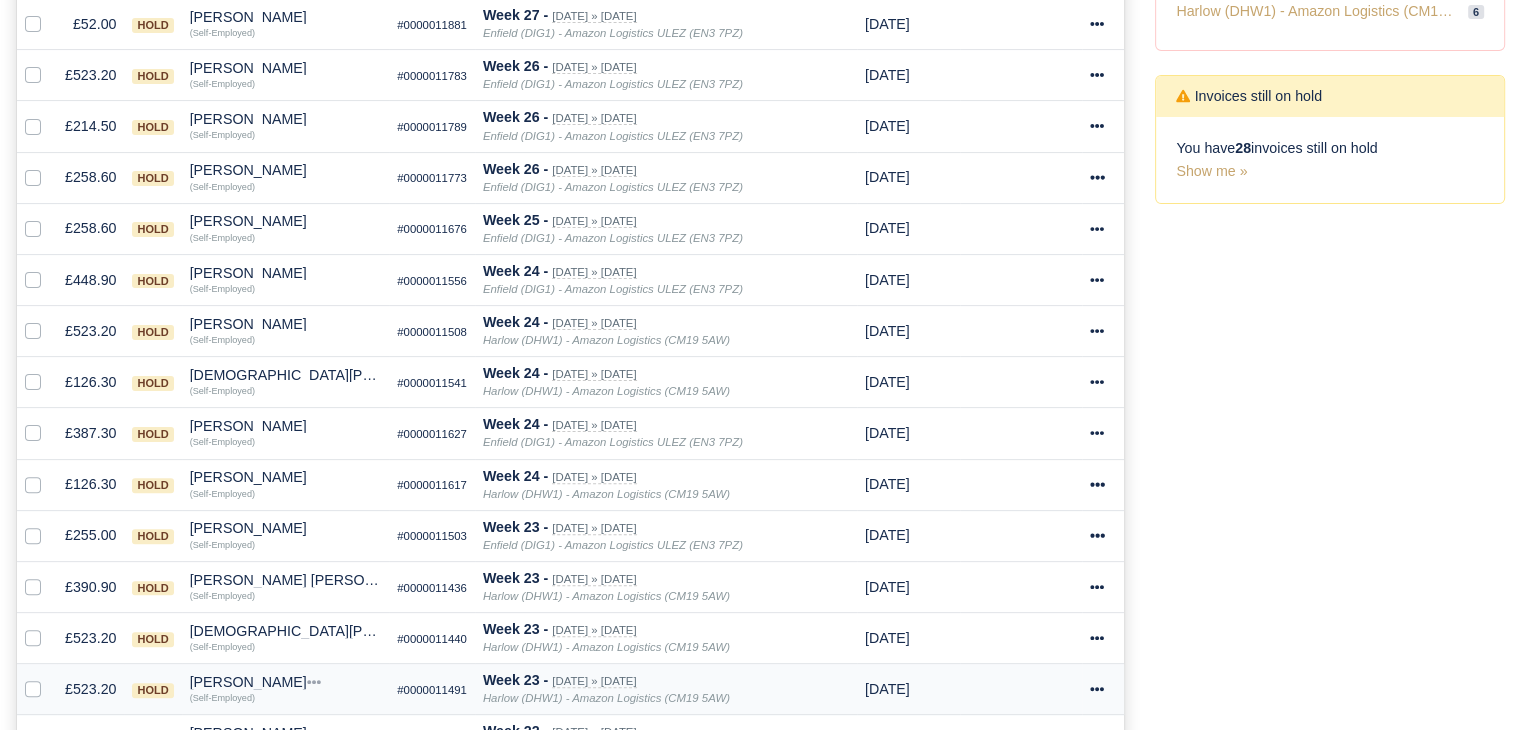 click on "[PERSON_NAME]" at bounding box center (286, 682) 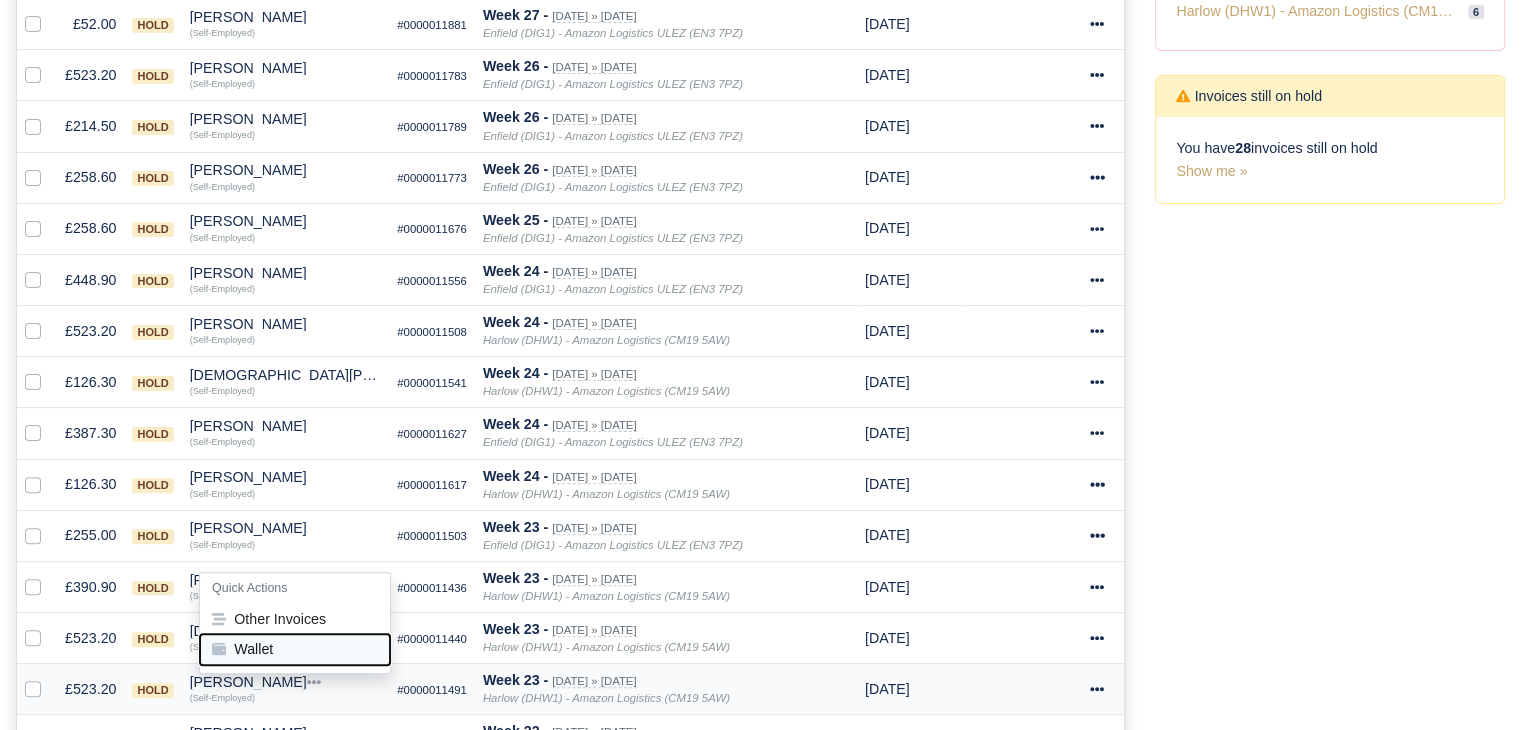 click on "Wallet" at bounding box center [295, 649] 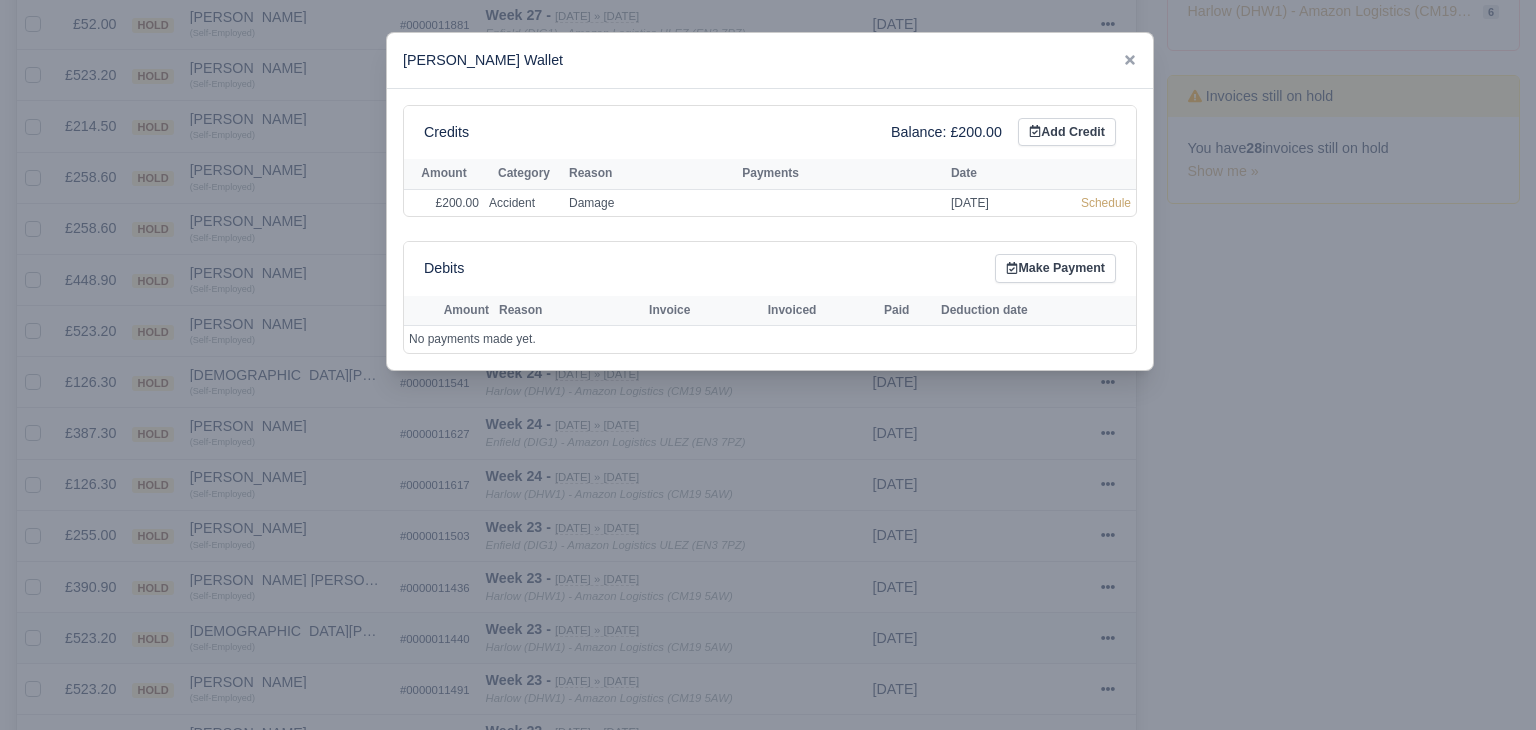 click at bounding box center [768, 365] 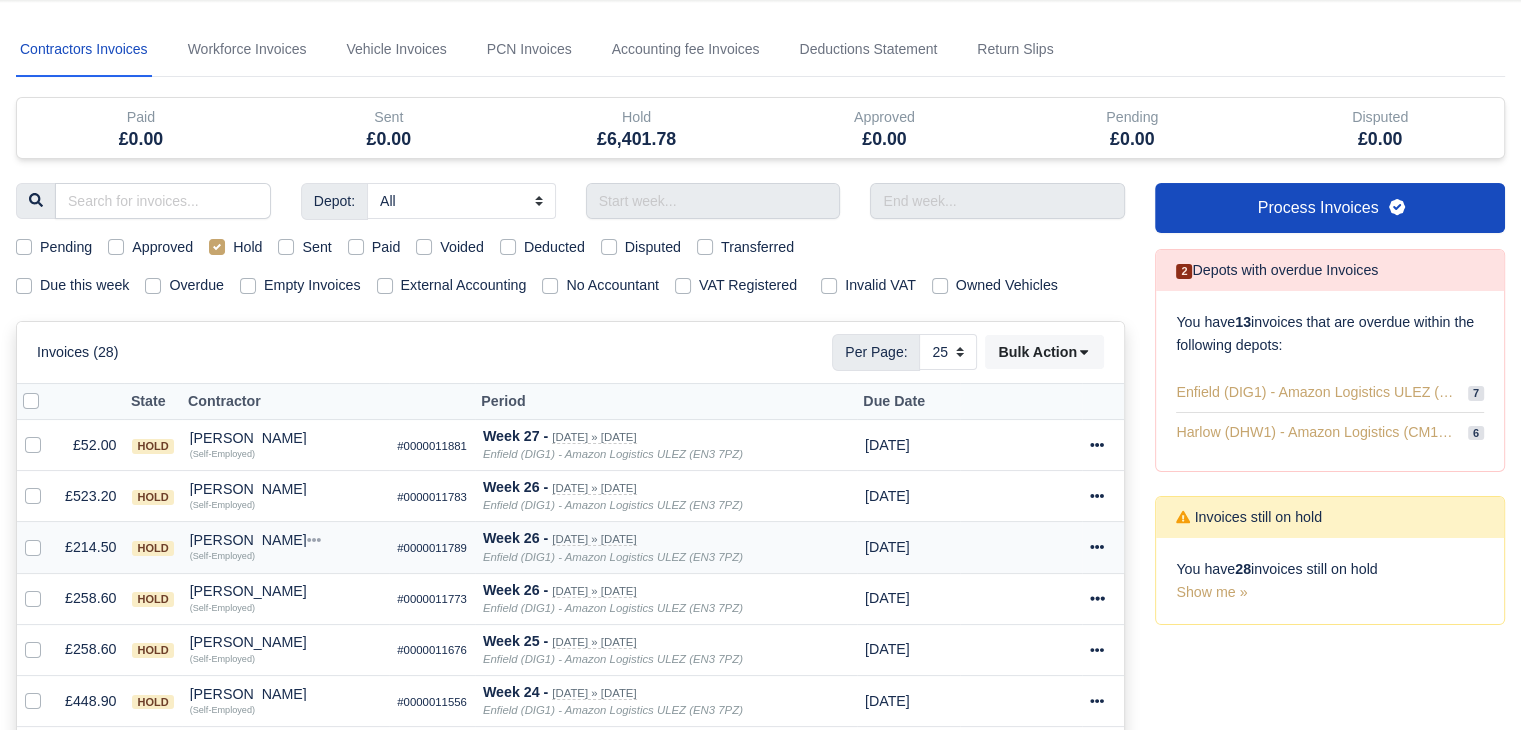 scroll, scrollTop: 0, scrollLeft: 0, axis: both 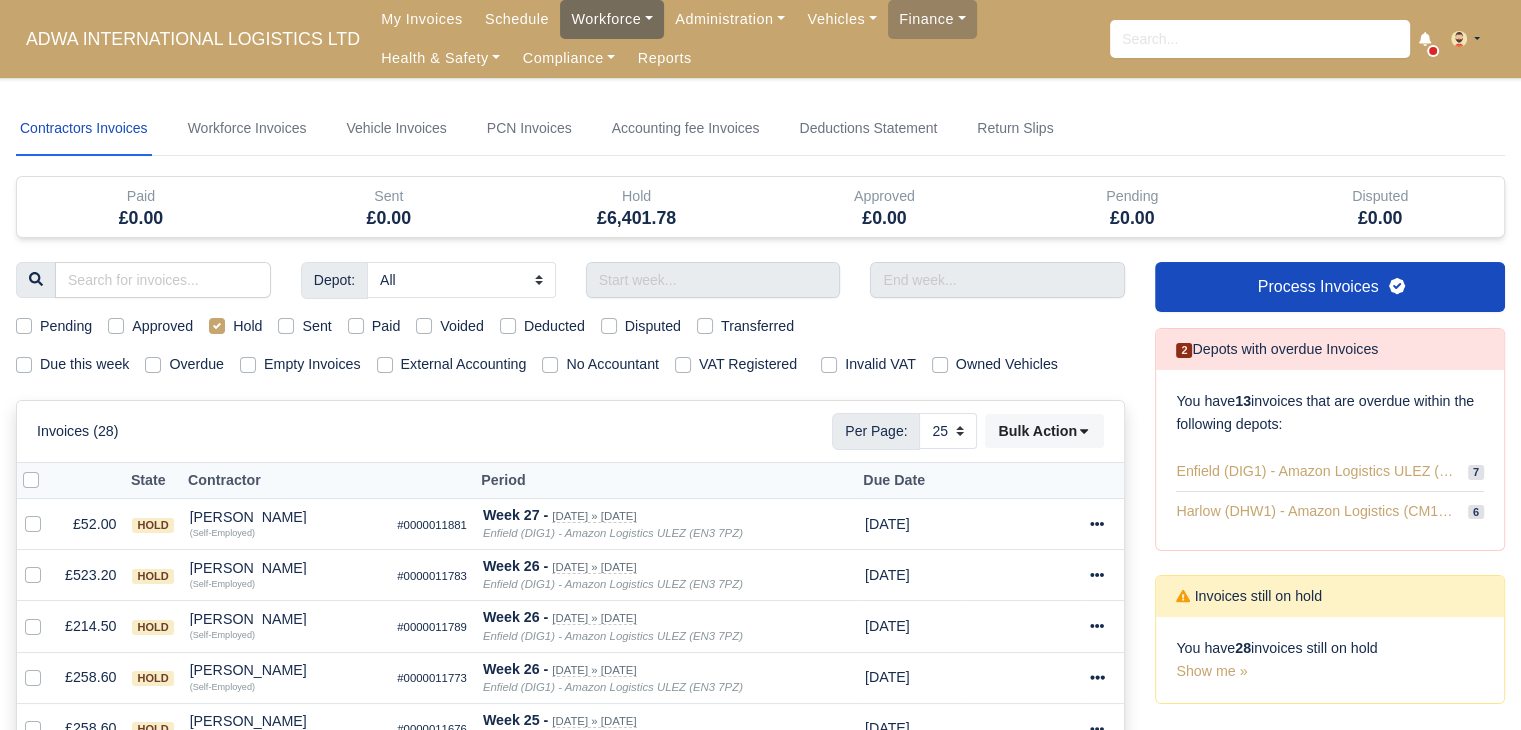 click on "Workforce" at bounding box center [612, 19] 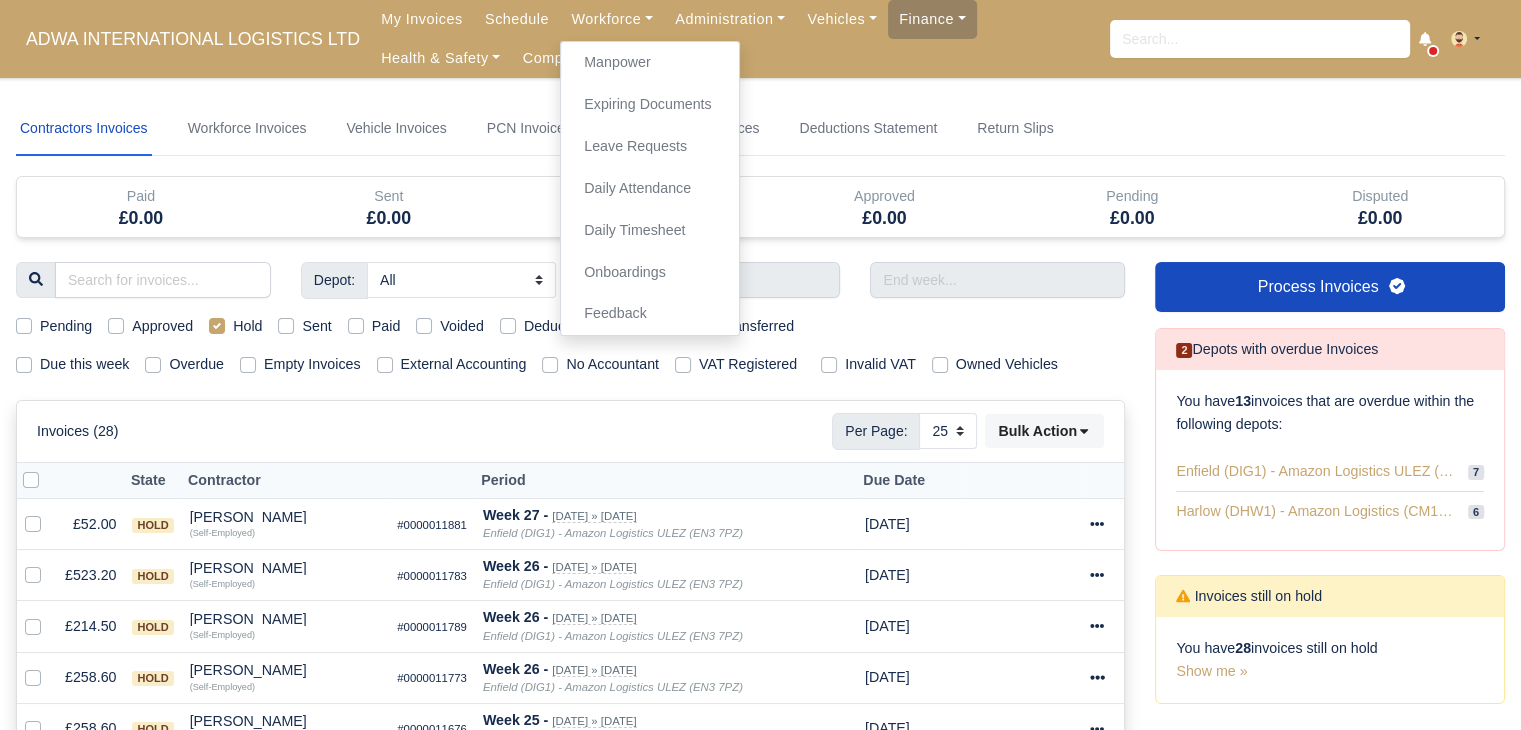 click on "Depot:
All
Enfield (DIG1) - Amazon Logistics ULEZ (EN3 7PZ)
Harlow (DHW1) - Amazon Logistics (CM19 5AW)" at bounding box center [570, 1058] 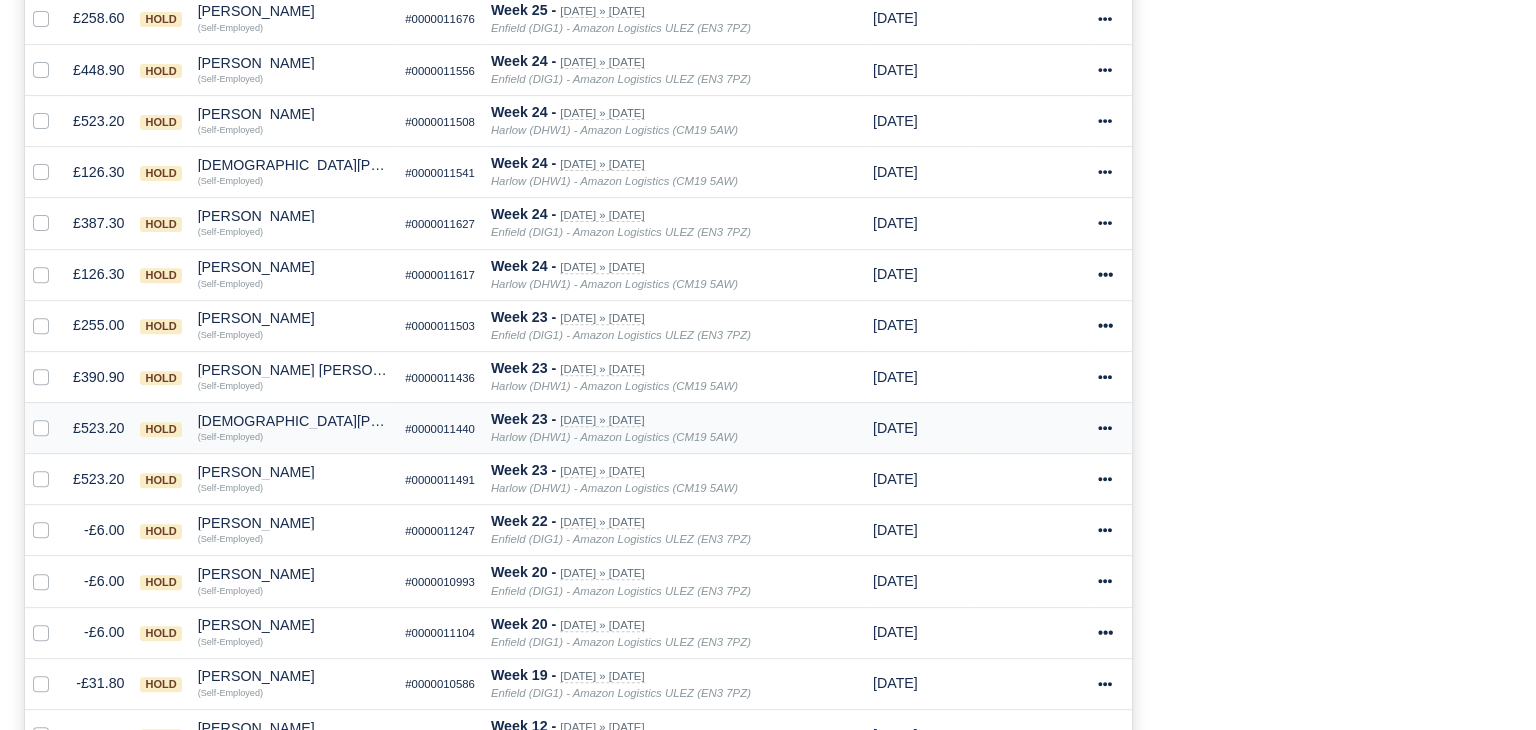 scroll, scrollTop: 700, scrollLeft: 0, axis: vertical 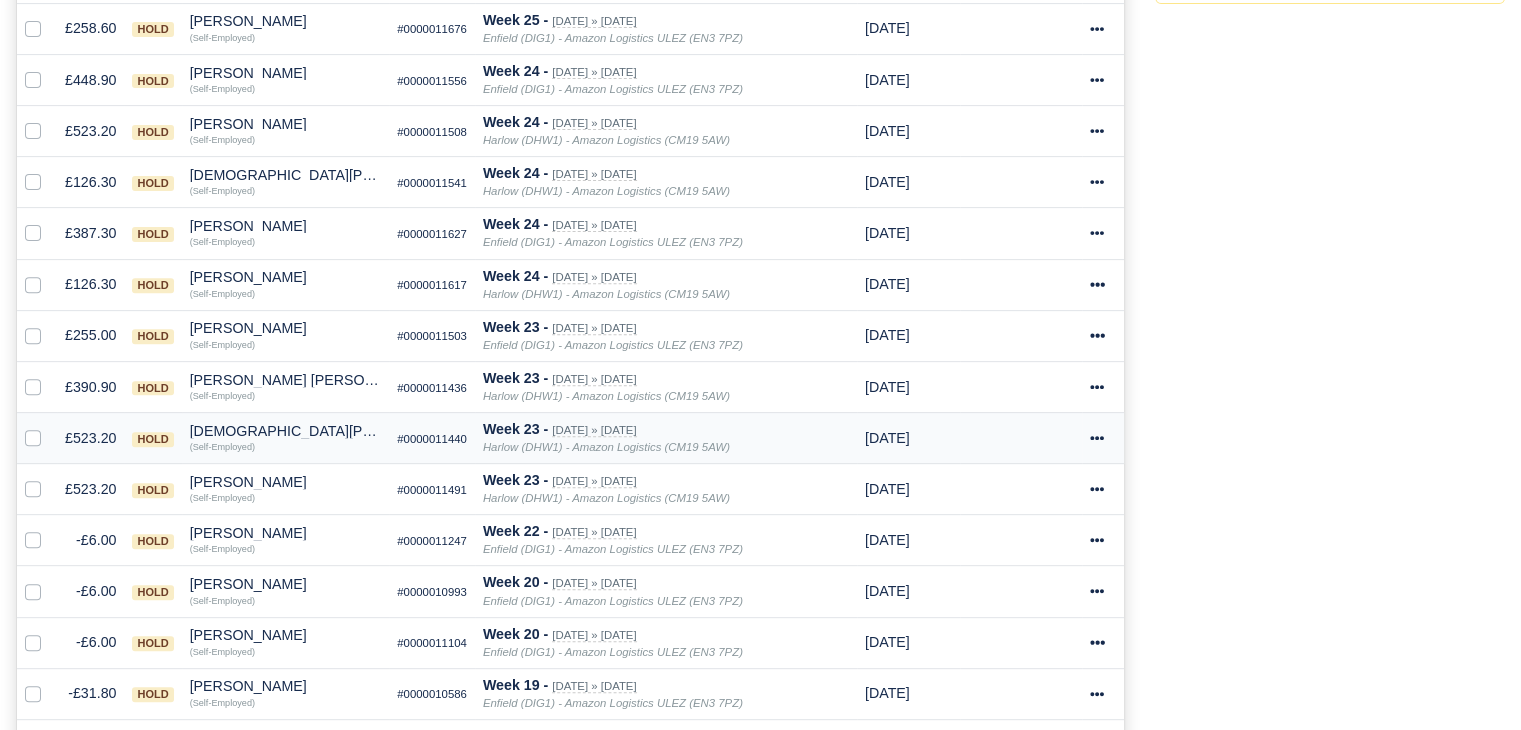 click on "Mohamed Hisham Chandriyakath" at bounding box center [286, 431] 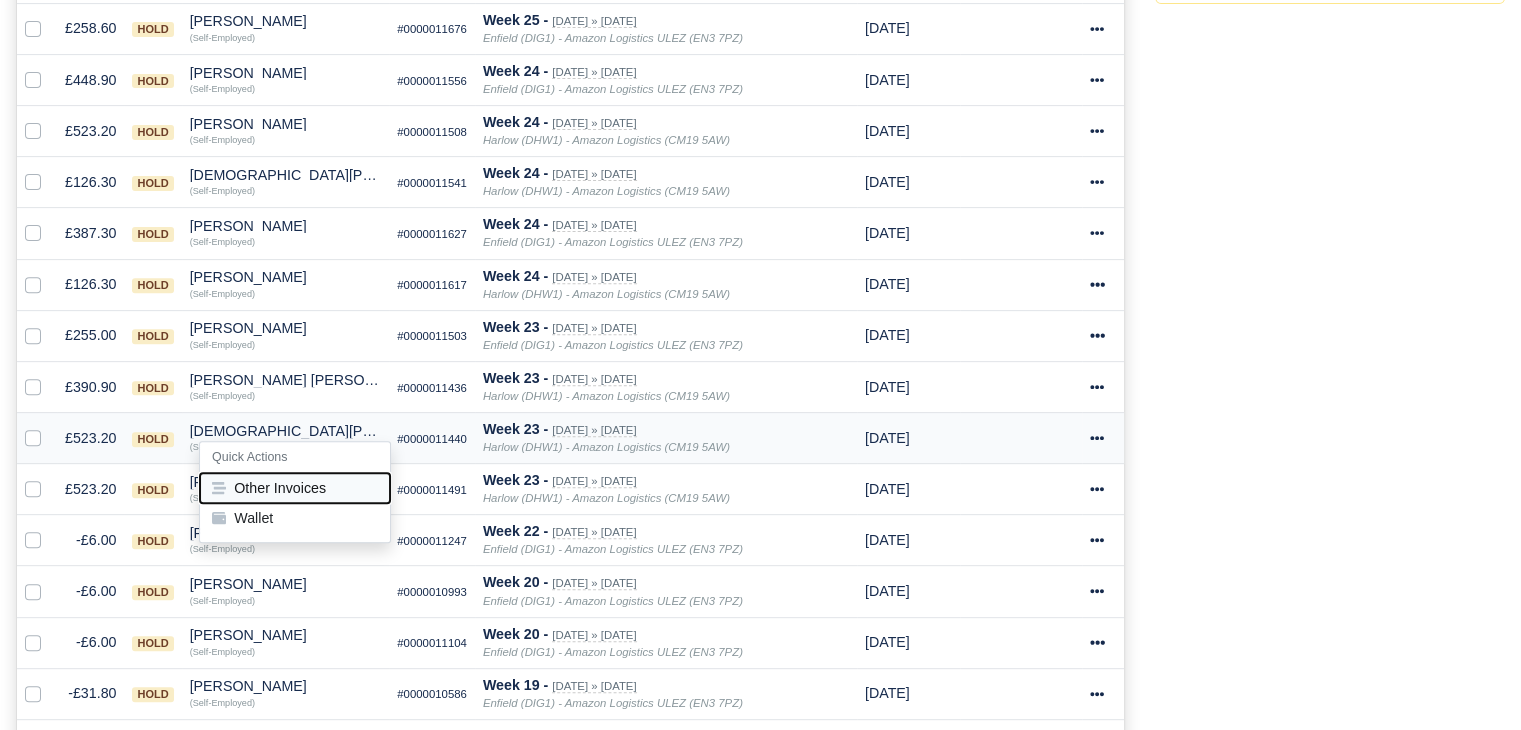 click on "Other Invoices" at bounding box center [295, 488] 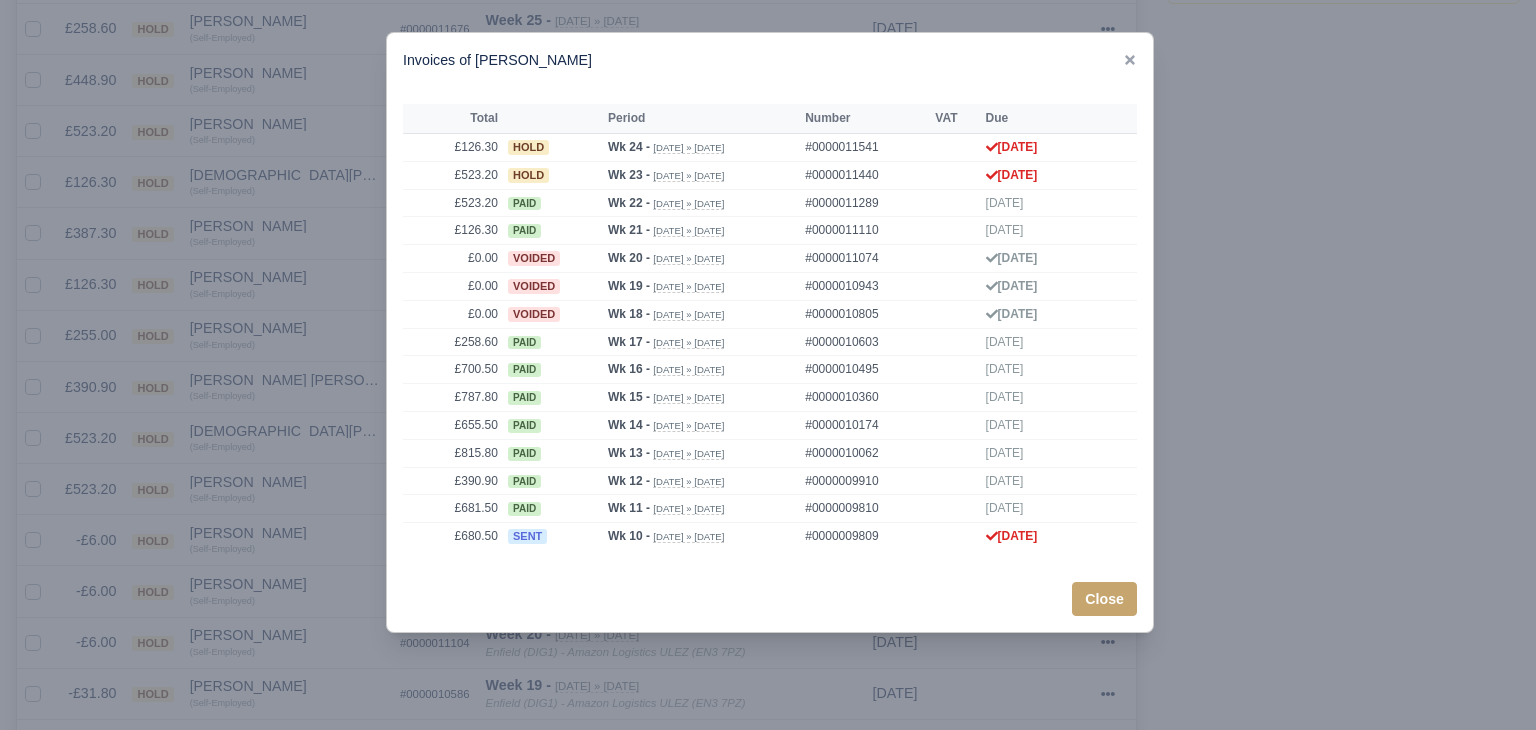 click at bounding box center [768, 365] 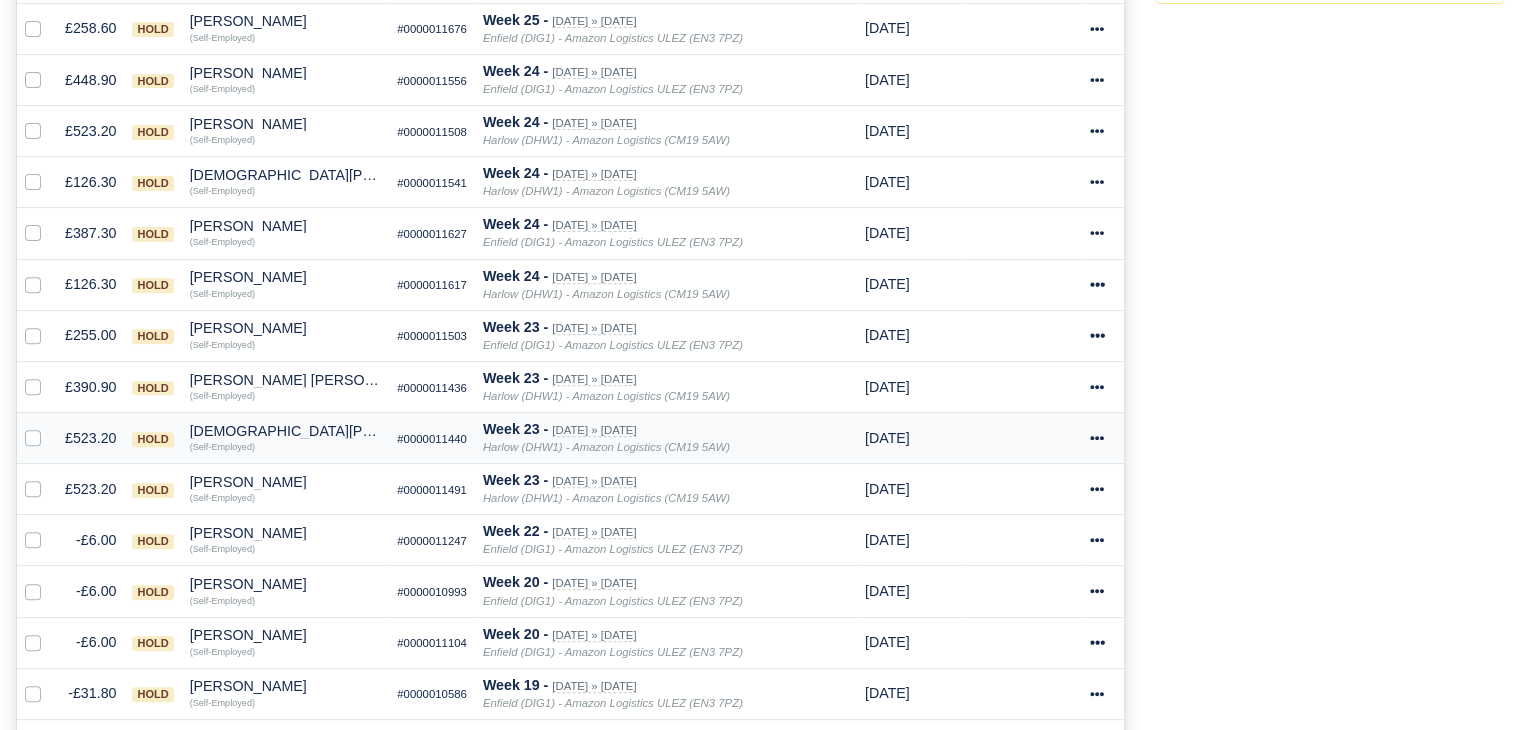 click on "Mohamed Hisham Chandriyakath" at bounding box center [286, 431] 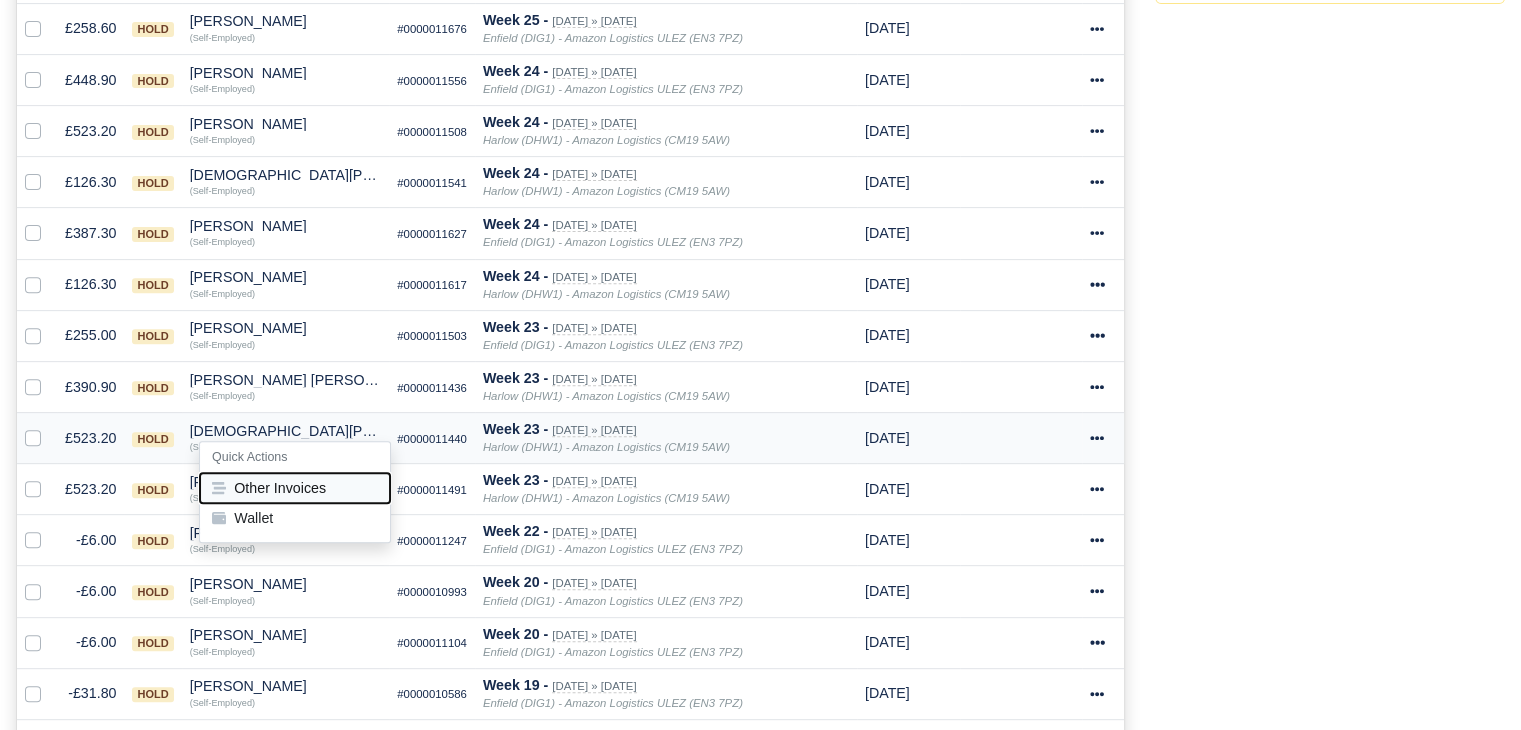 click on "Quick Actions
Other Invoices
Wallet" at bounding box center (295, 492) 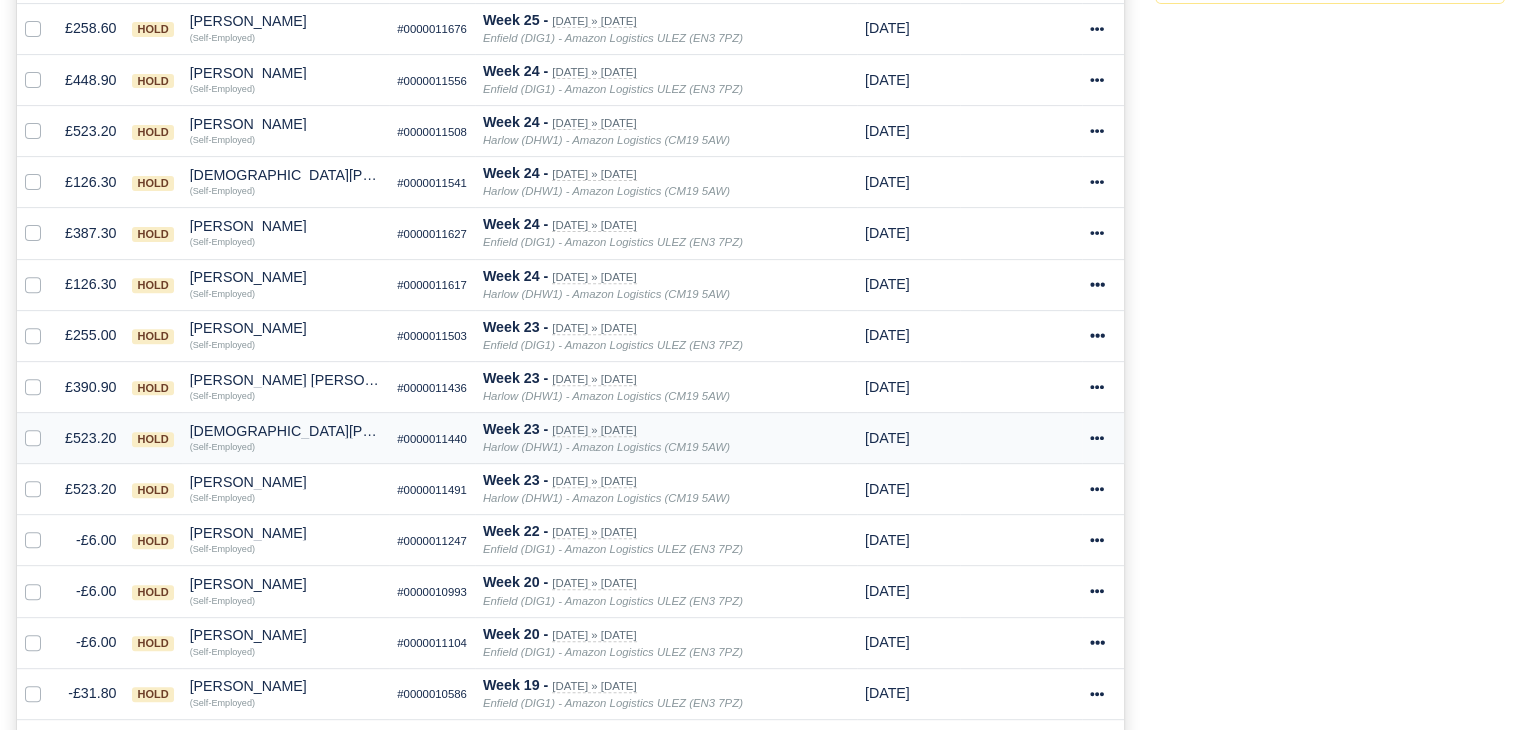 click on "Mohamed Hisham Chandriyakath" at bounding box center (286, 431) 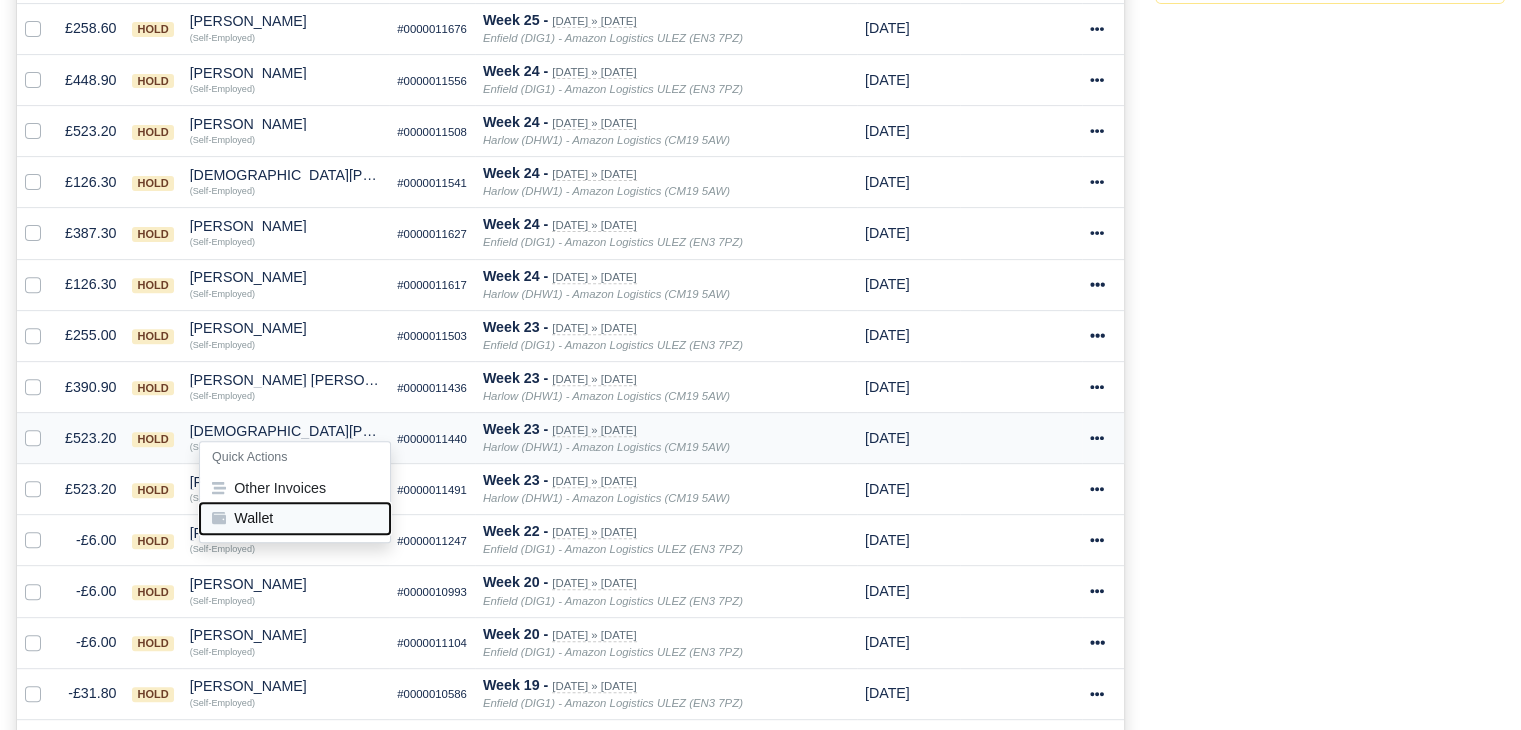 click on "Wallet" at bounding box center (295, 518) 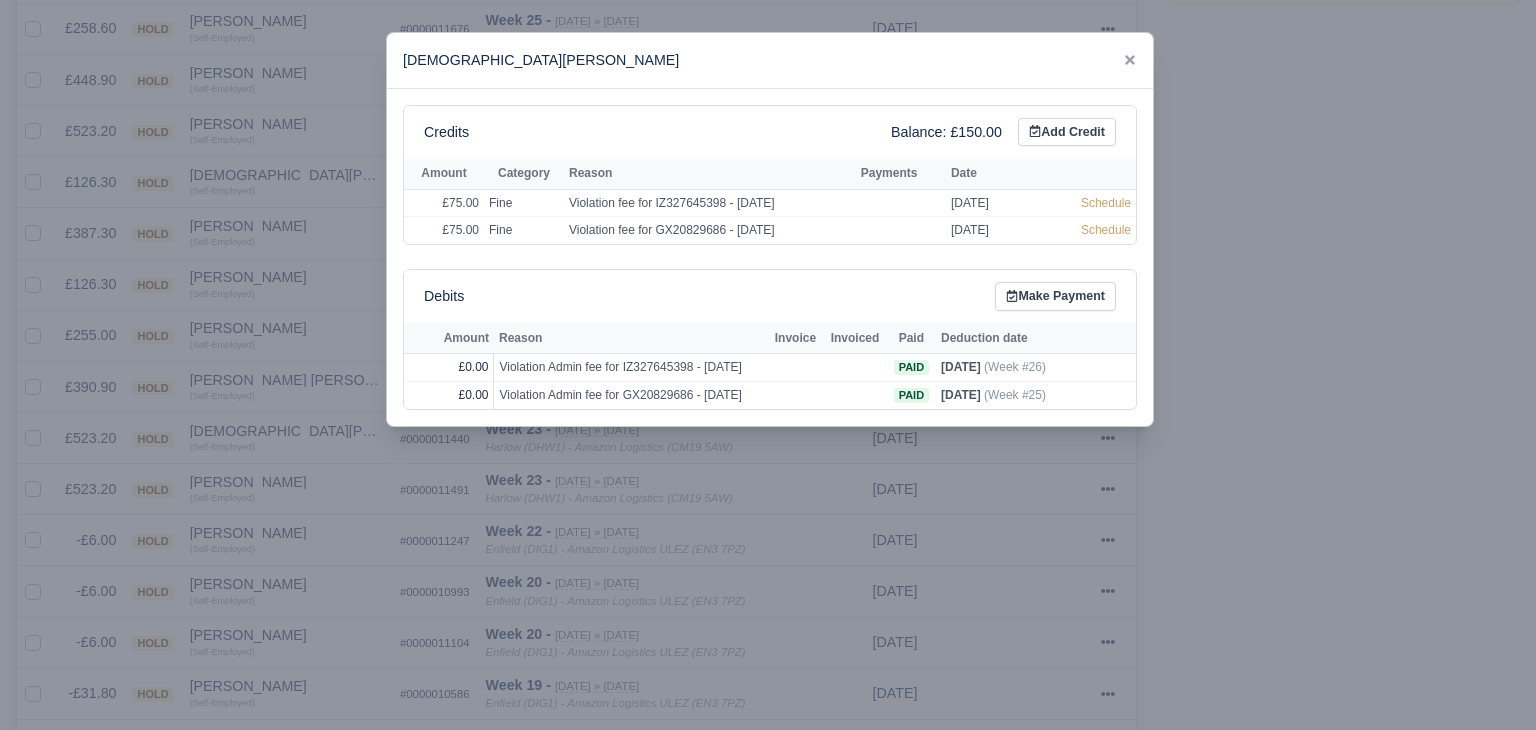 click at bounding box center (768, 365) 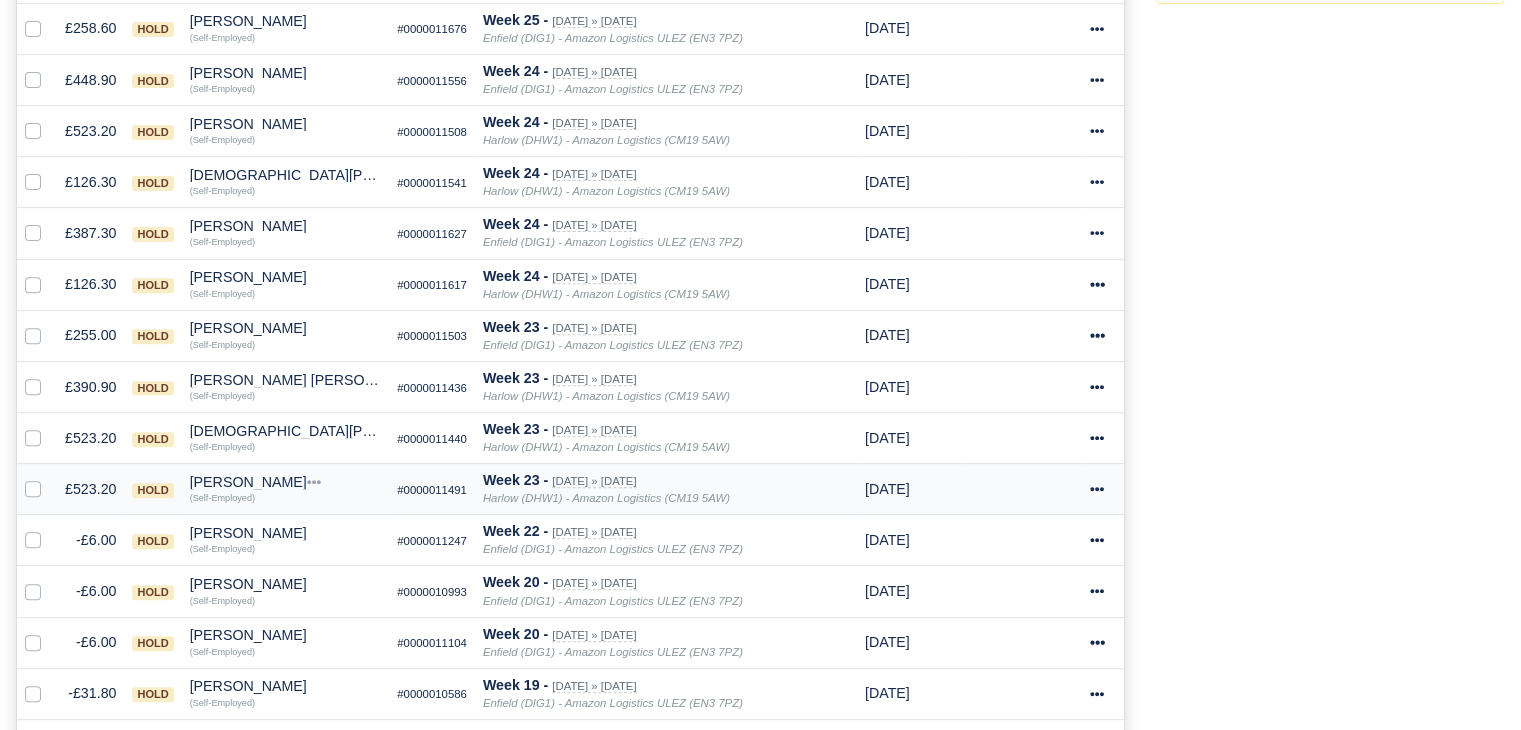 click on "[PERSON_NAME]" at bounding box center [286, 482] 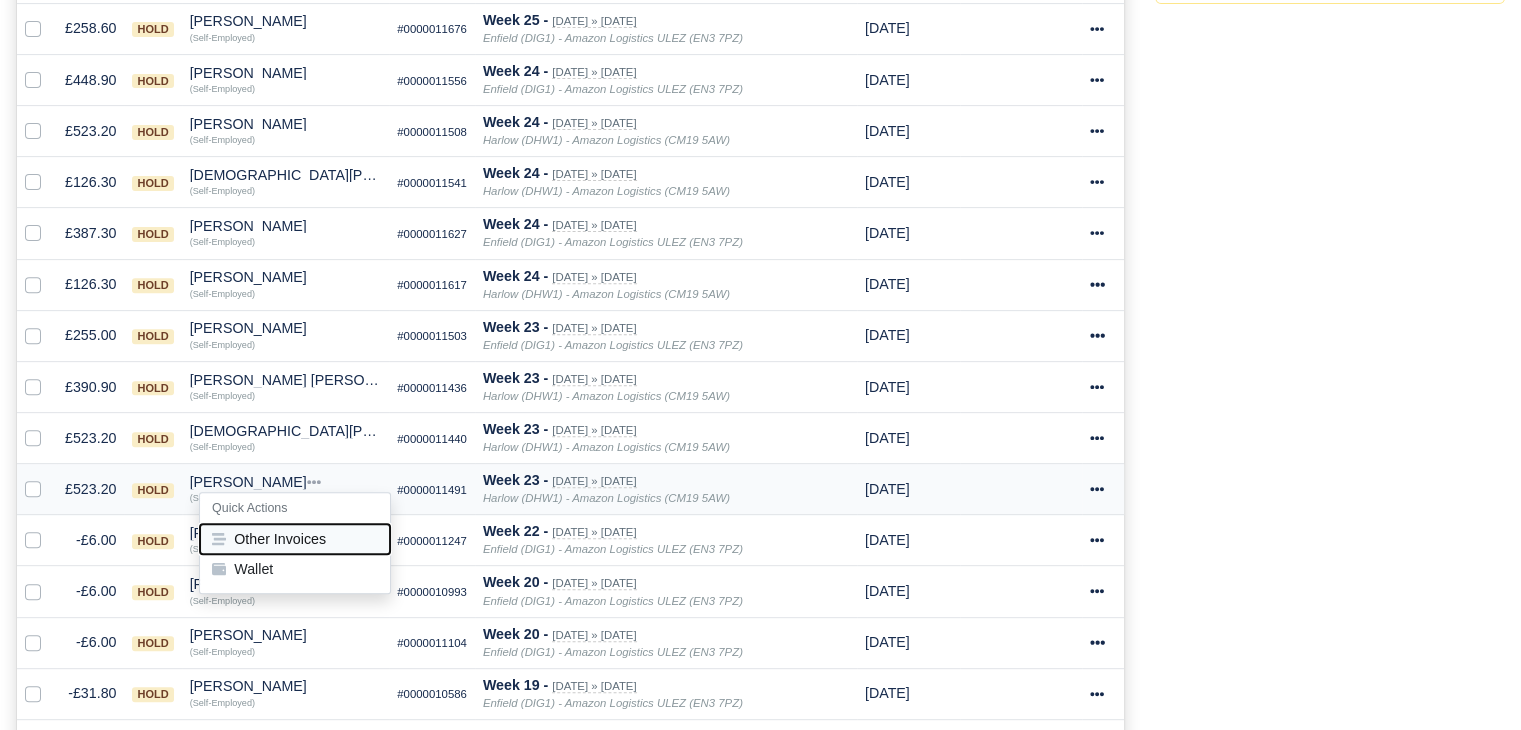 click on "Other Invoices" at bounding box center (295, 539) 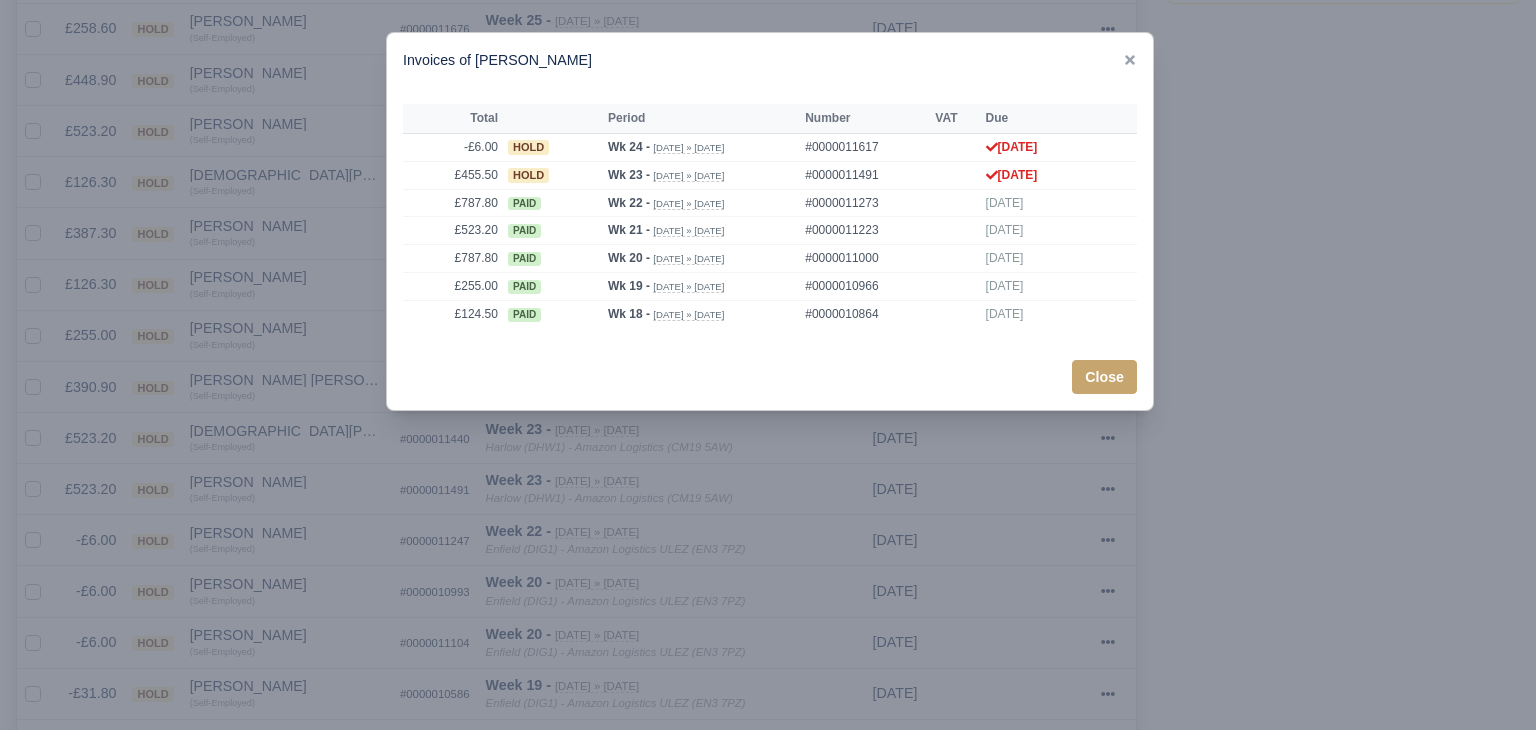 click at bounding box center (768, 365) 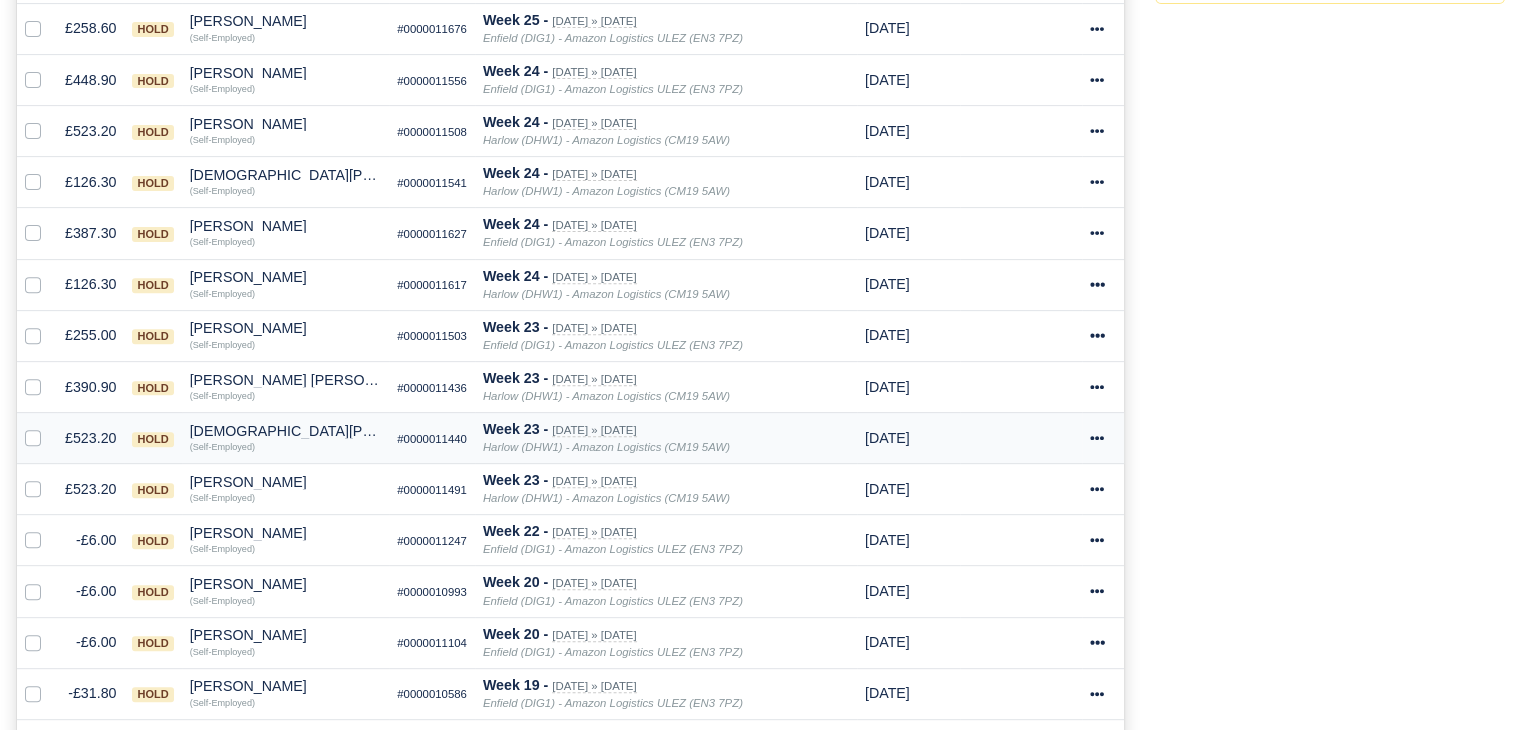 click on "Mohamed Hisham Chandriyakath" at bounding box center [286, 431] 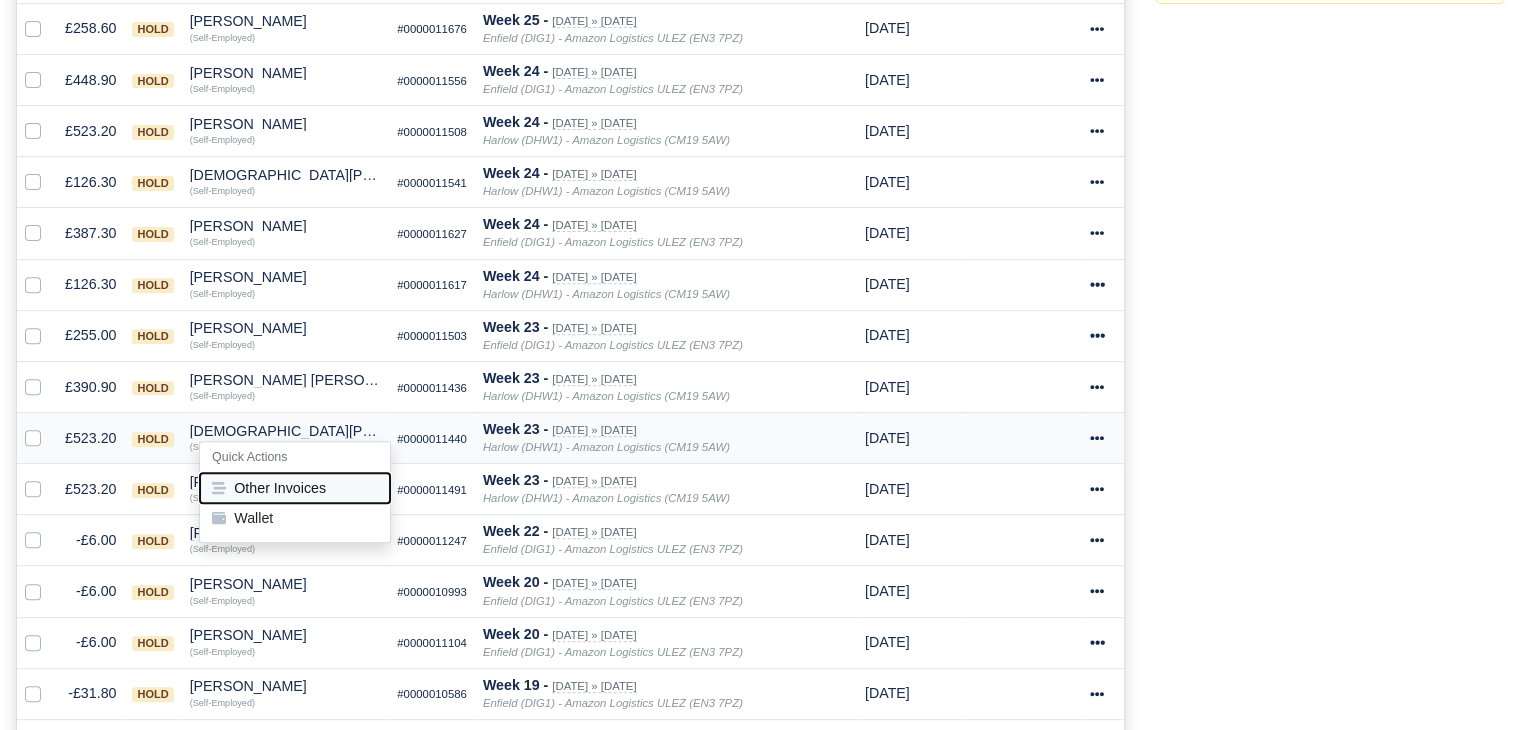 click on "Other Invoices" at bounding box center (295, 488) 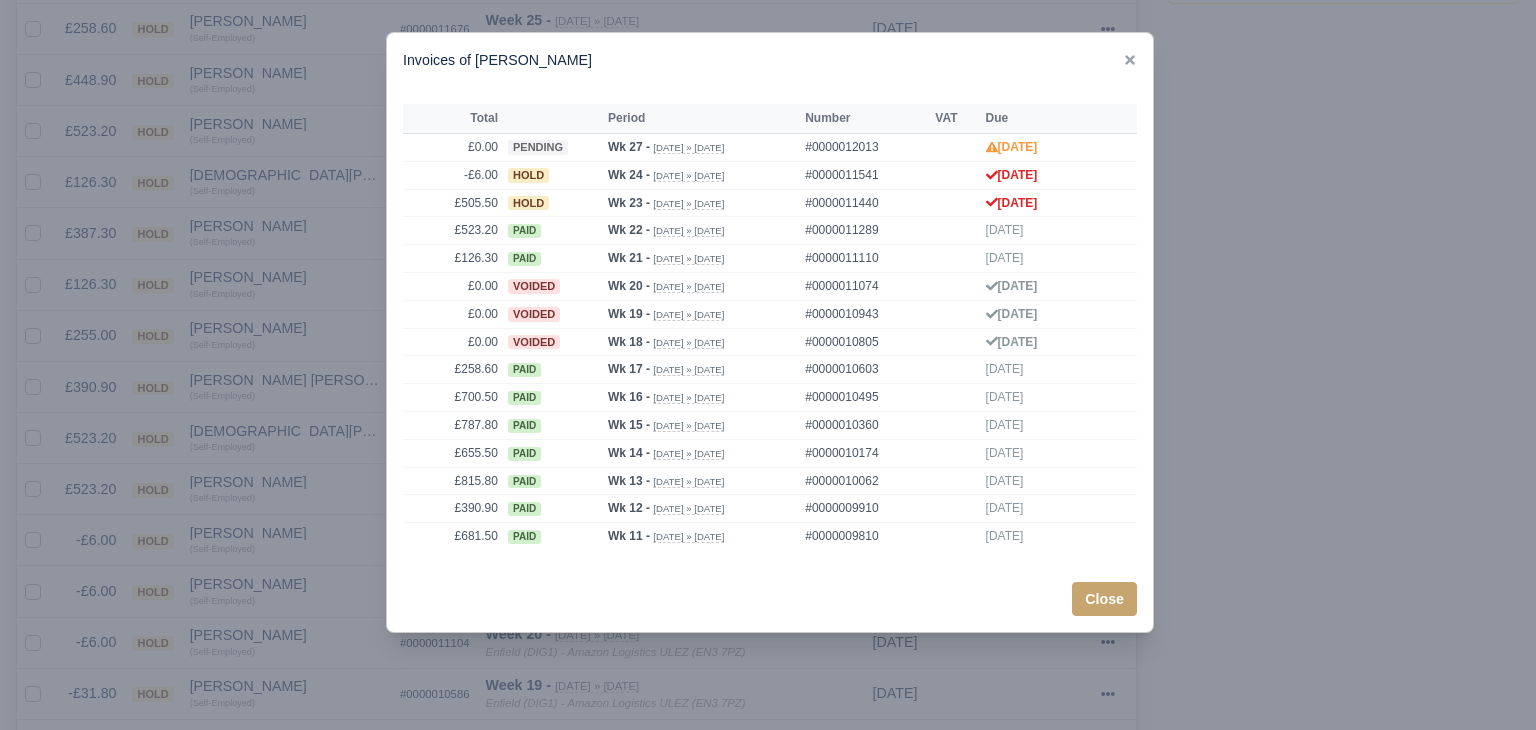 click at bounding box center [768, 365] 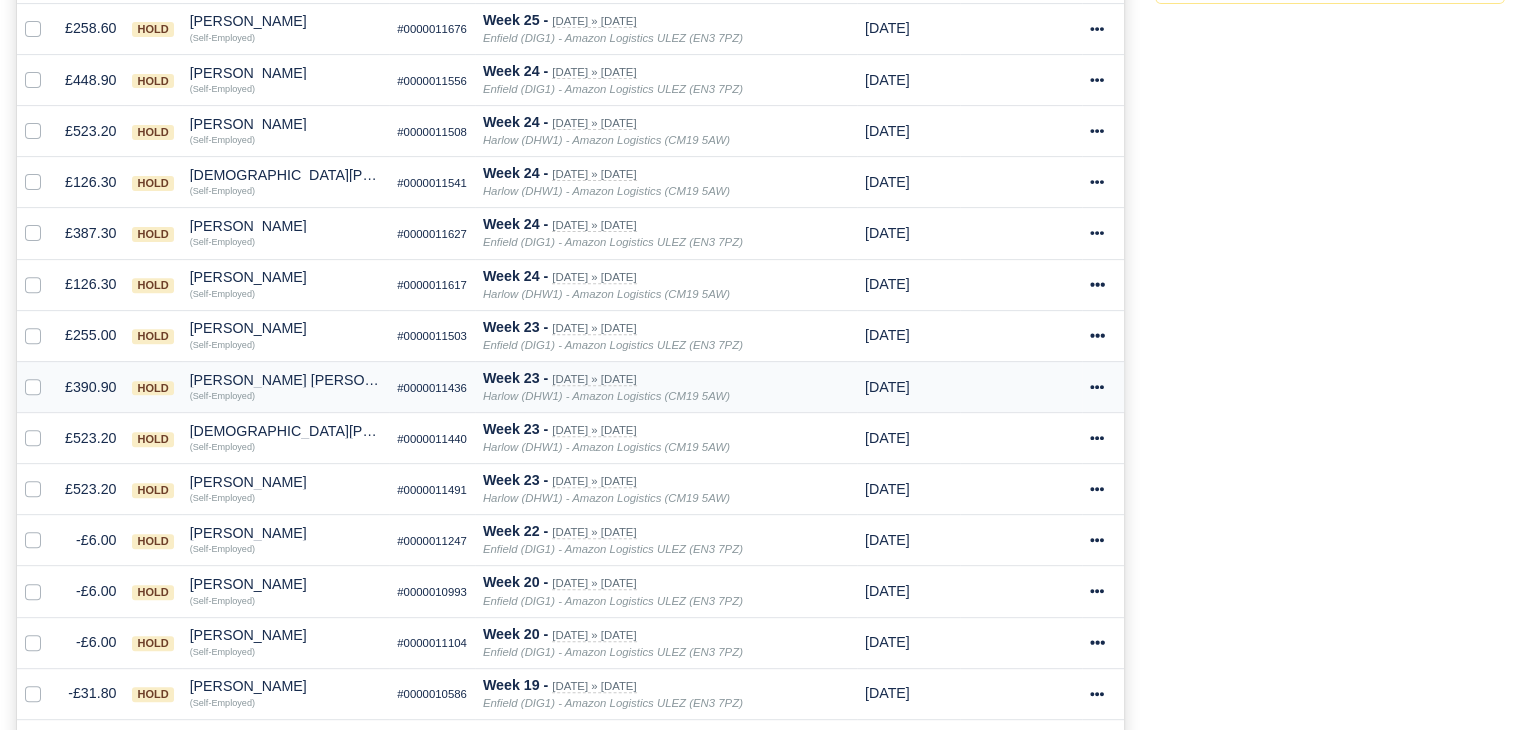 click on "George Alexandru Perta" at bounding box center [286, 380] 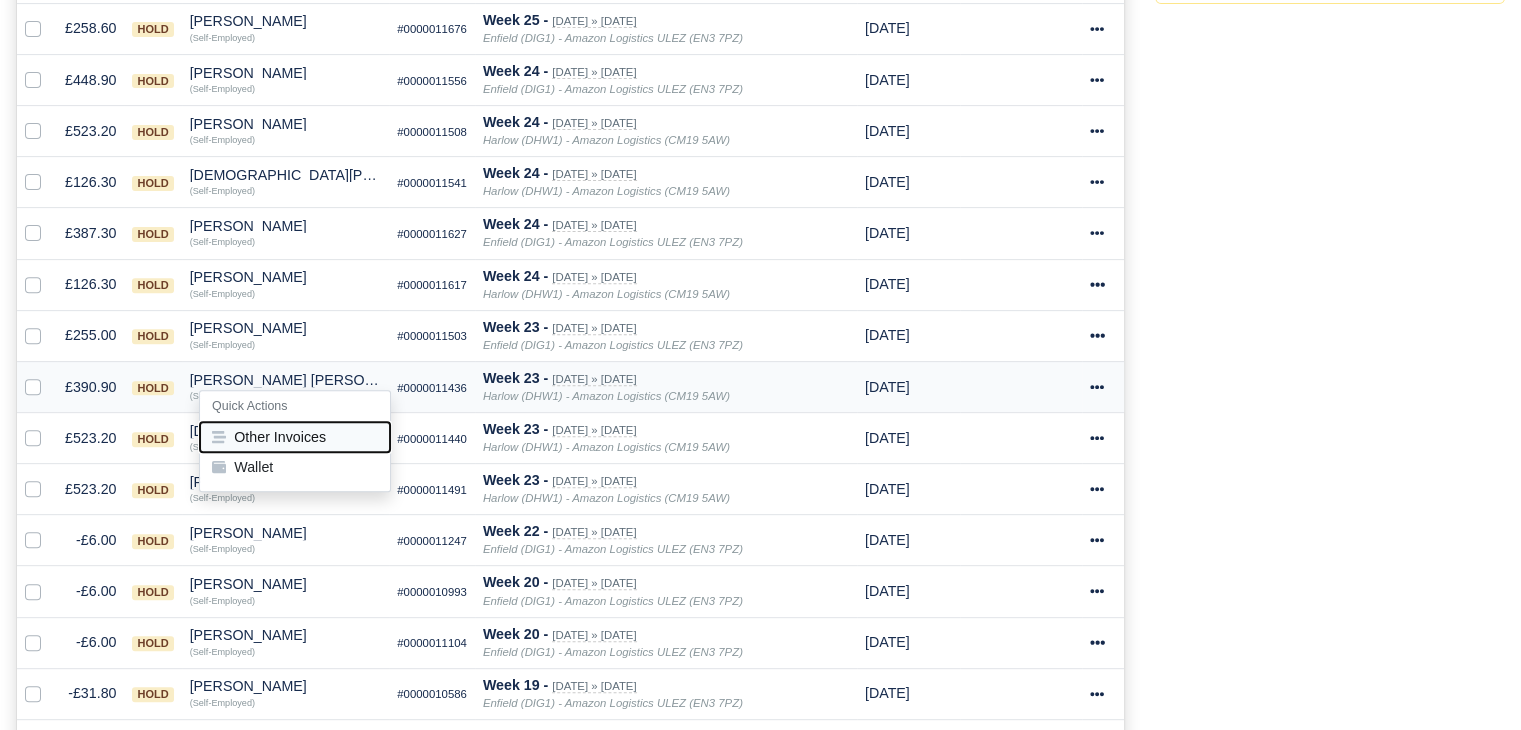 click on "Other Invoices" at bounding box center (295, 436) 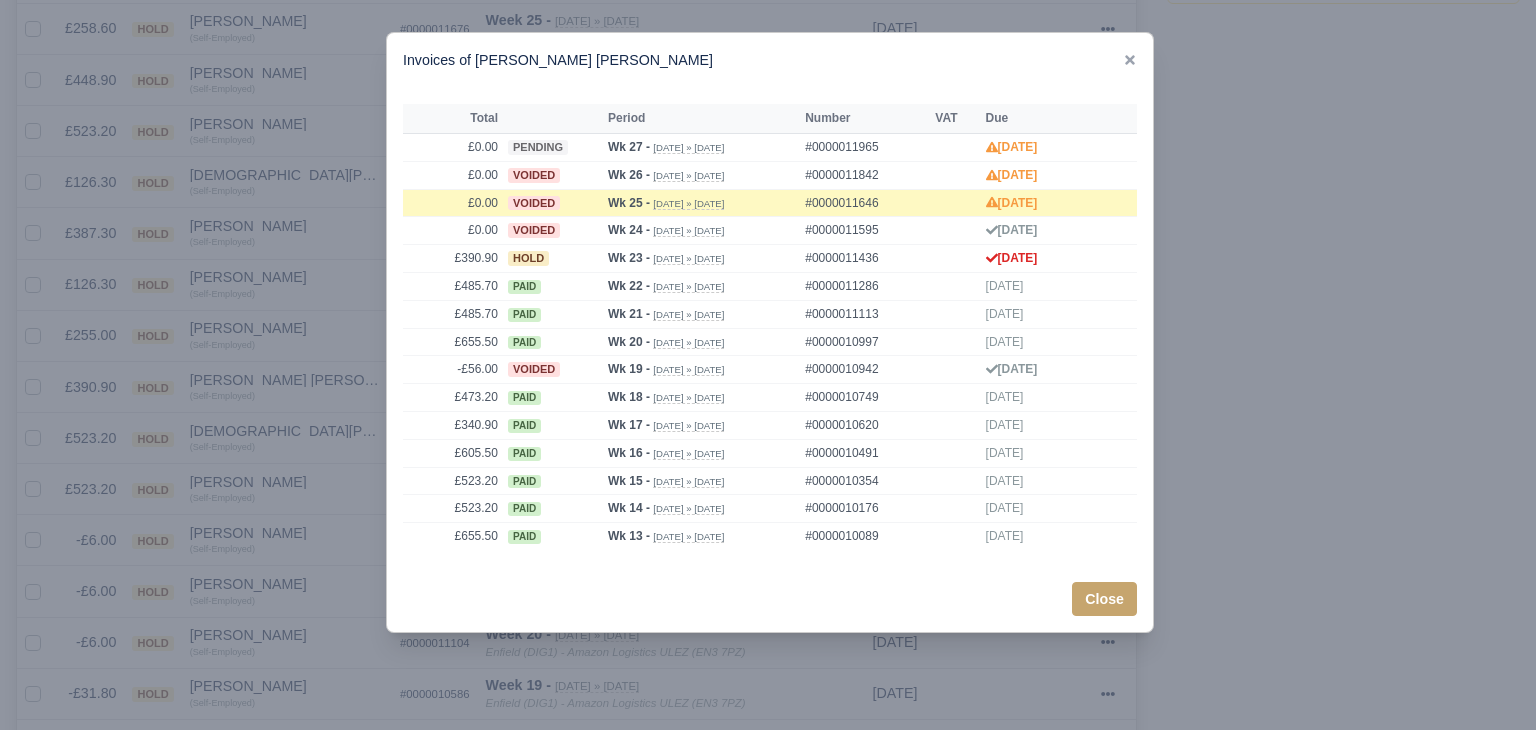 click at bounding box center [768, 365] 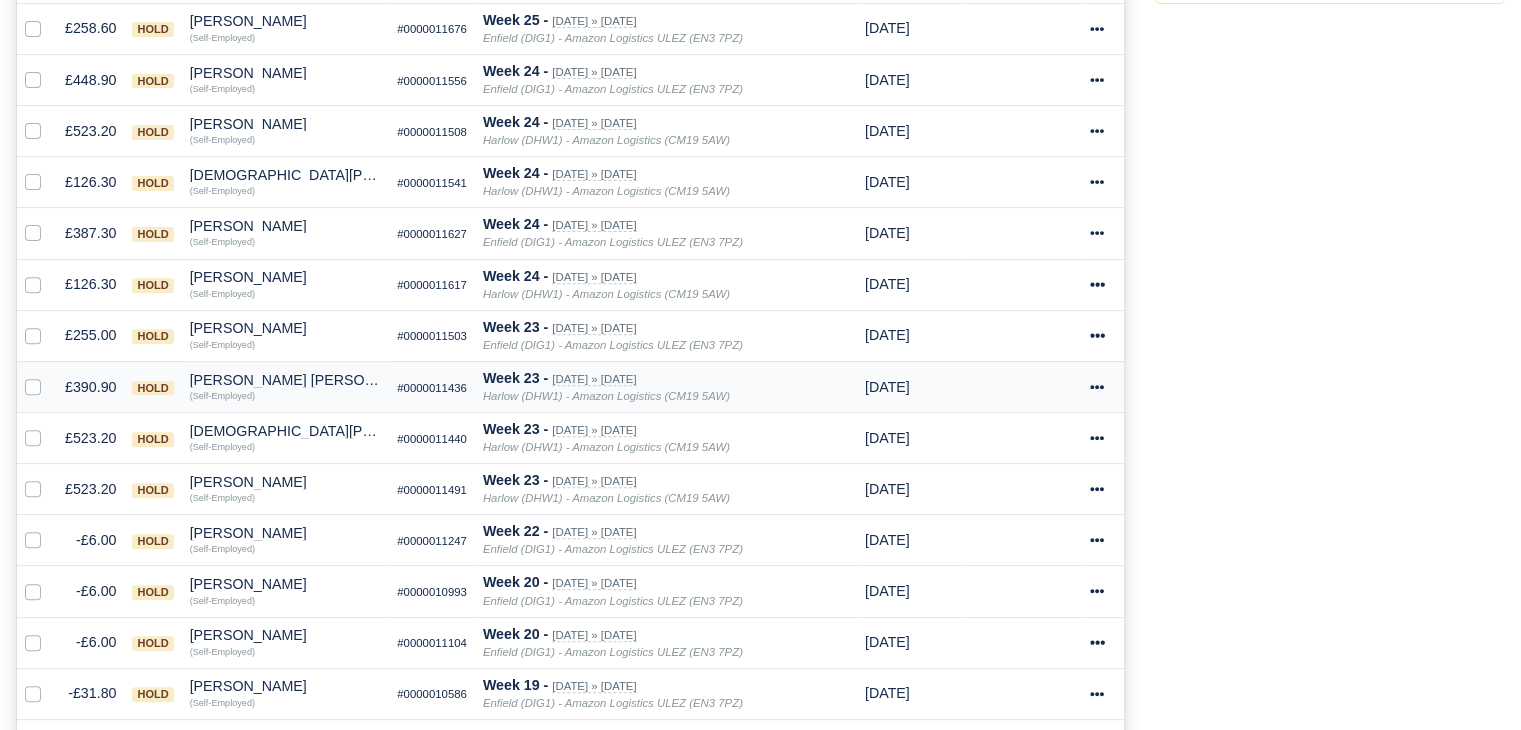 click on "George Alexandru Perta" at bounding box center [286, 380] 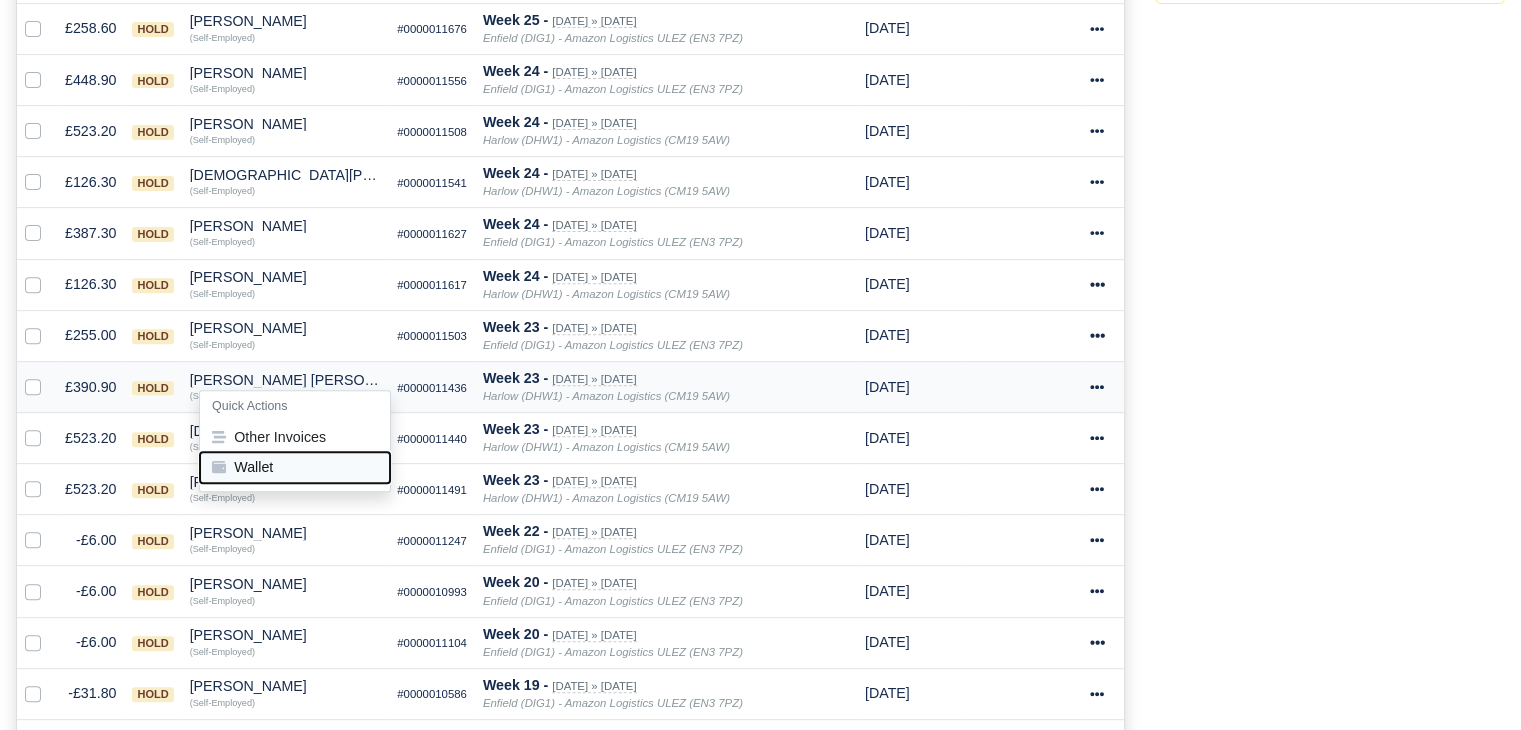 click on "Wallet" at bounding box center (295, 467) 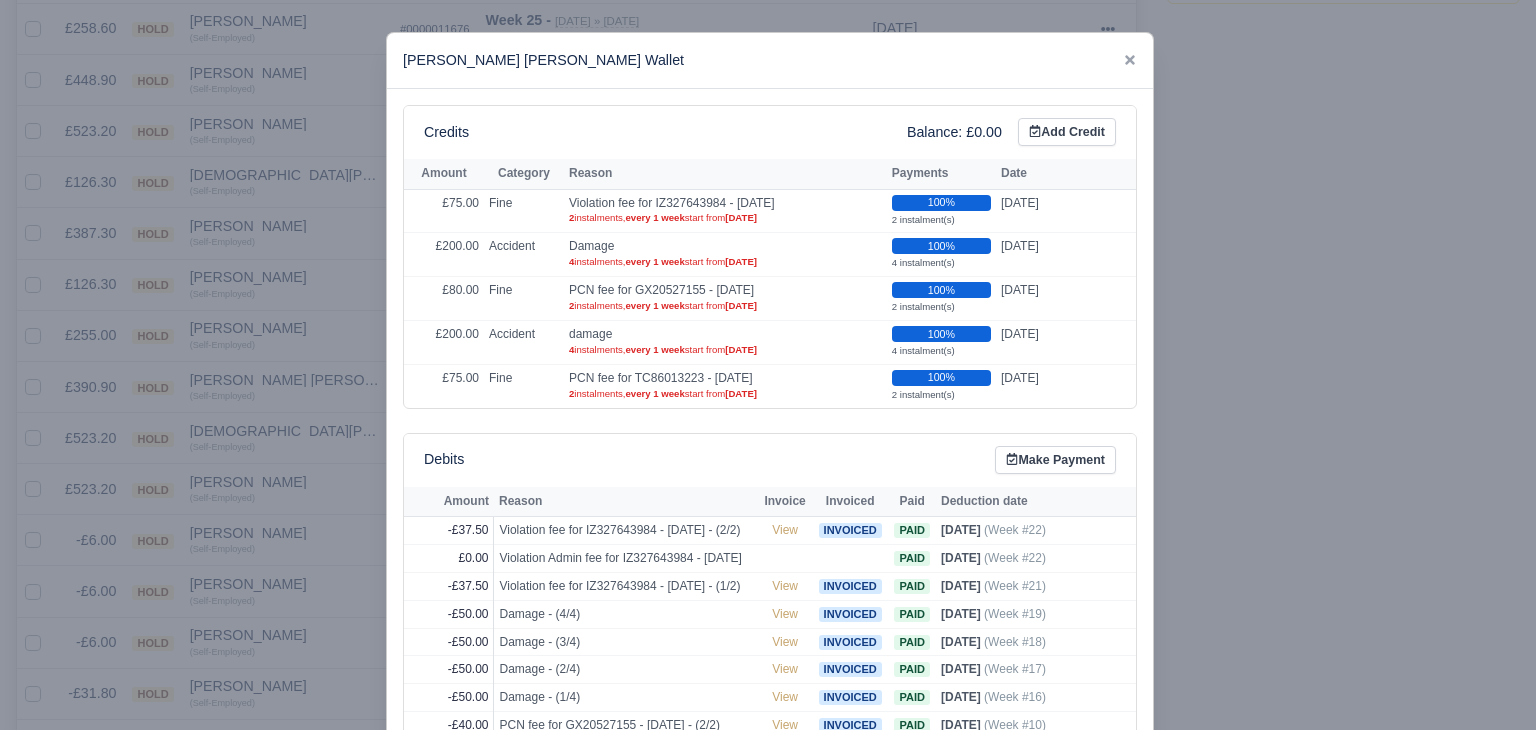 click at bounding box center (768, 365) 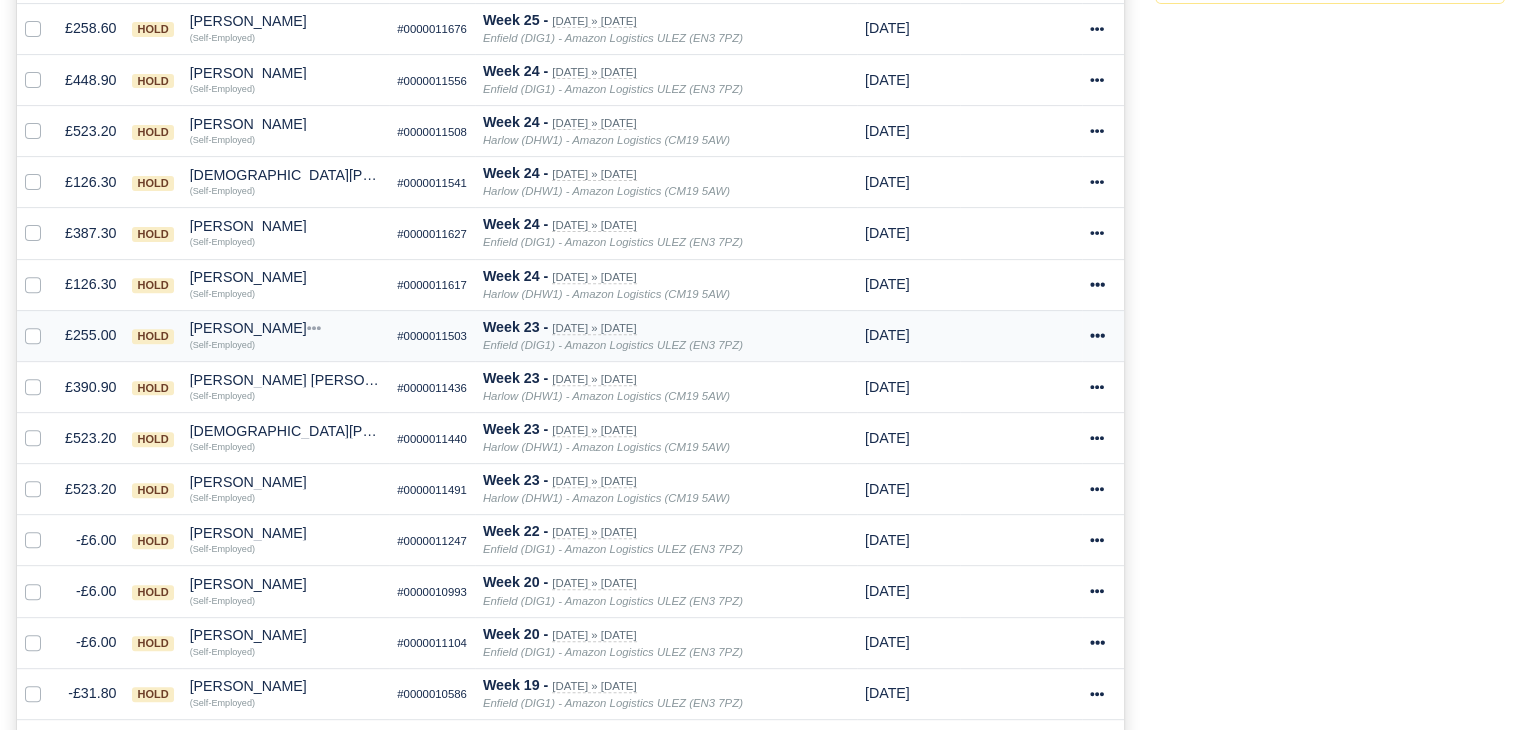 click on "Alagie Sambou Camara" at bounding box center [286, 328] 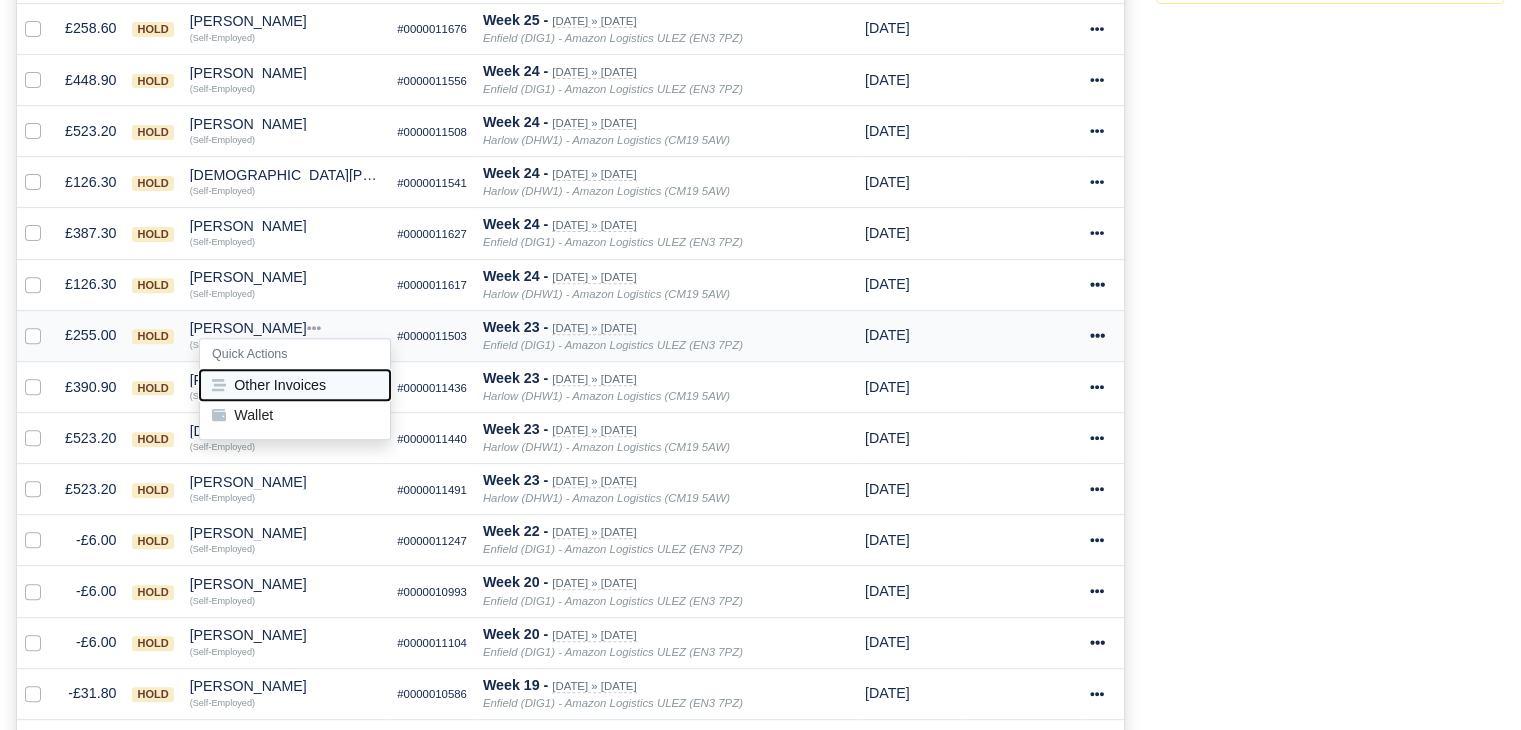 click on "Other Invoices" at bounding box center [295, 385] 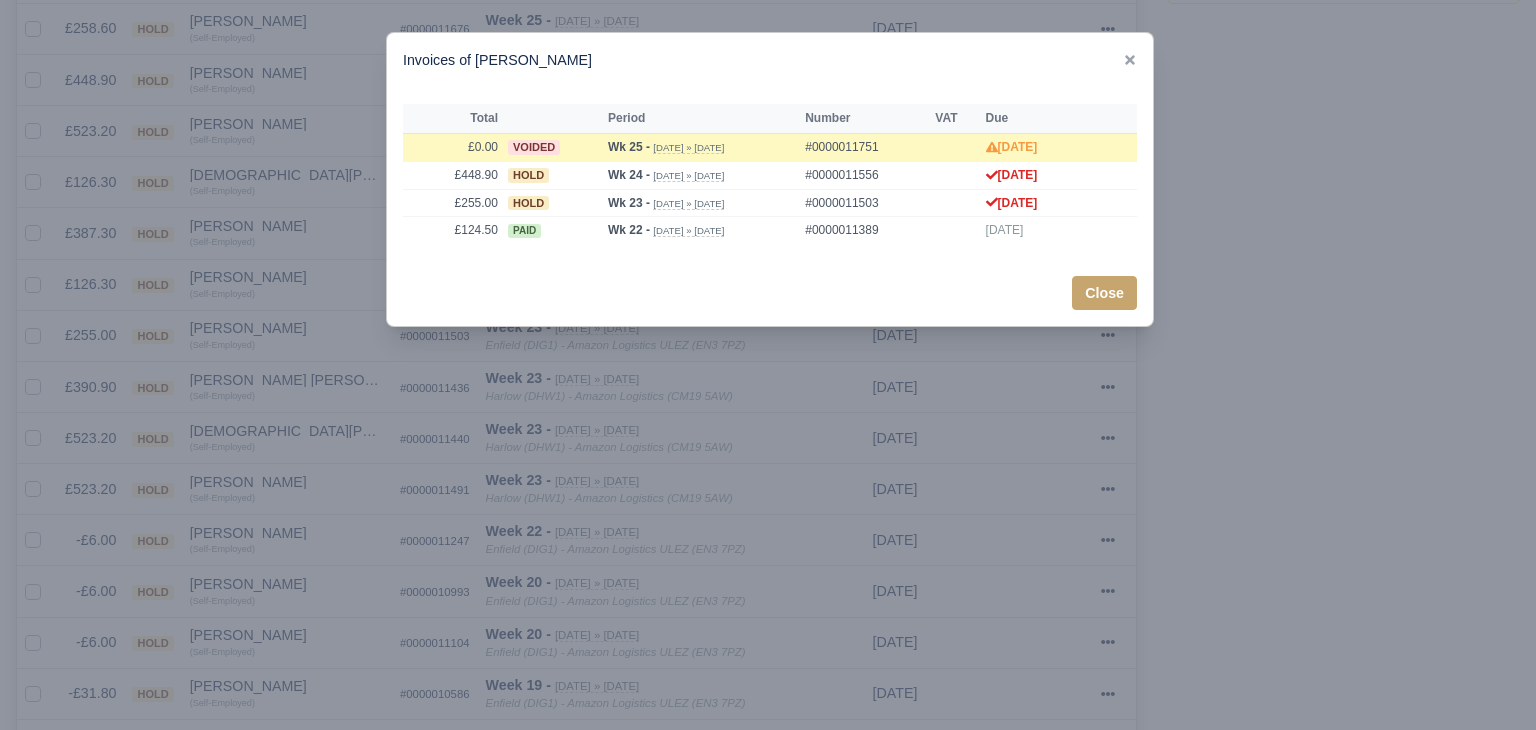 click at bounding box center (768, 365) 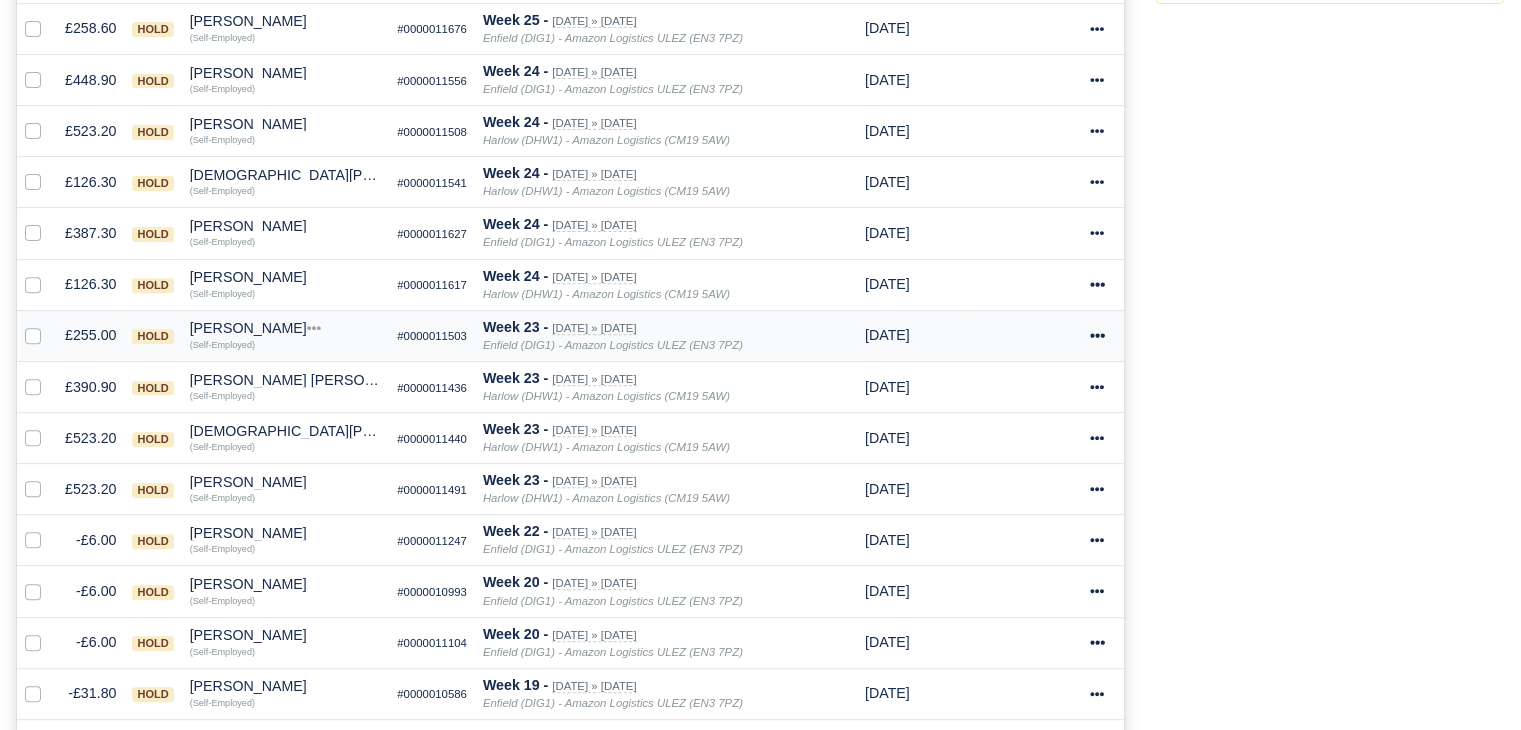 click on "Alagie Sambou Camara" at bounding box center [286, 328] 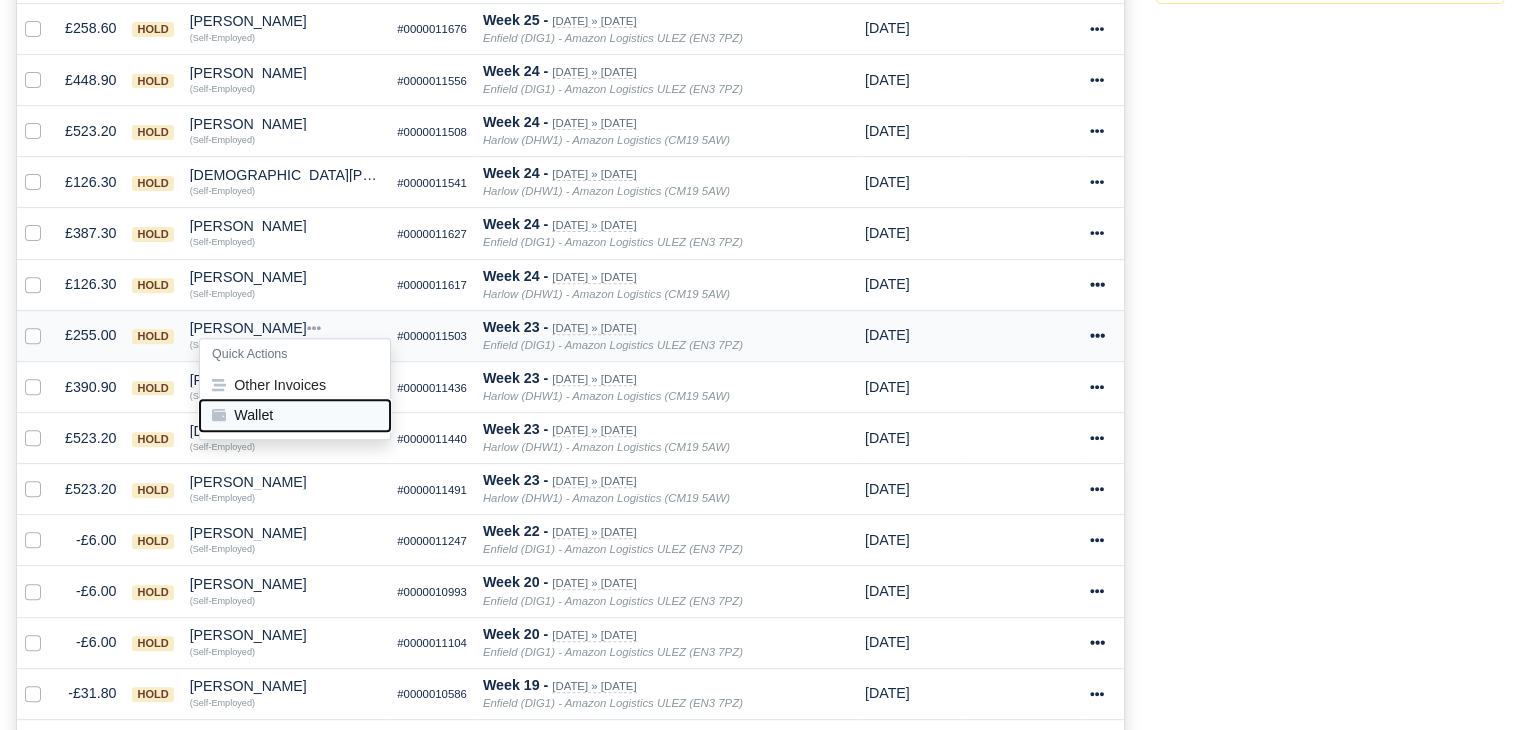 click on "Wallet" at bounding box center [295, 416] 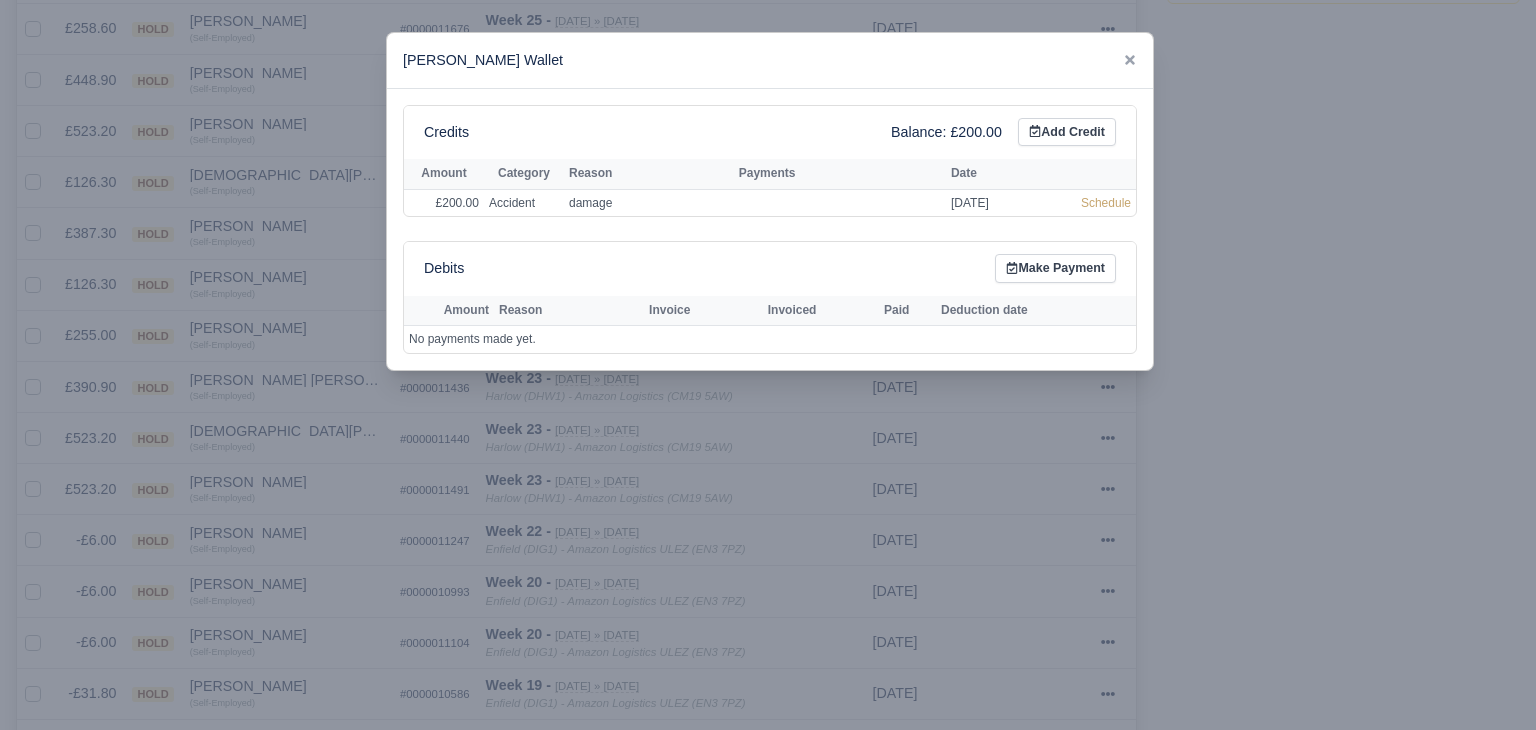 click at bounding box center [768, 365] 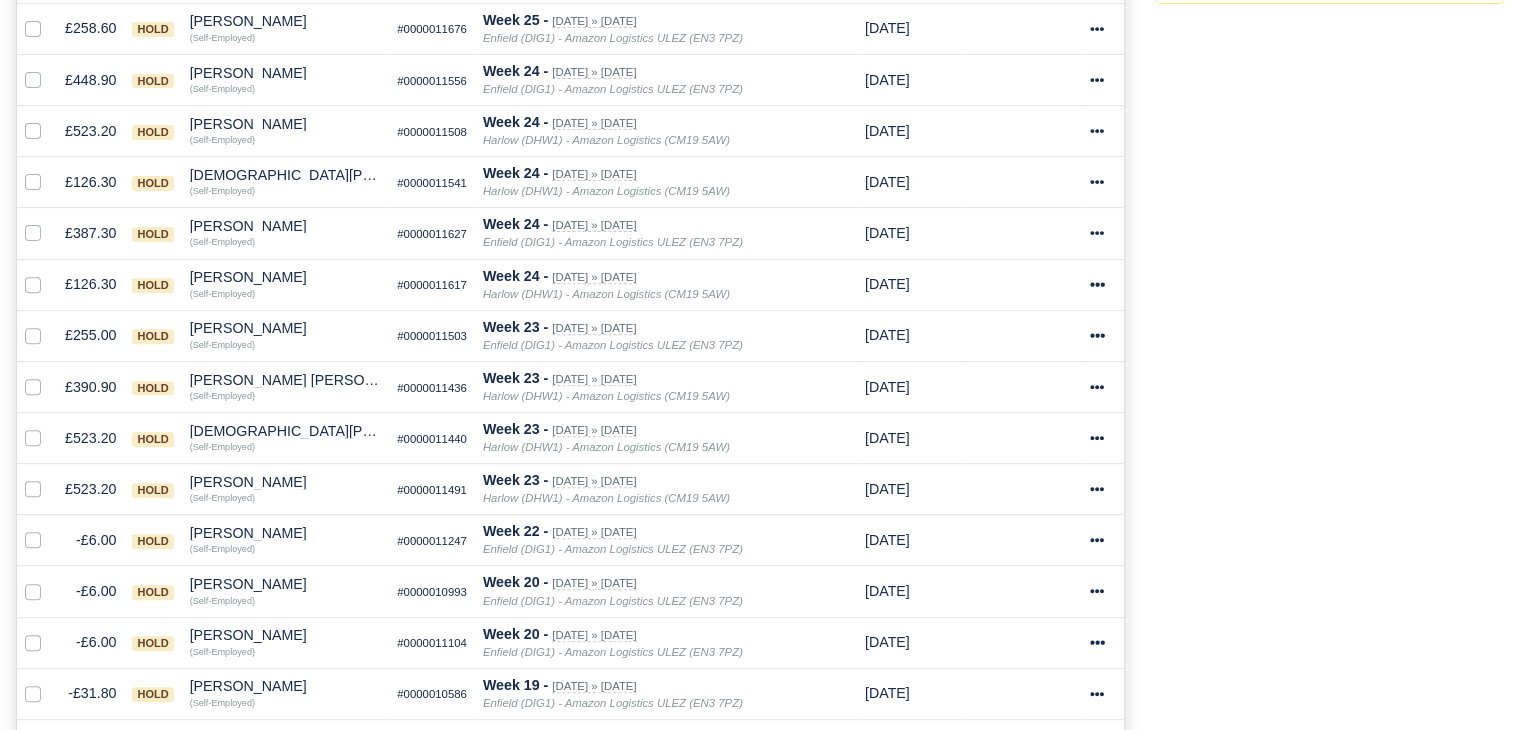 click on "George Alexandru Perta" at bounding box center (286, 380) 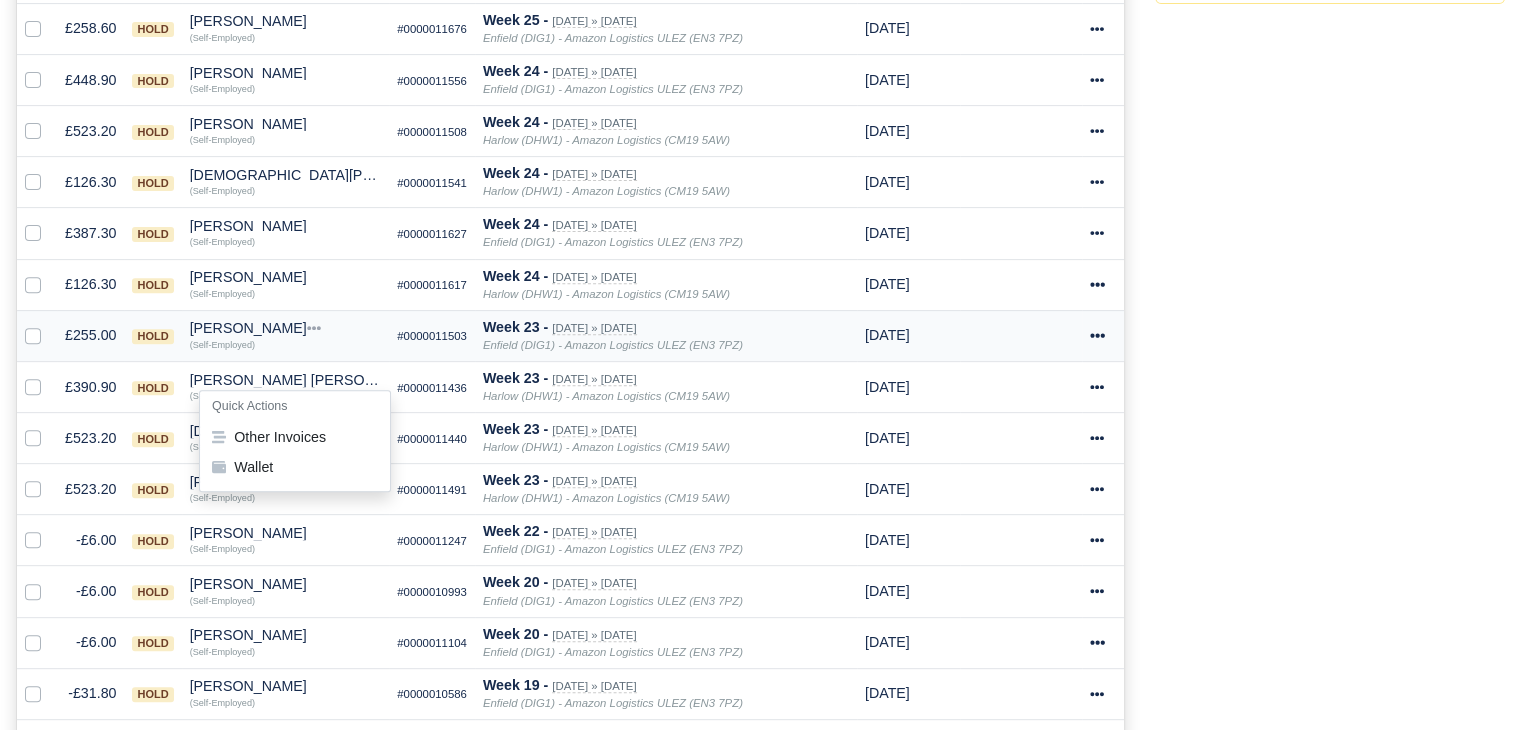 click on "Alagie Sambou Camara" at bounding box center [286, 328] 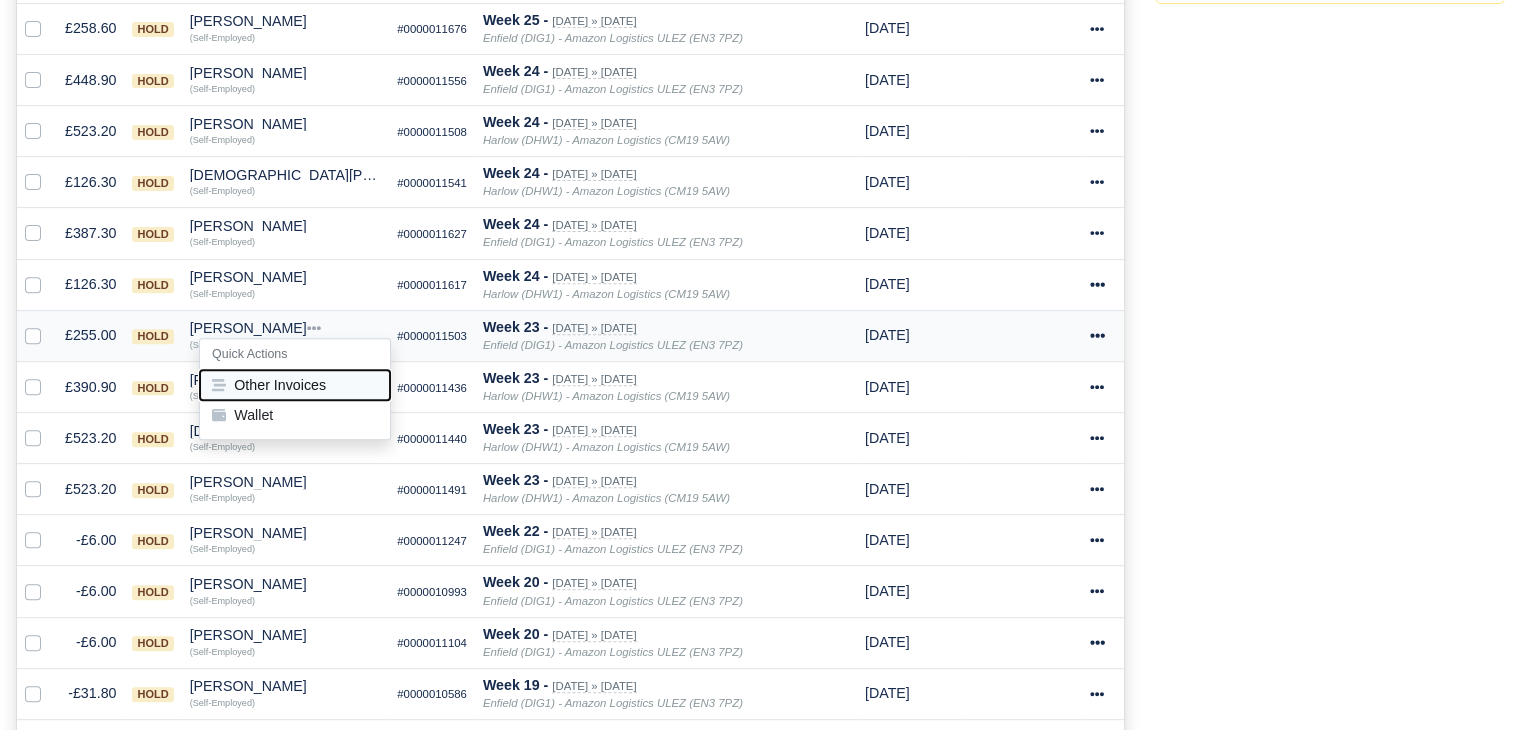 click on "Other Invoices" at bounding box center [295, 385] 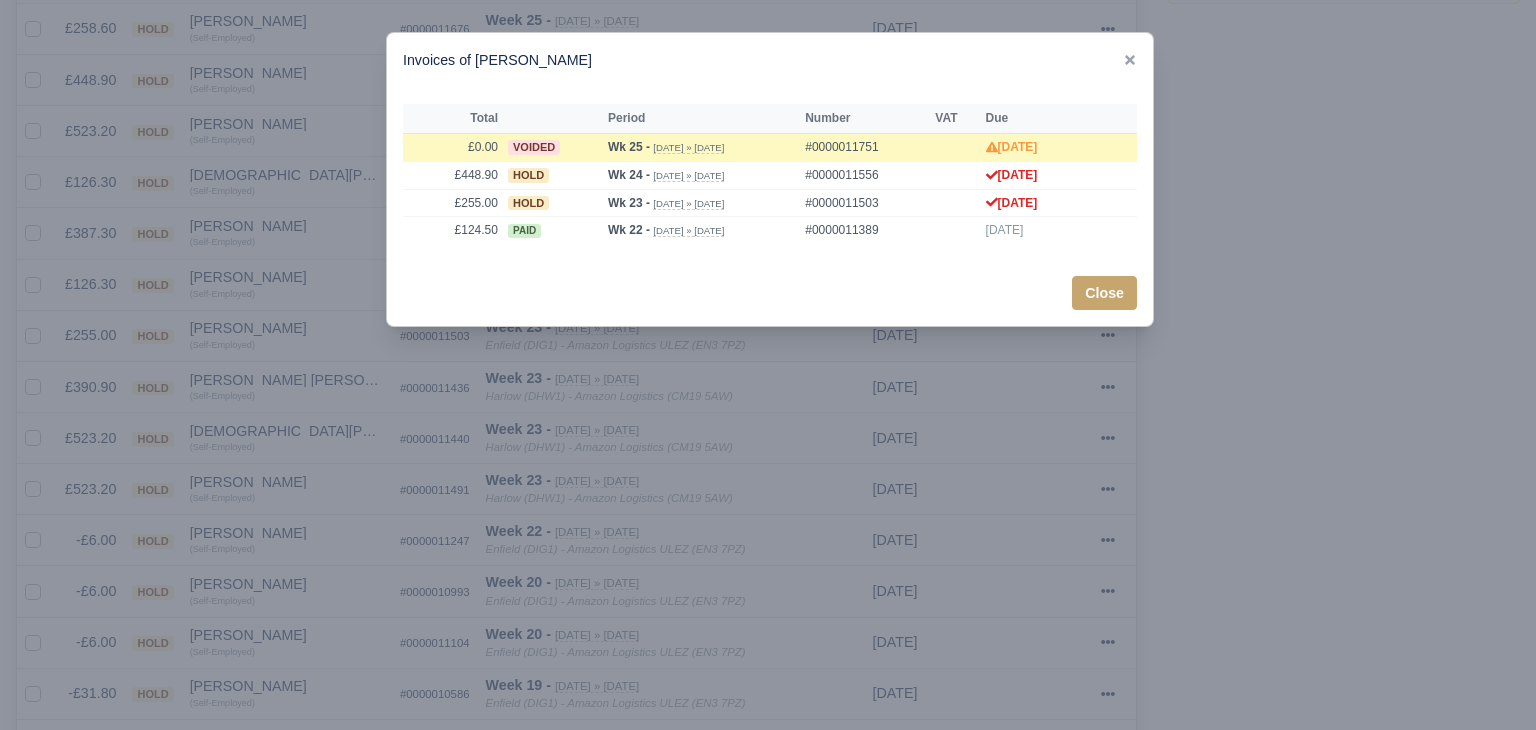 click at bounding box center (768, 365) 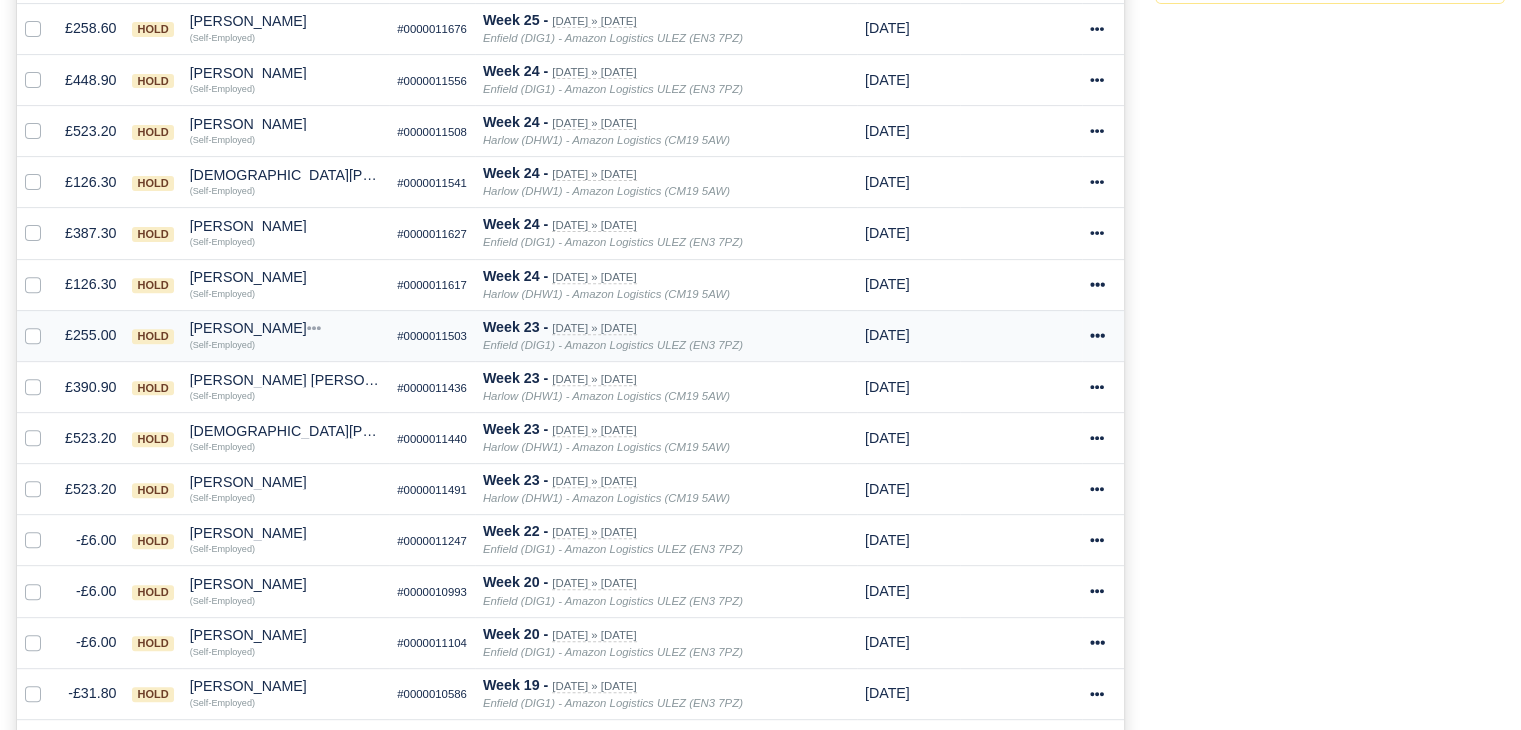 click on "Alagie Sambou Camara" at bounding box center [286, 328] 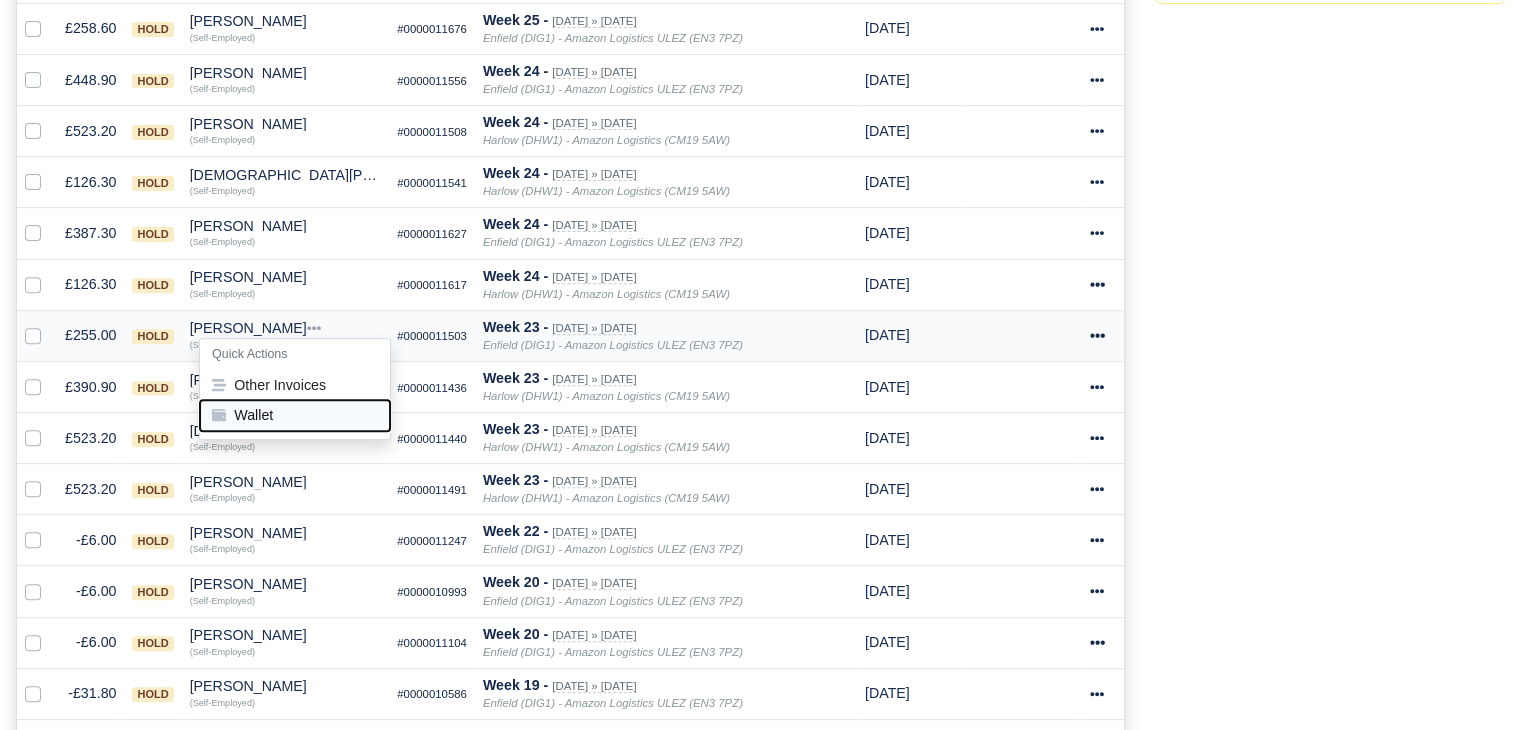 click on "Wallet" at bounding box center (295, 416) 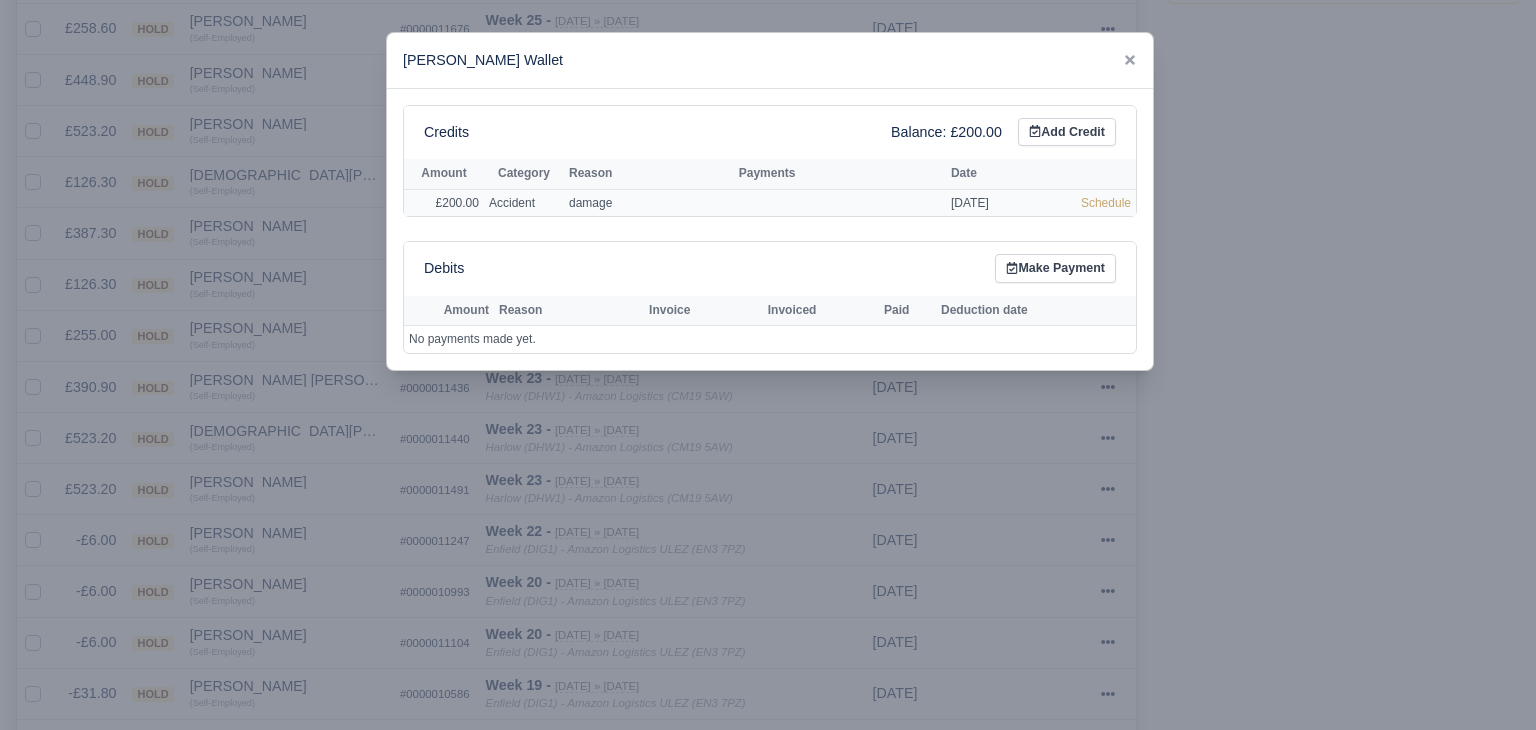 click on "Schedule" at bounding box center [1106, 202] 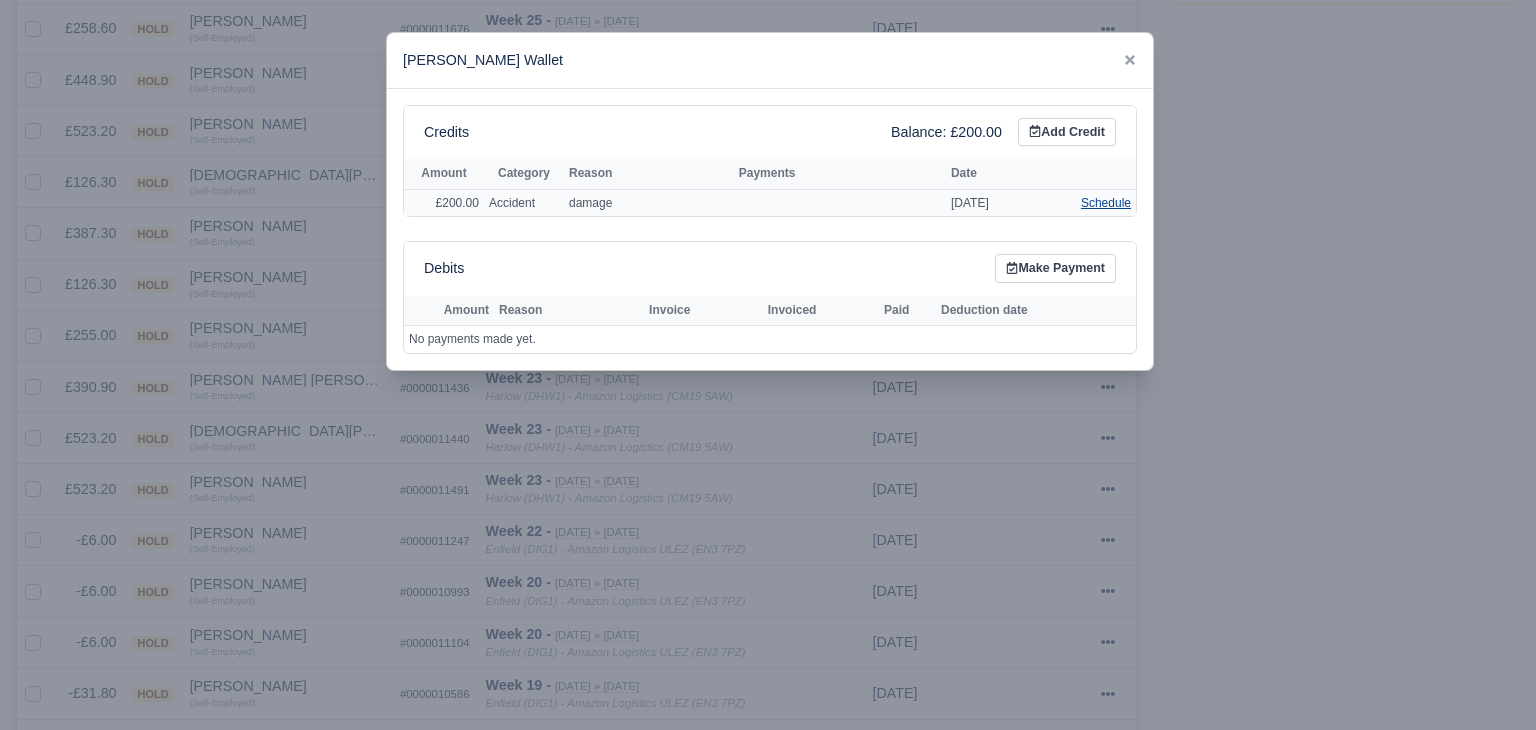 click on "Schedule" at bounding box center [1106, 203] 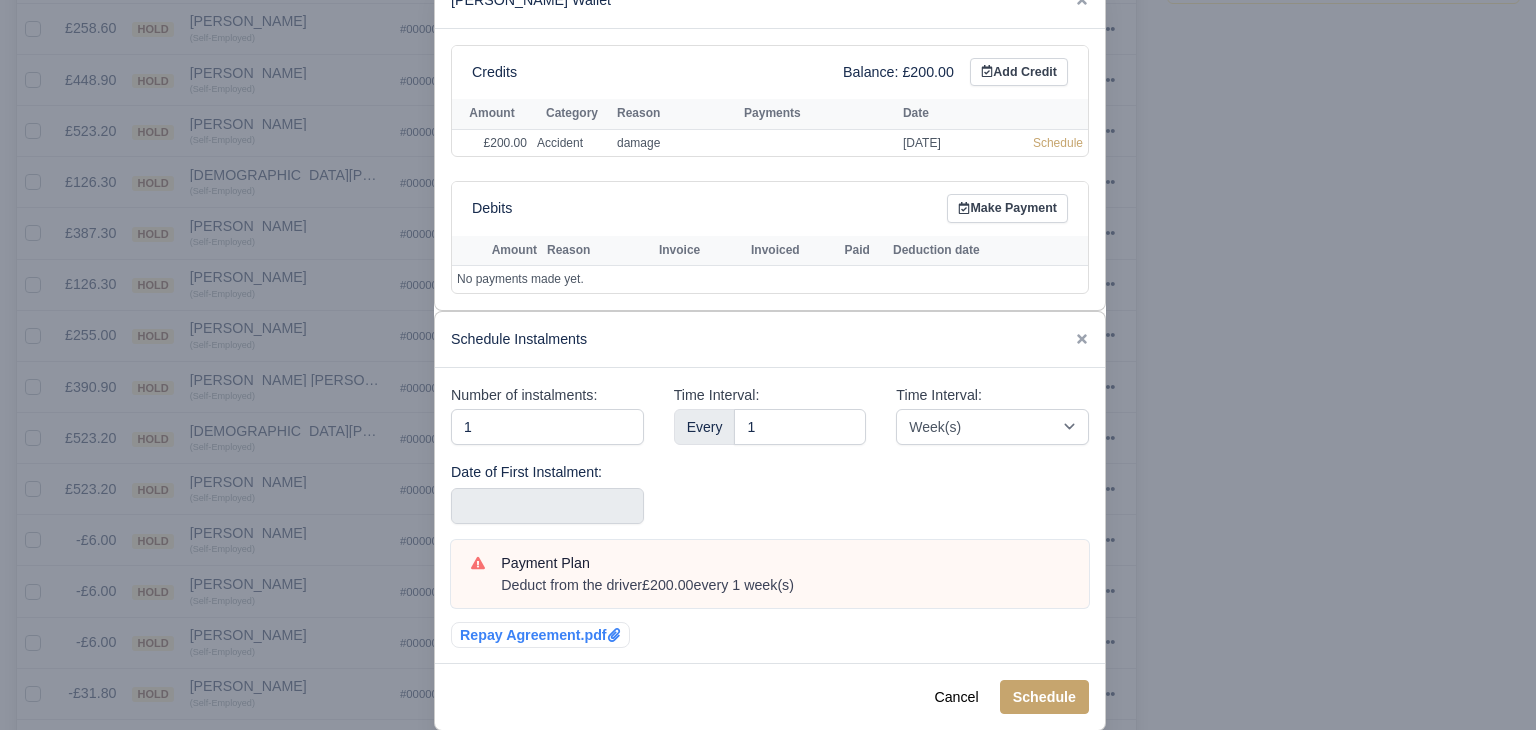 scroll, scrollTop: 90, scrollLeft: 0, axis: vertical 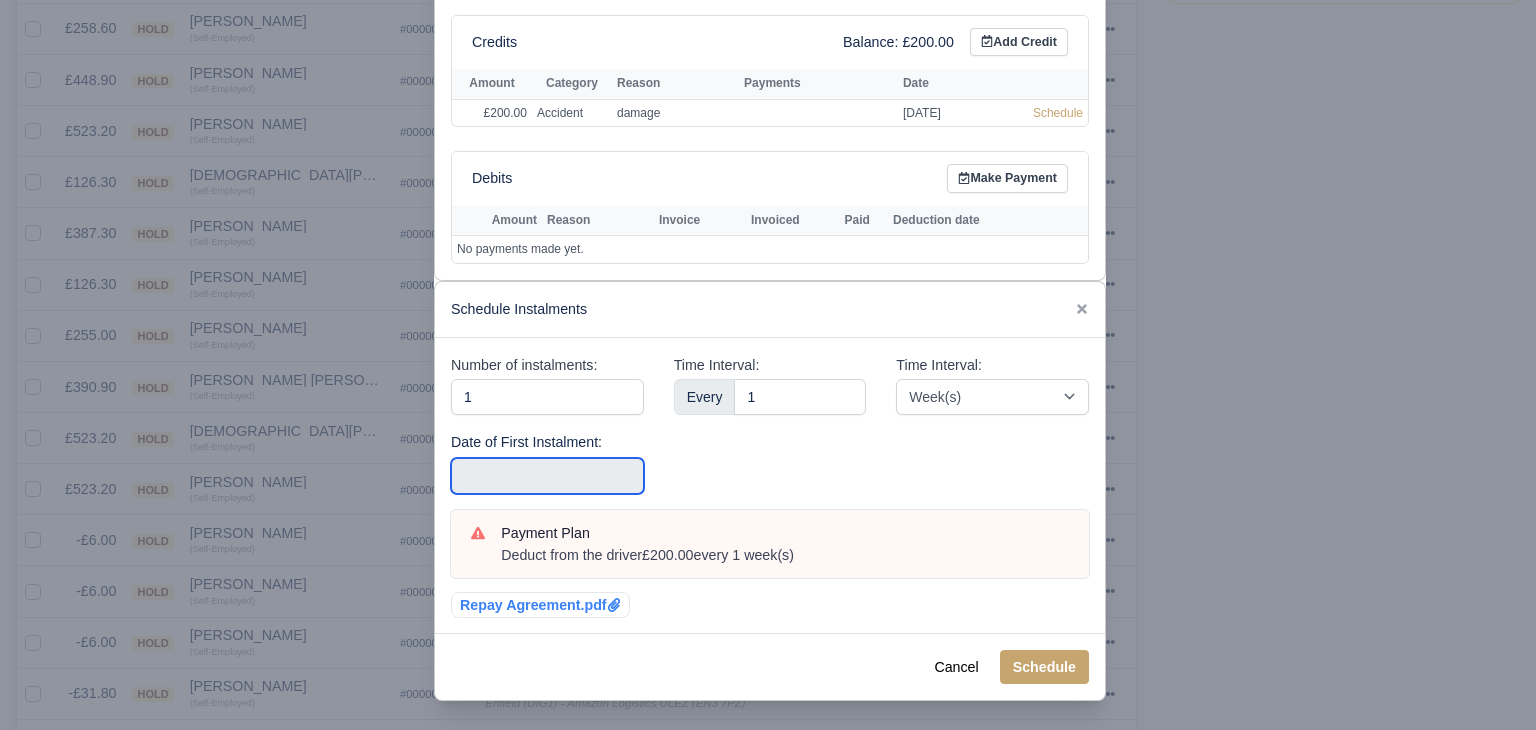 click at bounding box center (547, 476) 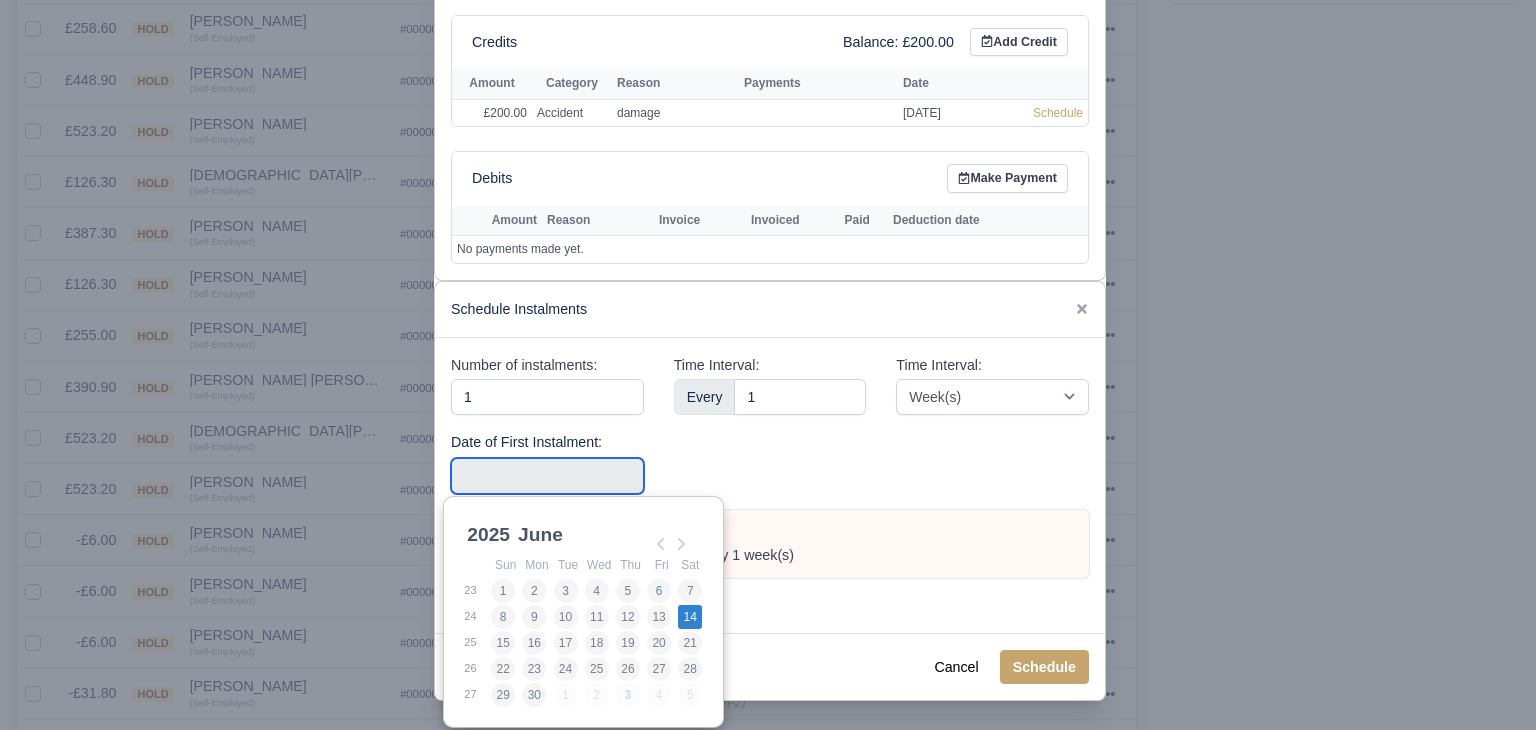 type on "2025-06-14" 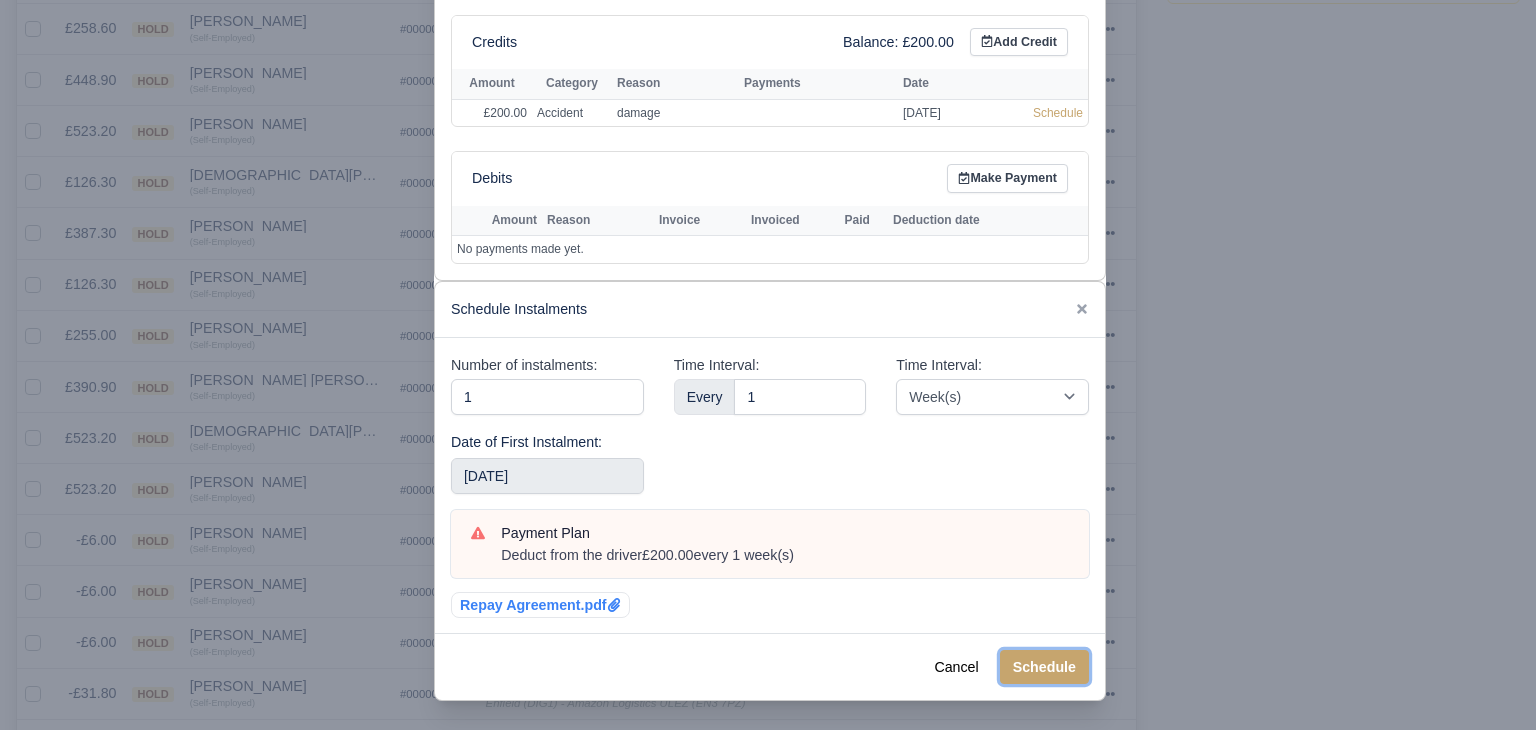 click on "Schedule" at bounding box center (1044, 667) 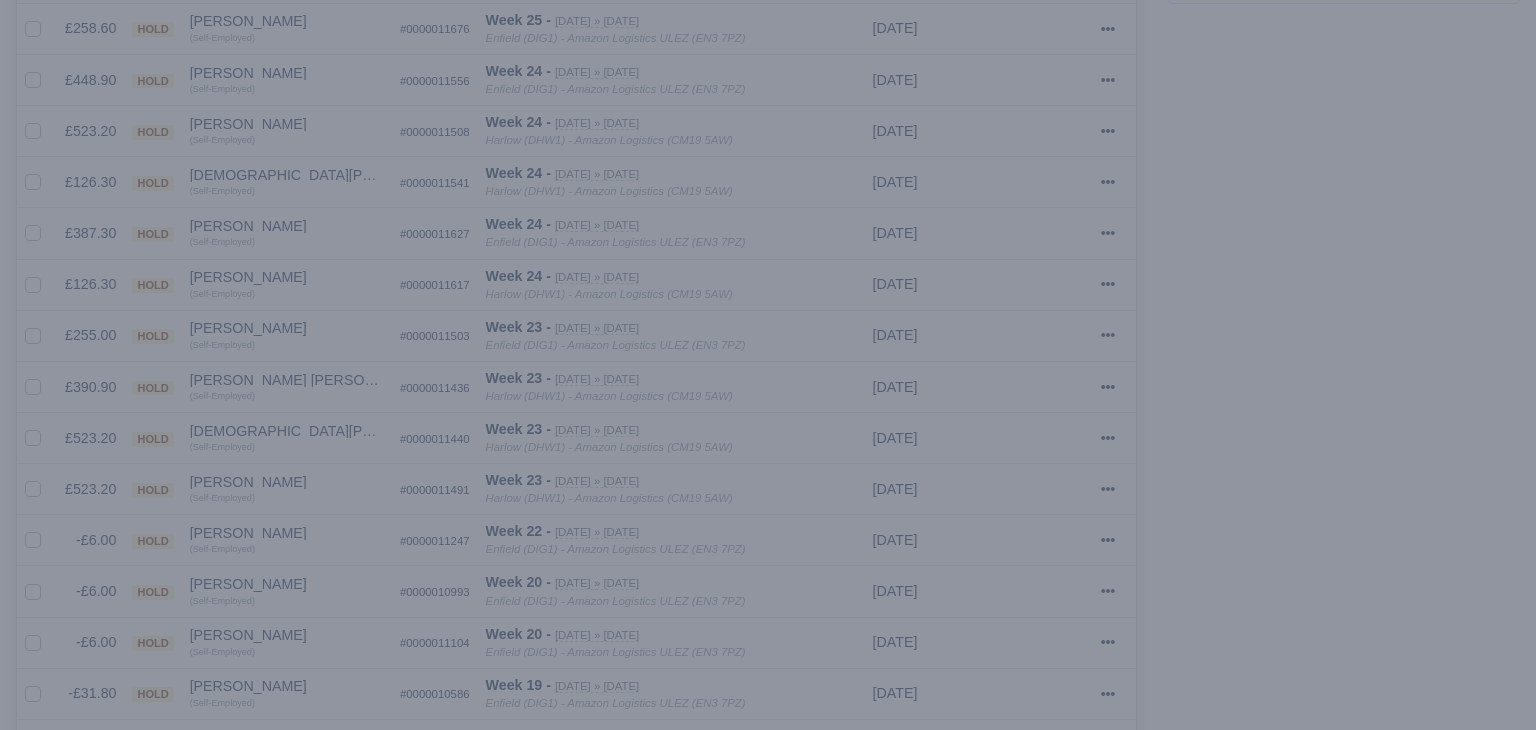 scroll, scrollTop: 0, scrollLeft: 0, axis: both 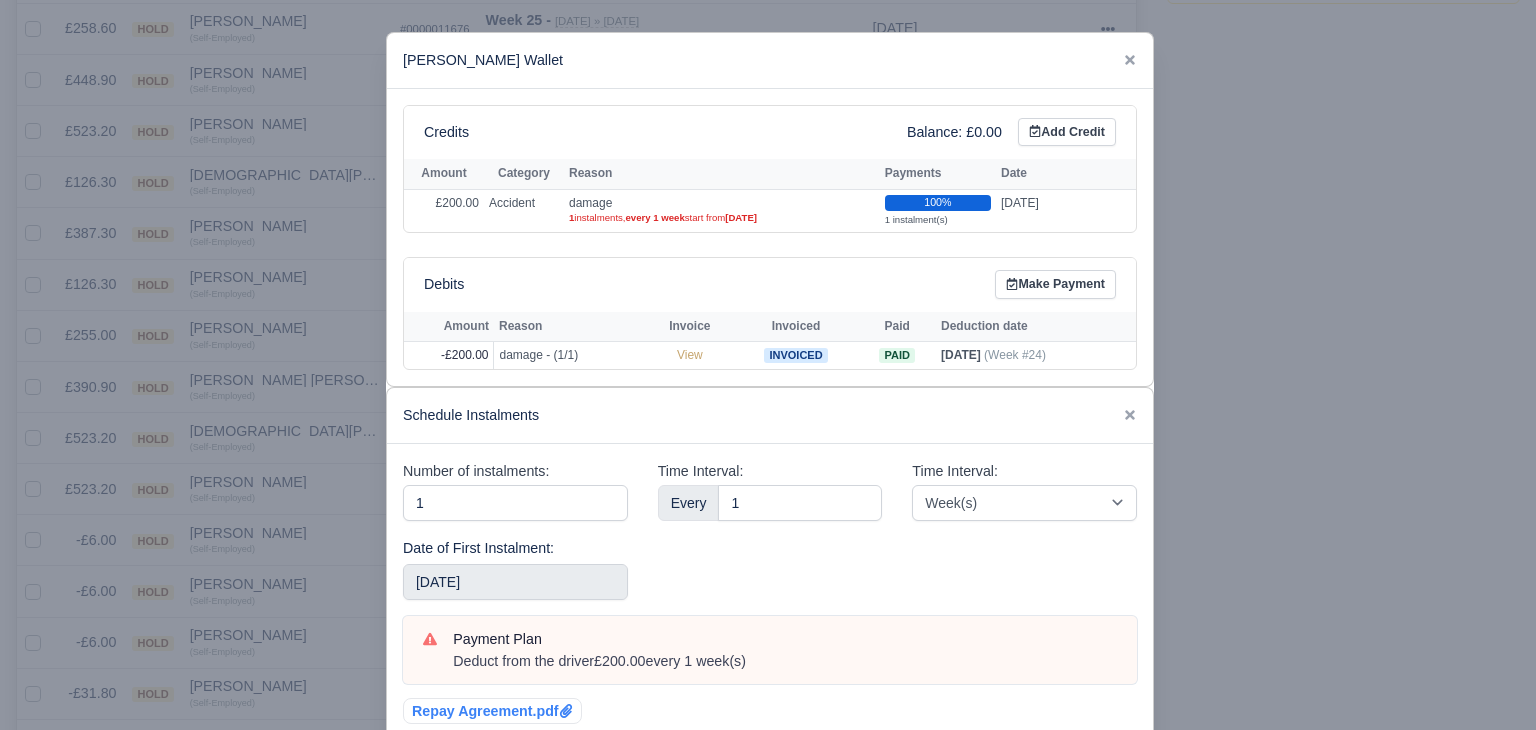 click at bounding box center (768, 365) 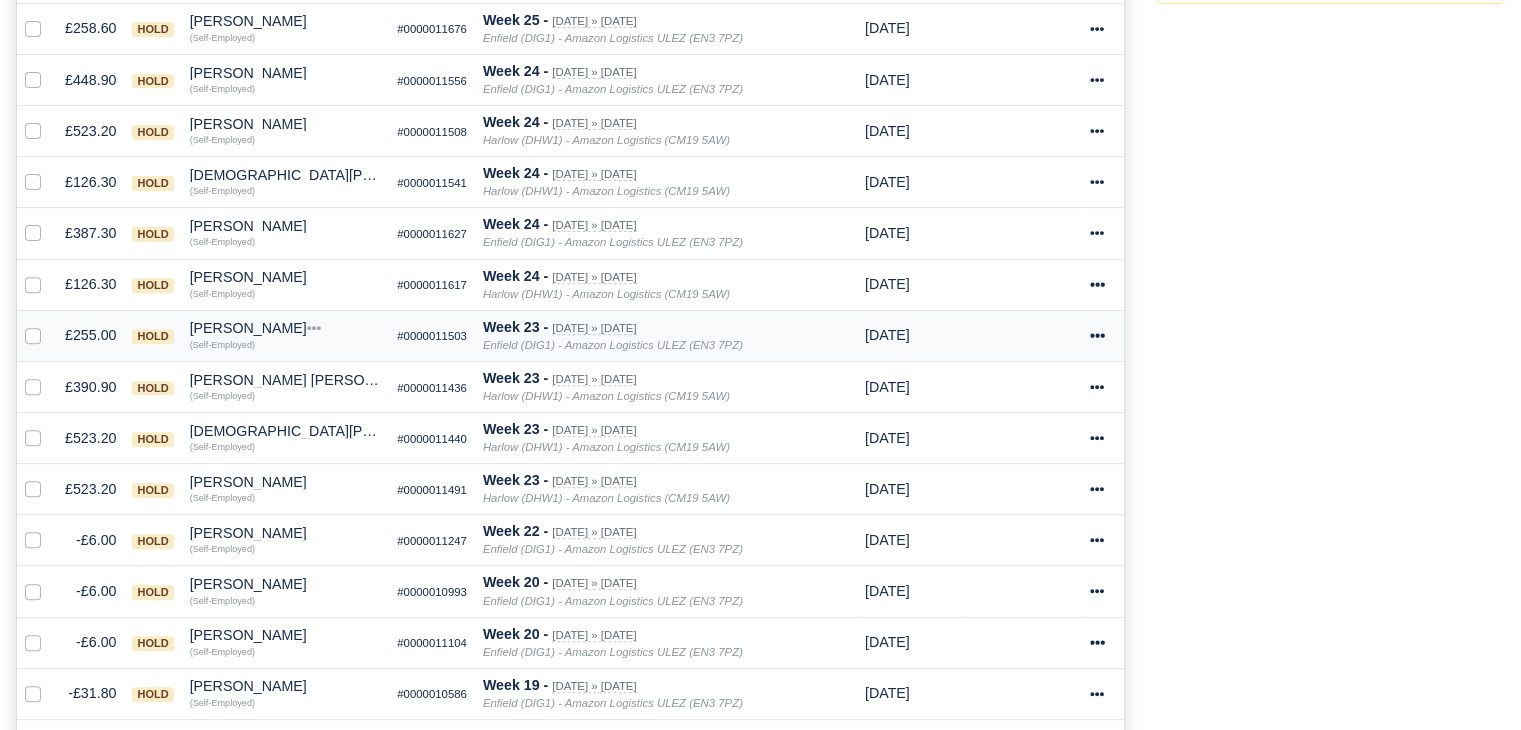 click on "Alagie Sambou Camara" at bounding box center [286, 328] 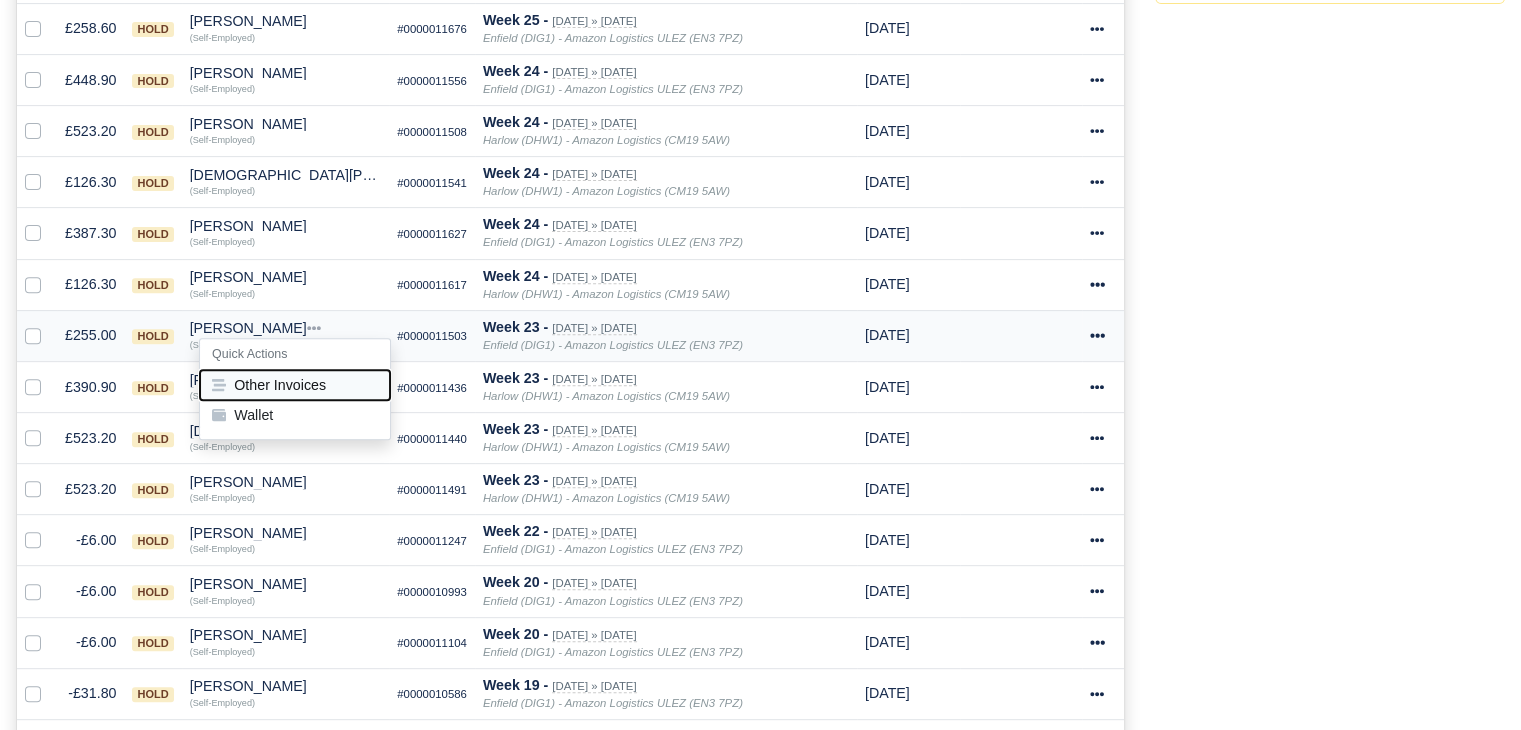 click on "Other Invoices" at bounding box center [295, 385] 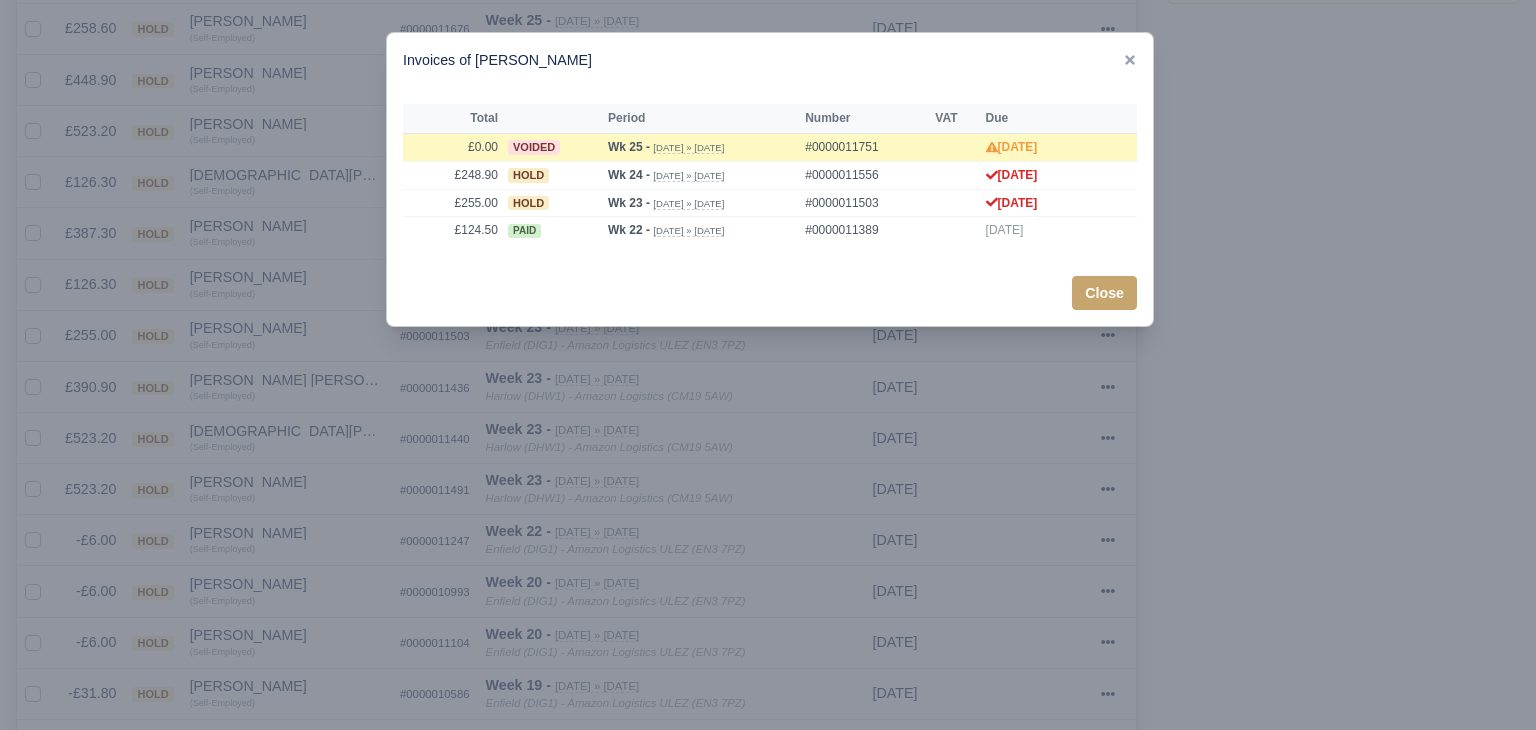 drag, startPoint x: 283, startPoint y: 390, endPoint x: 280, endPoint y: 371, distance: 19.235384 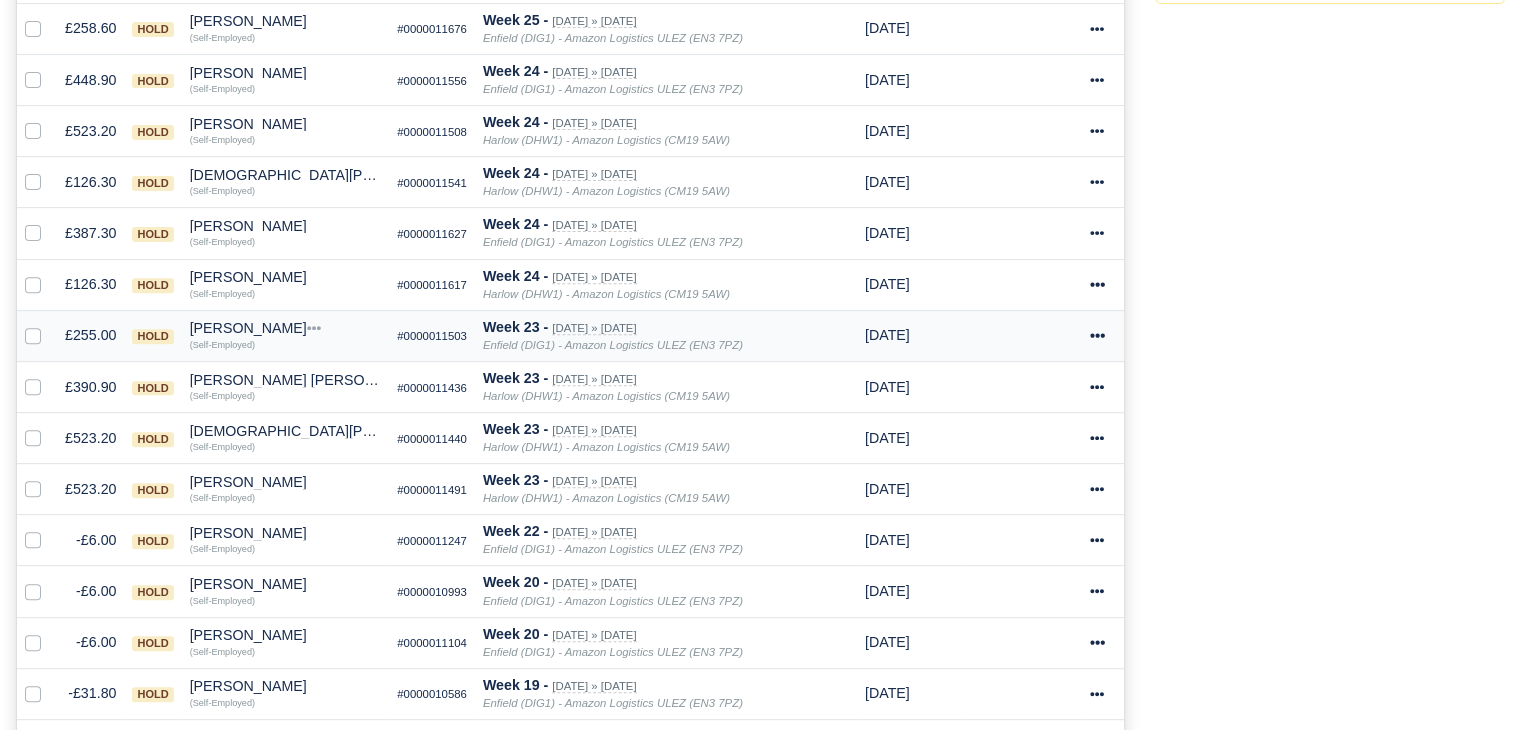 click on "Alagie Sambou Camara" at bounding box center [286, 328] 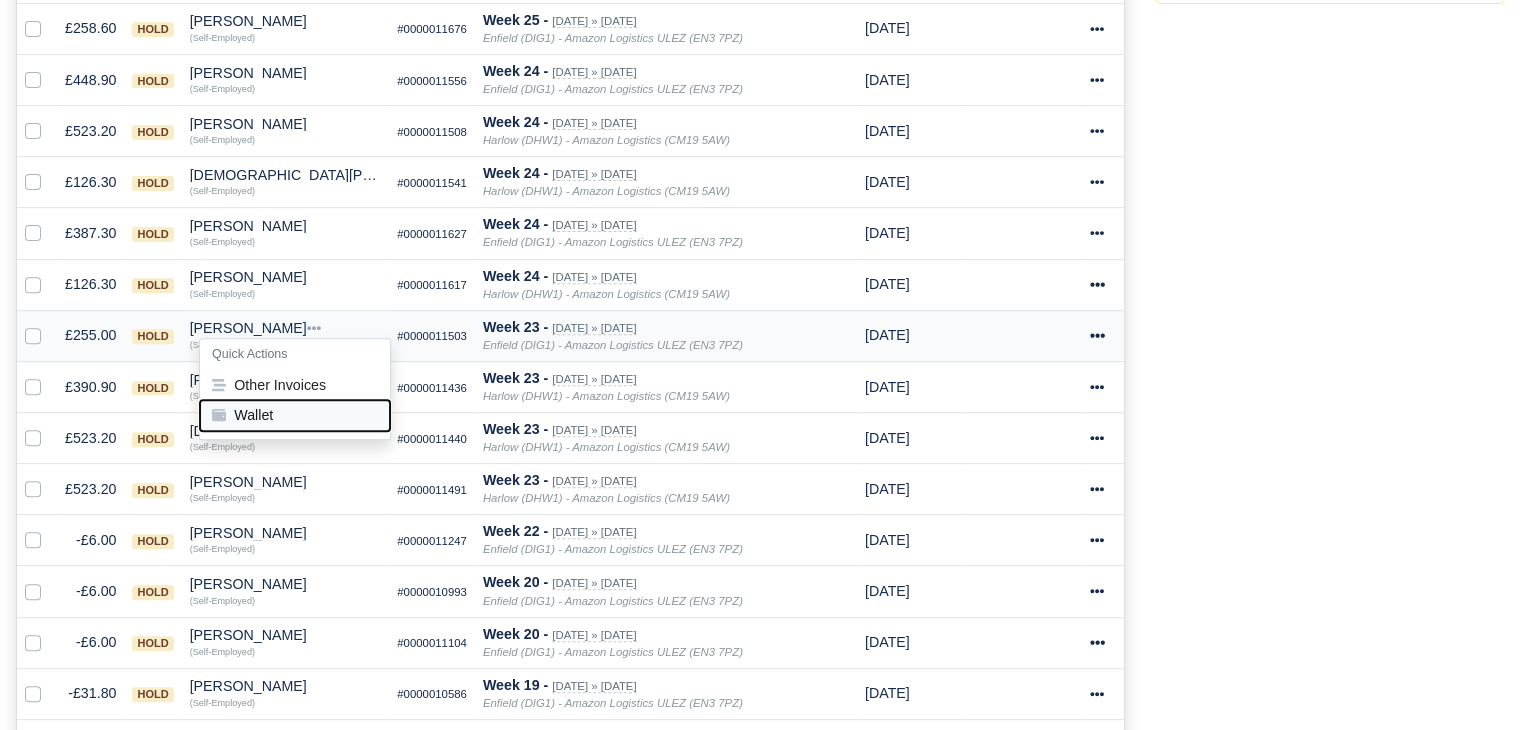 click on "Wallet" at bounding box center (295, 416) 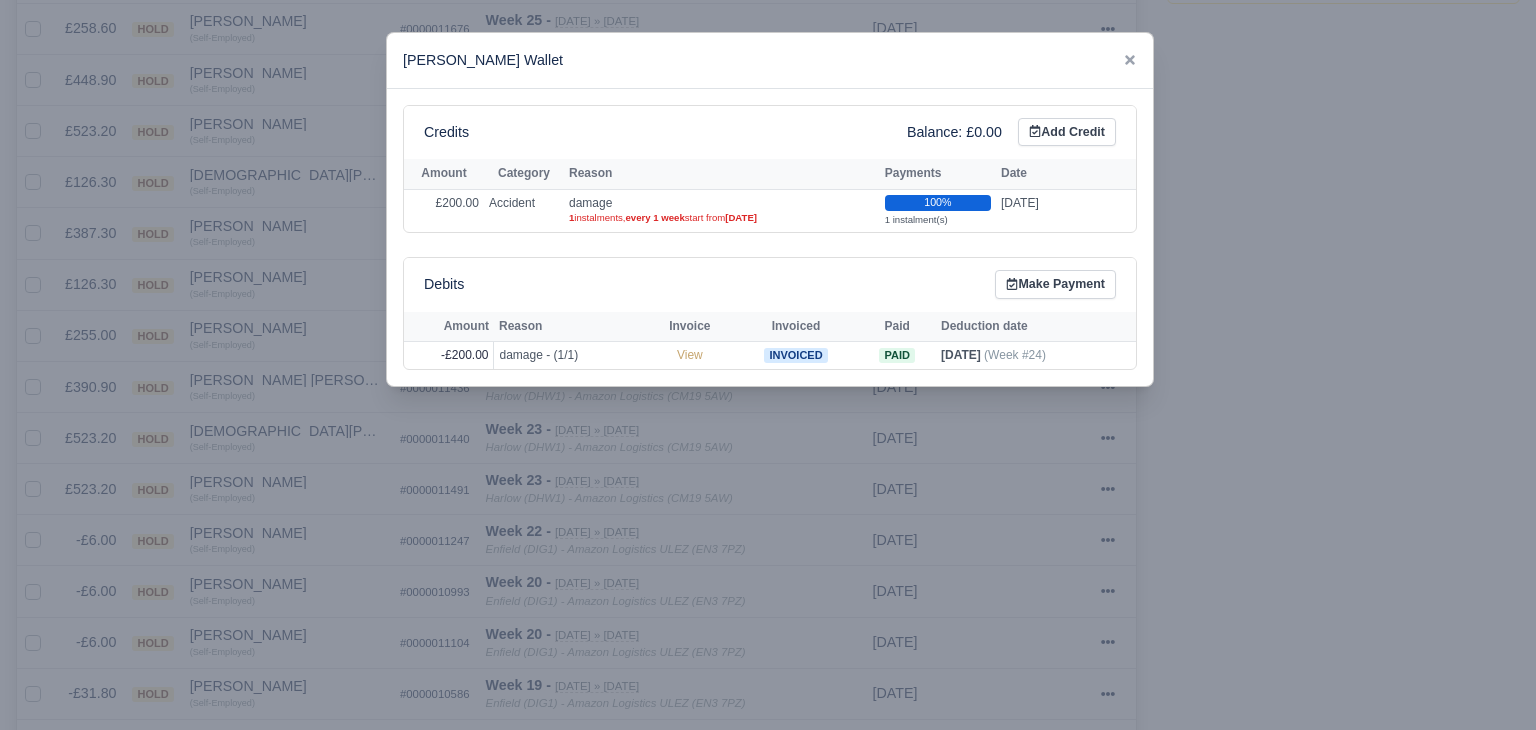 click at bounding box center (768, 365) 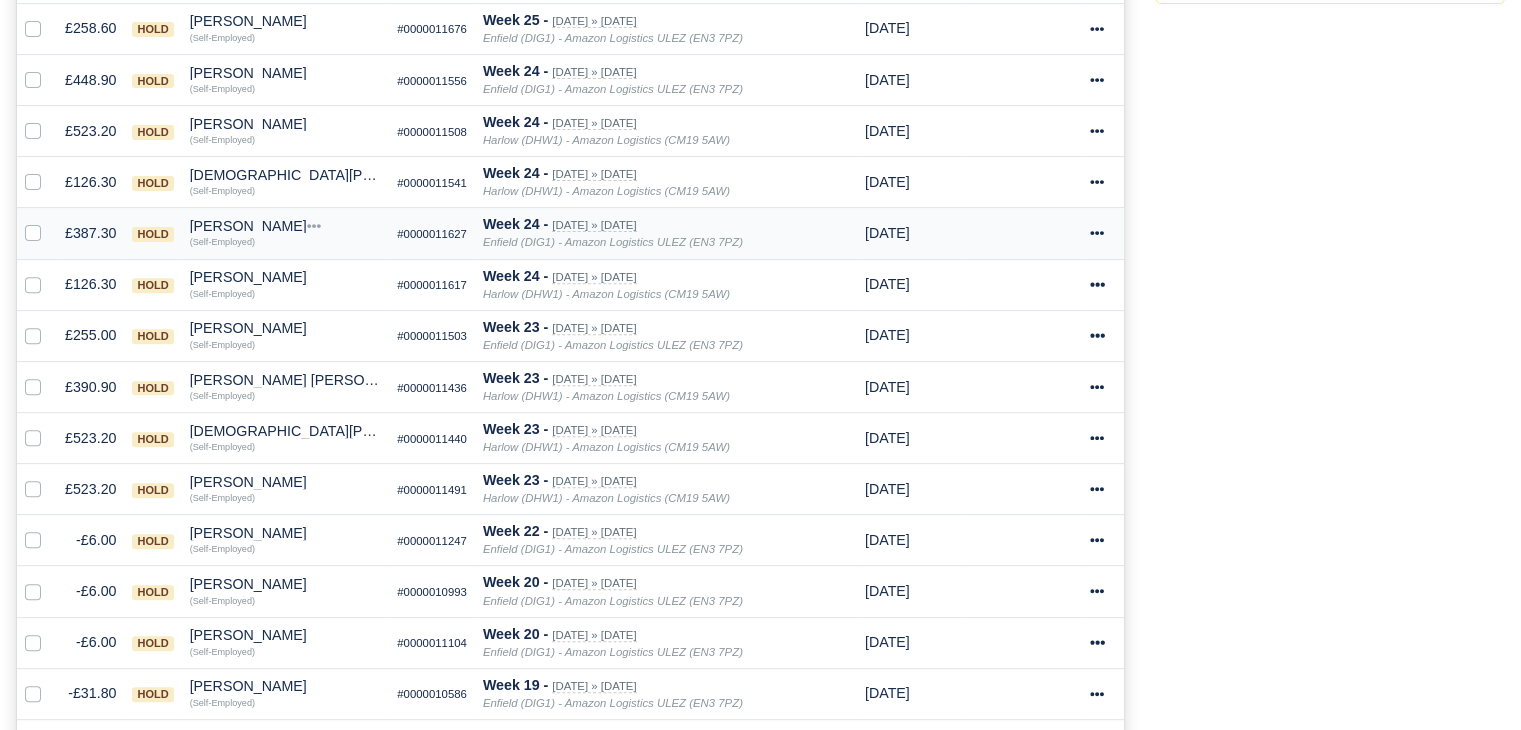 click on "Nathan Mpungu" at bounding box center (286, 226) 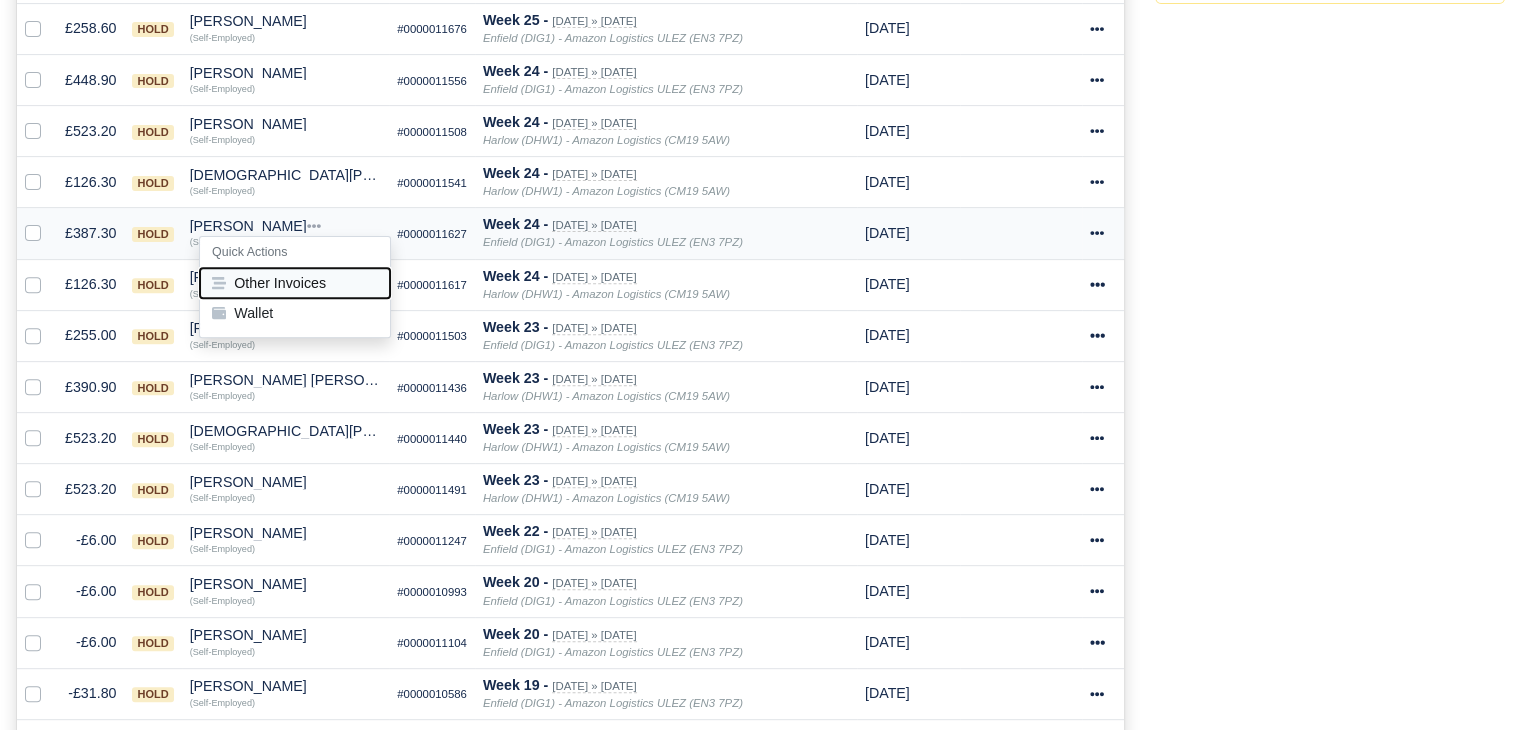 click on "Other Invoices" at bounding box center [295, 283] 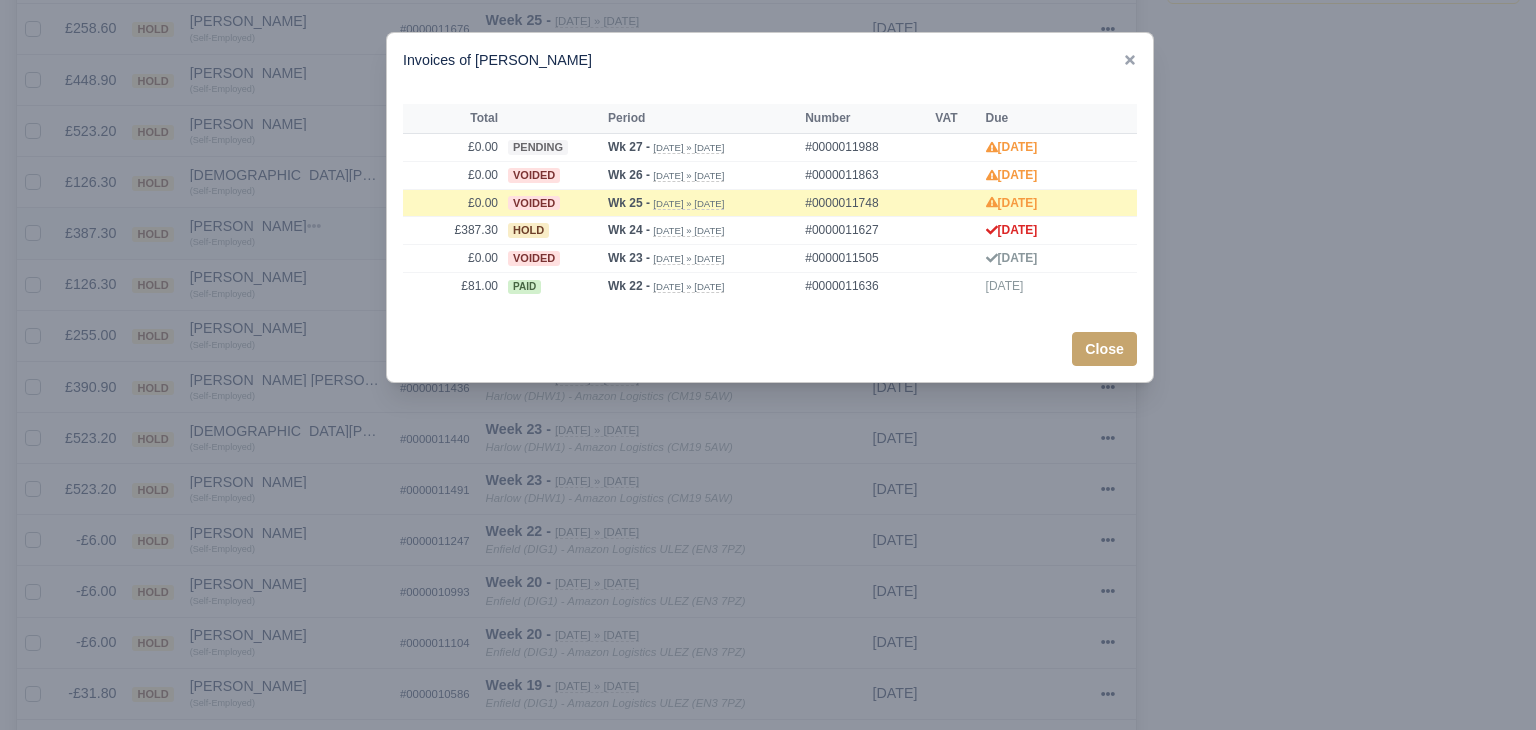 click at bounding box center (768, 365) 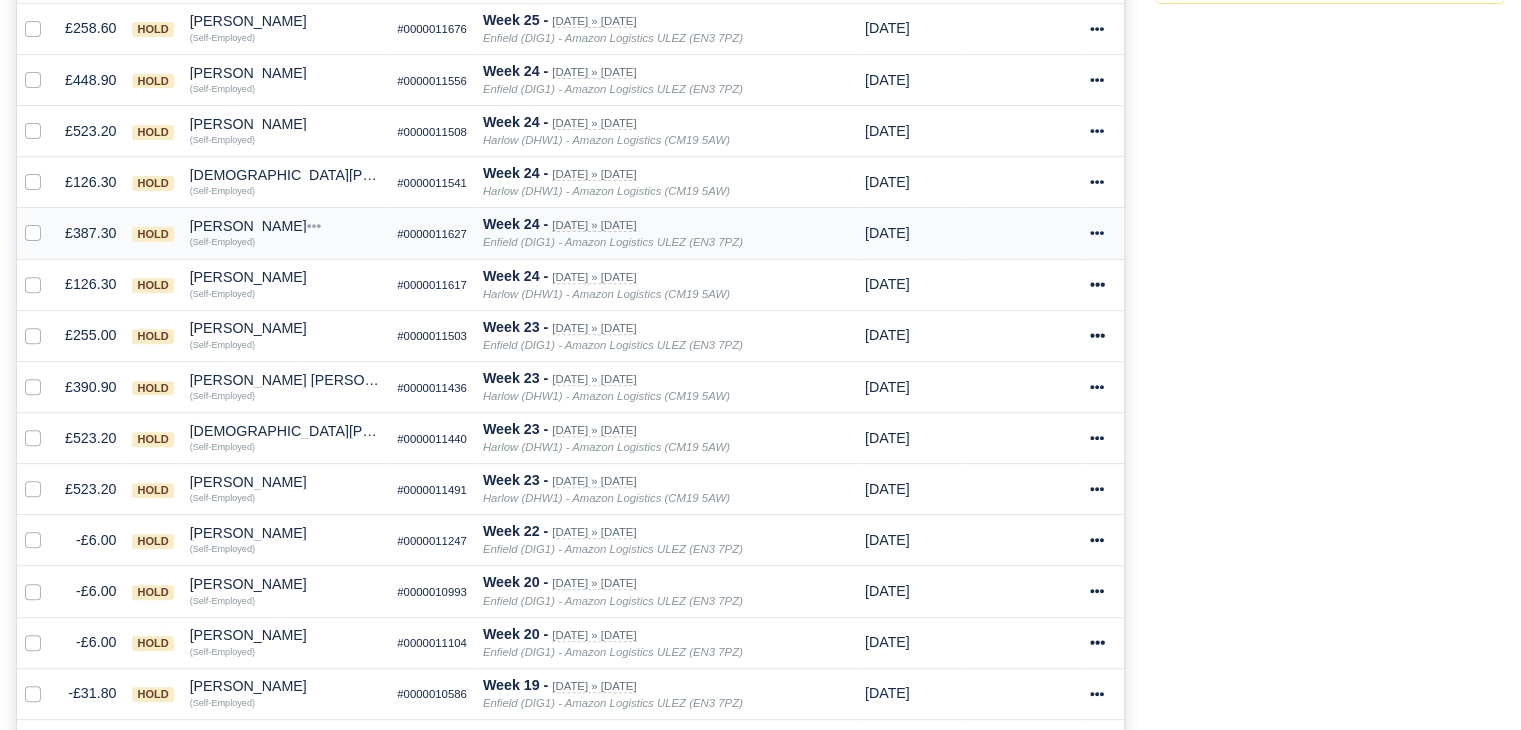 click on "Nathan Mpungu" at bounding box center (286, 226) 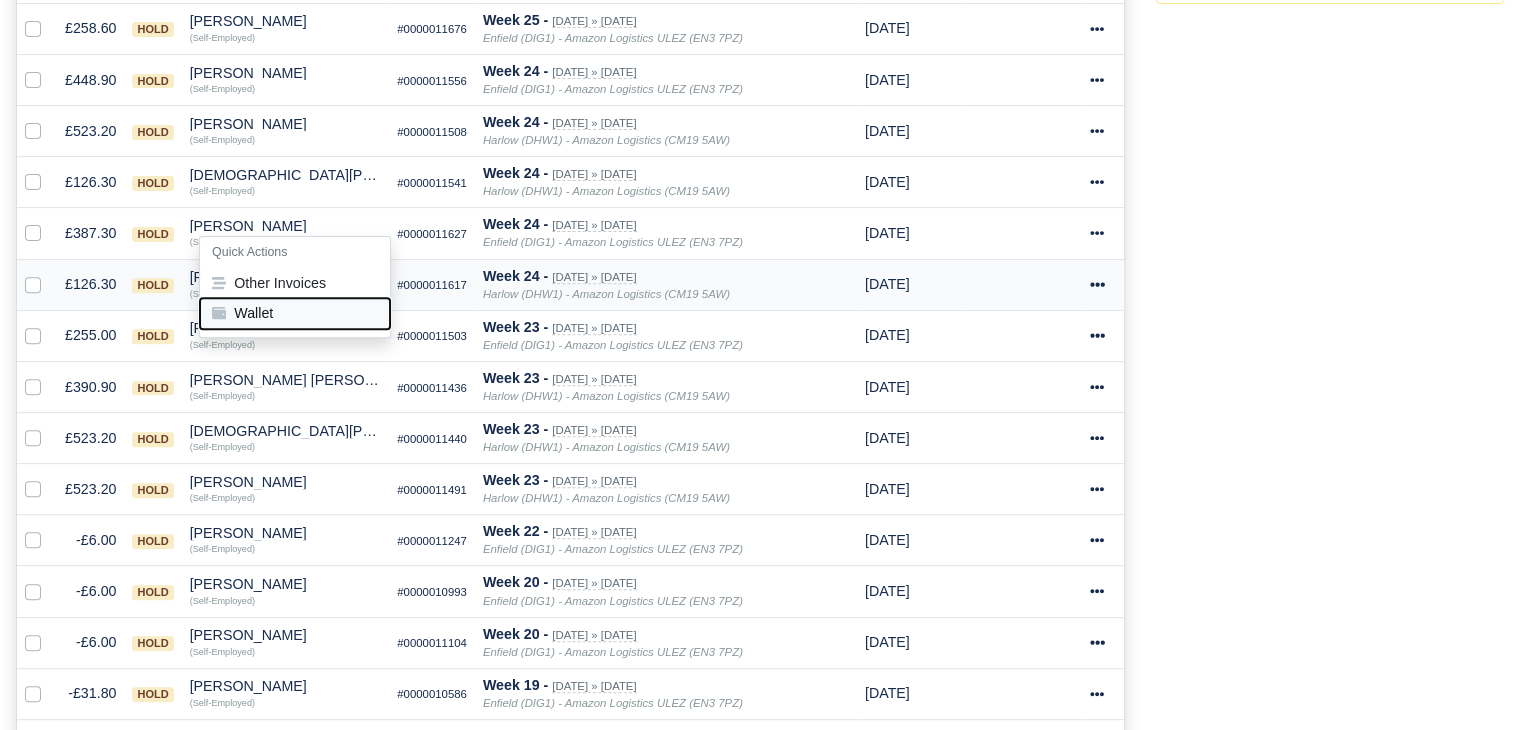 click on "Wallet" at bounding box center (295, 313) 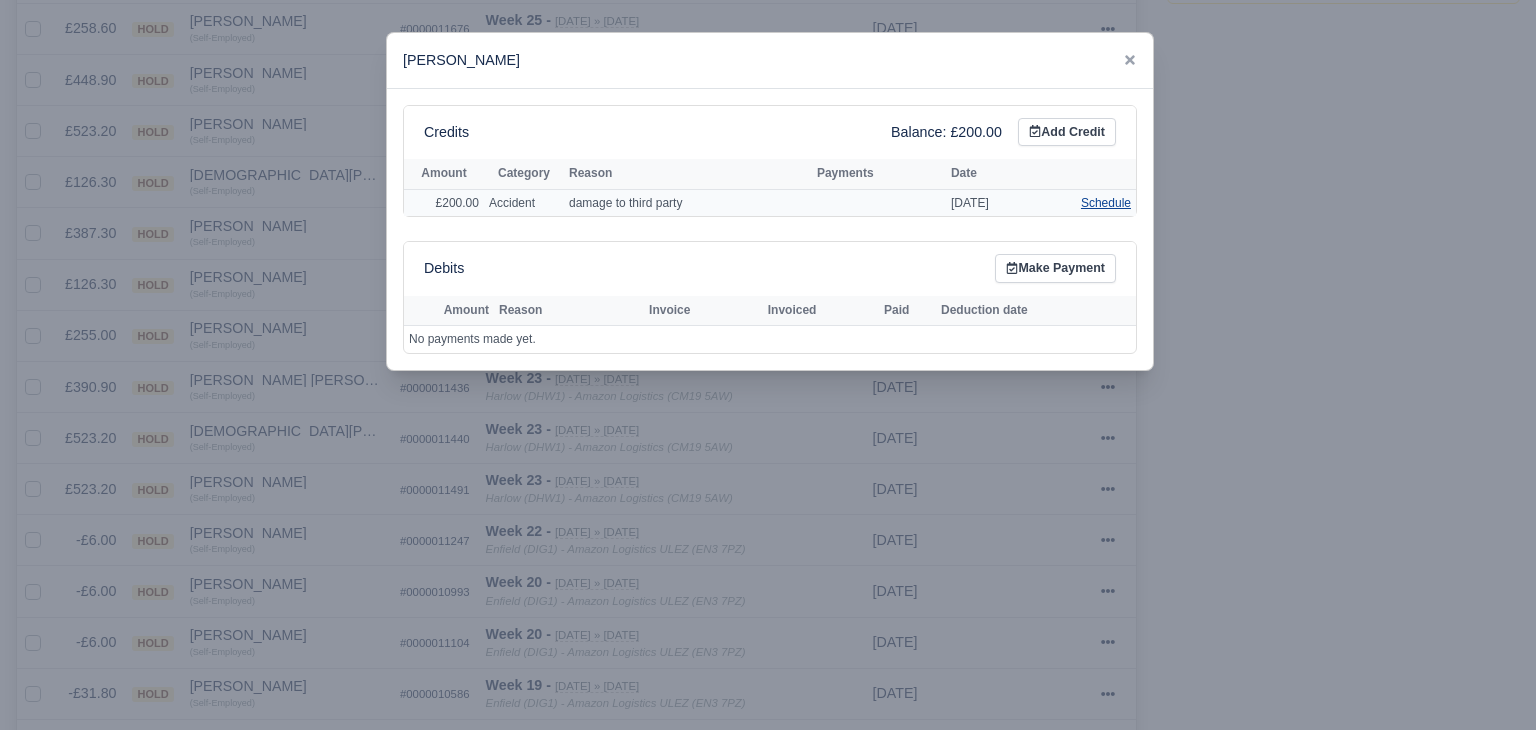 click on "Schedule" at bounding box center [1106, 203] 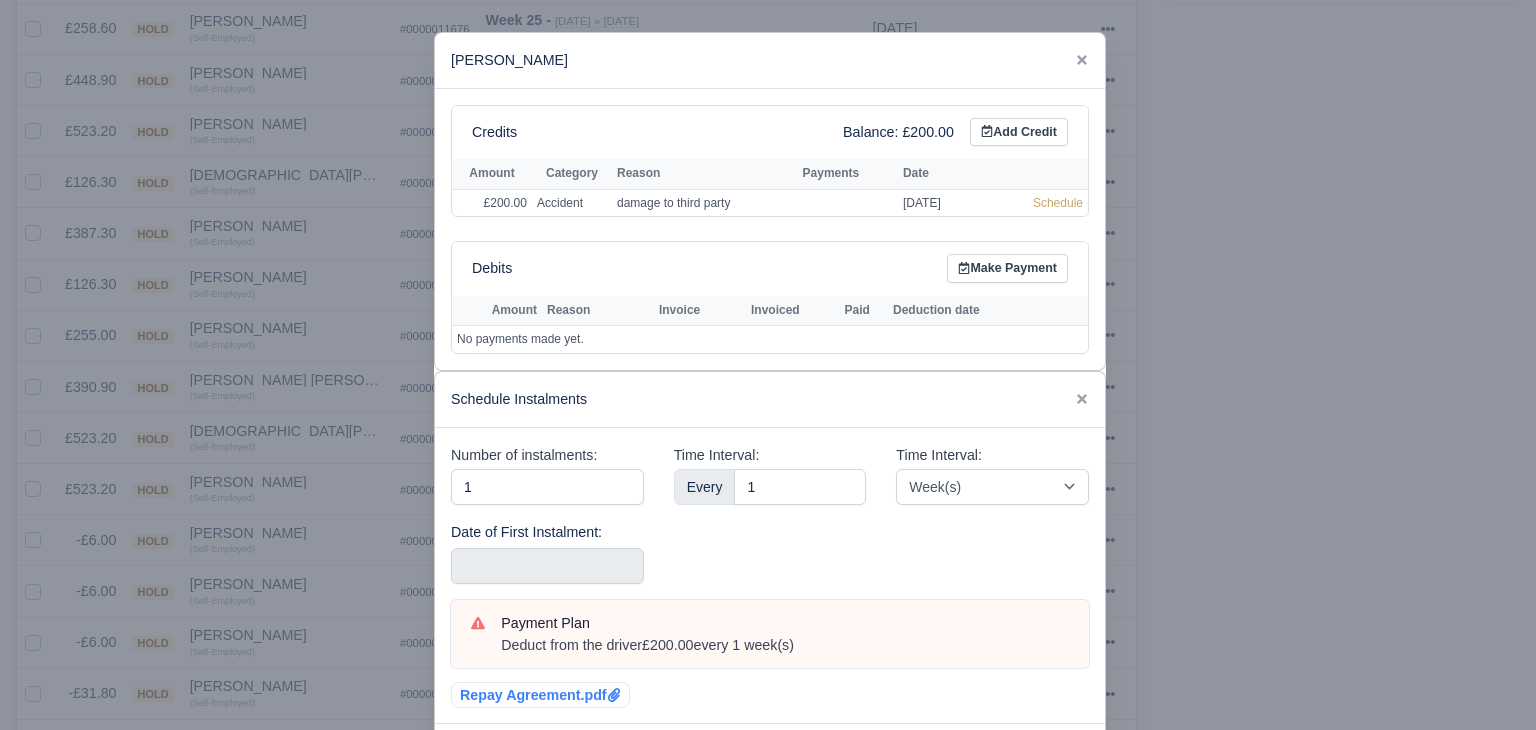 scroll, scrollTop: 90, scrollLeft: 0, axis: vertical 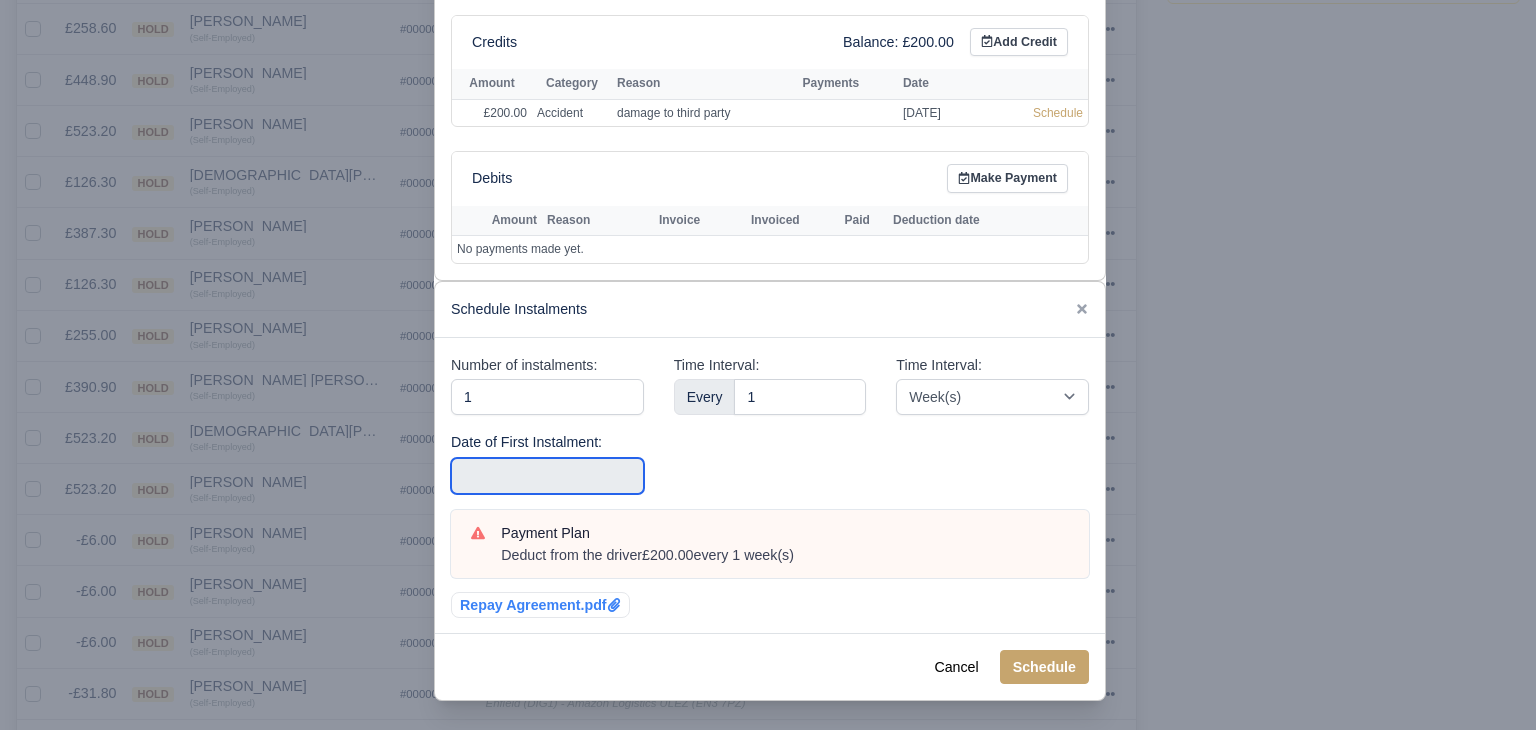 click at bounding box center (547, 476) 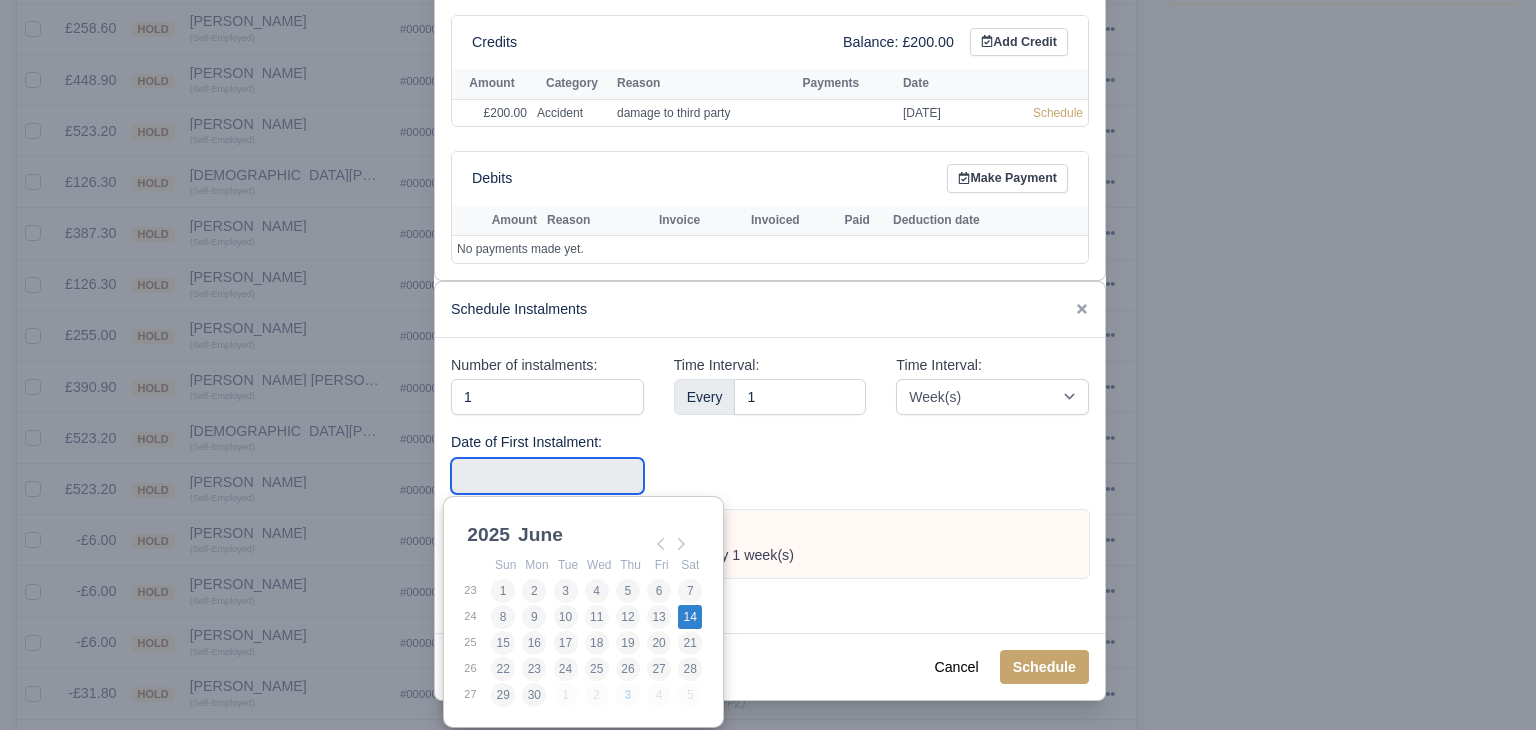 type on "2025-06-14" 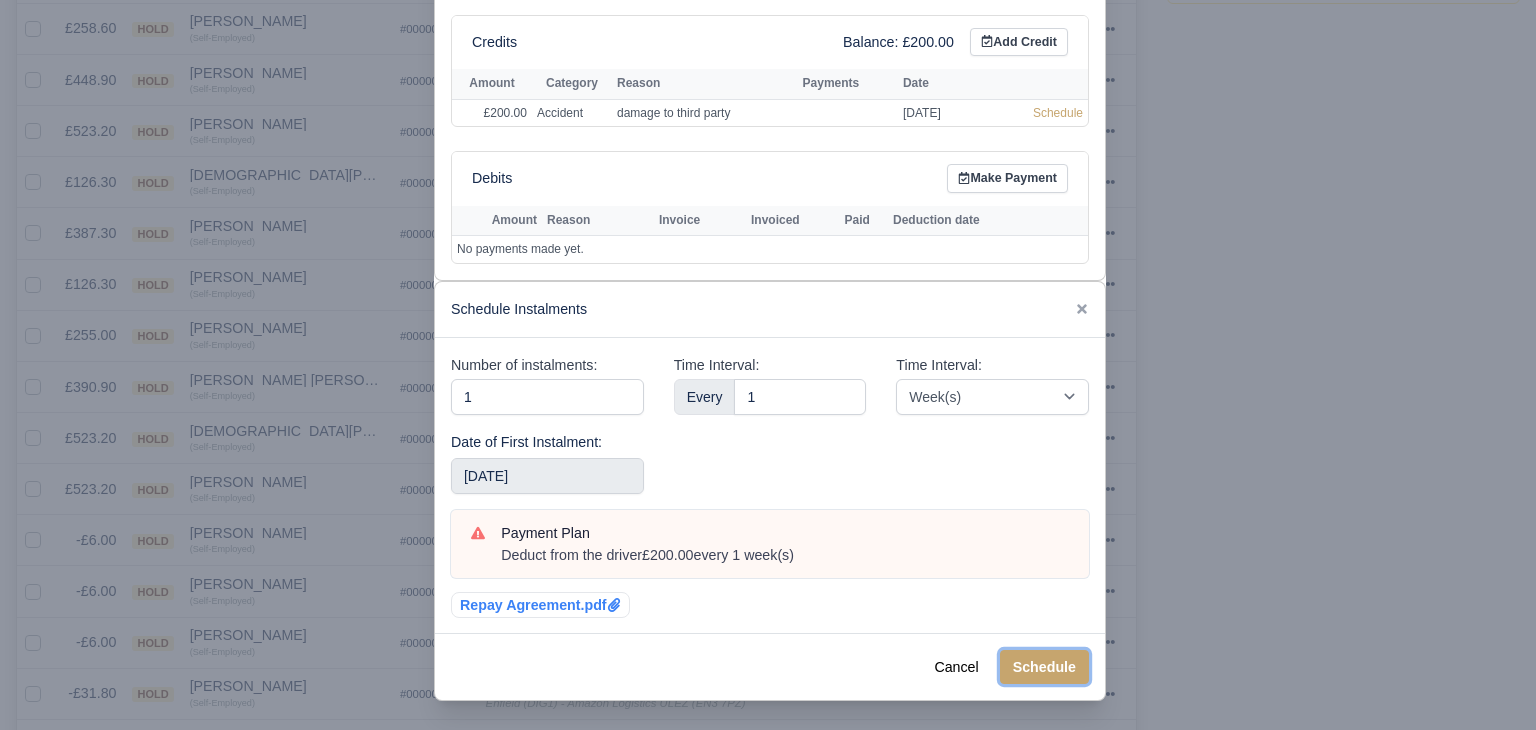 click on "Schedule" at bounding box center (1044, 667) 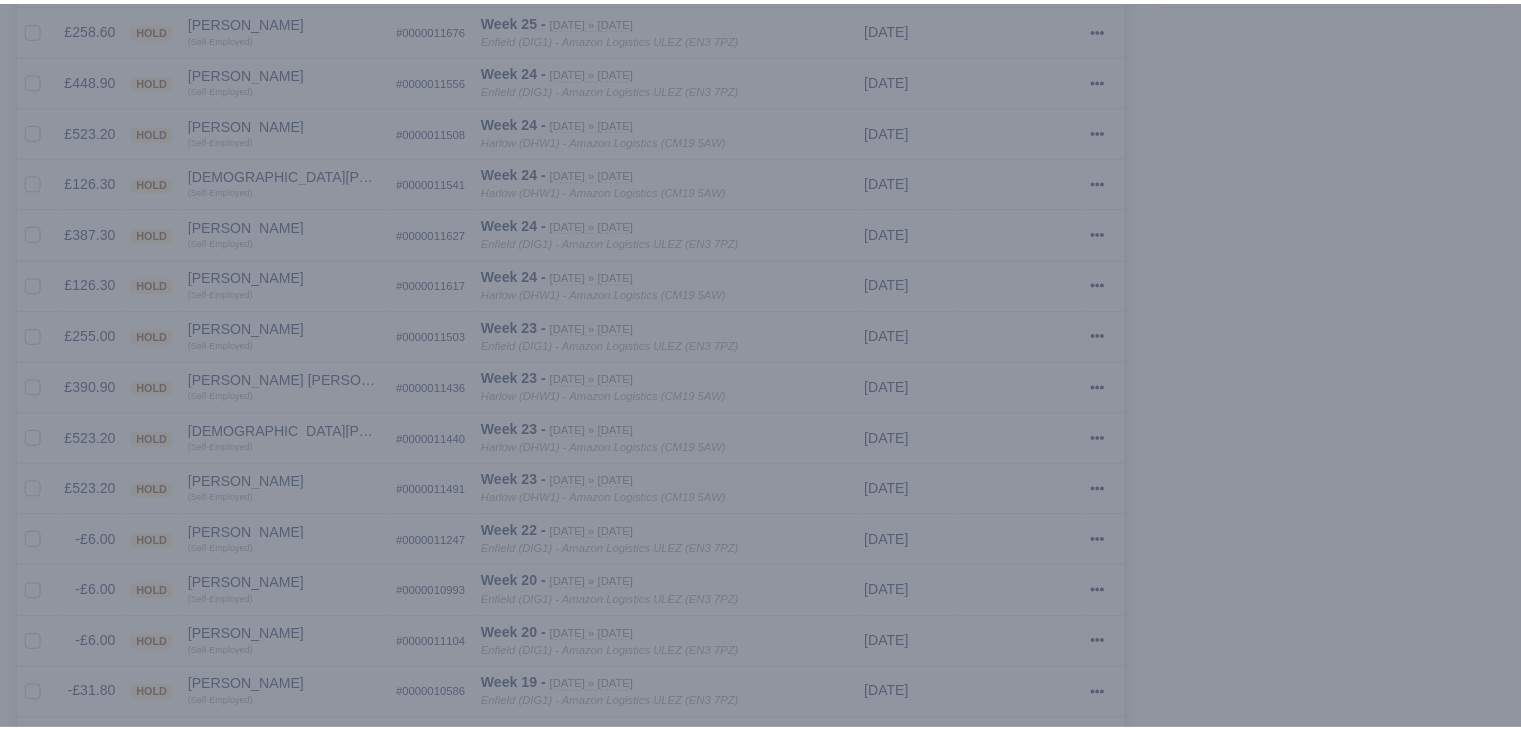 scroll, scrollTop: 0, scrollLeft: 0, axis: both 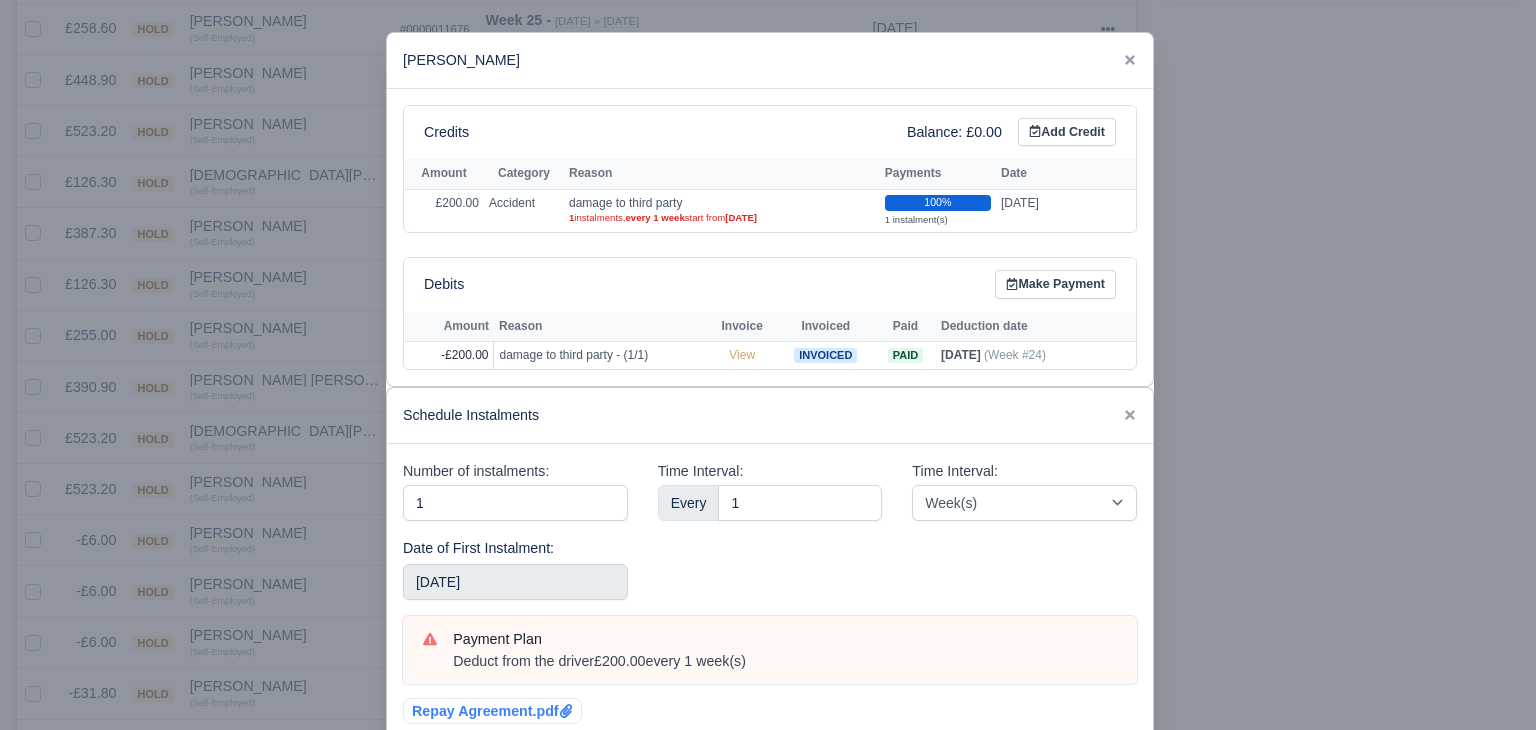 click at bounding box center (768, 365) 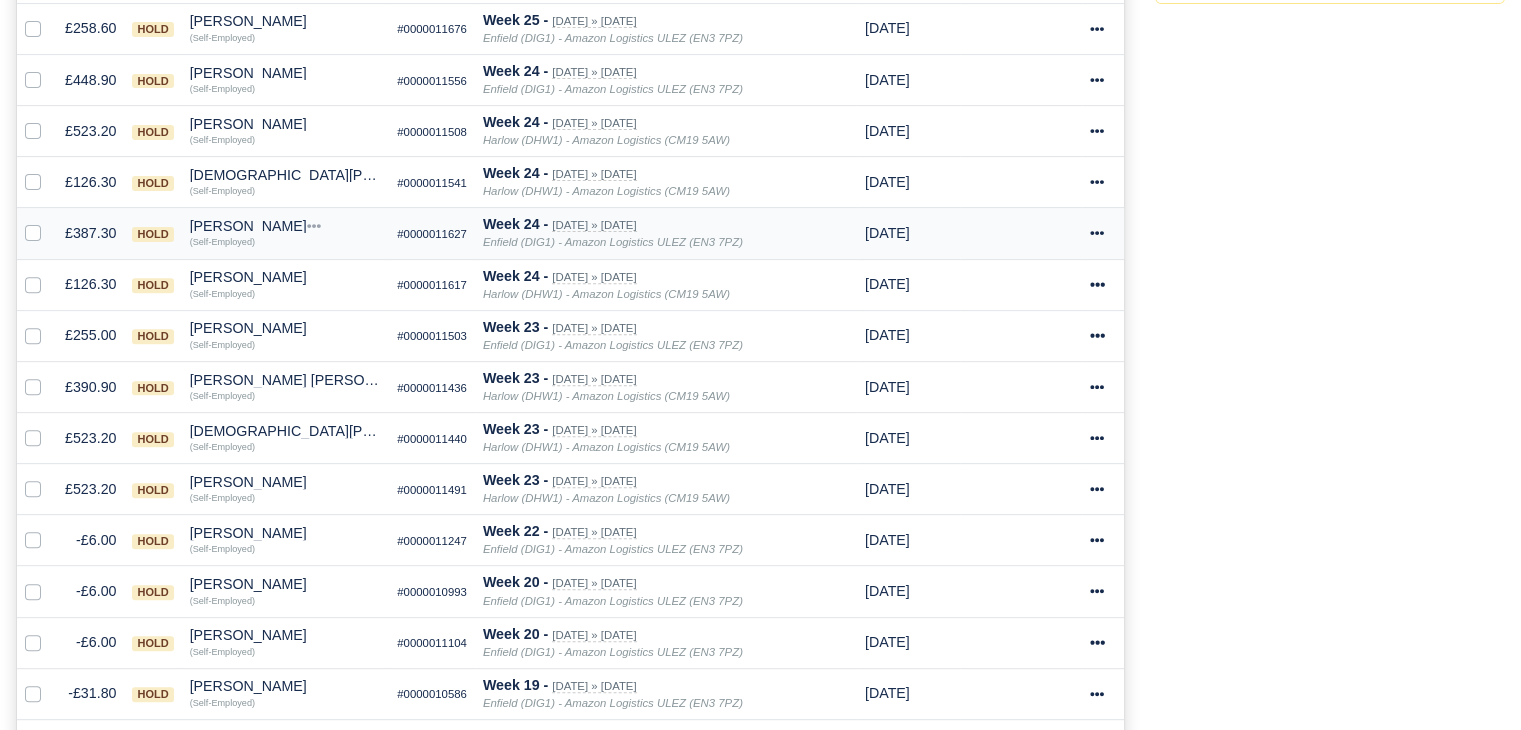 click on "Nathan Mpungu" at bounding box center [286, 226] 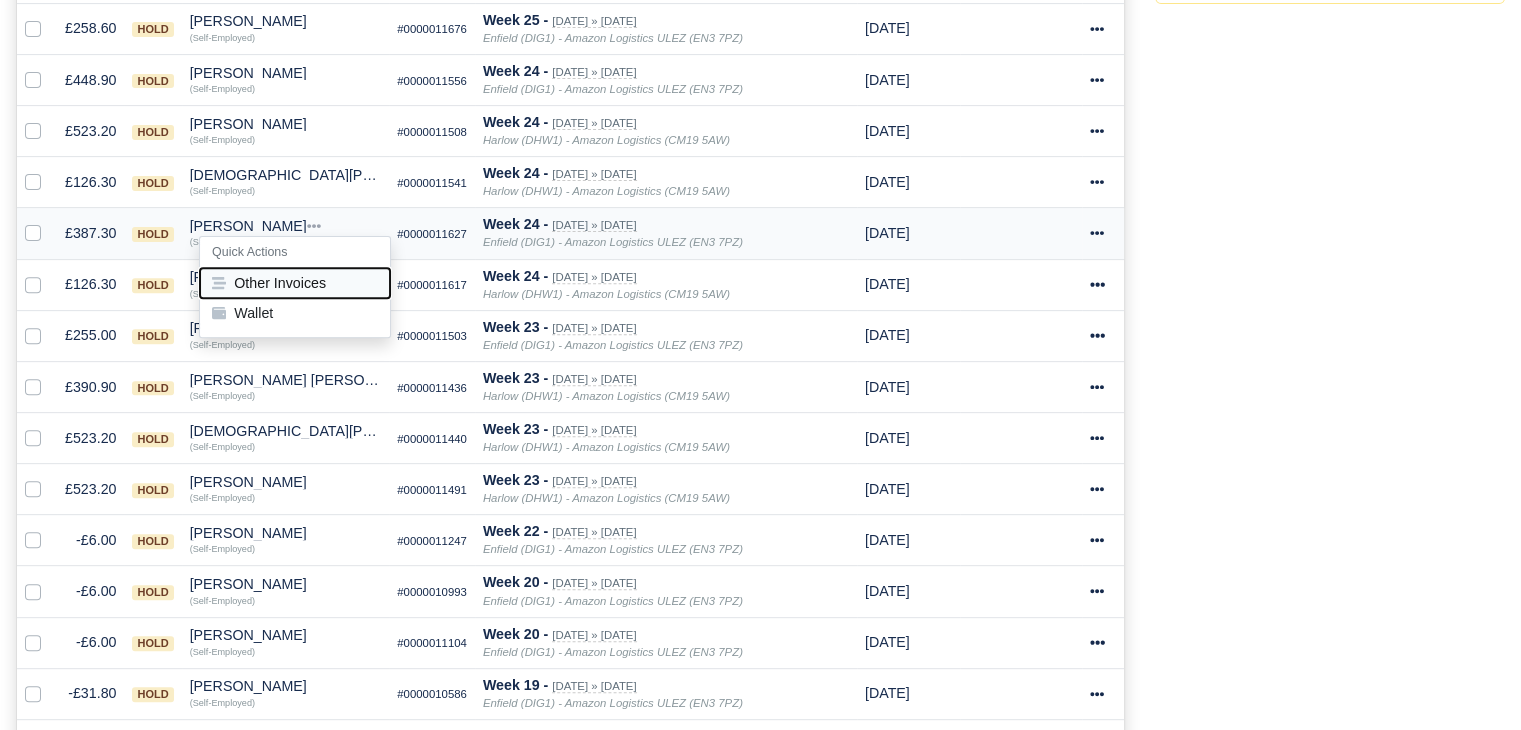 drag, startPoint x: 290, startPoint y: 265, endPoint x: 294, endPoint y: 290, distance: 25.317978 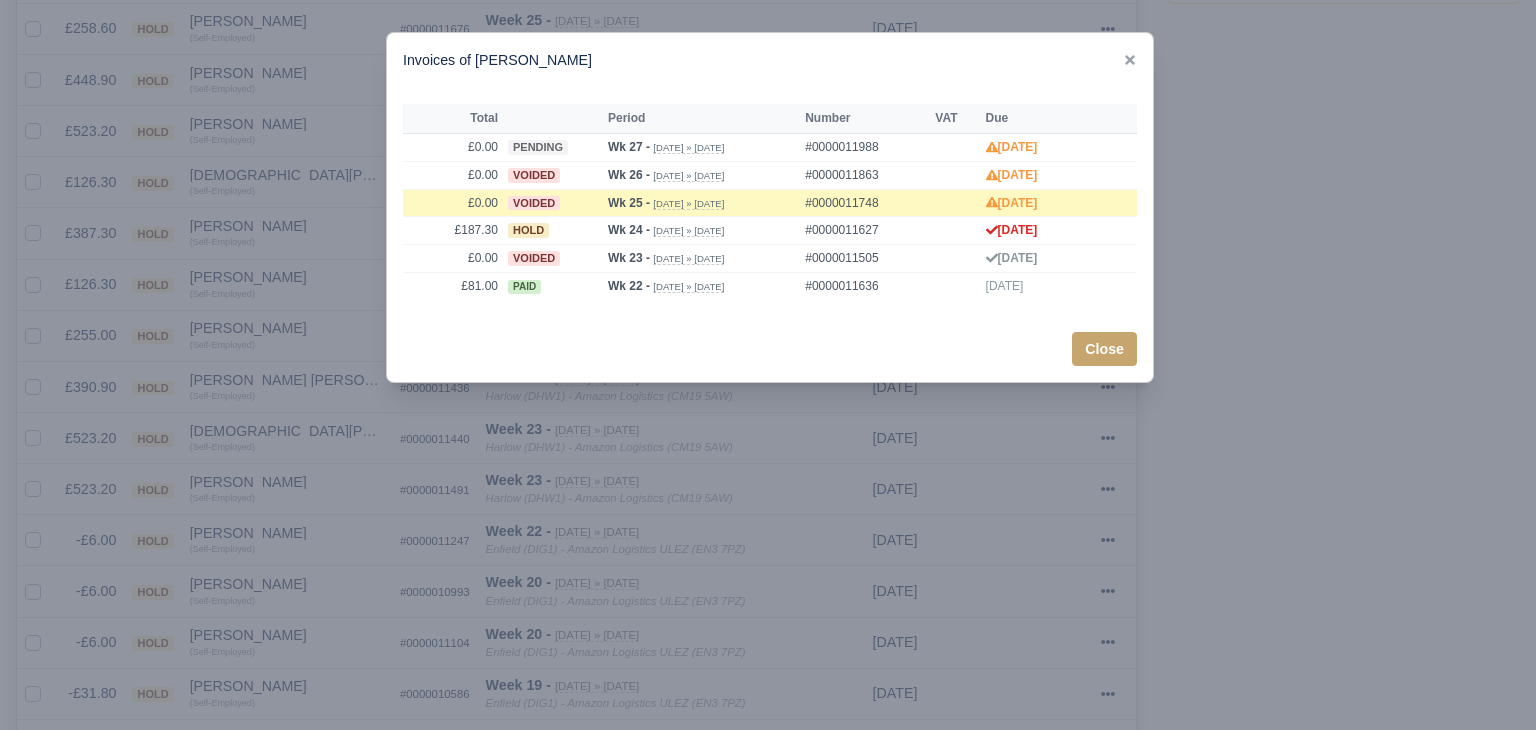 click at bounding box center (768, 365) 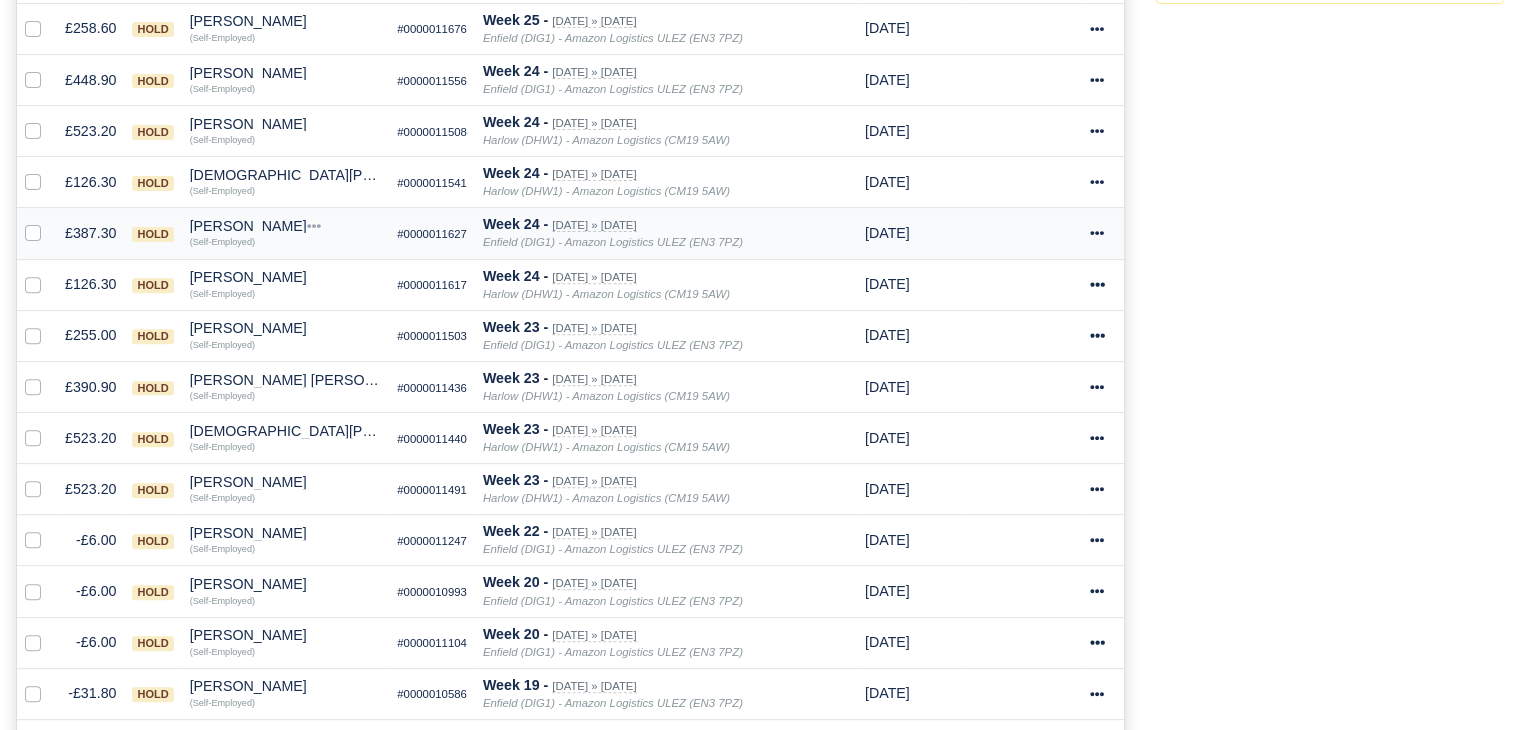click on "Nathan Mpungu" at bounding box center [286, 226] 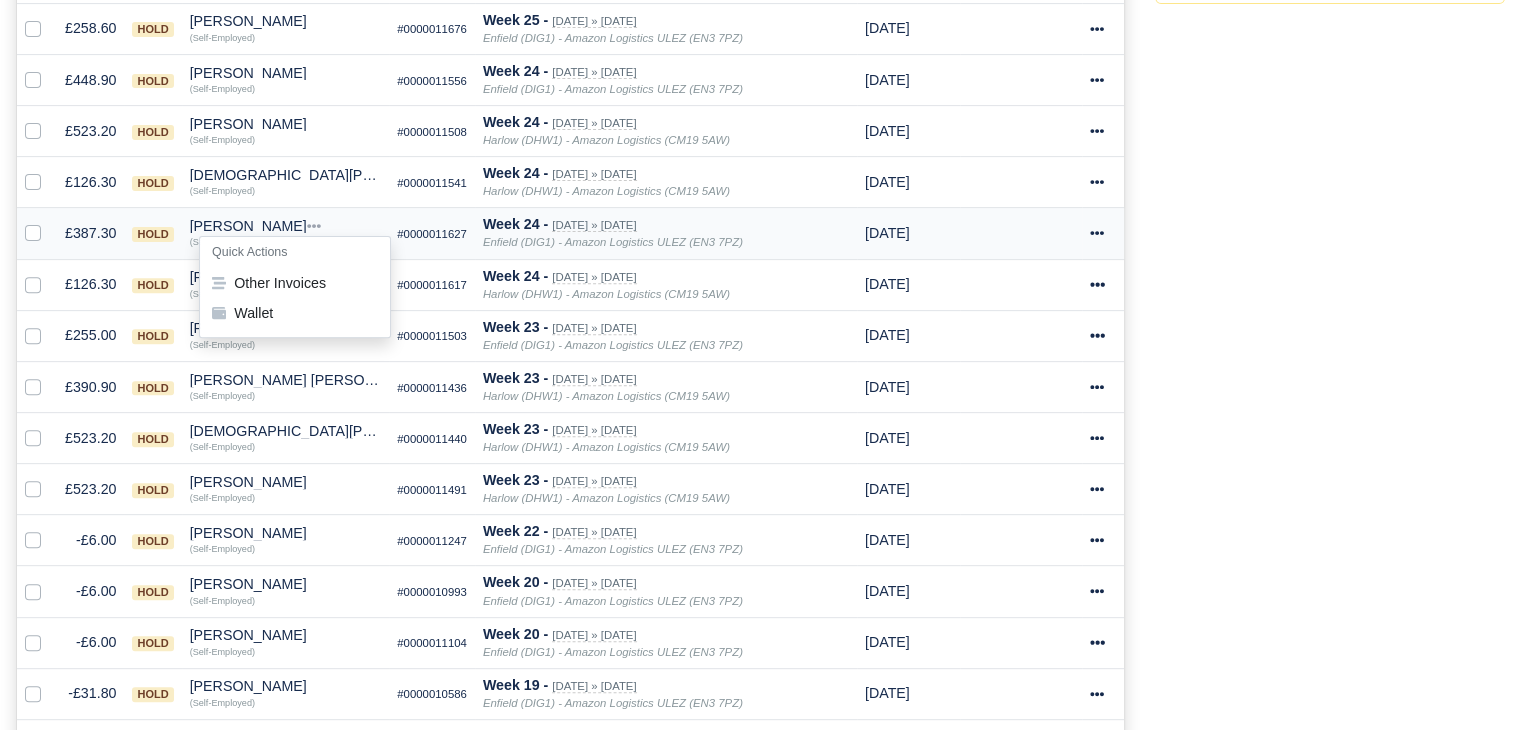 click on "Quick Actions" at bounding box center (295, 252) 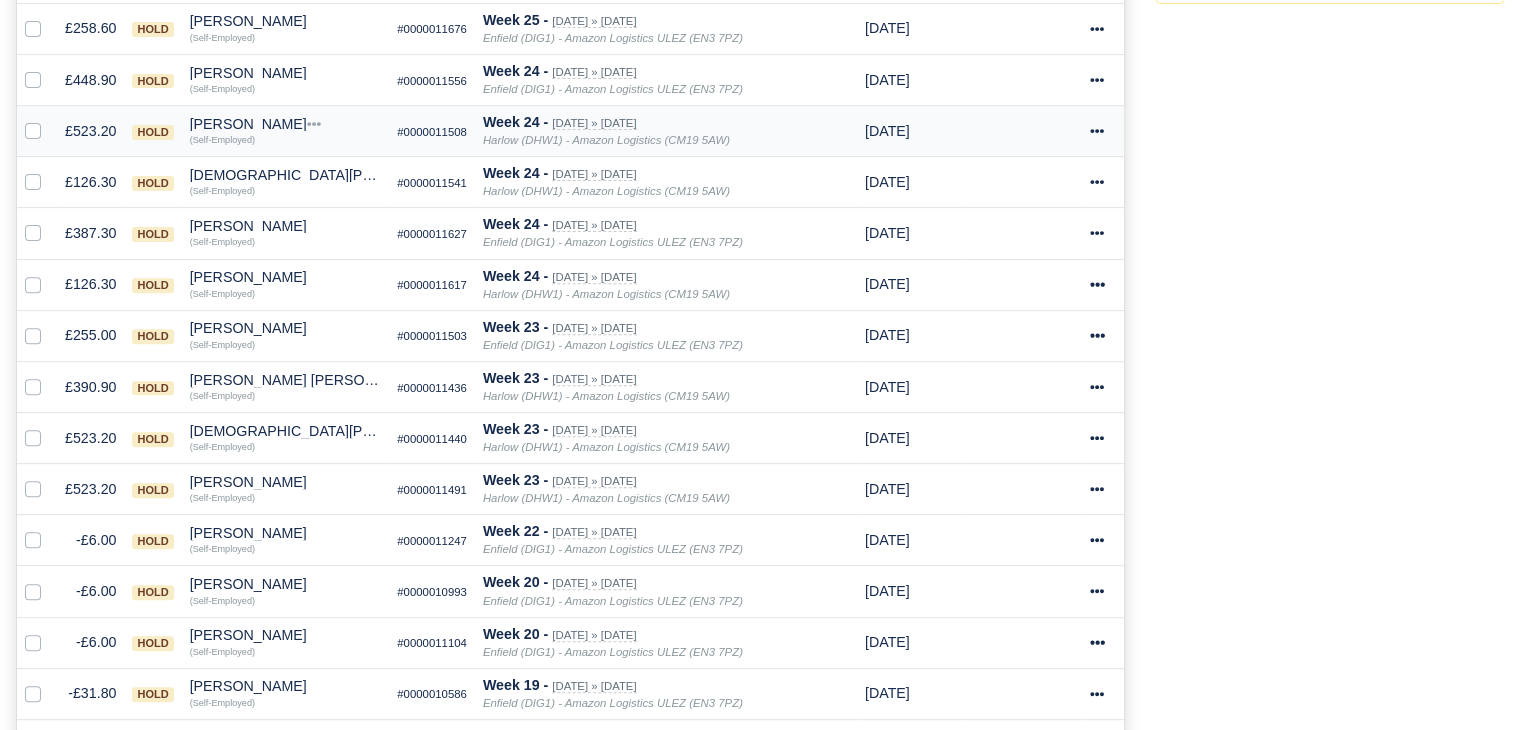 click on "(Self-Employed)" at bounding box center [222, 140] 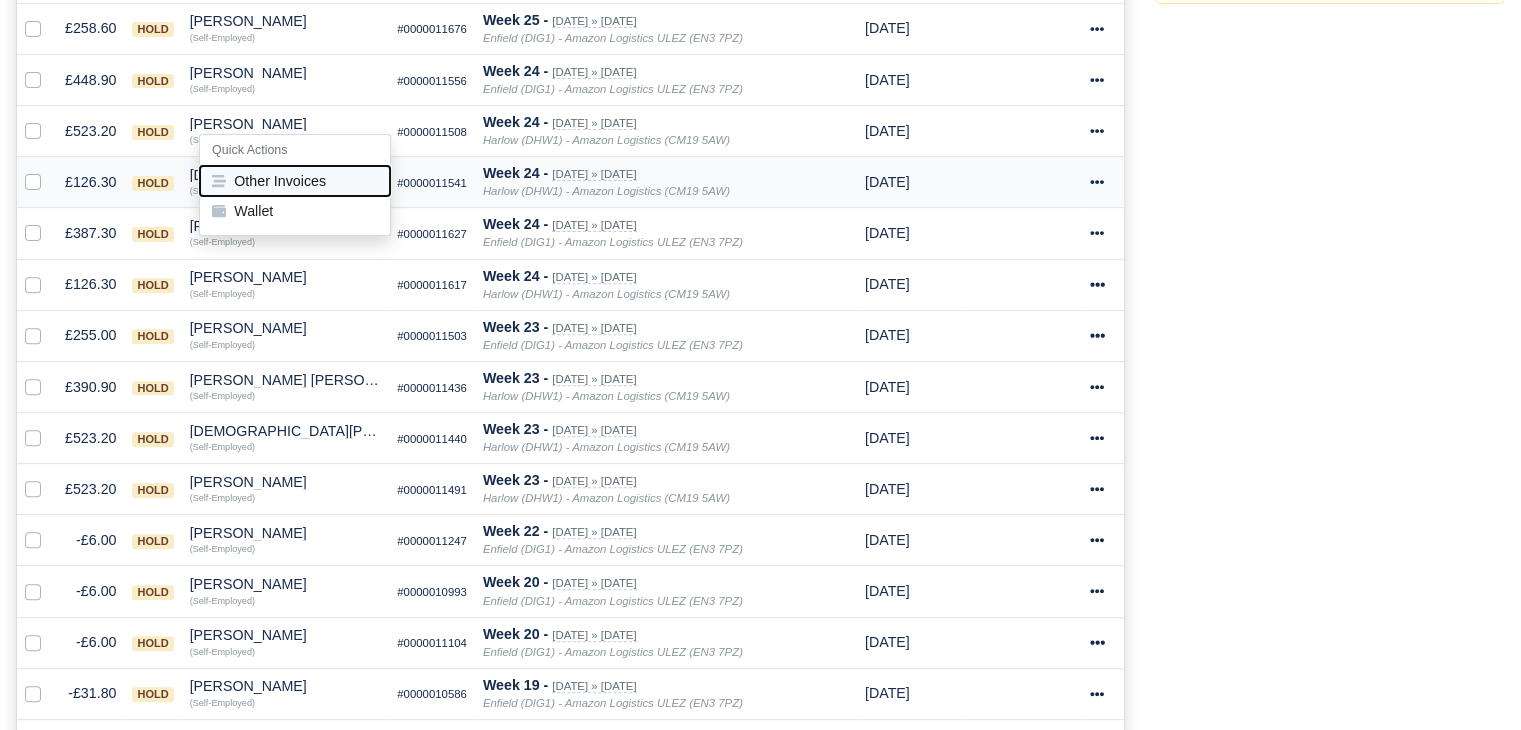 click on "Other Invoices" at bounding box center (295, 181) 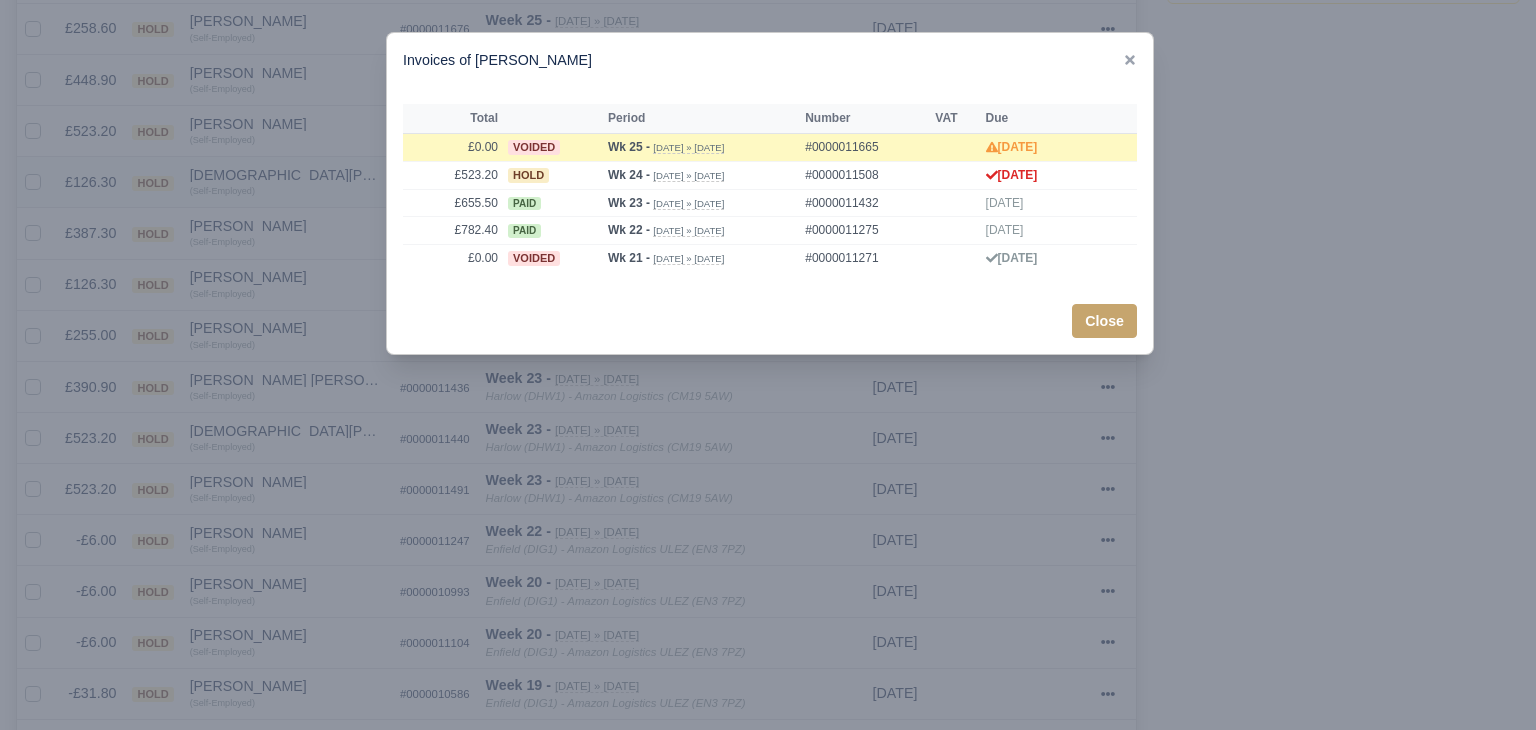 click at bounding box center (768, 365) 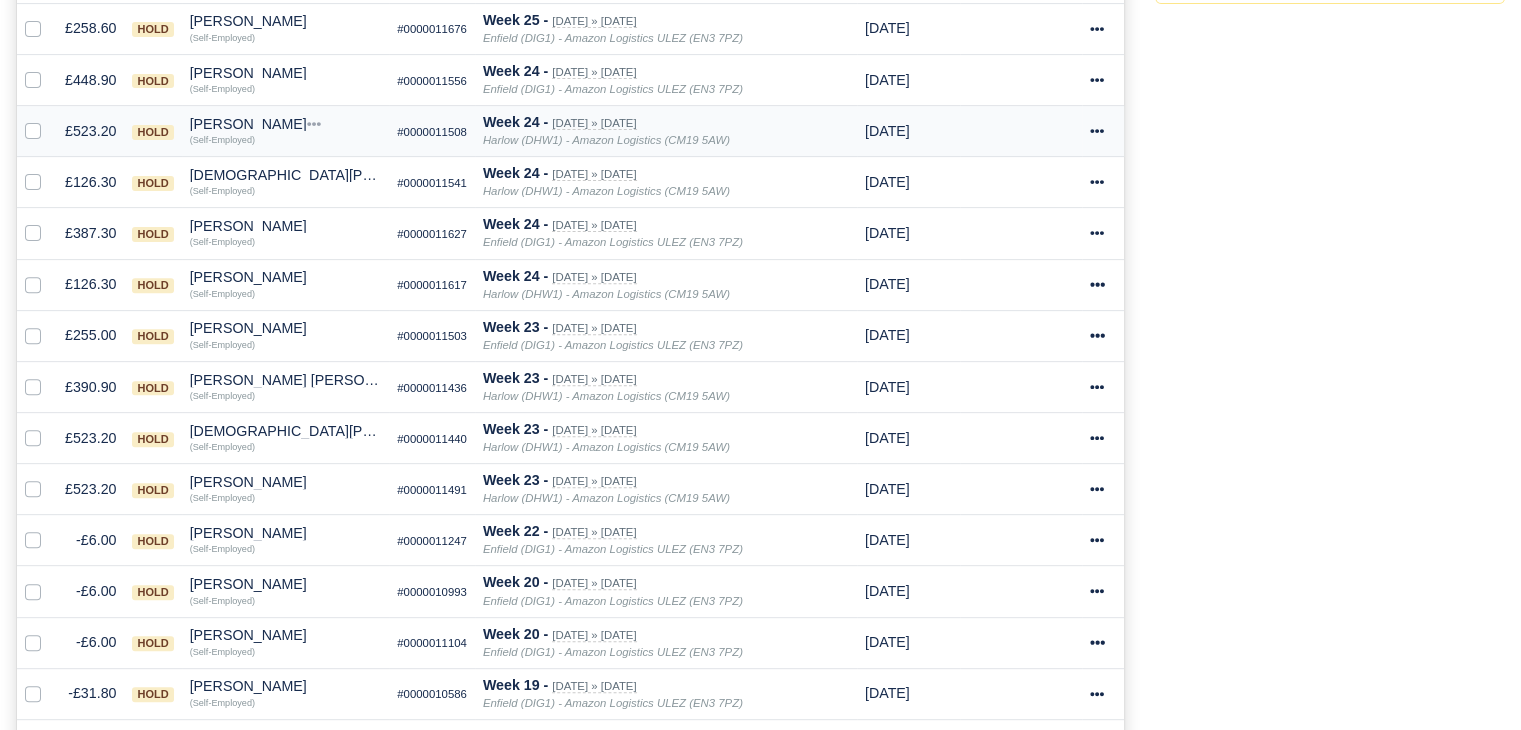 click on "Basil Hakeem" at bounding box center [286, 124] 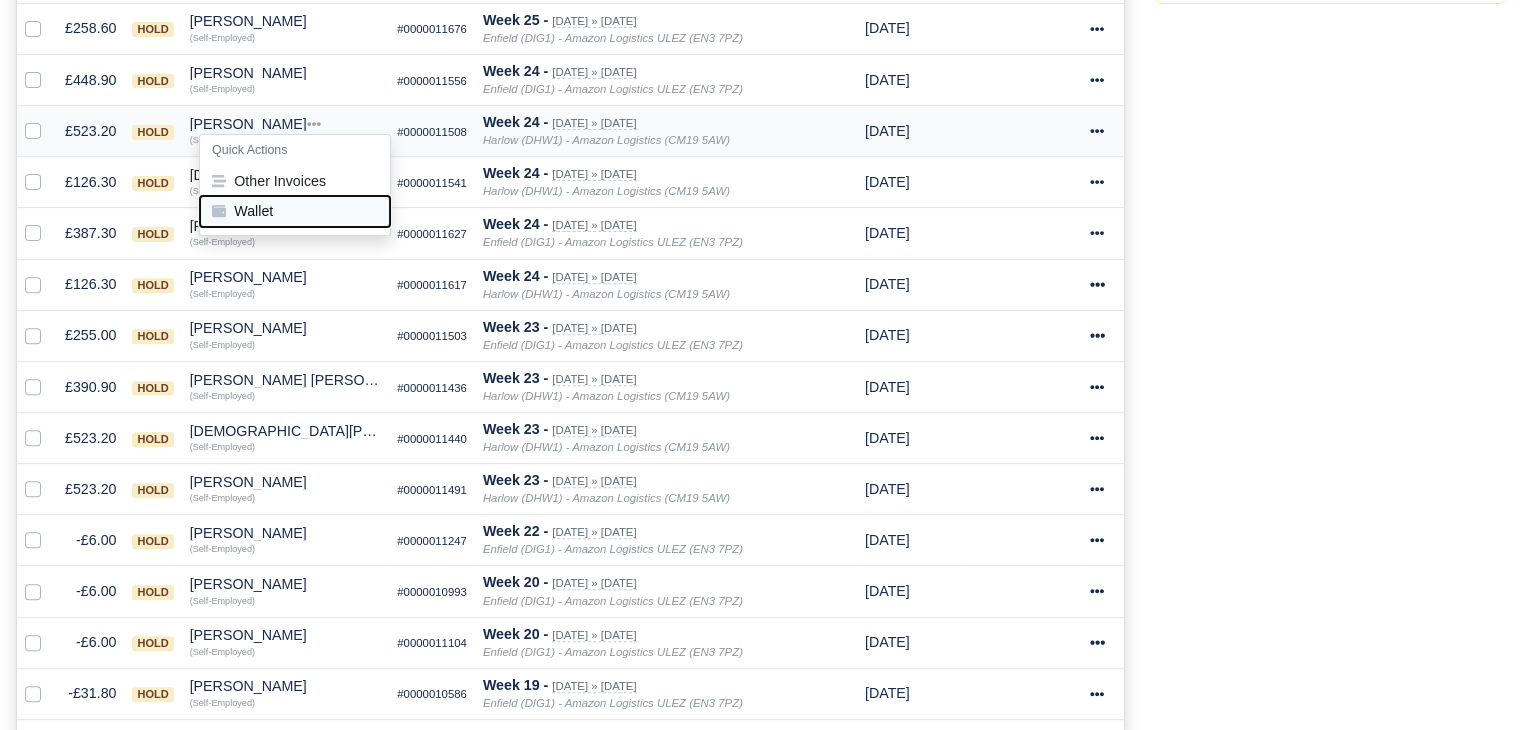 click on "Wallet" at bounding box center [295, 211] 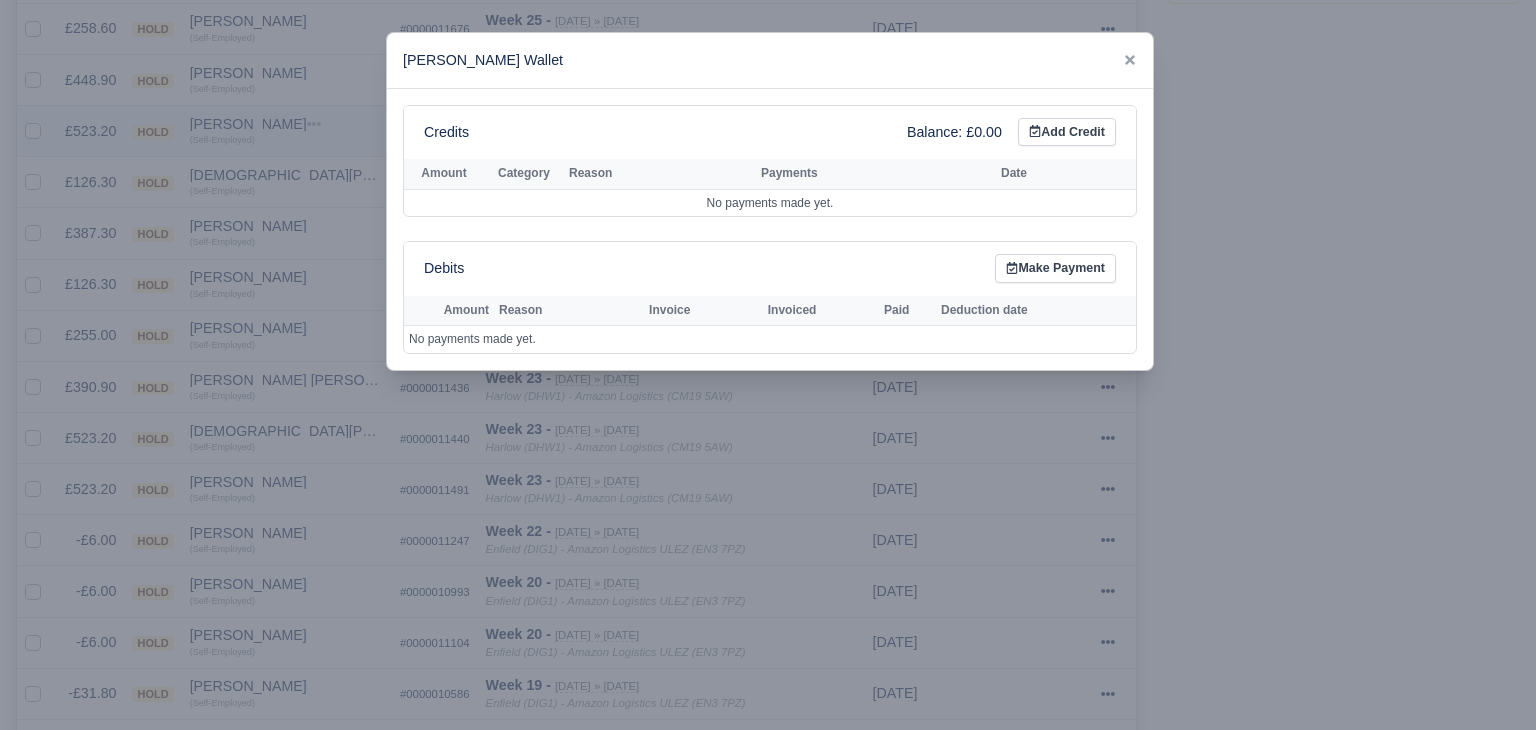 click at bounding box center [768, 365] 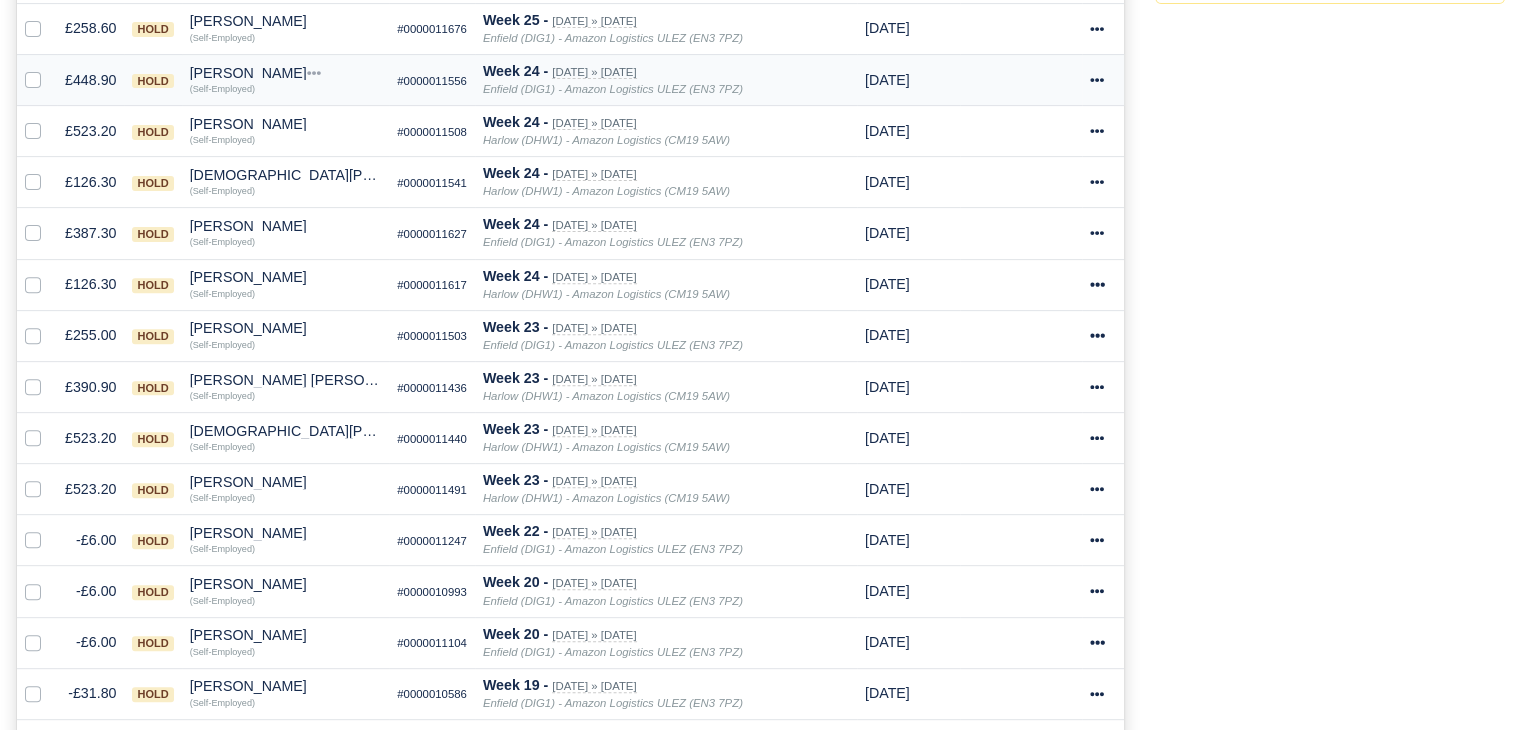 click on "Alagie Sambou Camara" at bounding box center (286, 73) 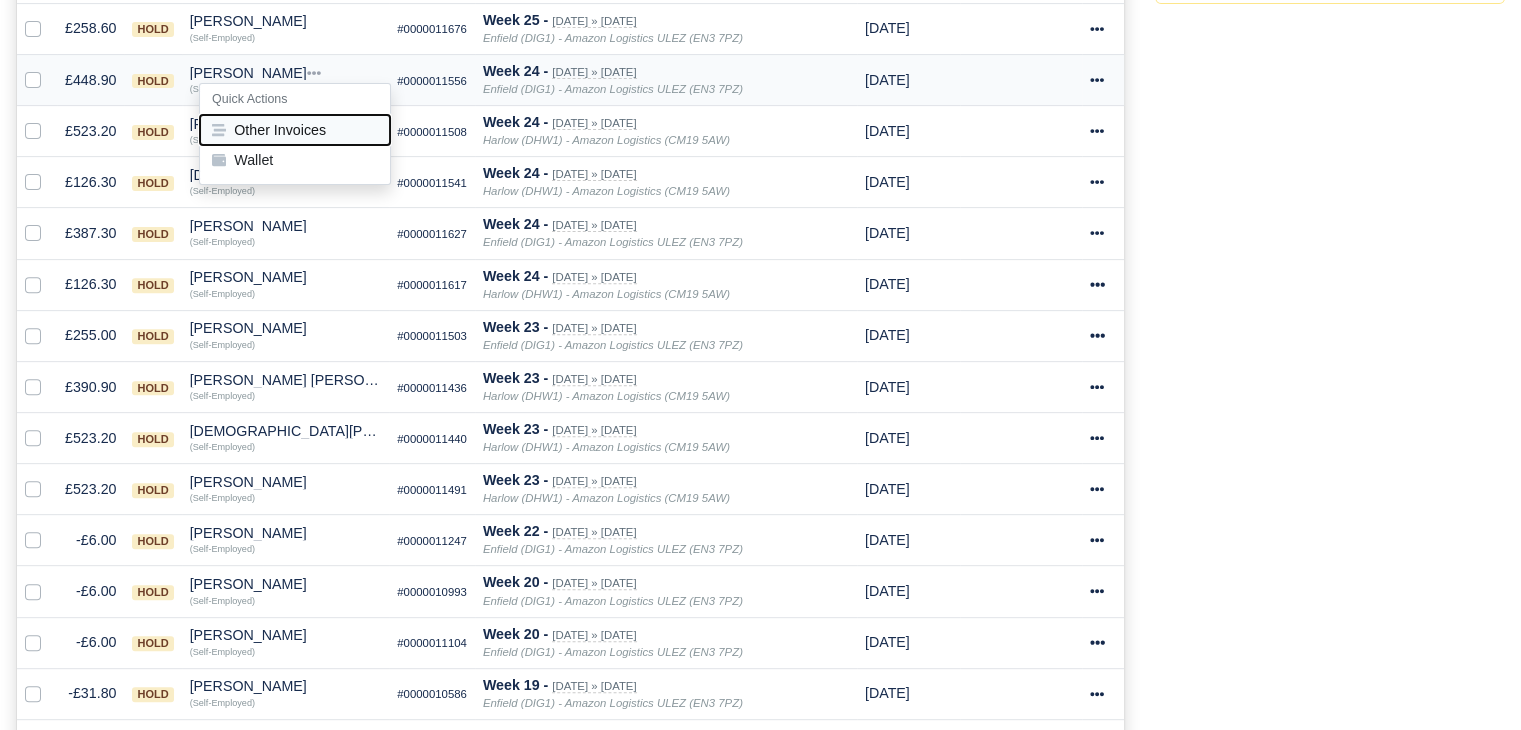 click on "Other Invoices" at bounding box center [295, 130] 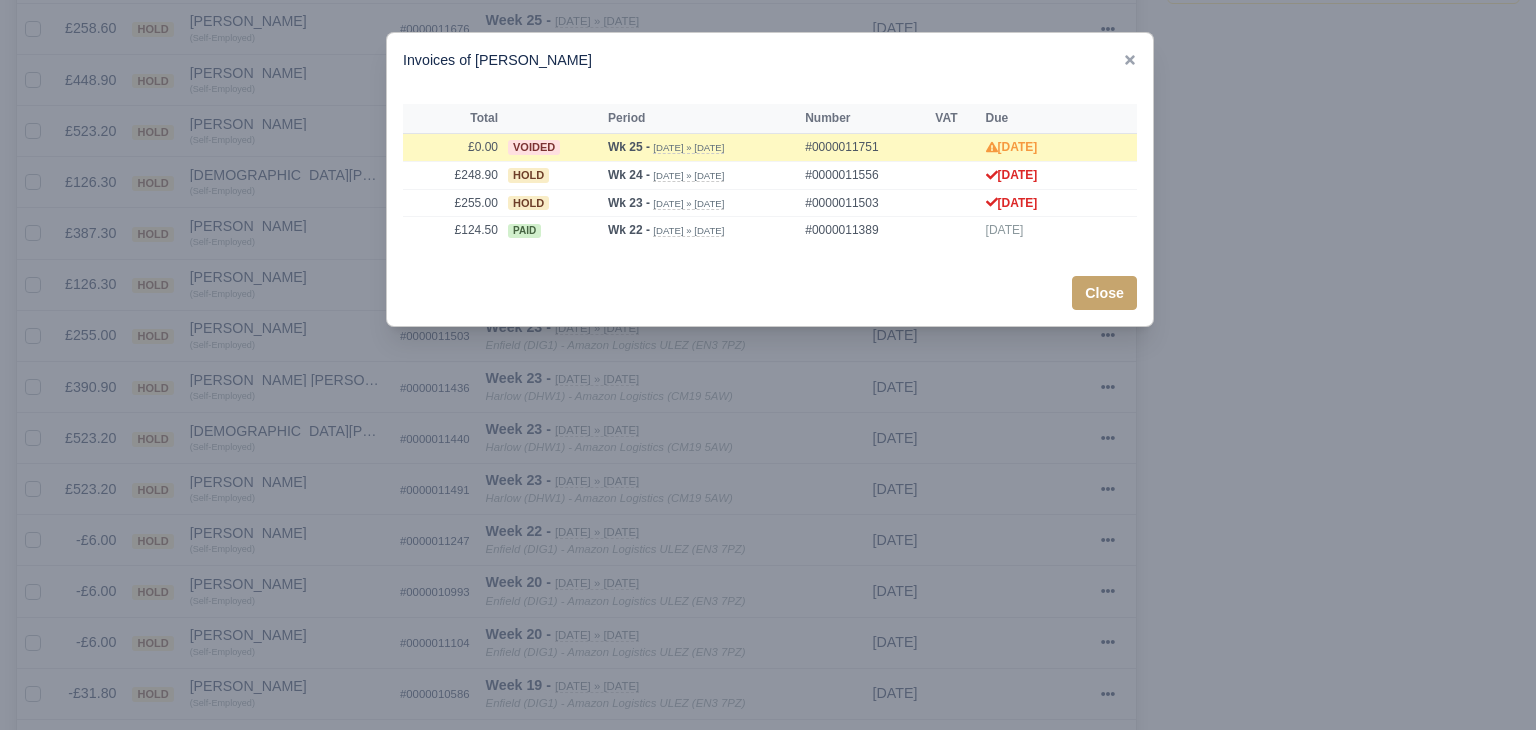 click at bounding box center (768, 365) 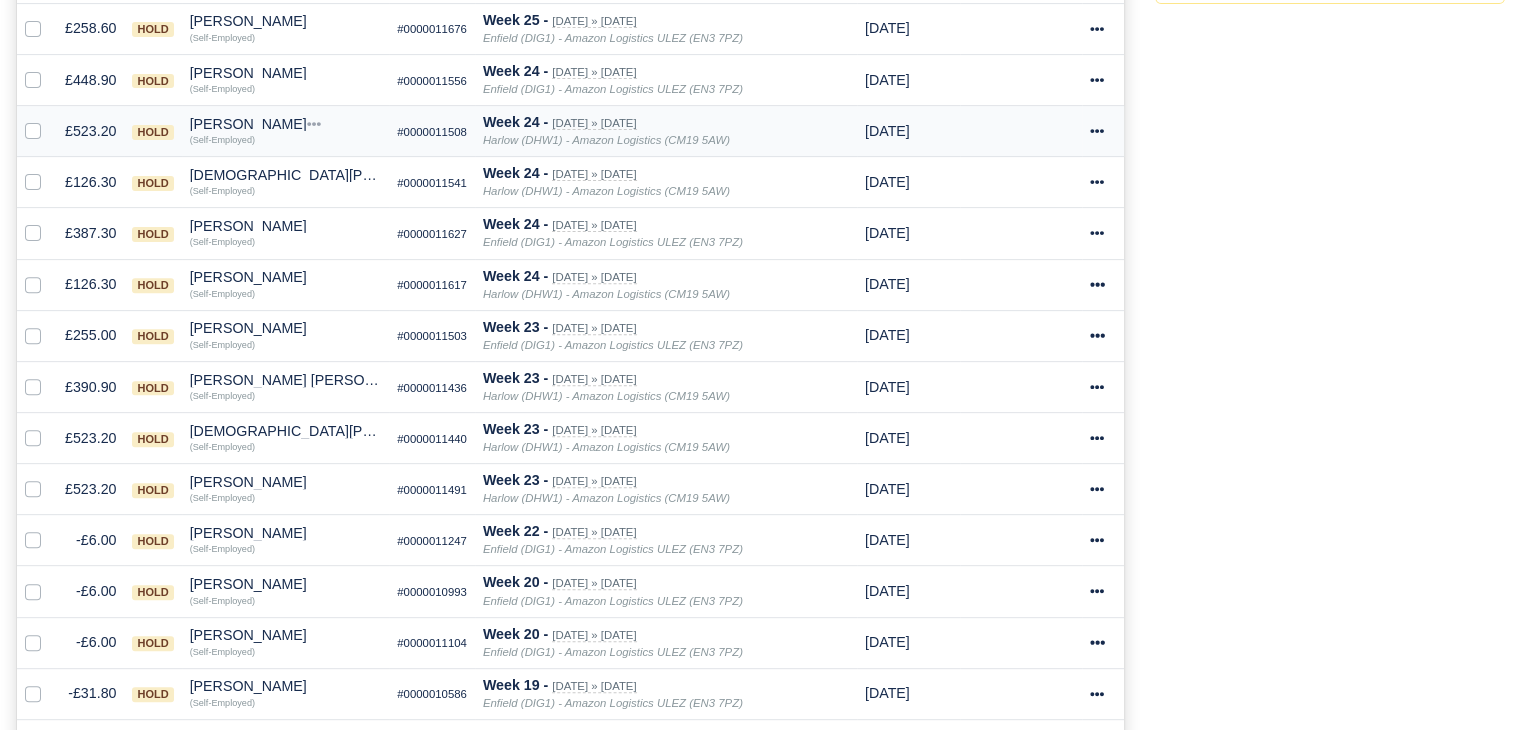 click on "Basil Hakeem" at bounding box center (286, 124) 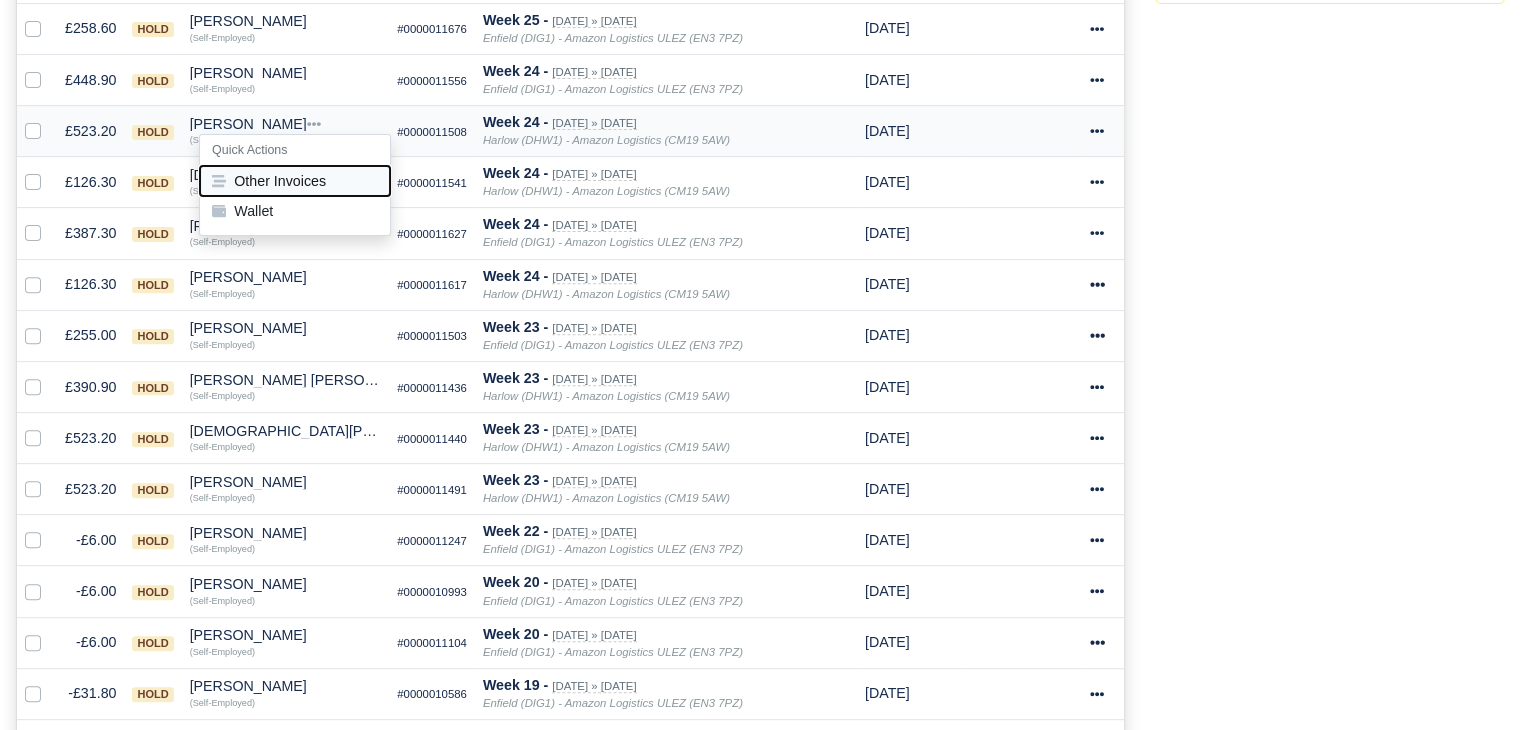 click on "Other Invoices" at bounding box center (295, 181) 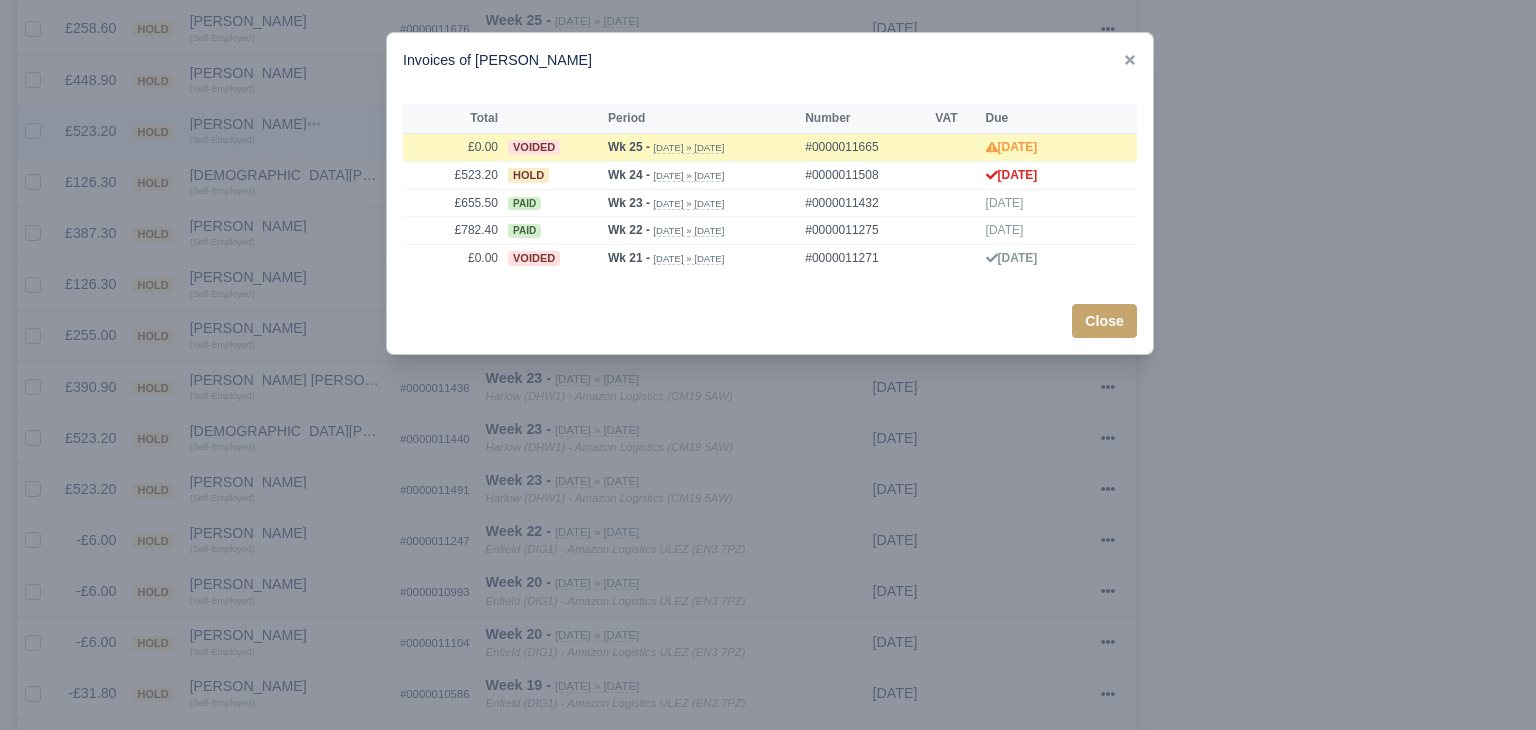 click at bounding box center [768, 365] 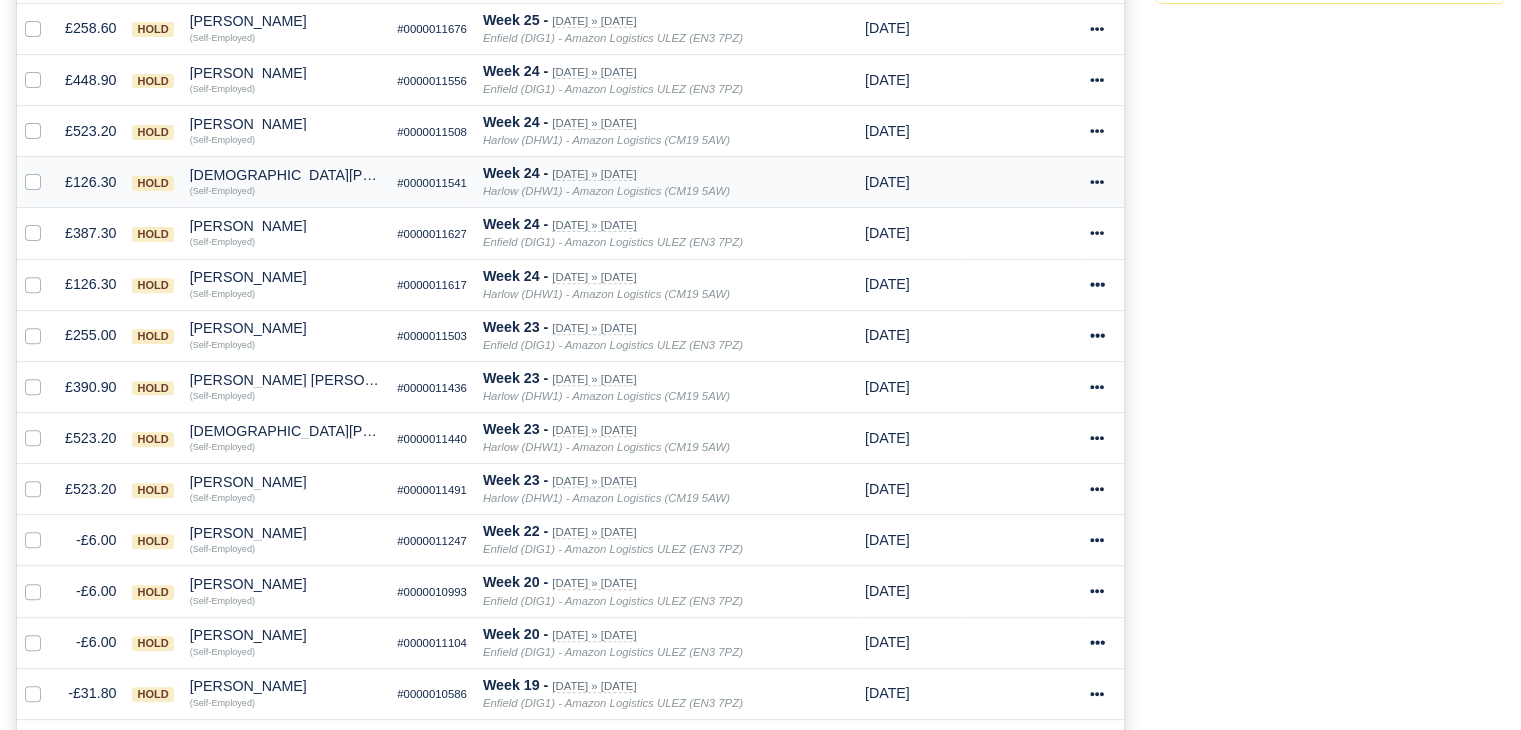 click on "[DEMOGRAPHIC_DATA][PERSON_NAME]" at bounding box center [286, 175] 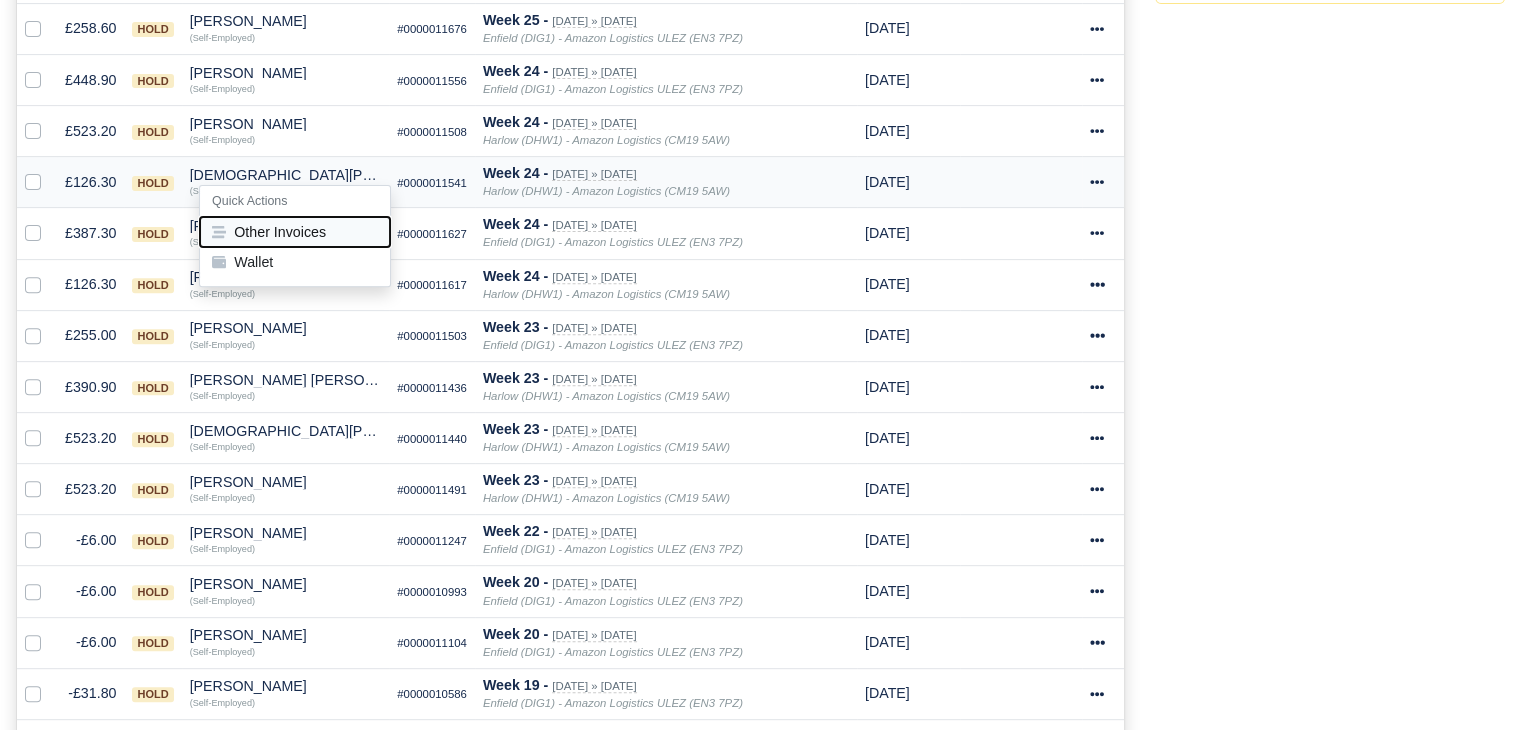 click on "Other Invoices" at bounding box center [295, 232] 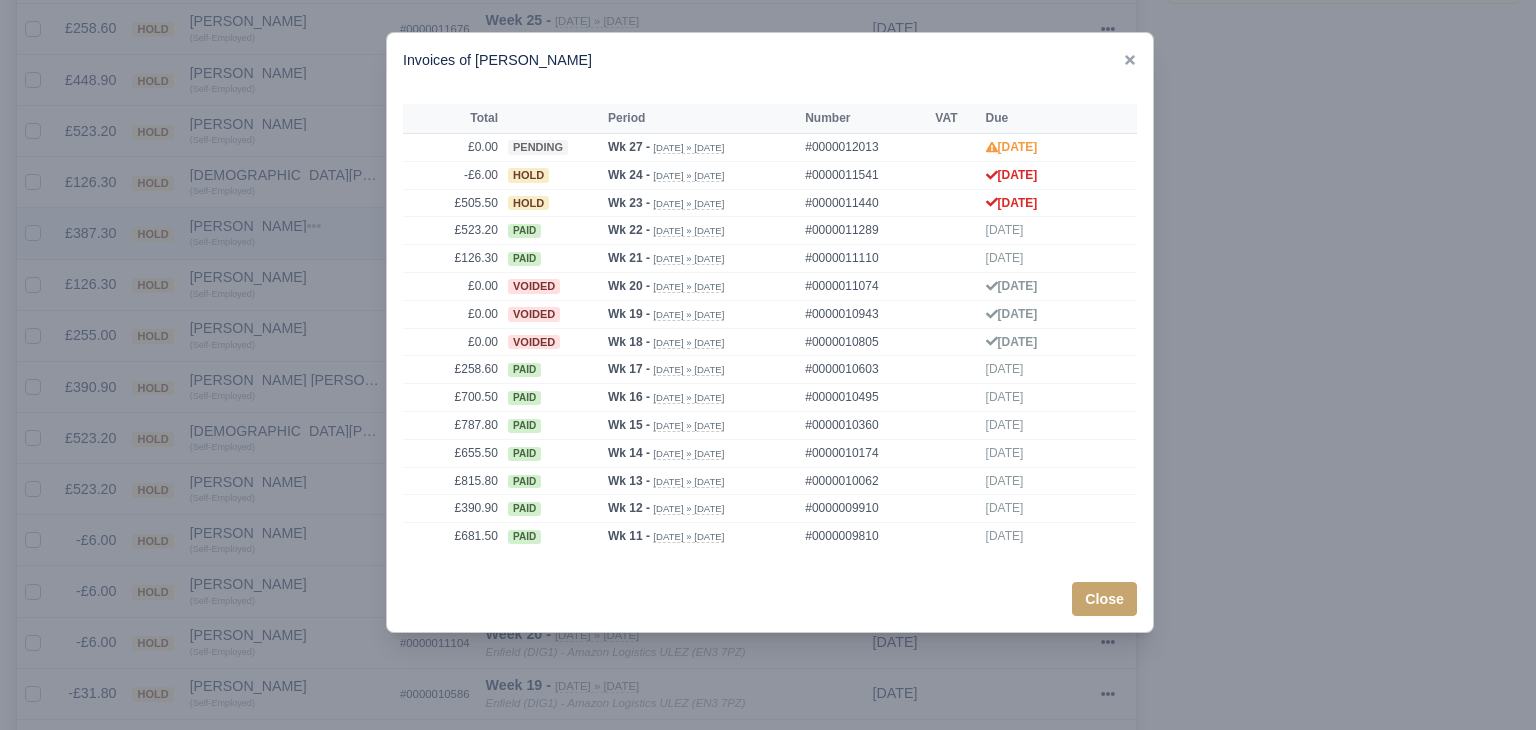 click at bounding box center [768, 365] 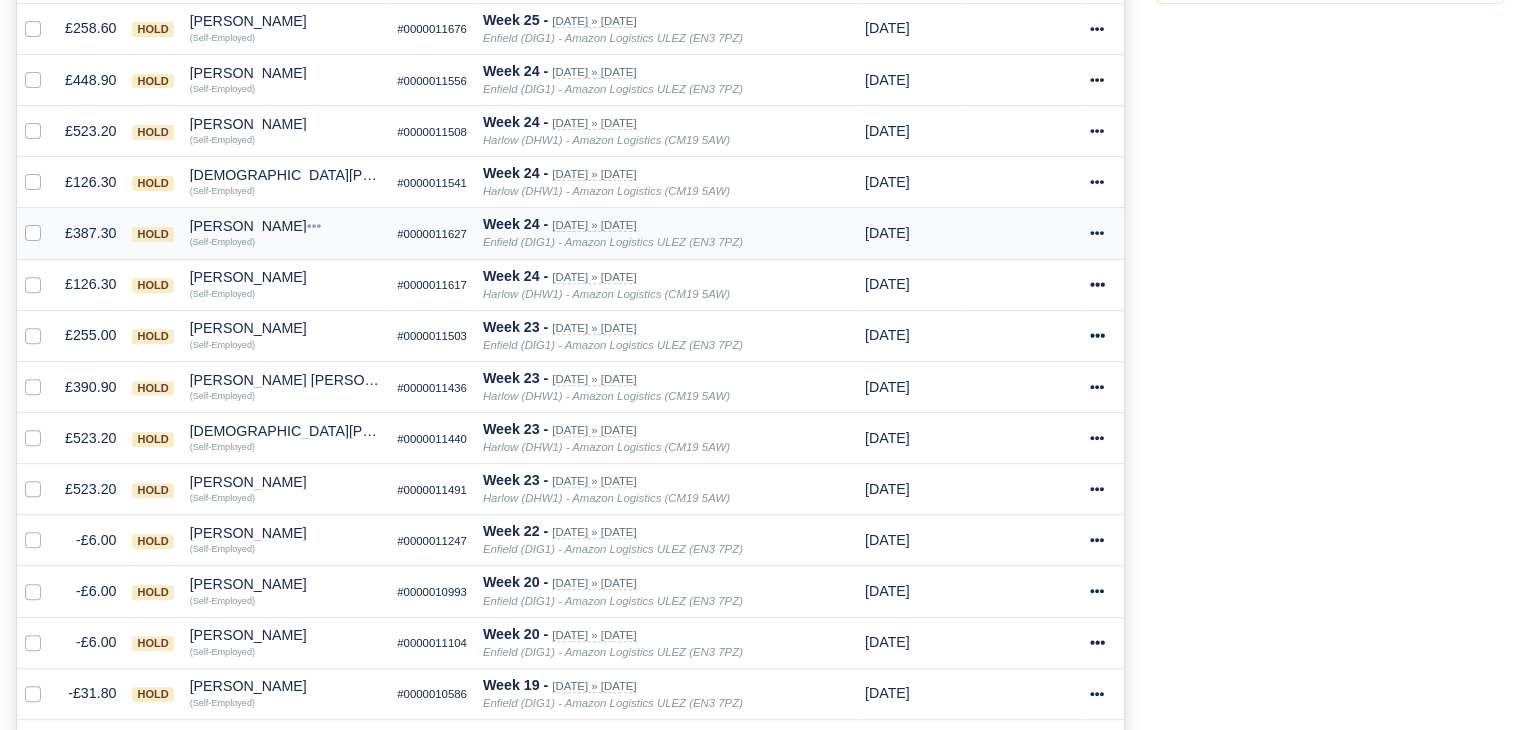 click on "Nathan Mpungu" at bounding box center (286, 226) 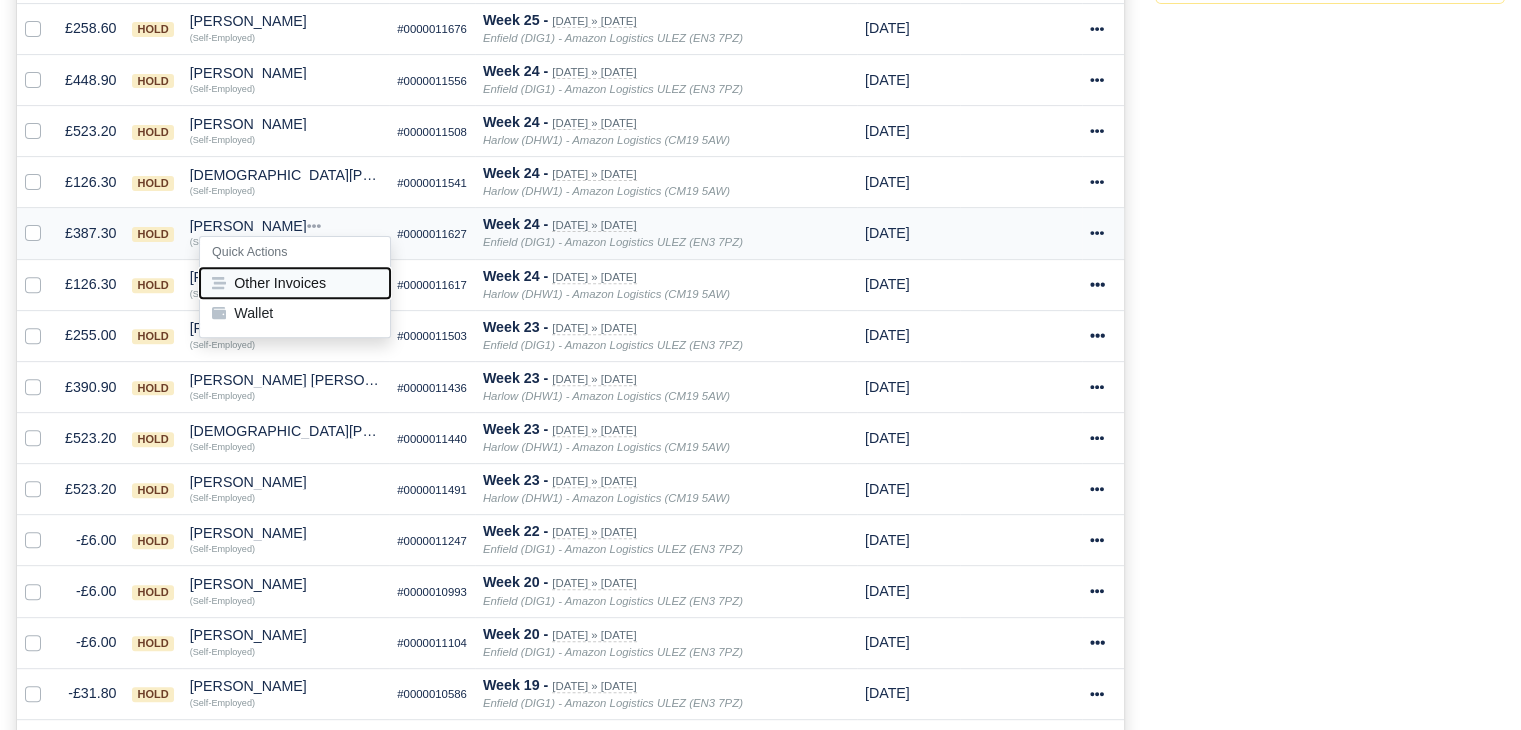 click on "Other Invoices" at bounding box center (295, 283) 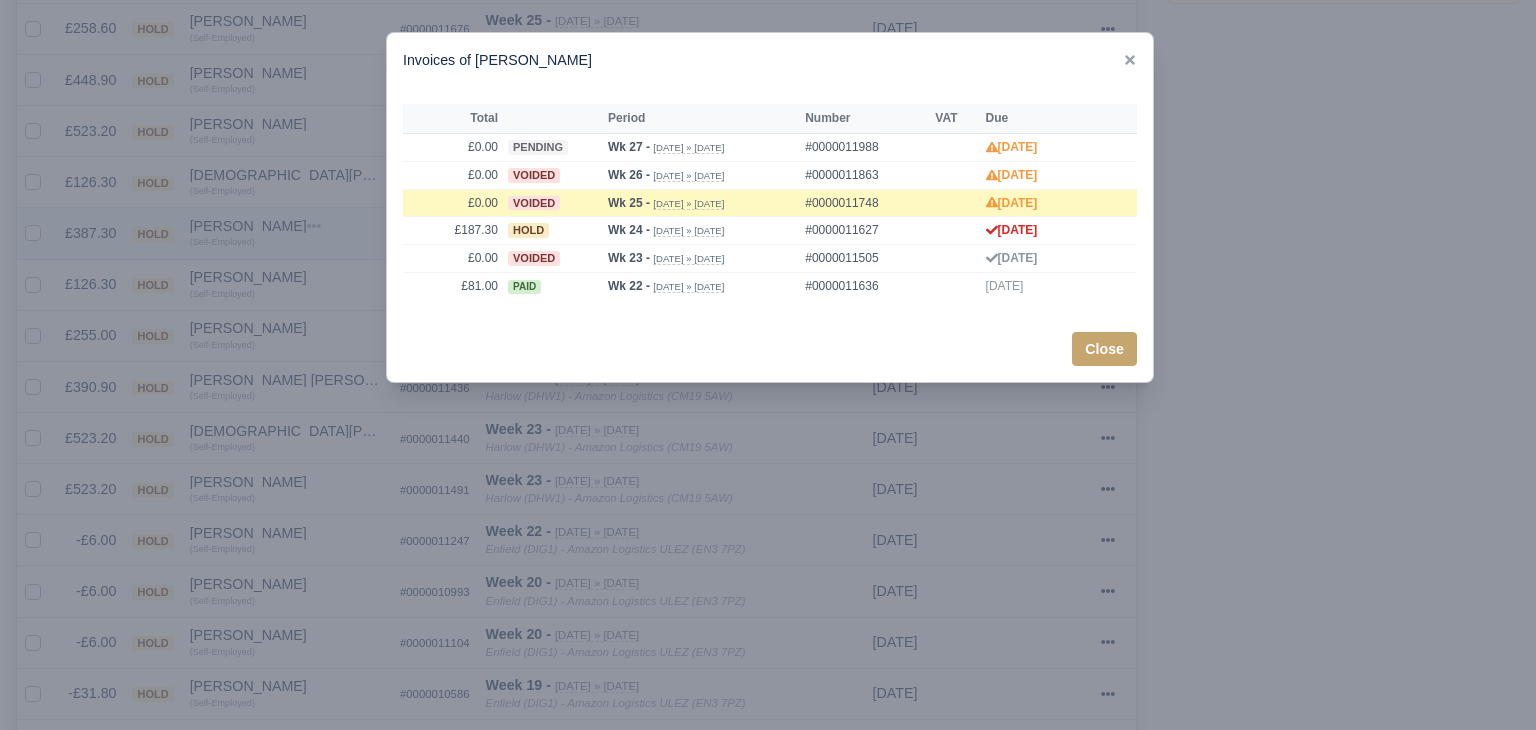 click at bounding box center (768, 365) 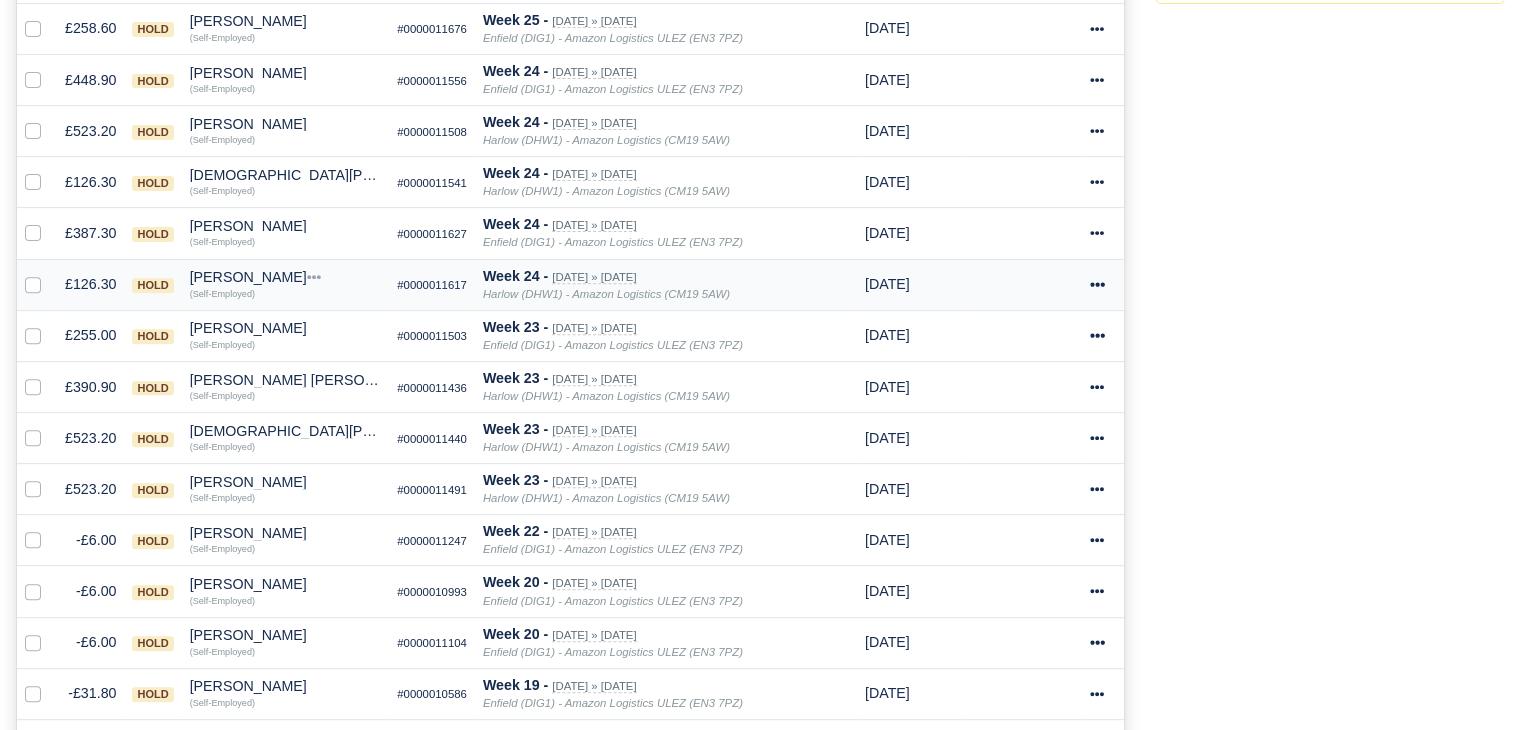 click on "Sajith Sivapalan" at bounding box center (286, 277) 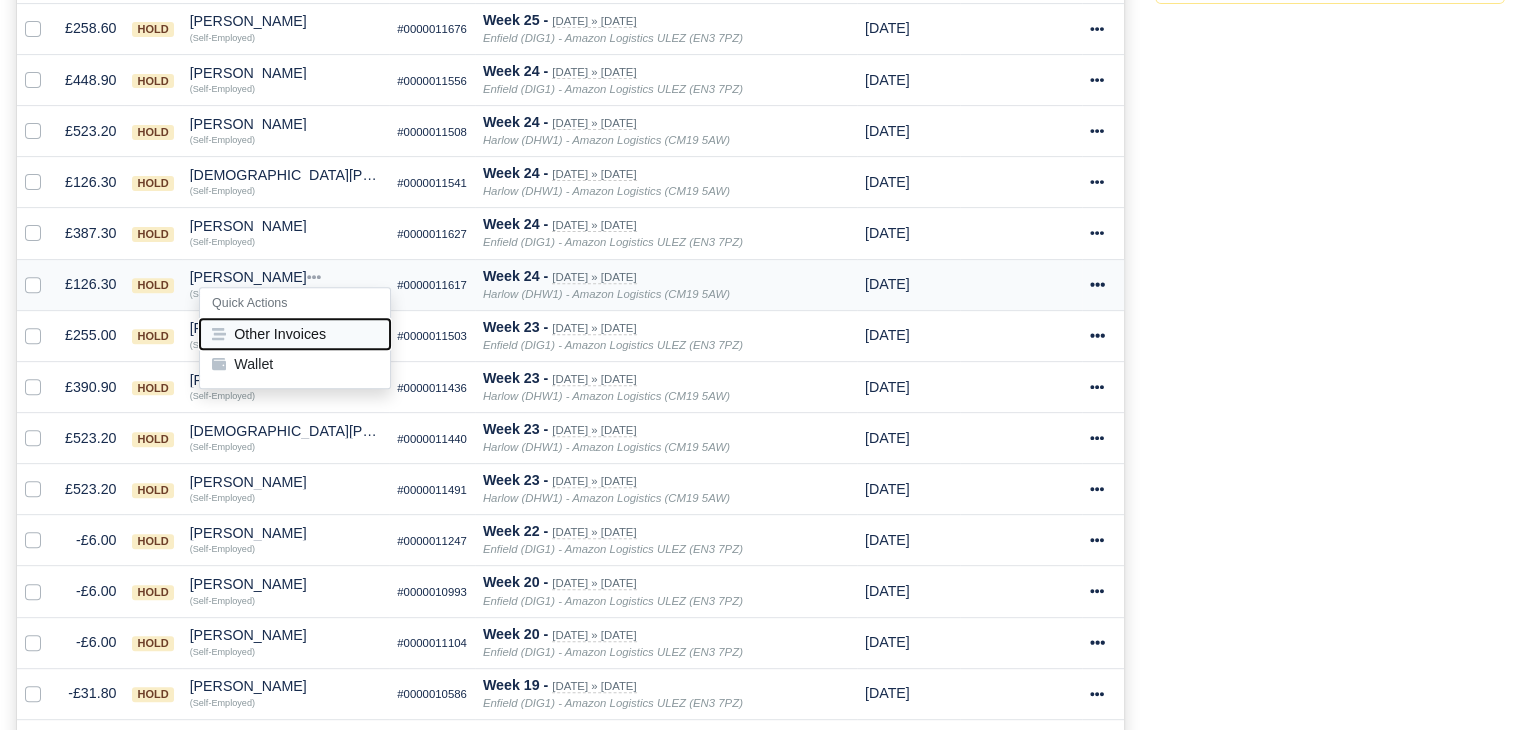 click on "Other Invoices" at bounding box center (295, 334) 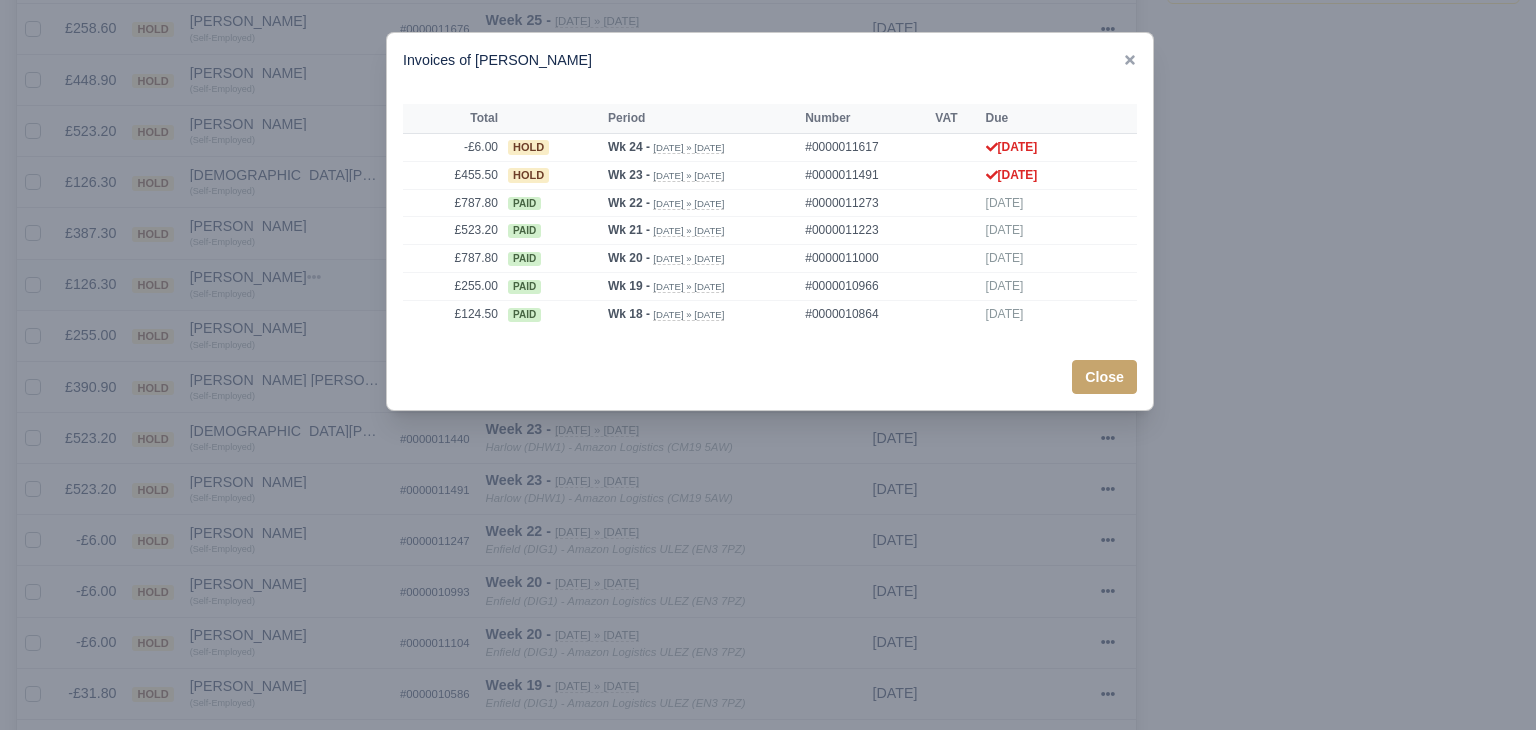 click at bounding box center [768, 365] 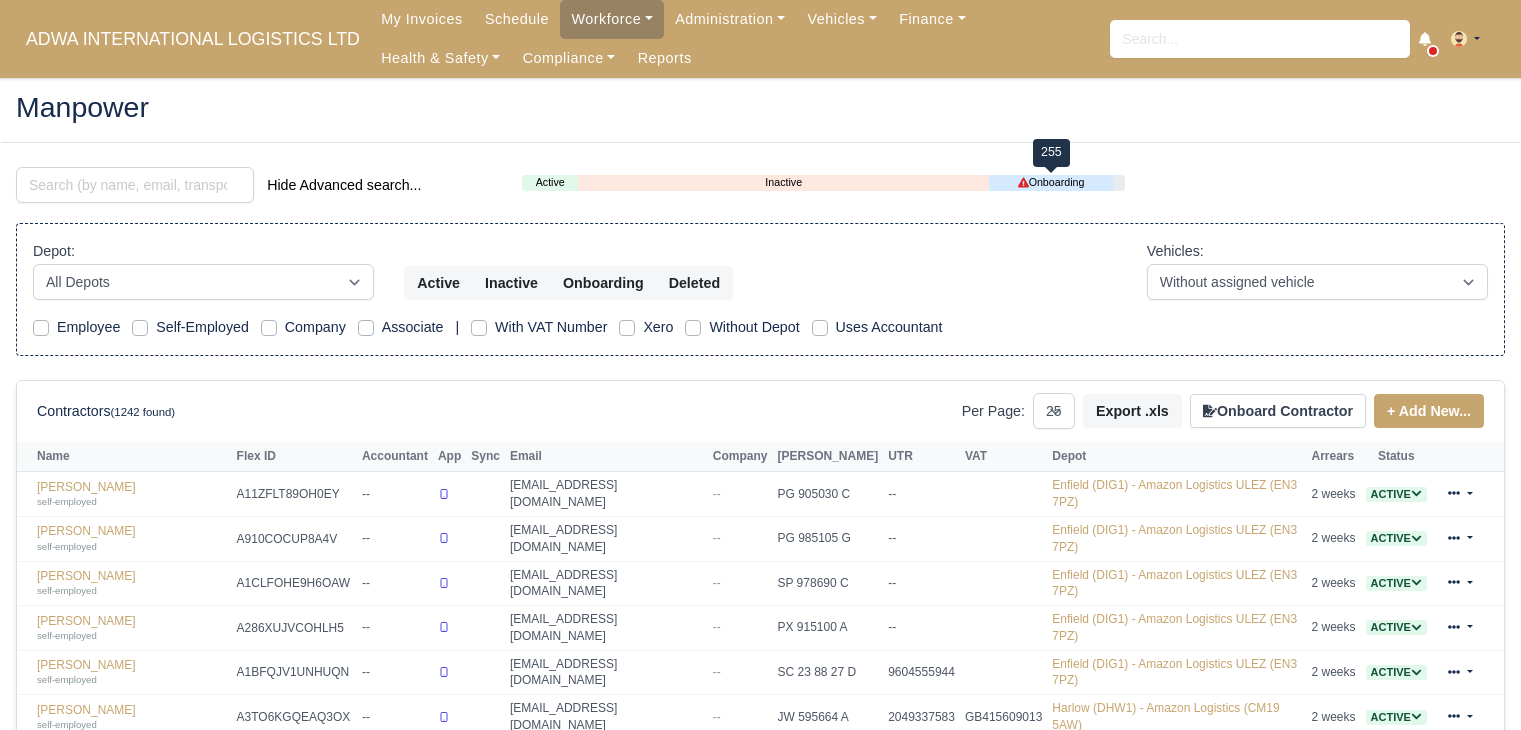 select on "25" 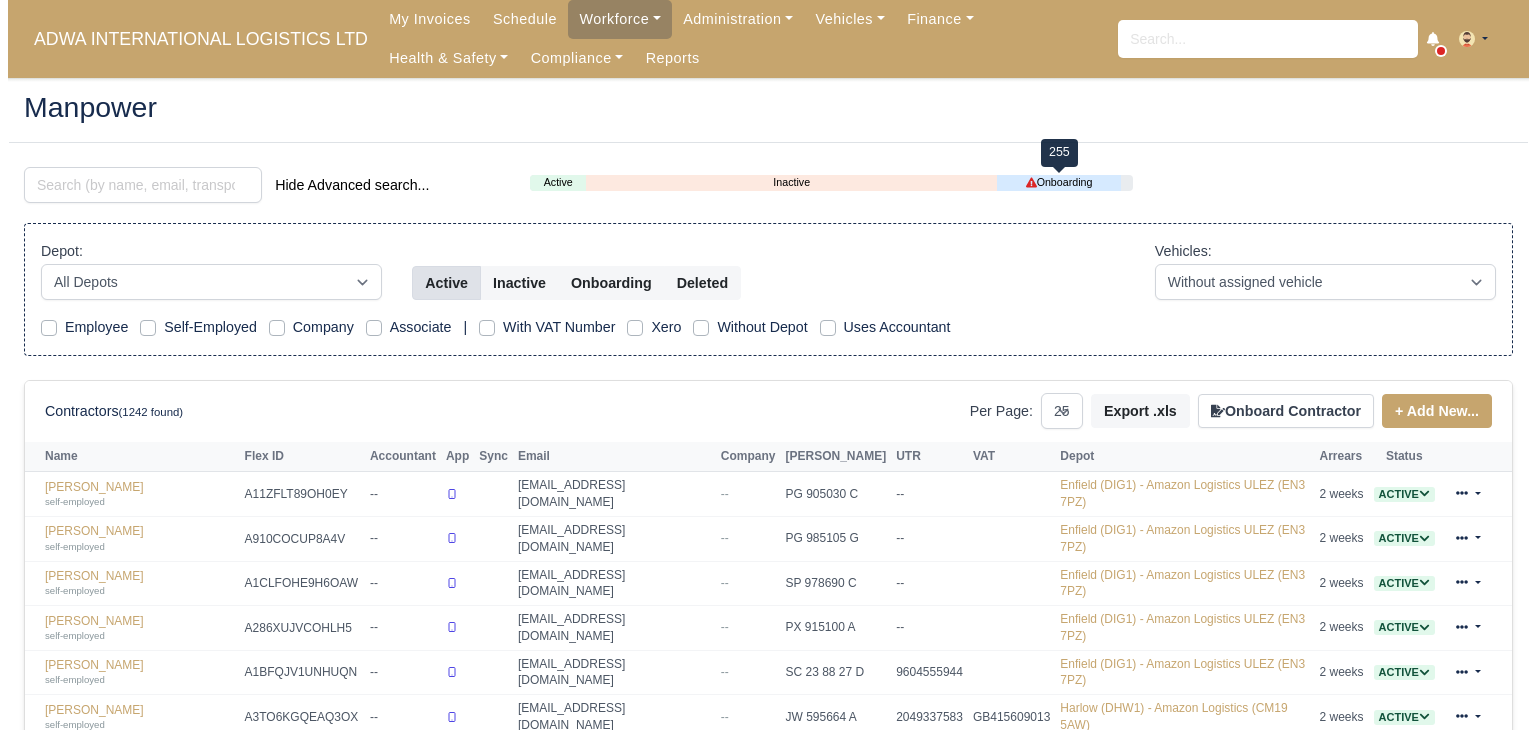 scroll, scrollTop: 0, scrollLeft: 0, axis: both 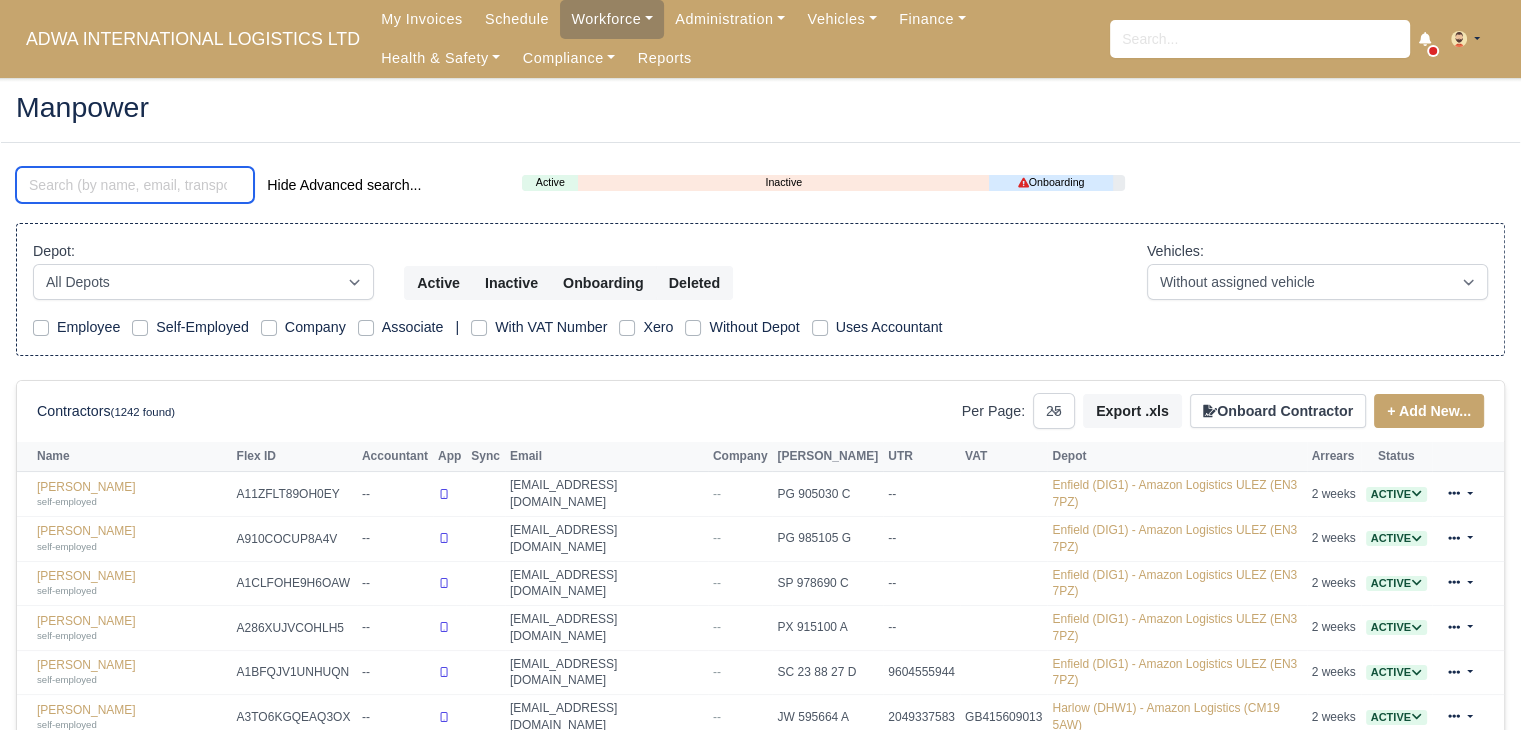 click at bounding box center (135, 185) 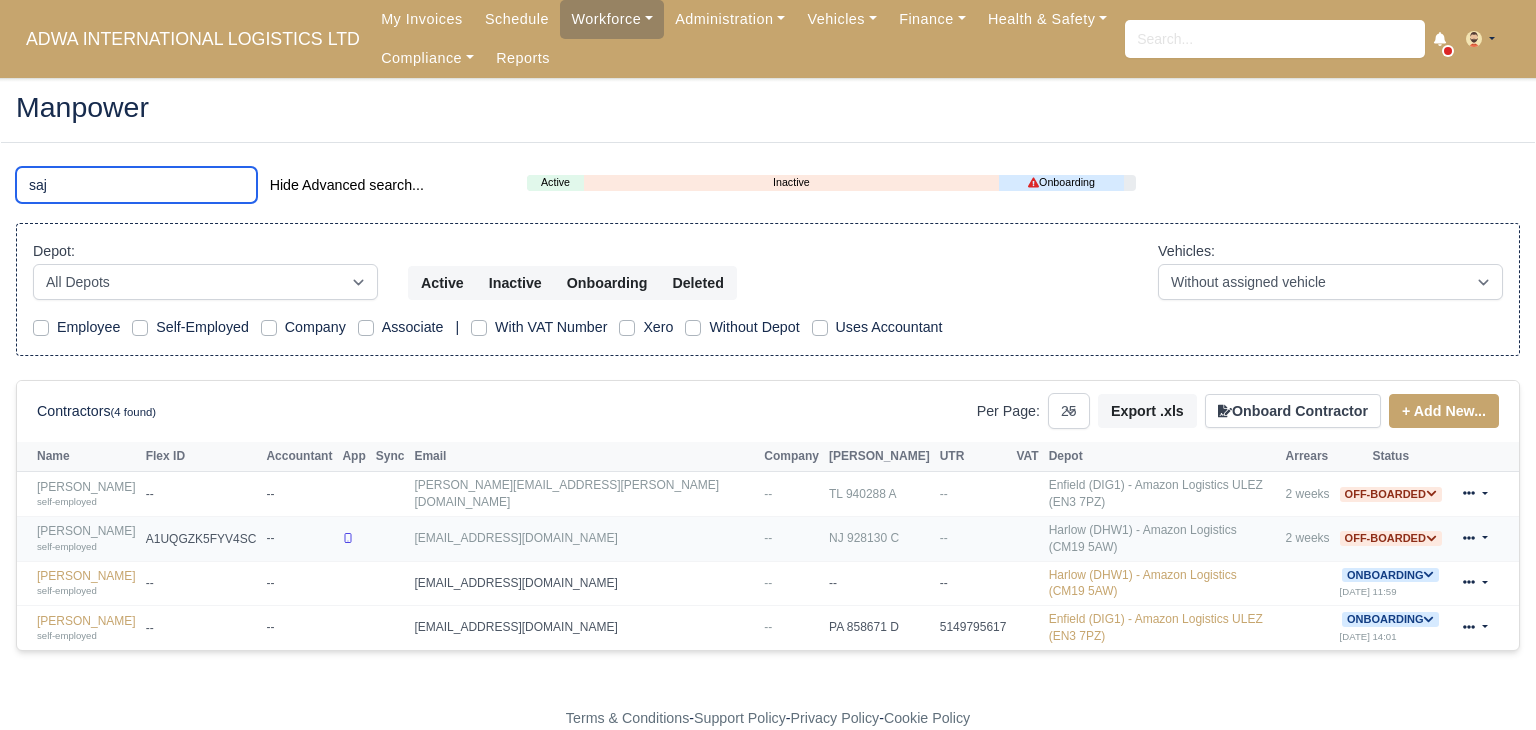 type on "saj" 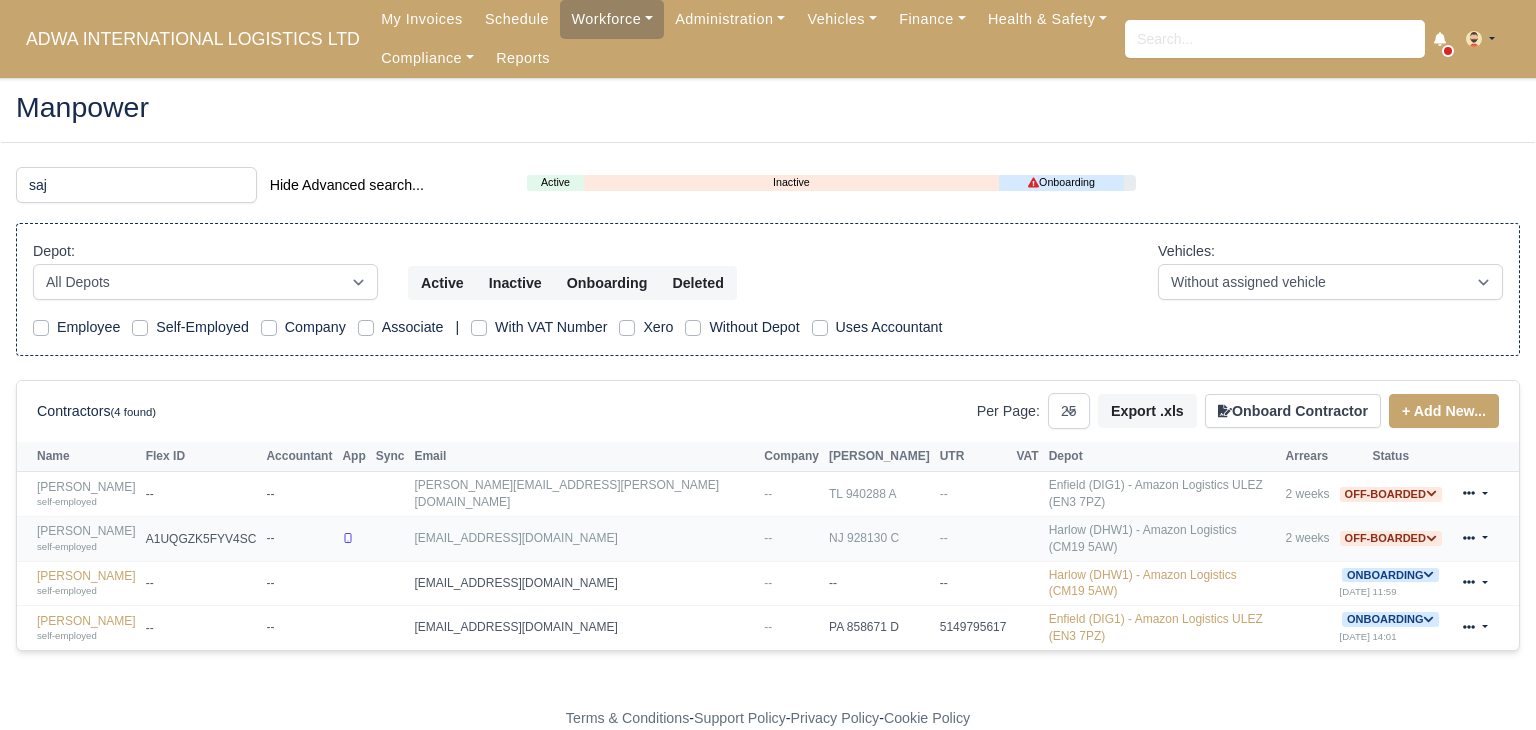 click on "Sajith Sivapalan
self-employed" at bounding box center [86, 538] 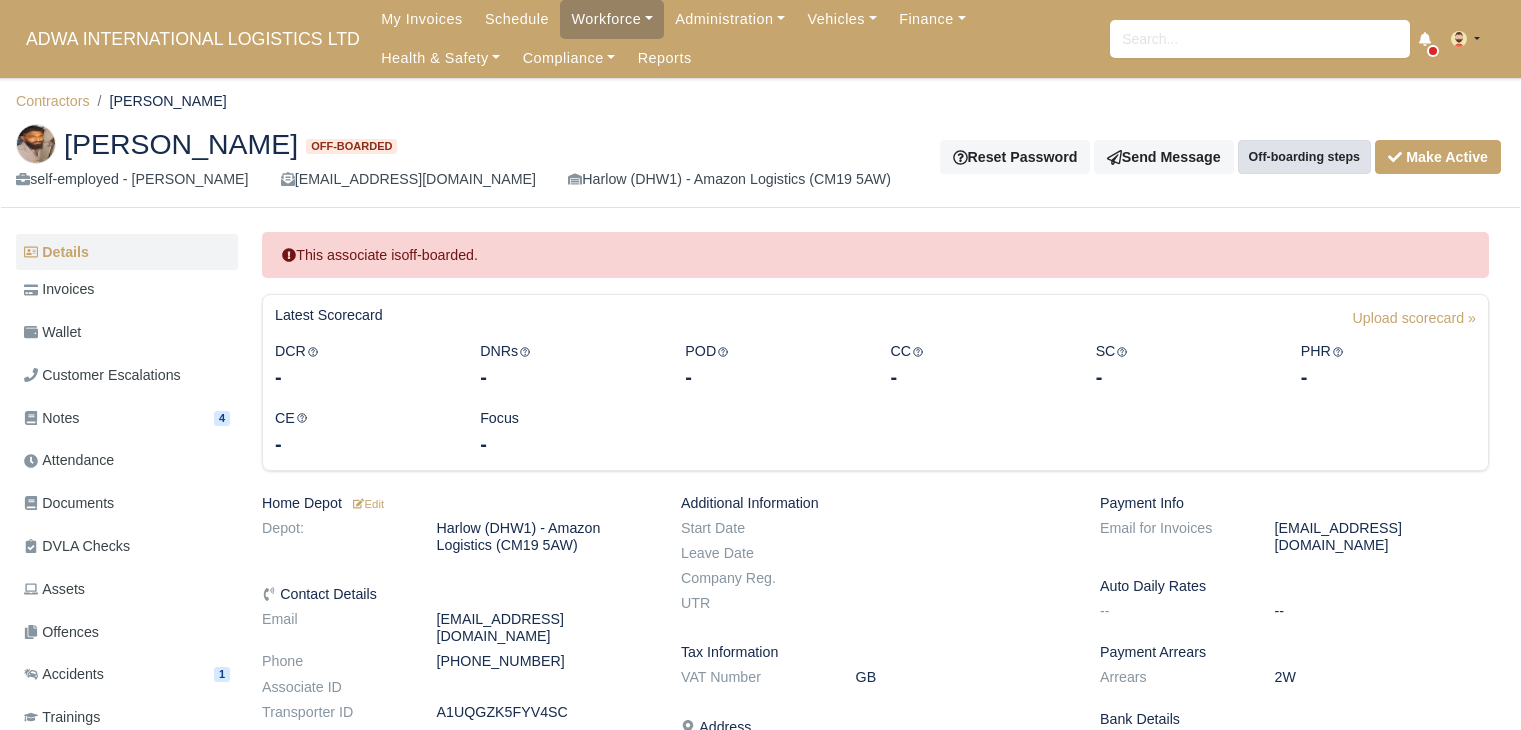 scroll, scrollTop: 0, scrollLeft: 0, axis: both 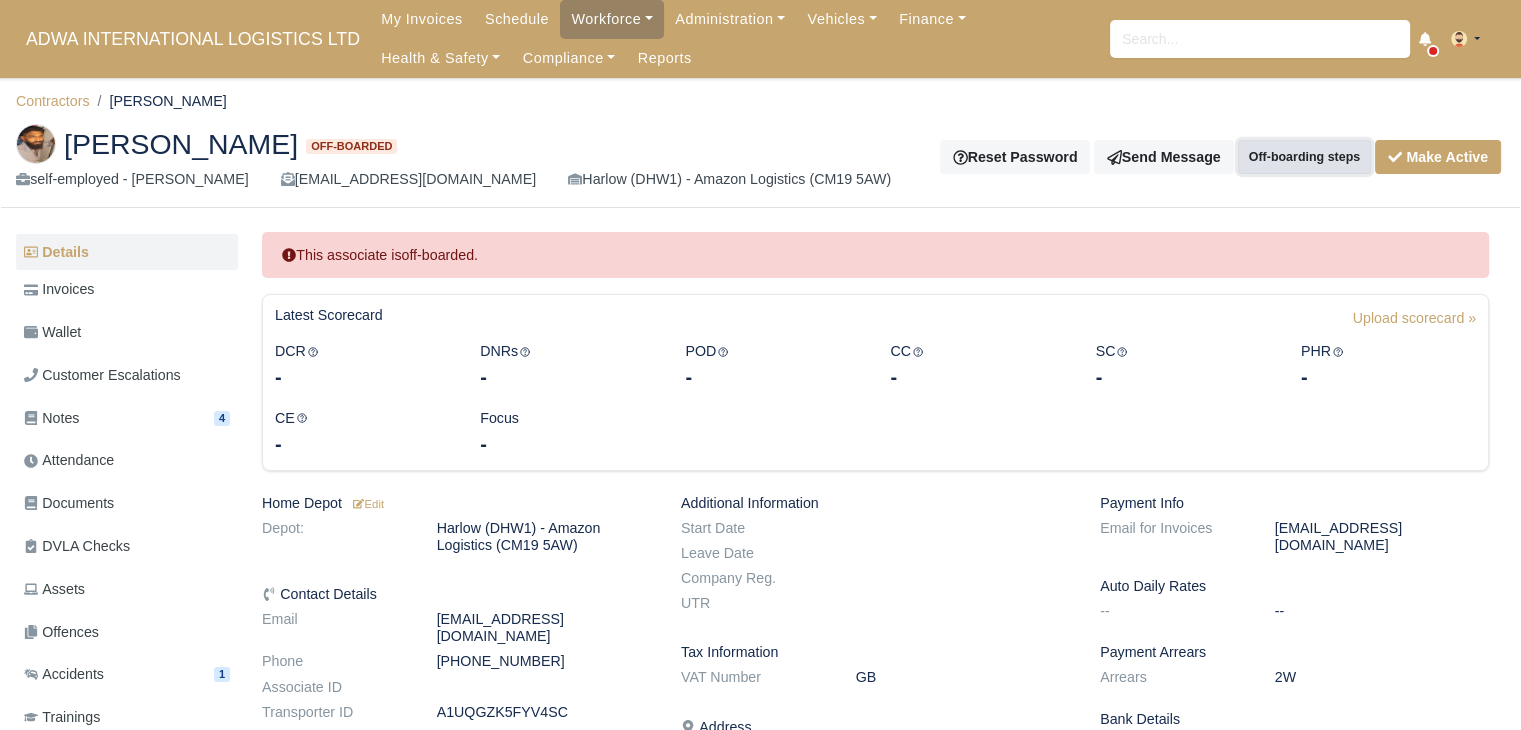 drag, startPoint x: 1300, startPoint y: 158, endPoint x: 1375, endPoint y: 188, distance: 80.77747 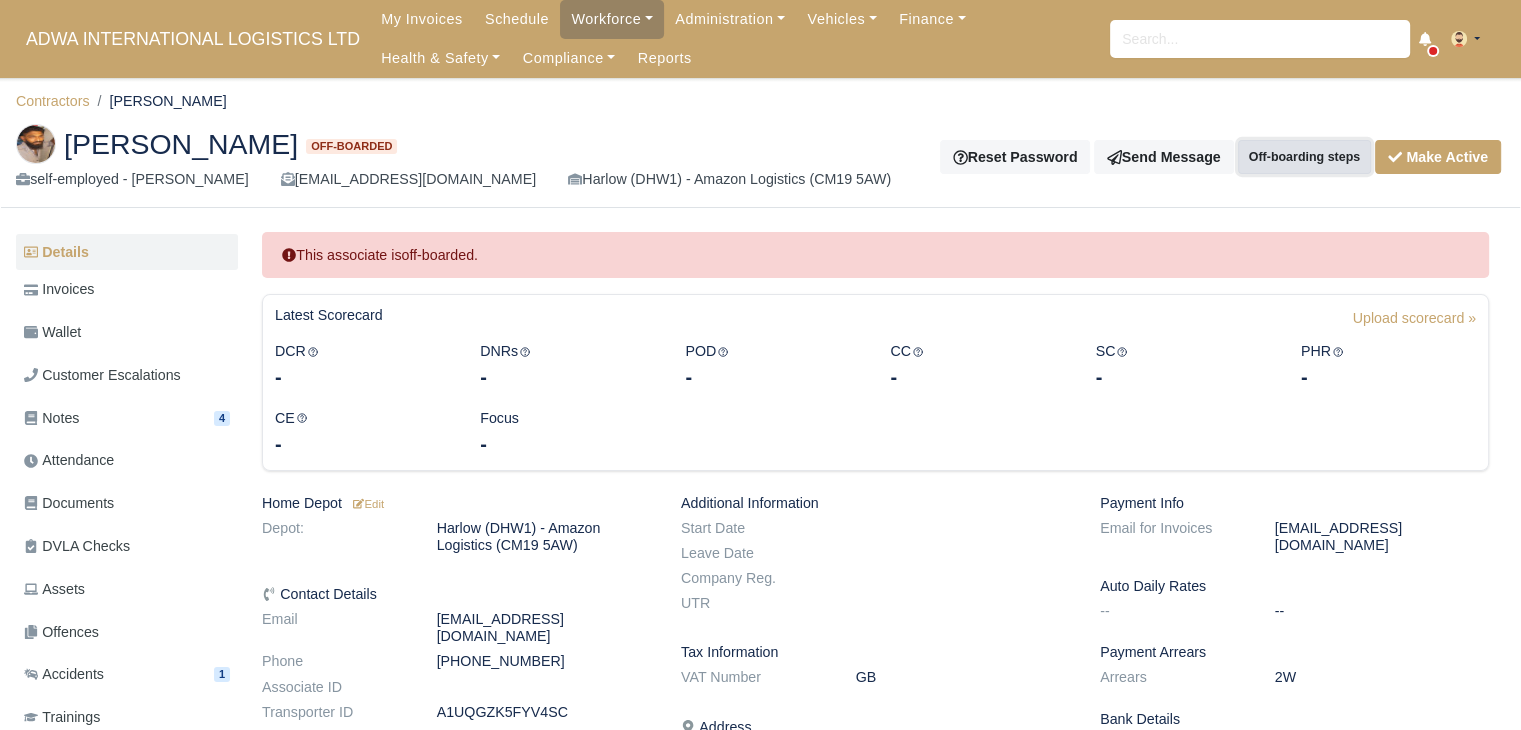 click on "Sajith Sivapalan
Off-boarded
self-employed  - Sajith Sivapalan
sajithsivapalan@gmail.com
Harlow (DHW1) - Amazon Logistics (CM19 5AW)
Reset Password
Send Message
Off-boarding steps
Make Active" at bounding box center (760, 158) 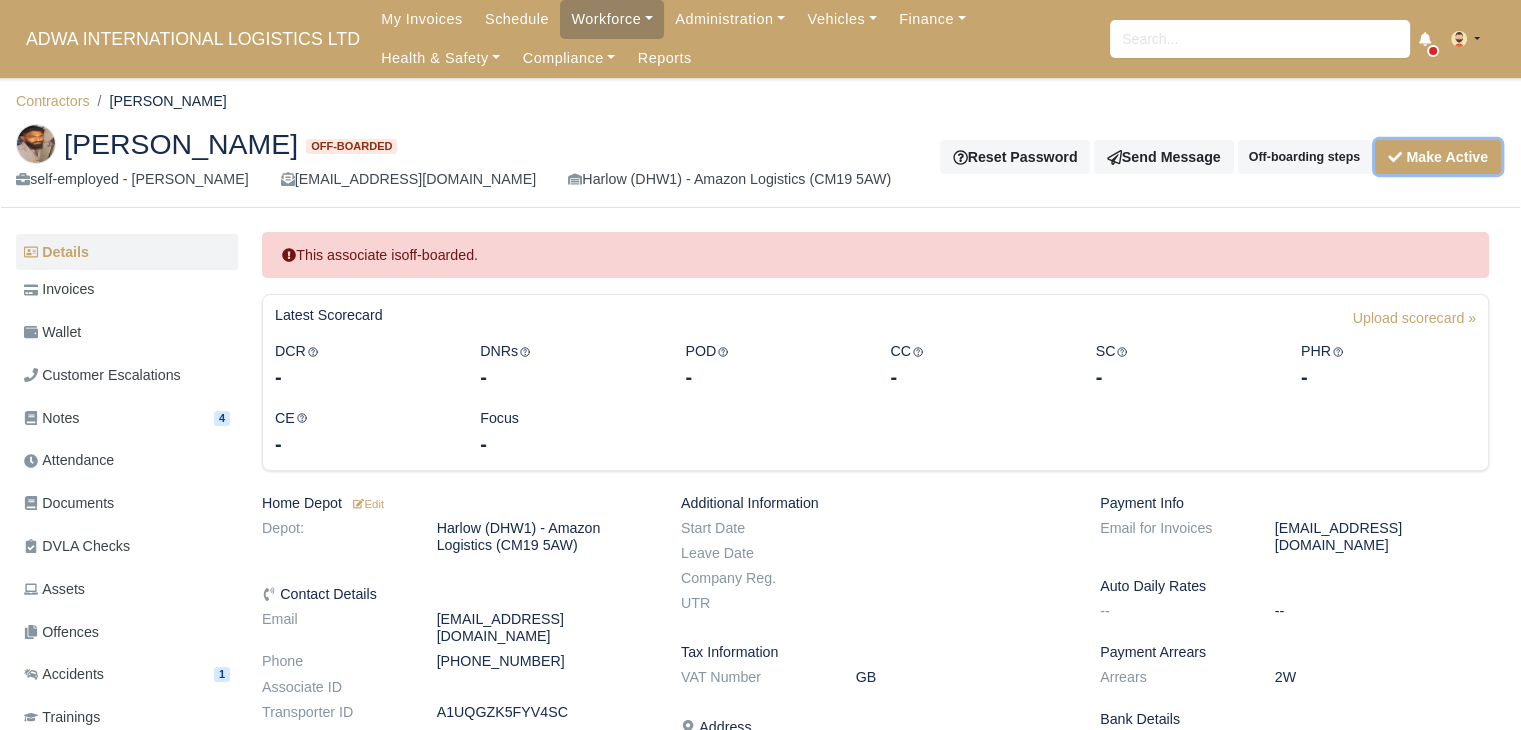 click on "Make Active" at bounding box center (1438, 157) 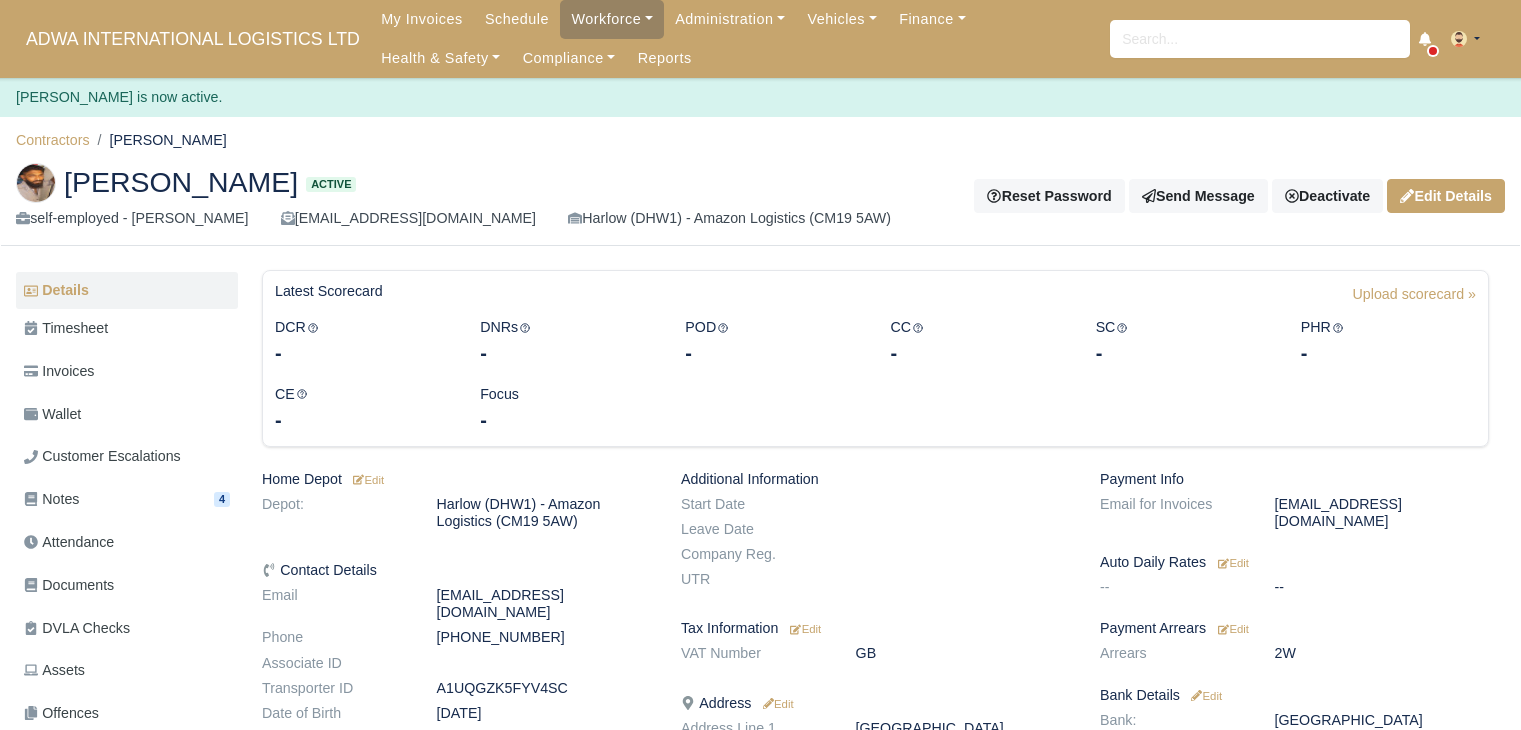 scroll, scrollTop: 0, scrollLeft: 0, axis: both 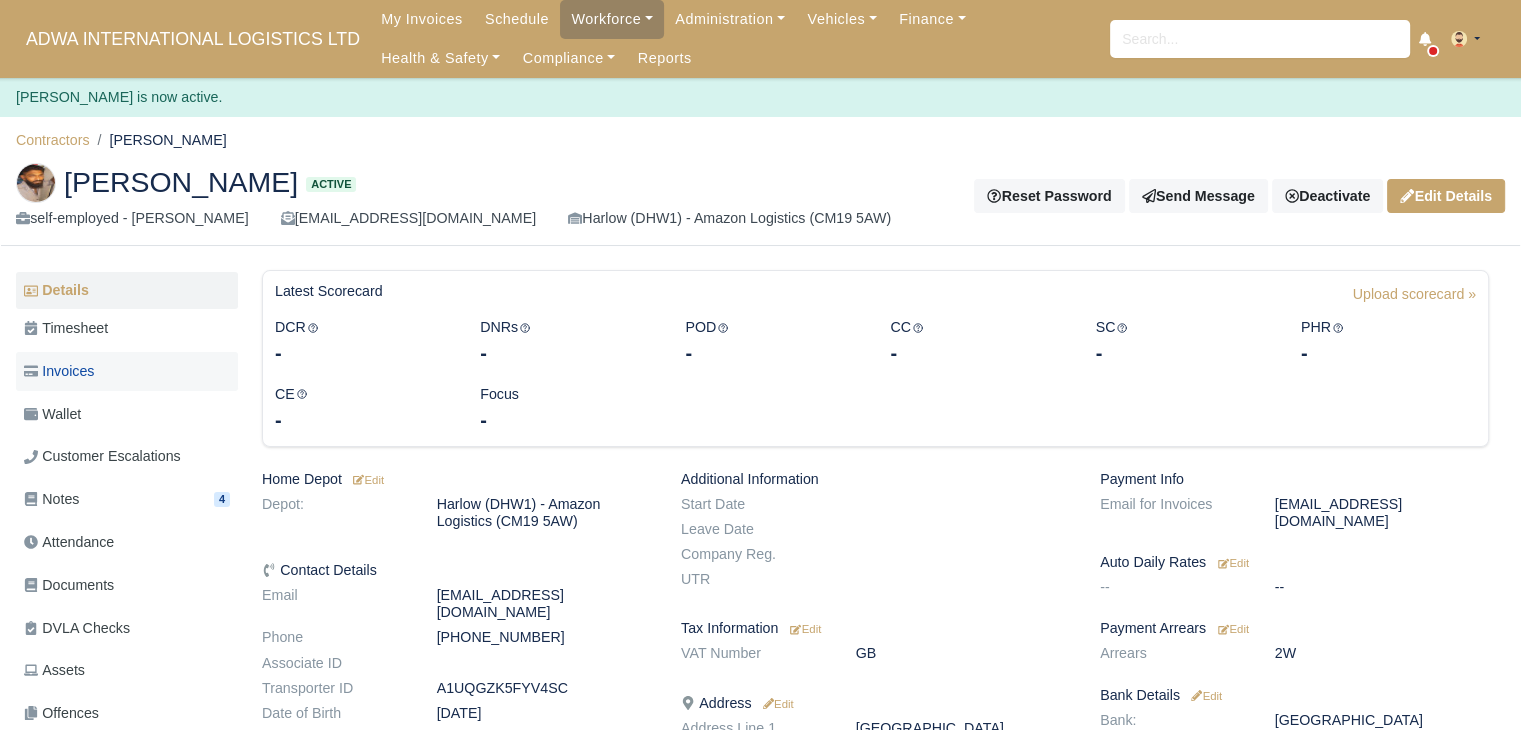 click on "Invoices" at bounding box center [59, 371] 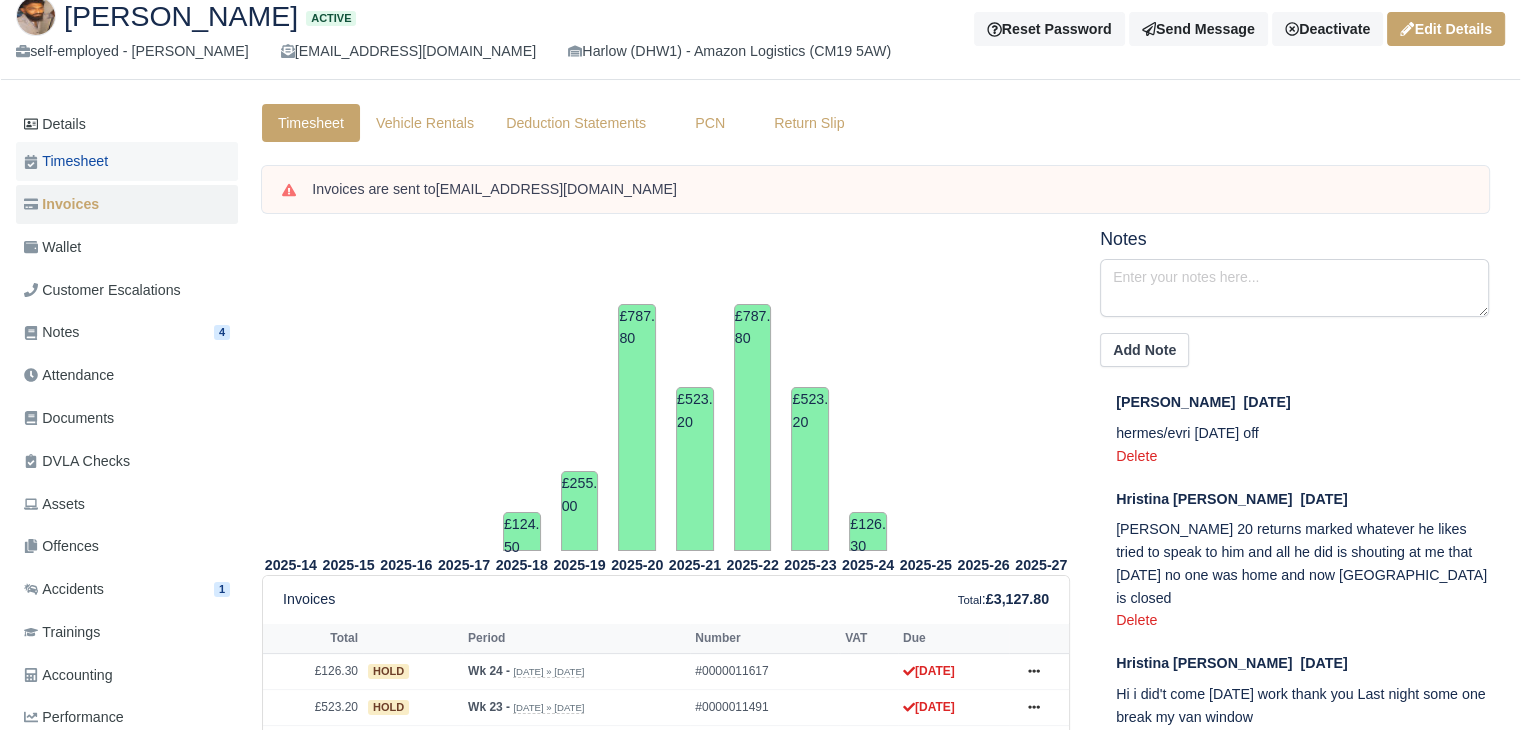 scroll, scrollTop: 100, scrollLeft: 0, axis: vertical 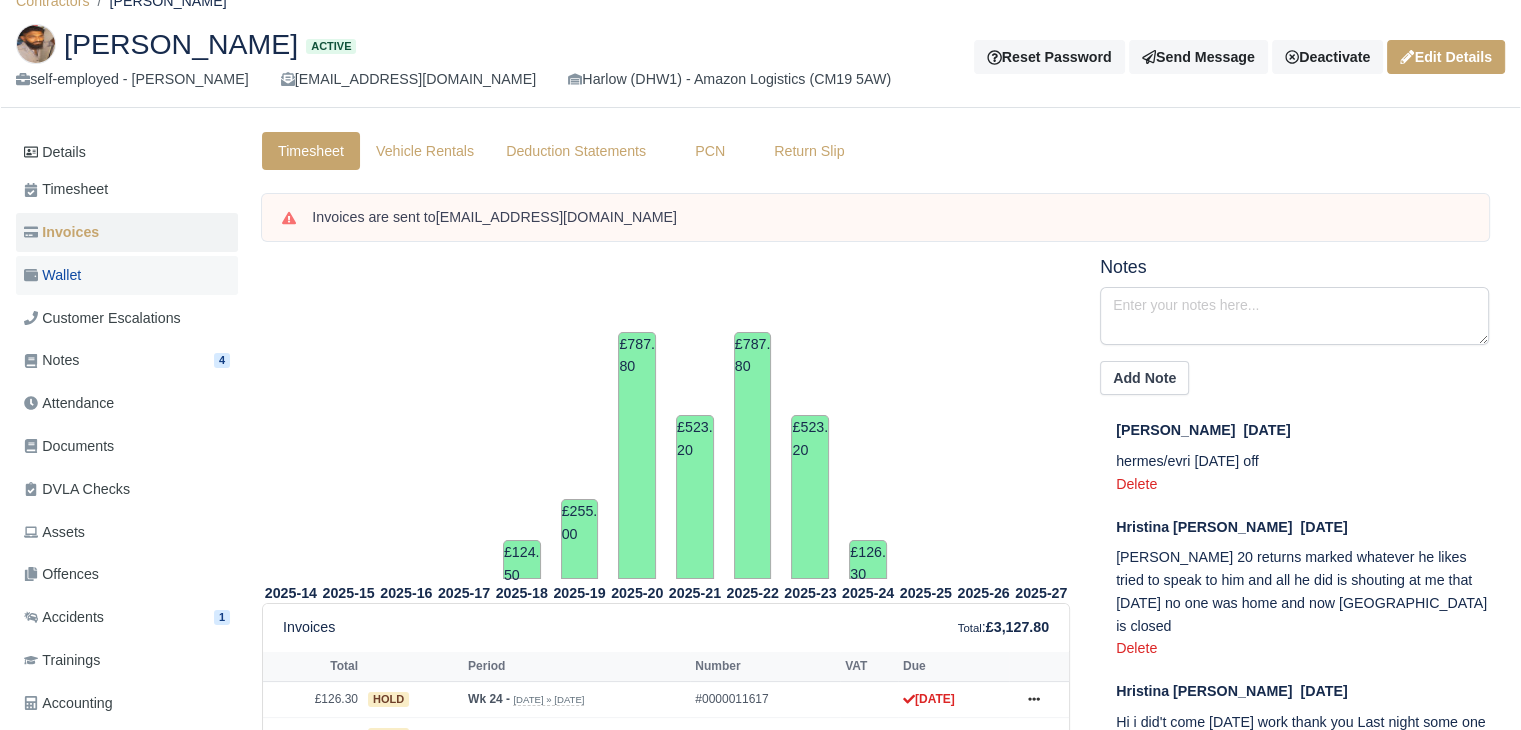 click on "Wallet" at bounding box center (127, 275) 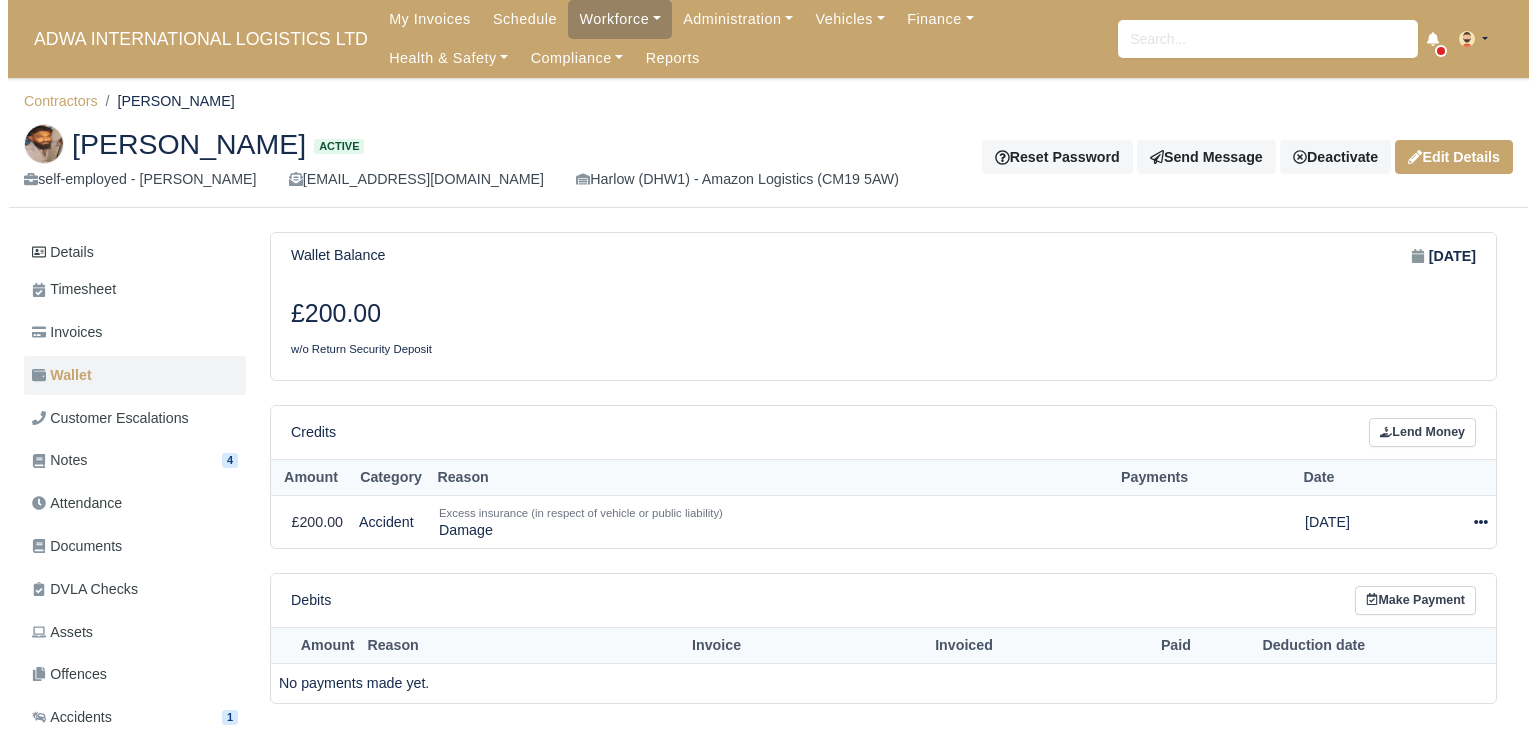 scroll, scrollTop: 0, scrollLeft: 0, axis: both 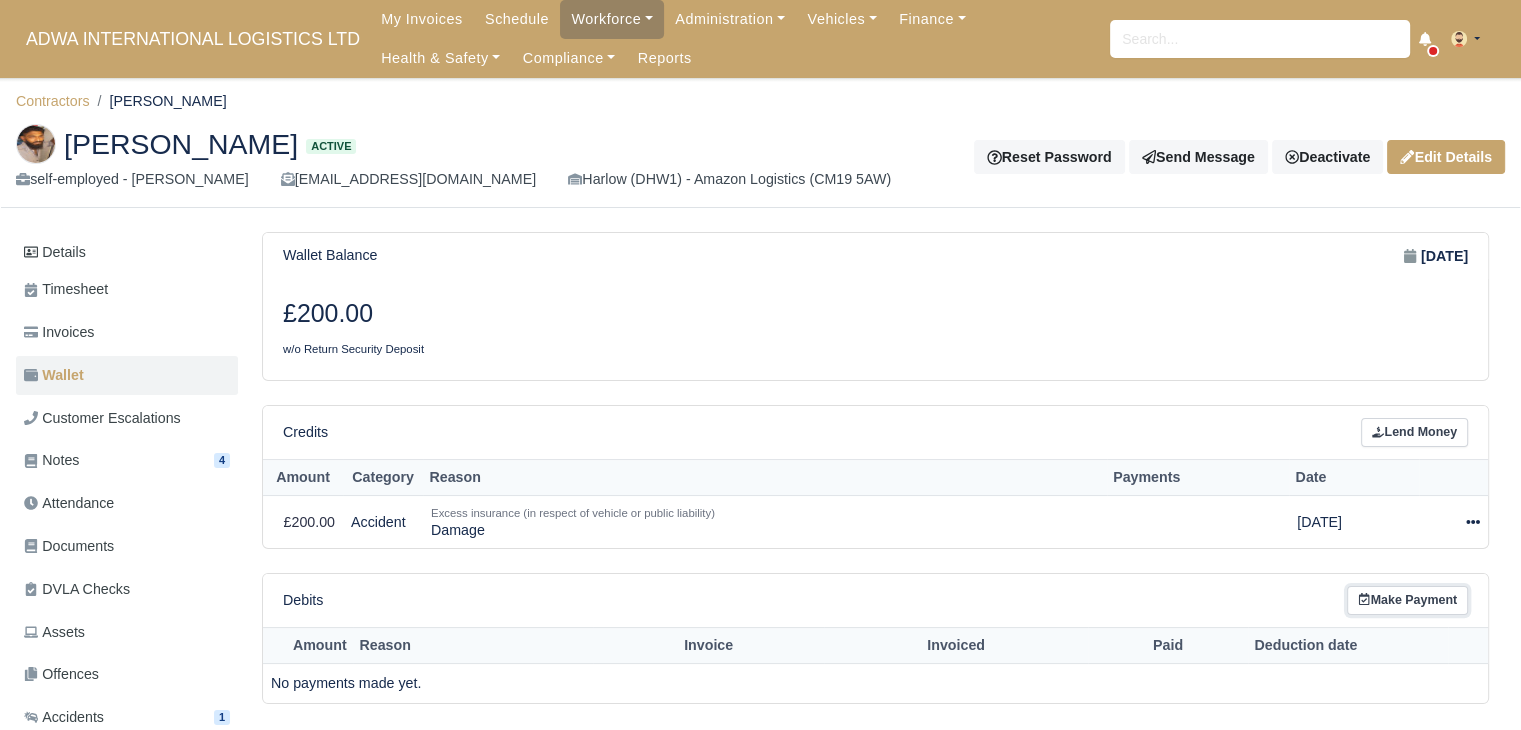 click on "Make Payment" at bounding box center [1407, 600] 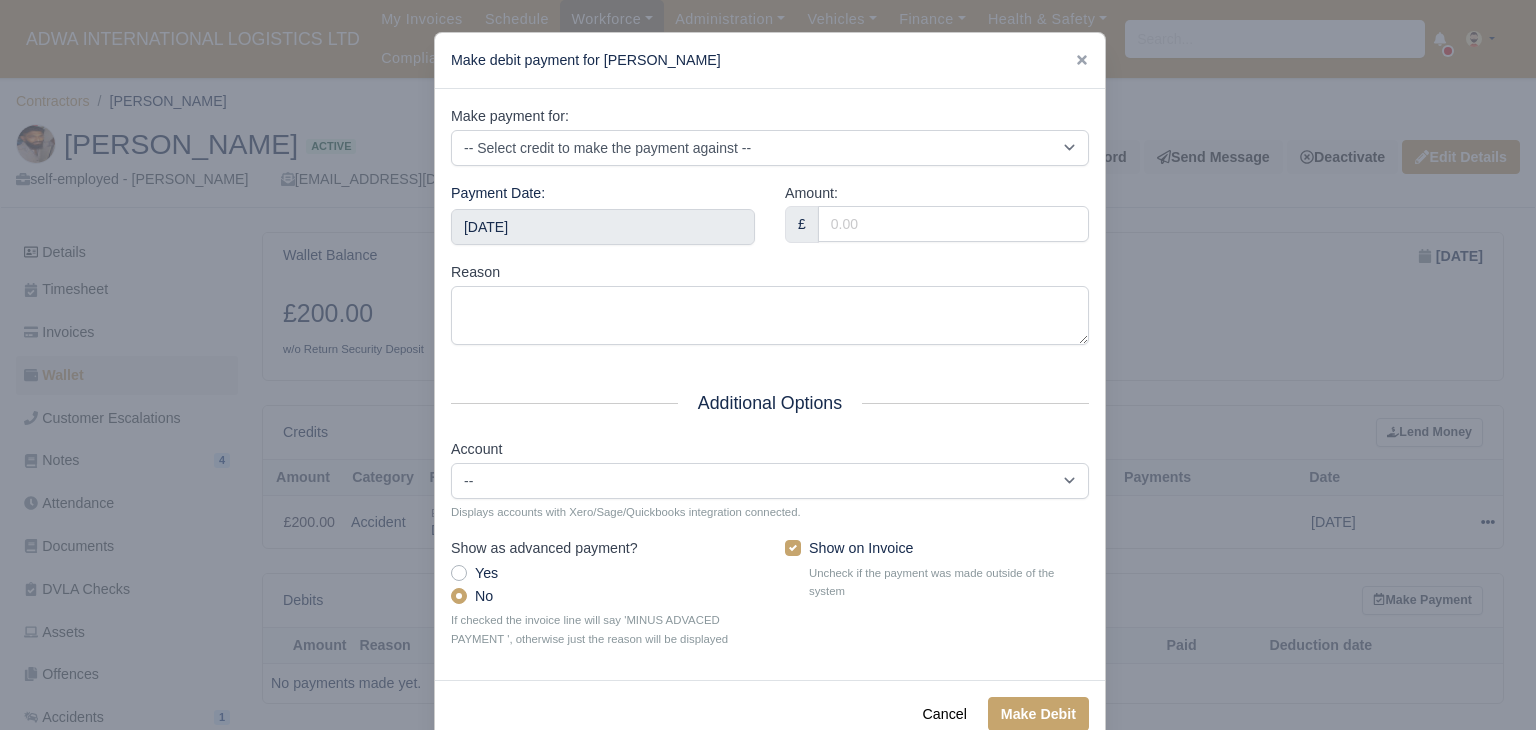 click at bounding box center [768, 365] 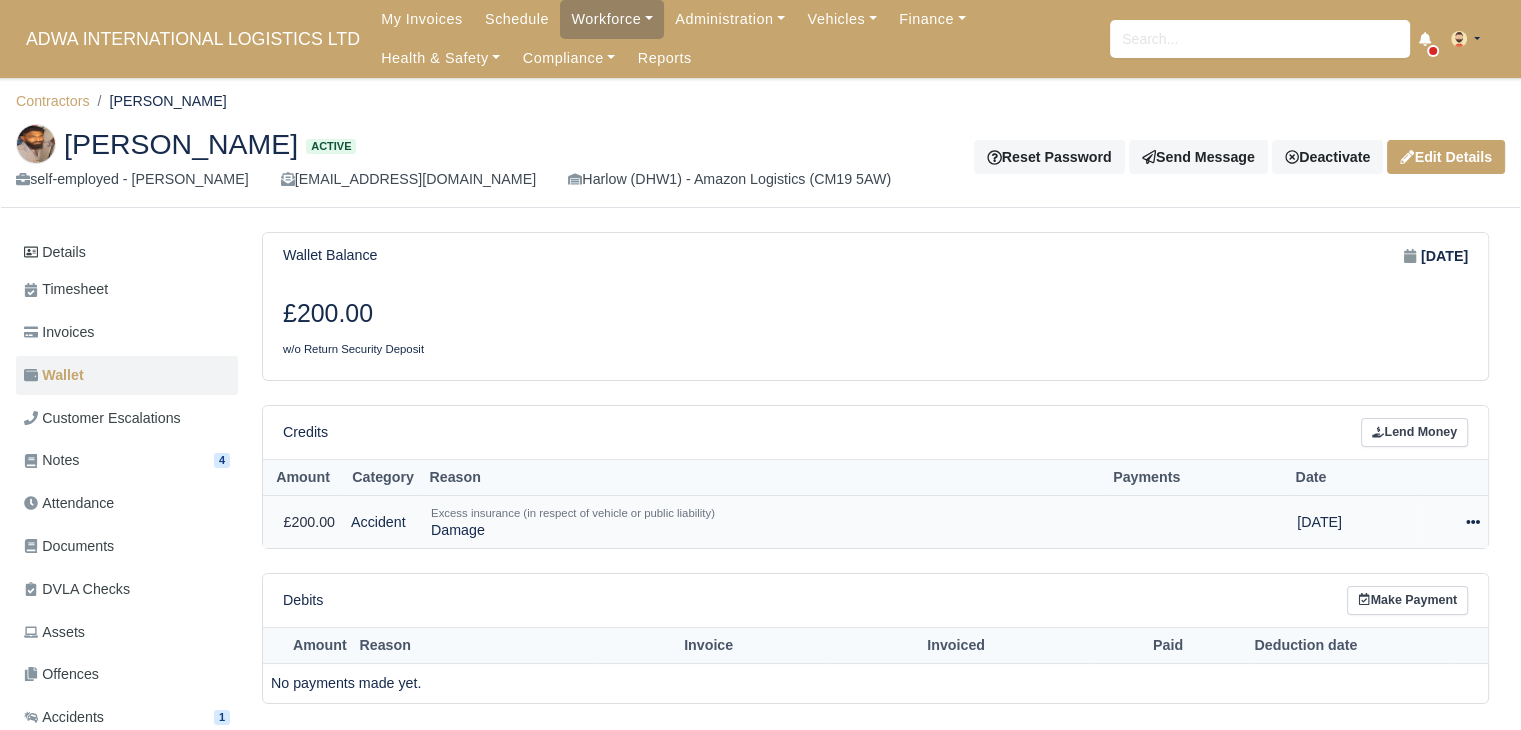 click on "Actions
Make Payment
Schedule
[GEOGRAPHIC_DATA]" at bounding box center [1453, 522] 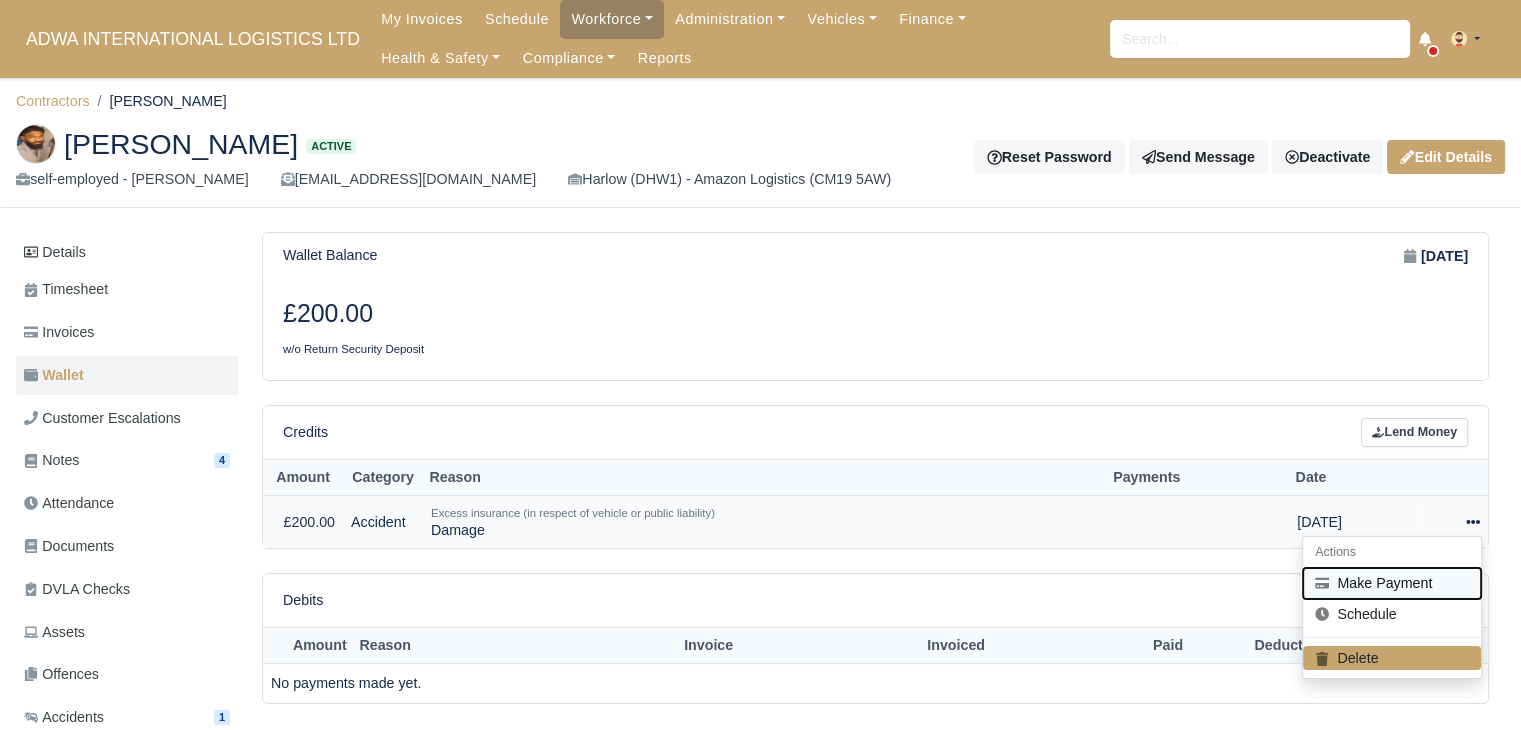 click on "Make Payment" at bounding box center (1392, 583) 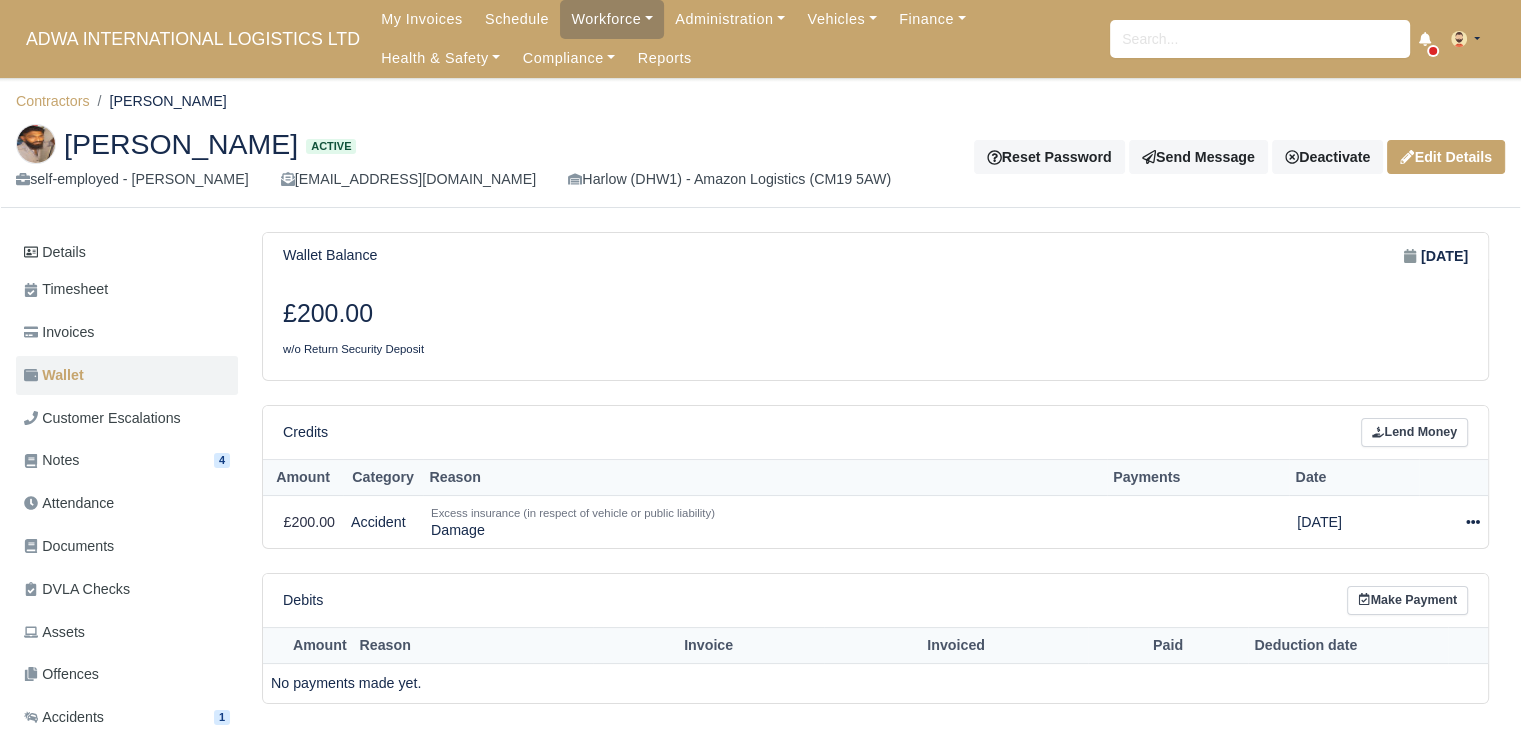 select on "4588" 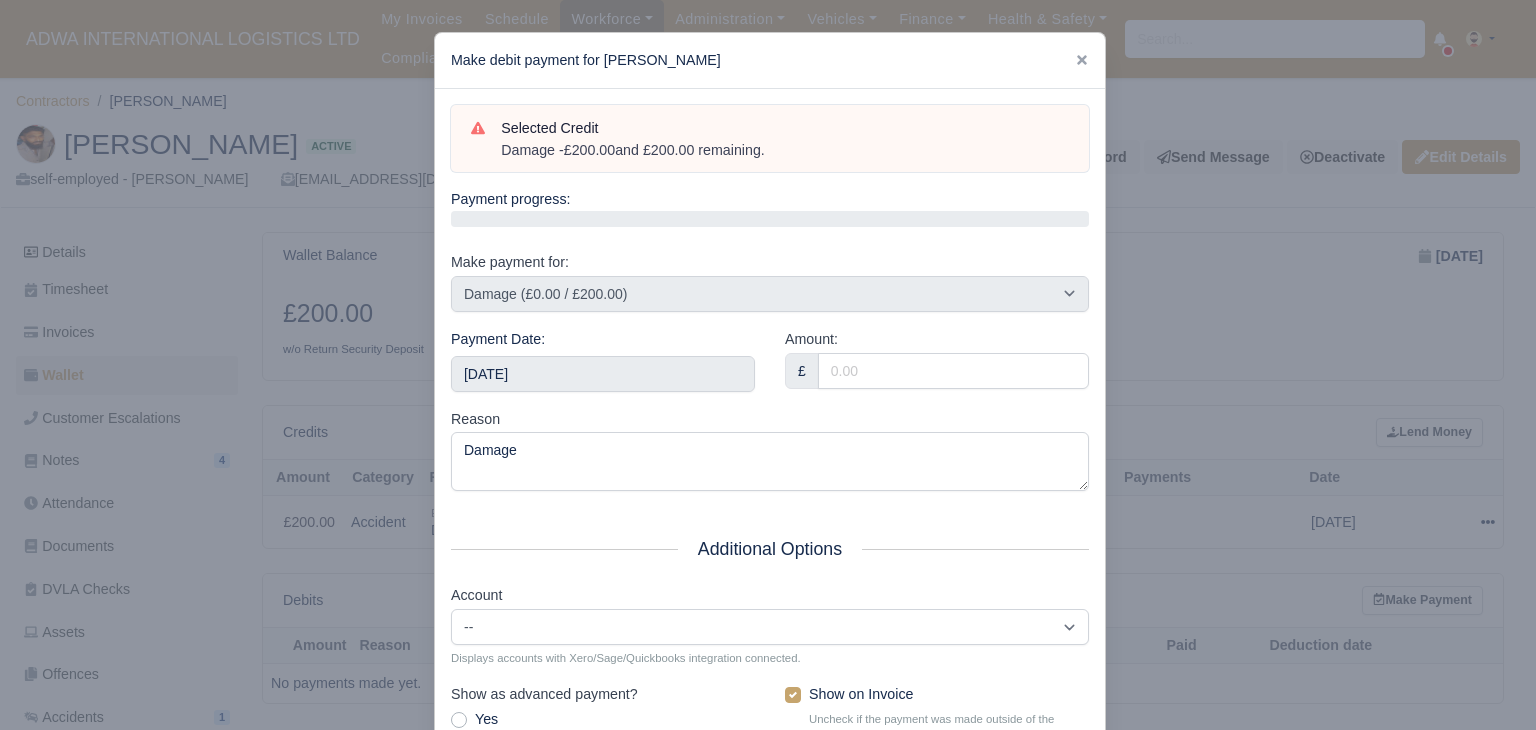 drag, startPoint x: 796, startPoint y: 156, endPoint x: 470, endPoint y: 166, distance: 326.15335 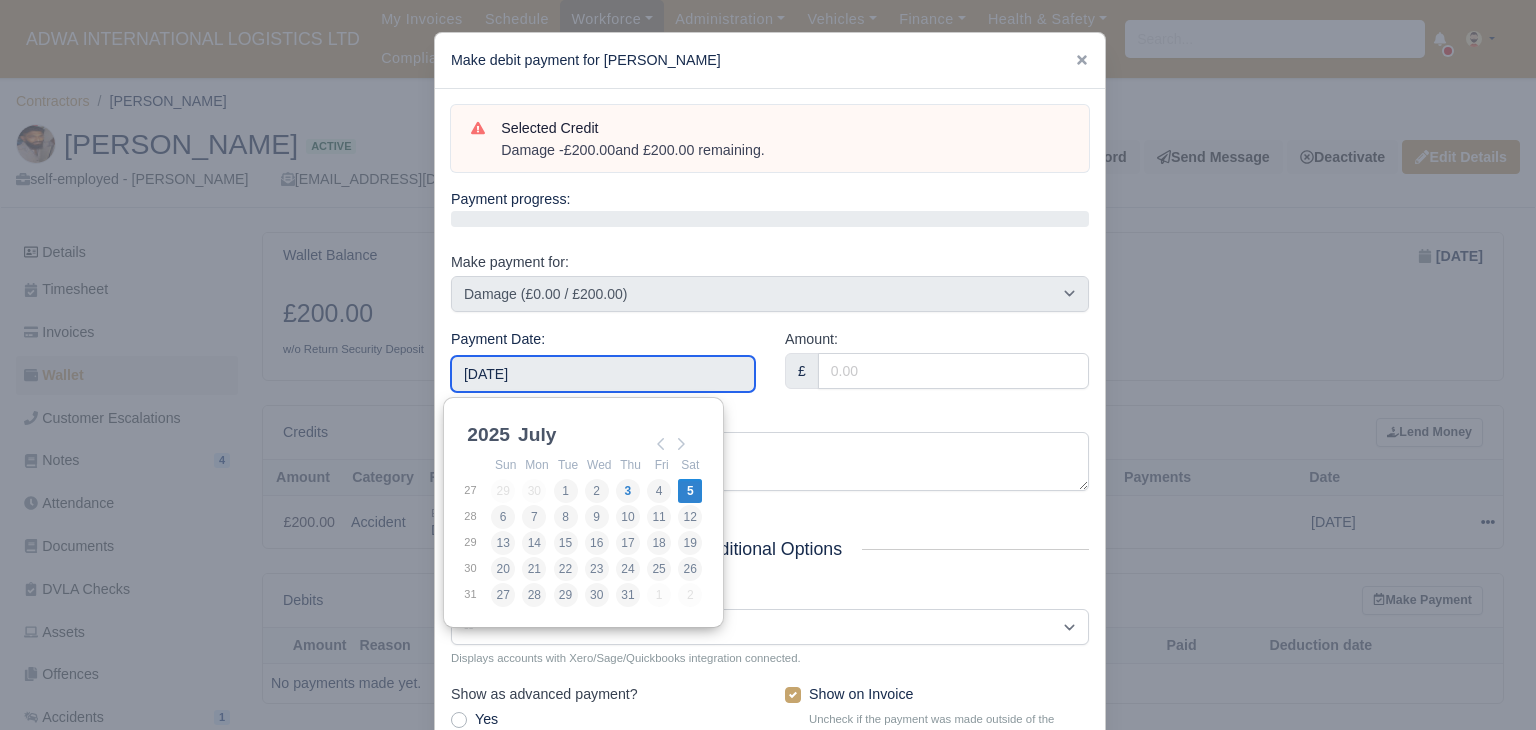 click on "[DATE]" at bounding box center [603, 374] 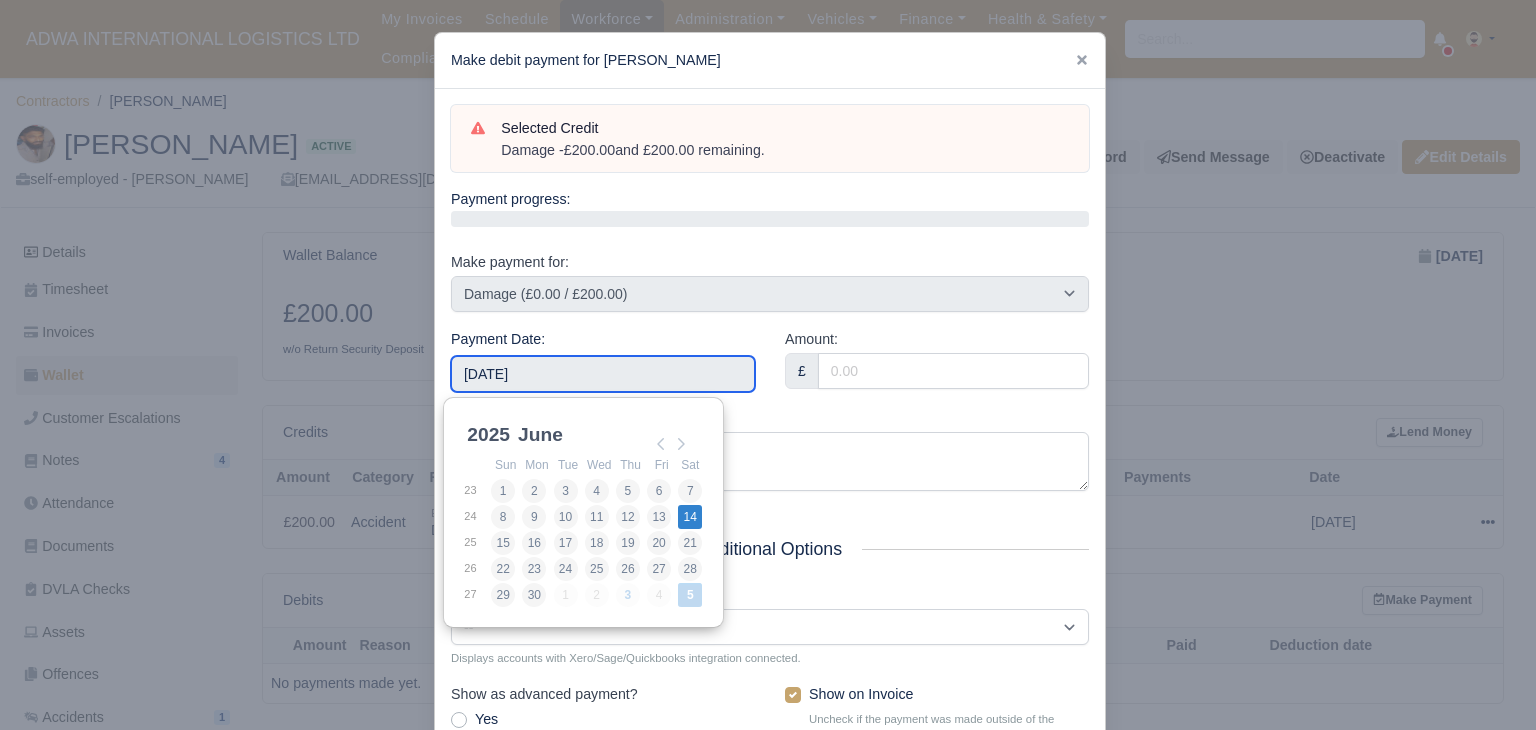 type on "2025-06-14" 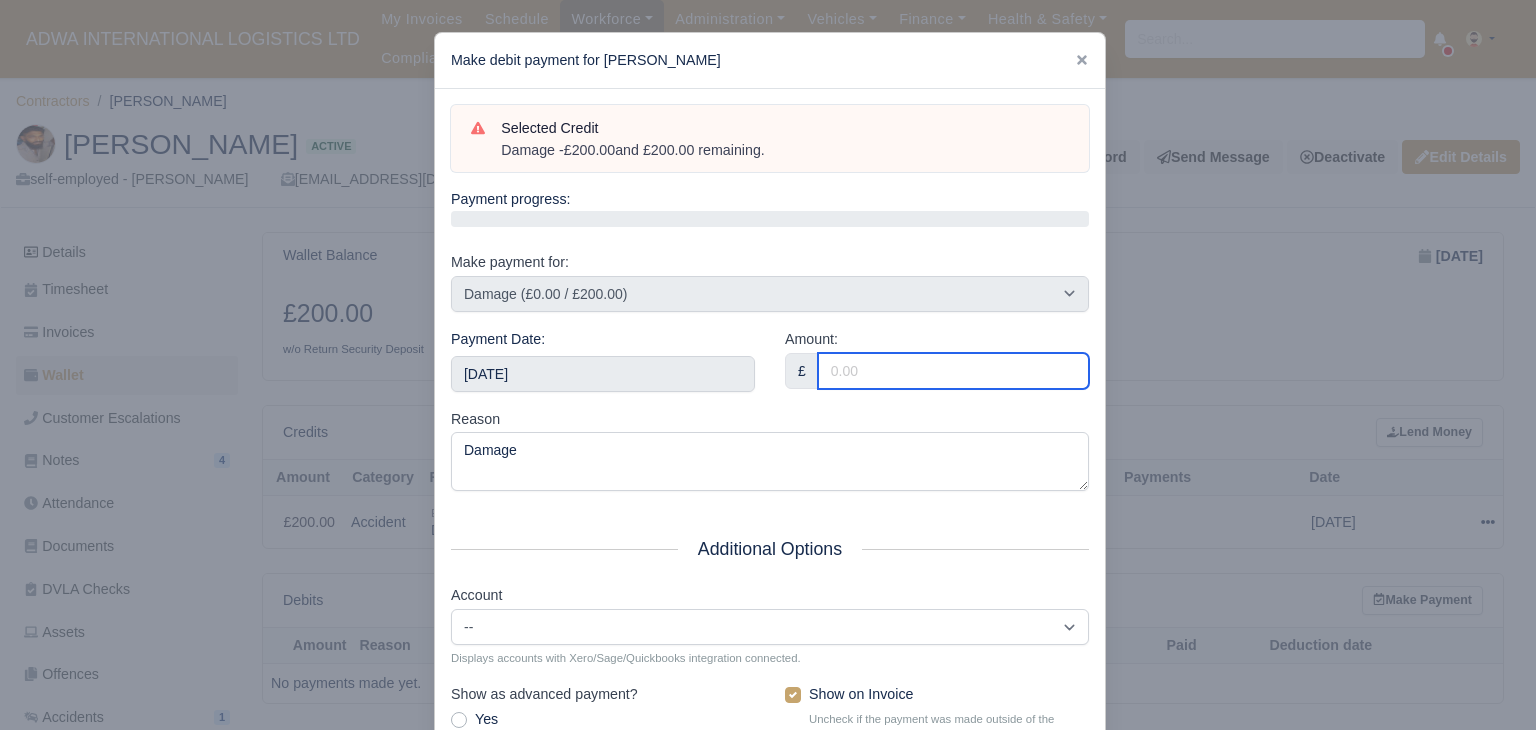 click on "Amount:" at bounding box center [953, 371] 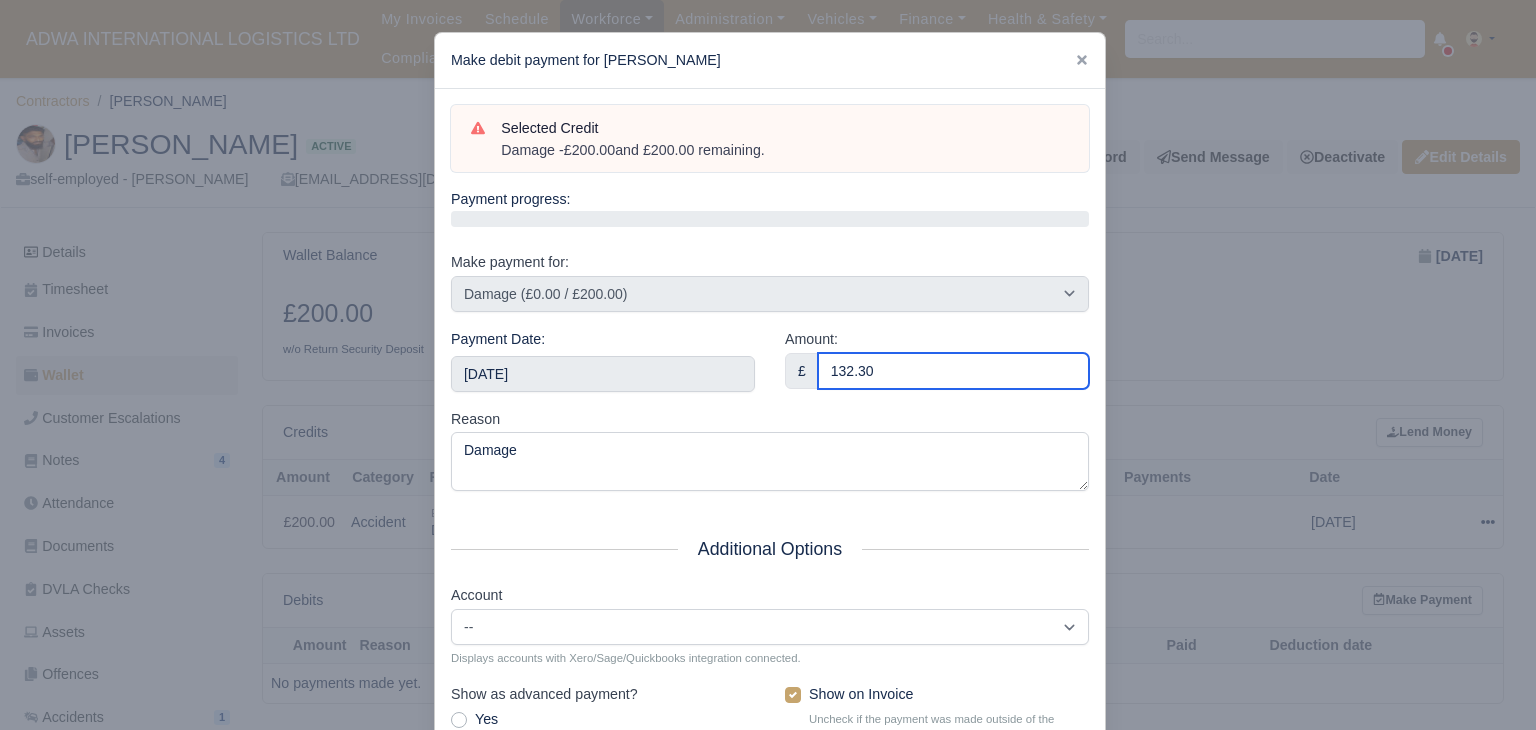 type on "132.30" 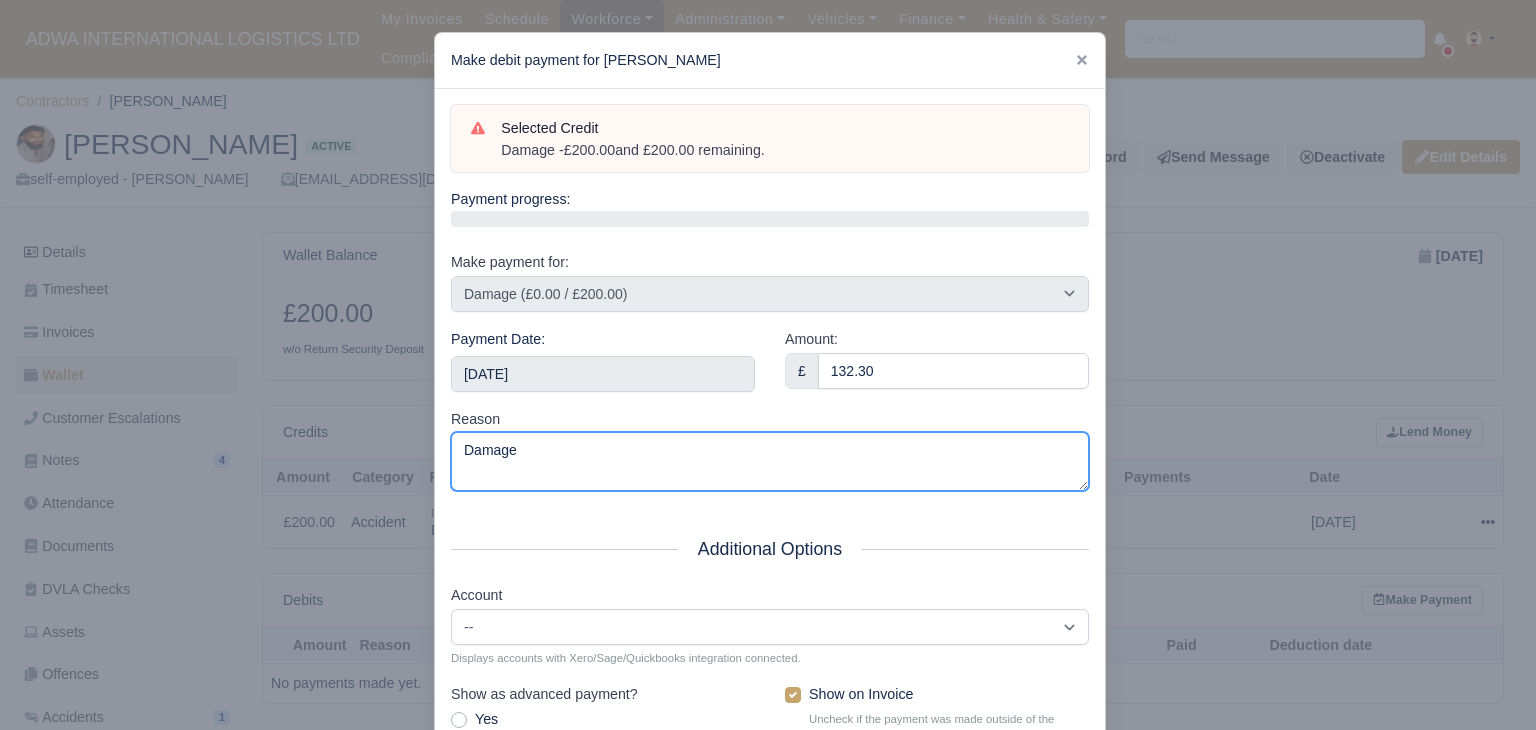 drag, startPoint x: 483, startPoint y: 419, endPoint x: 76, endPoint y: 370, distance: 409.93903 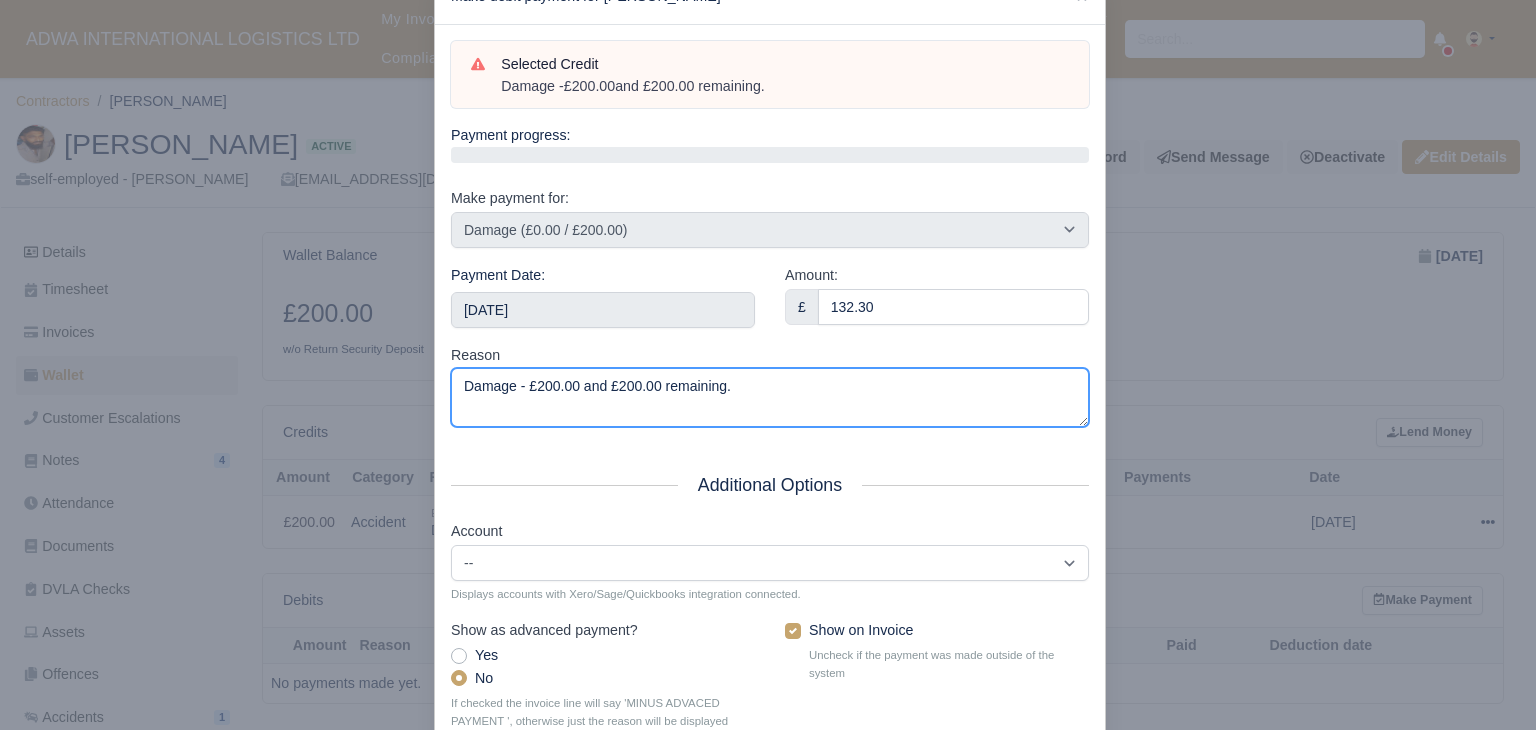 scroll, scrollTop: 196, scrollLeft: 0, axis: vertical 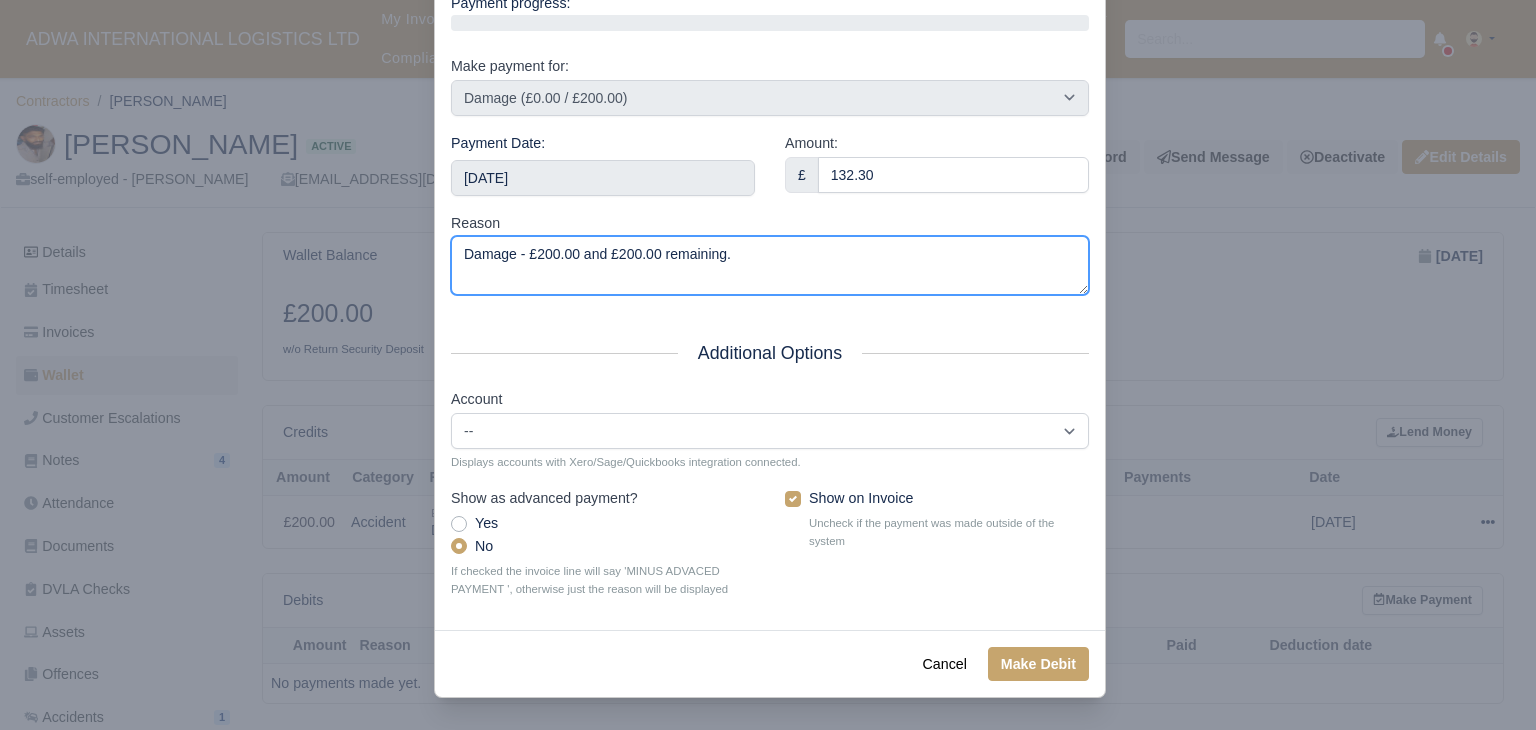 type on "Damage - £200.00 and £200.00 remaining." 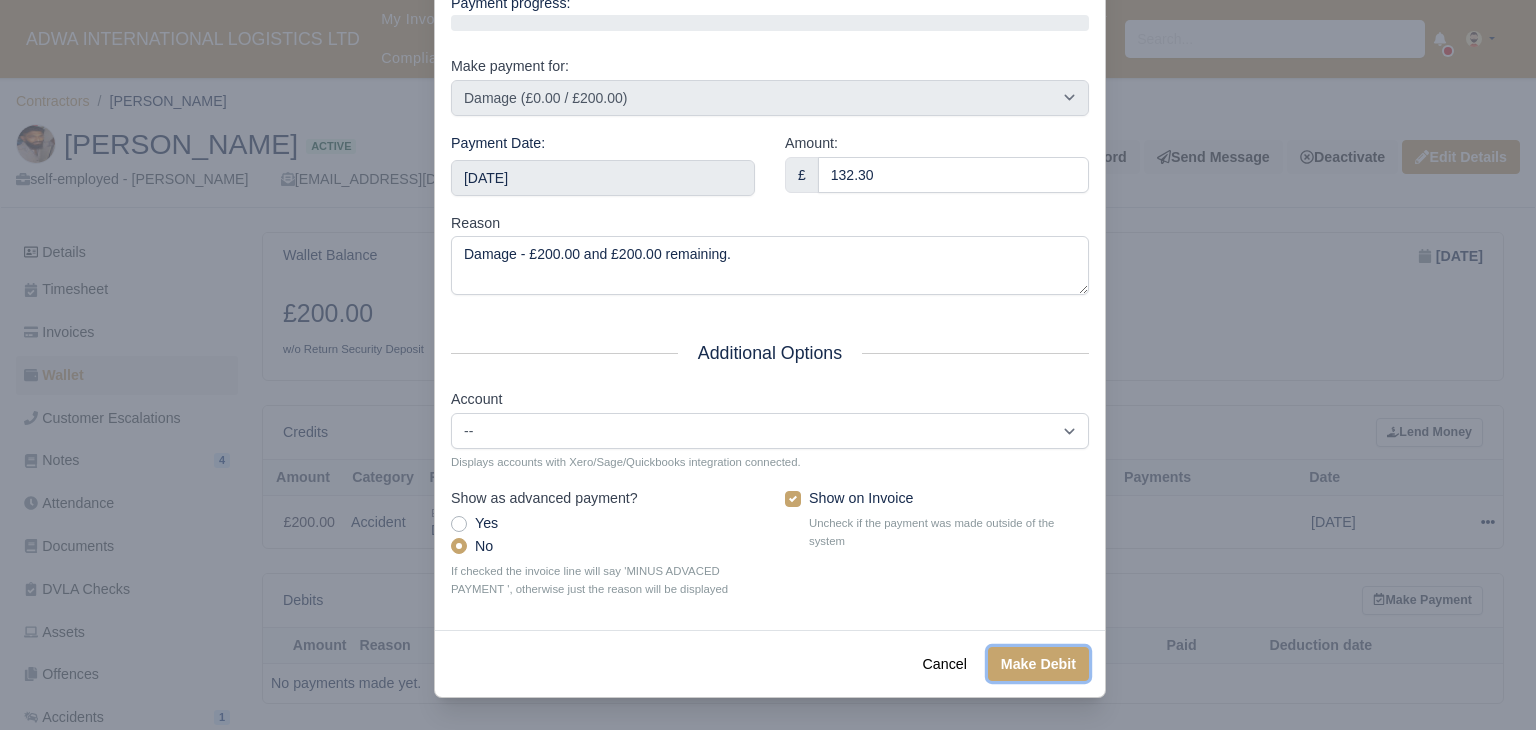 click on "Make Debit" at bounding box center (1038, 664) 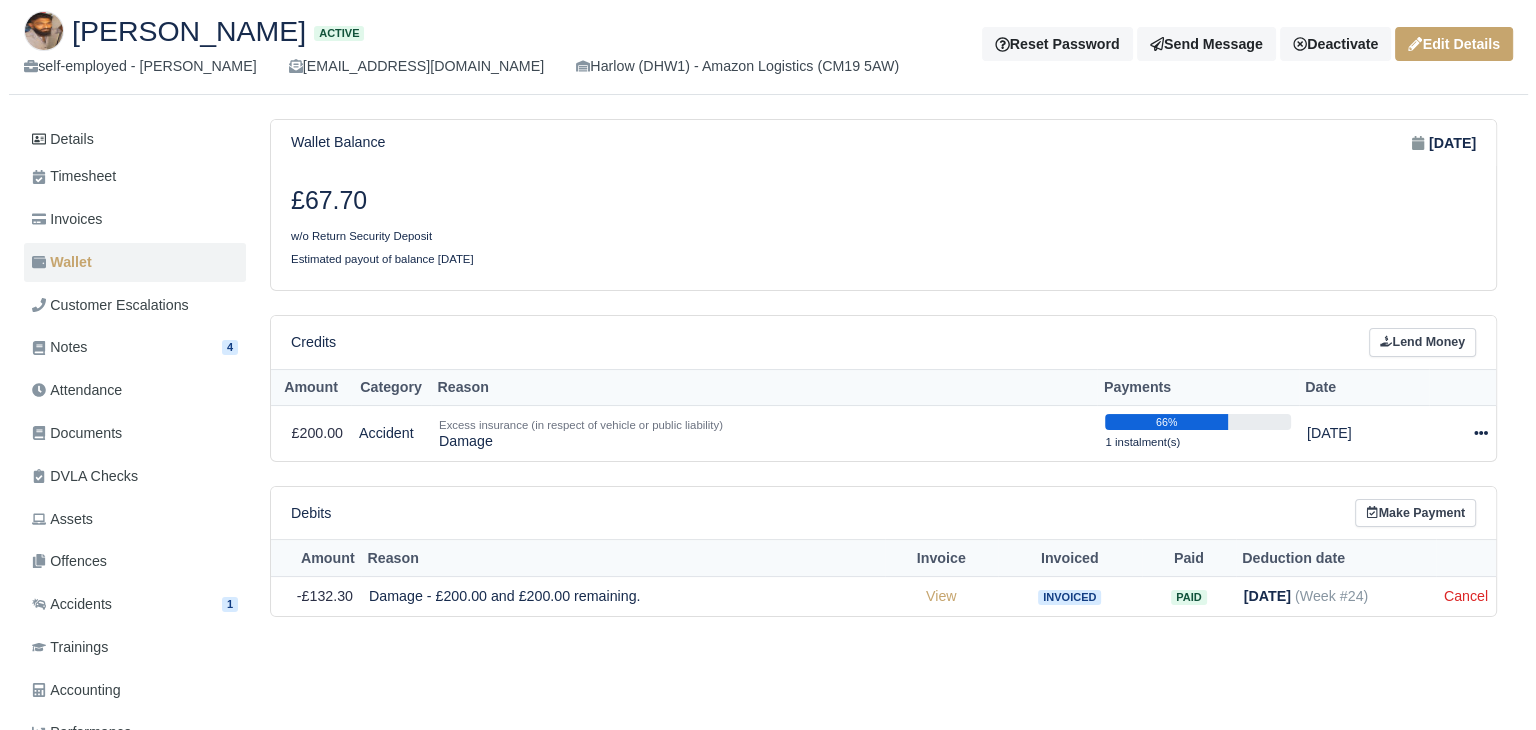 scroll, scrollTop: 200, scrollLeft: 0, axis: vertical 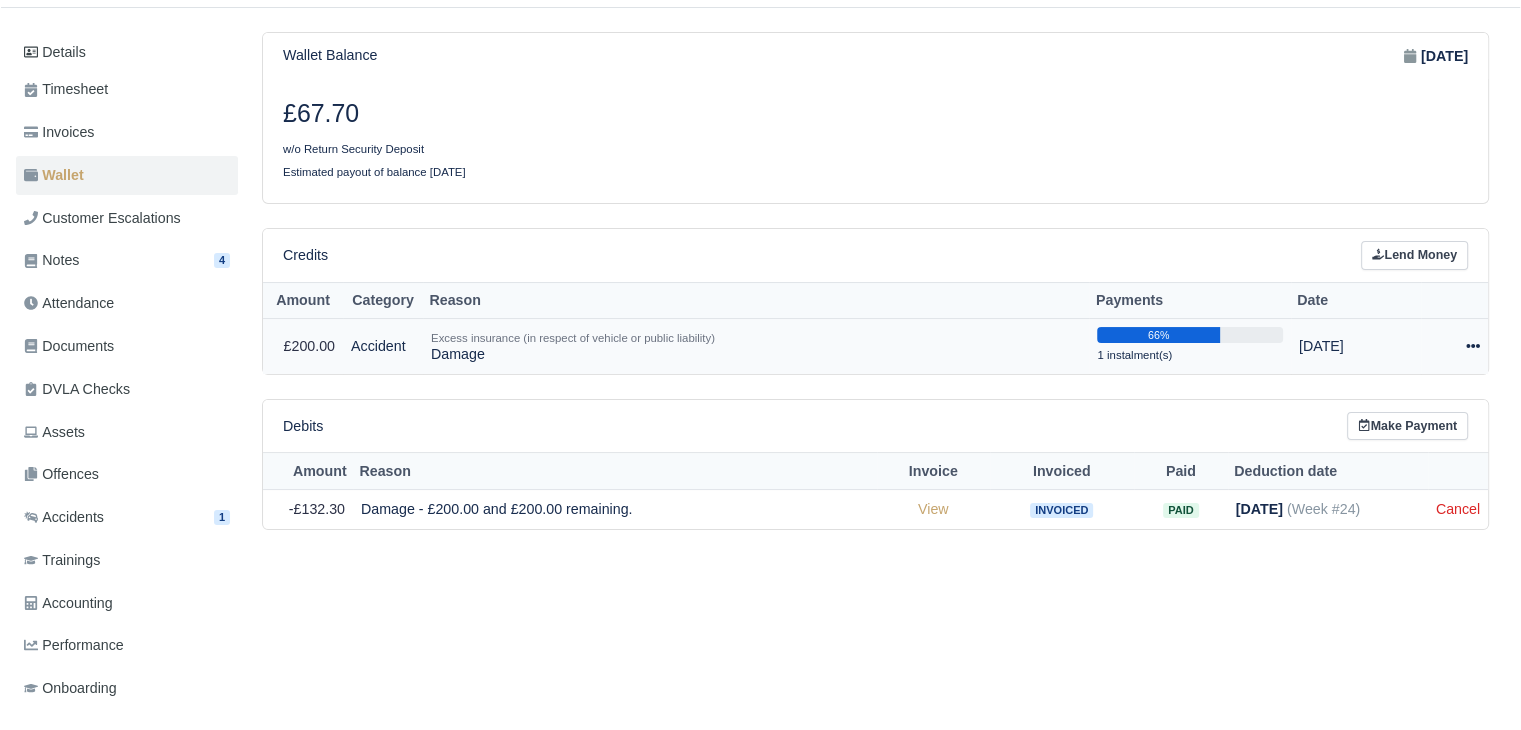 click 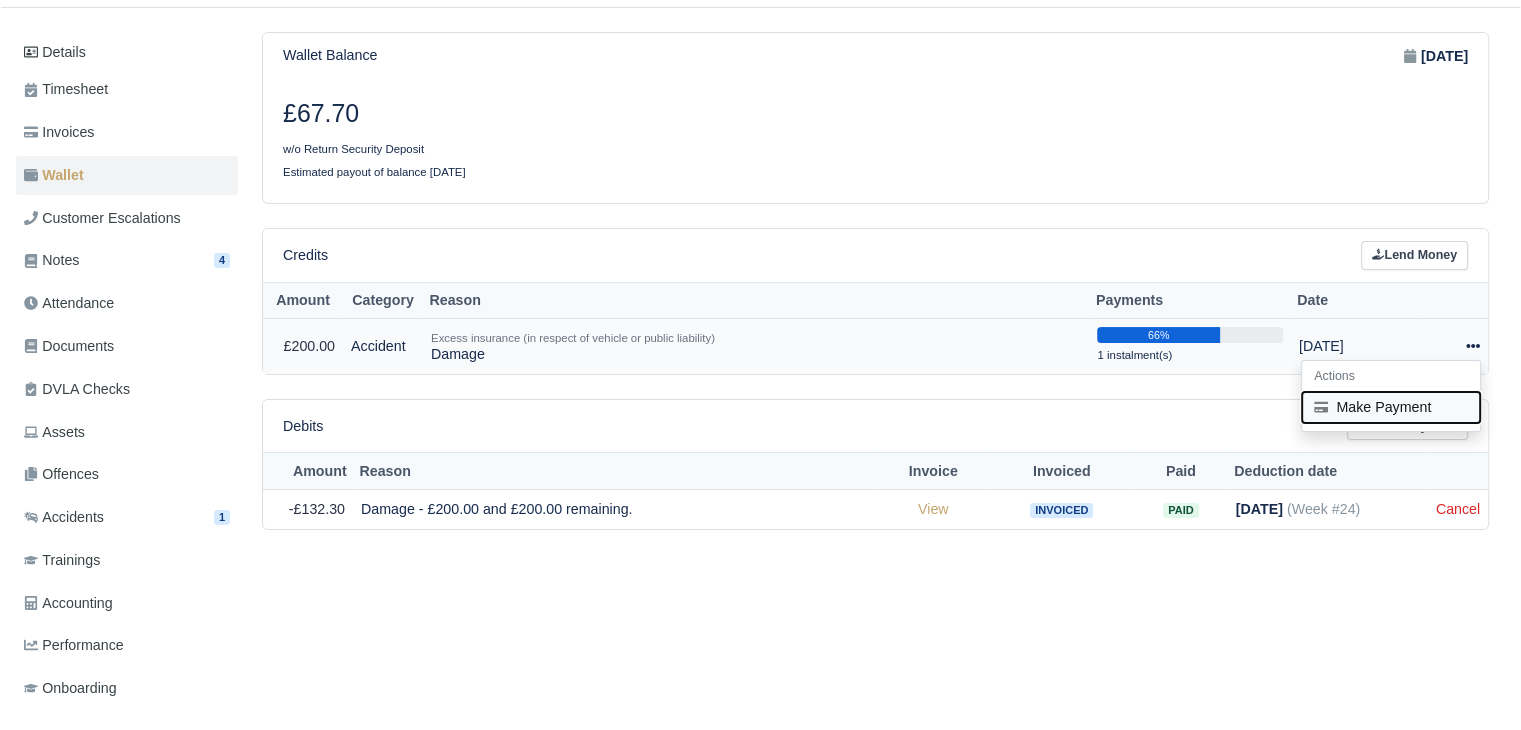 click on "Make Payment" at bounding box center (1391, 407) 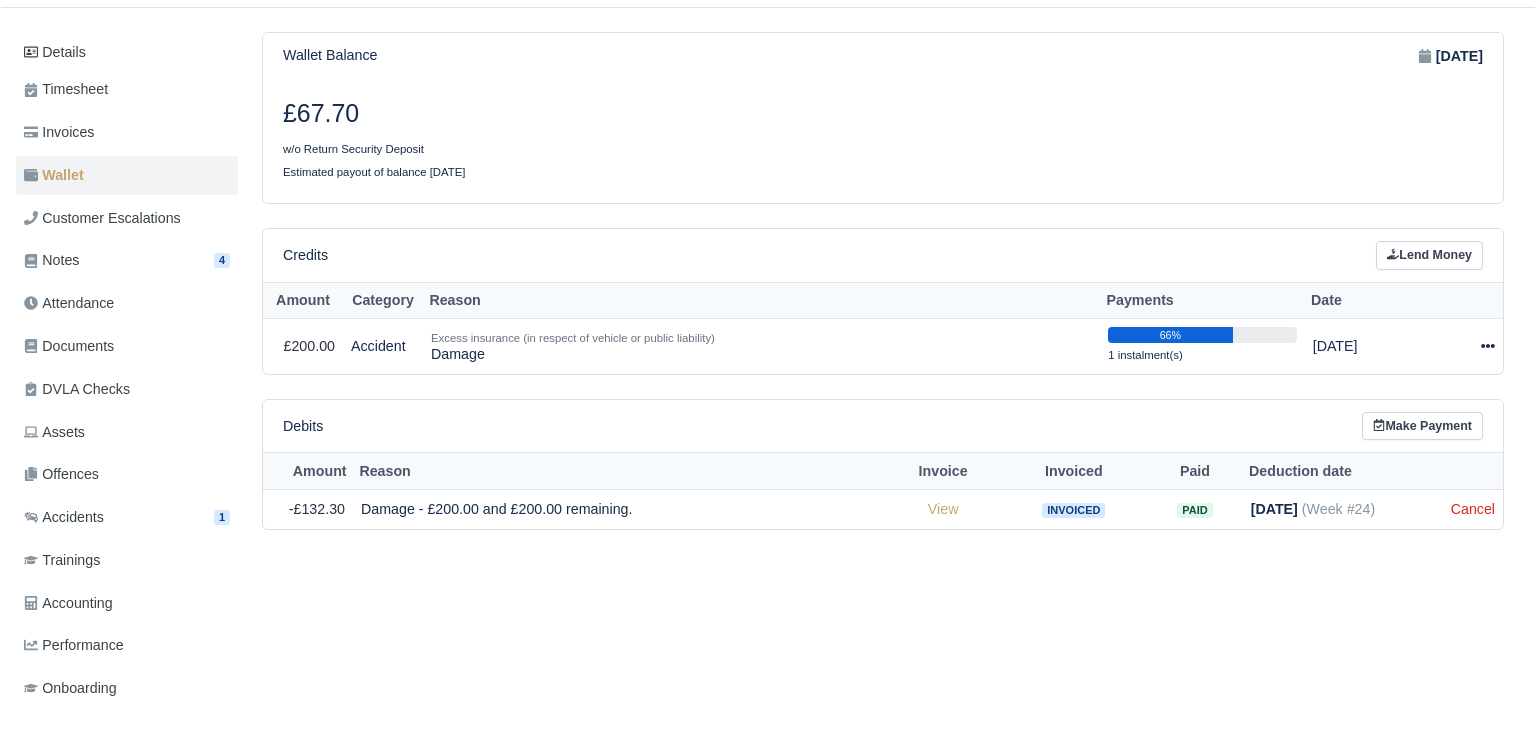 select on "4588" 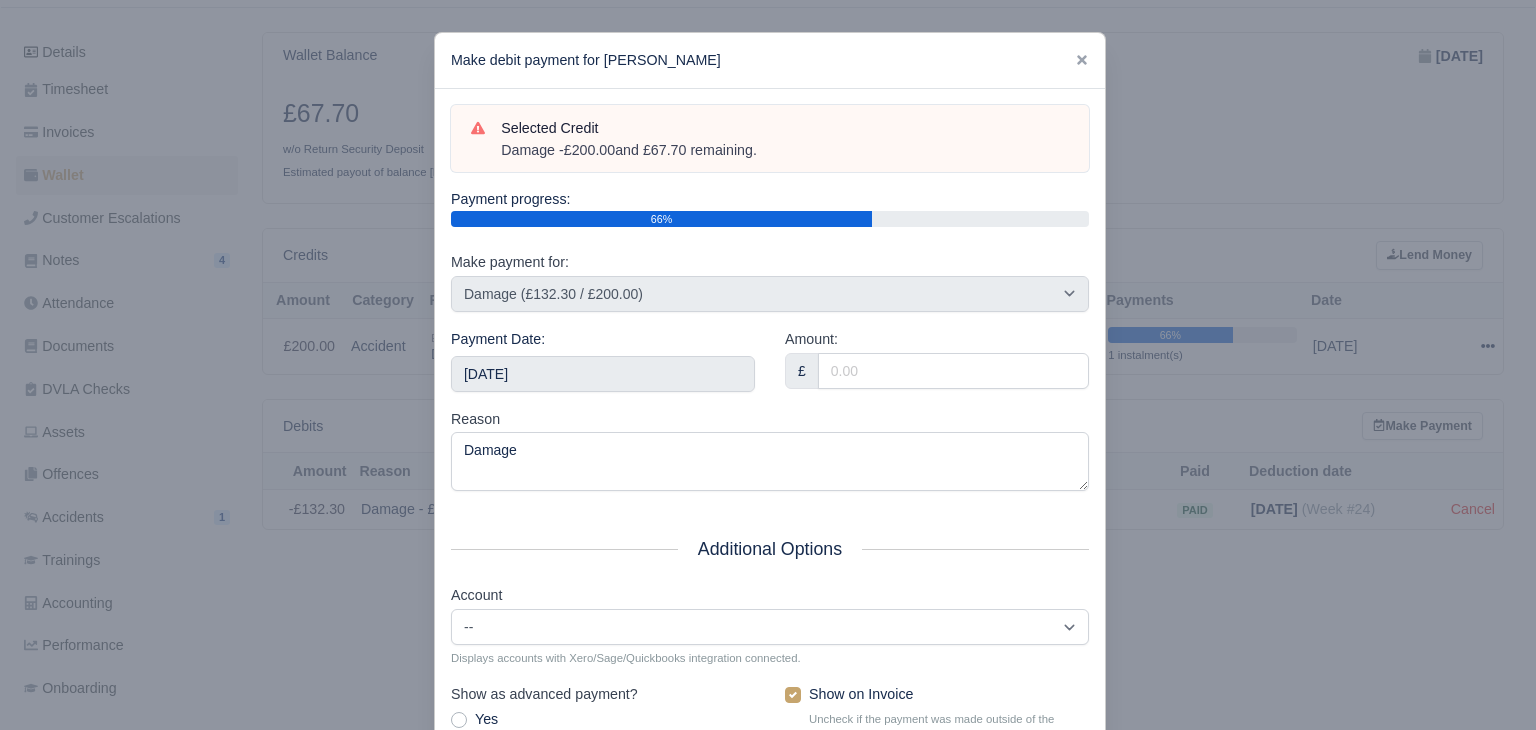 drag, startPoint x: 797, startPoint y: 156, endPoint x: 494, endPoint y: 153, distance: 303.01486 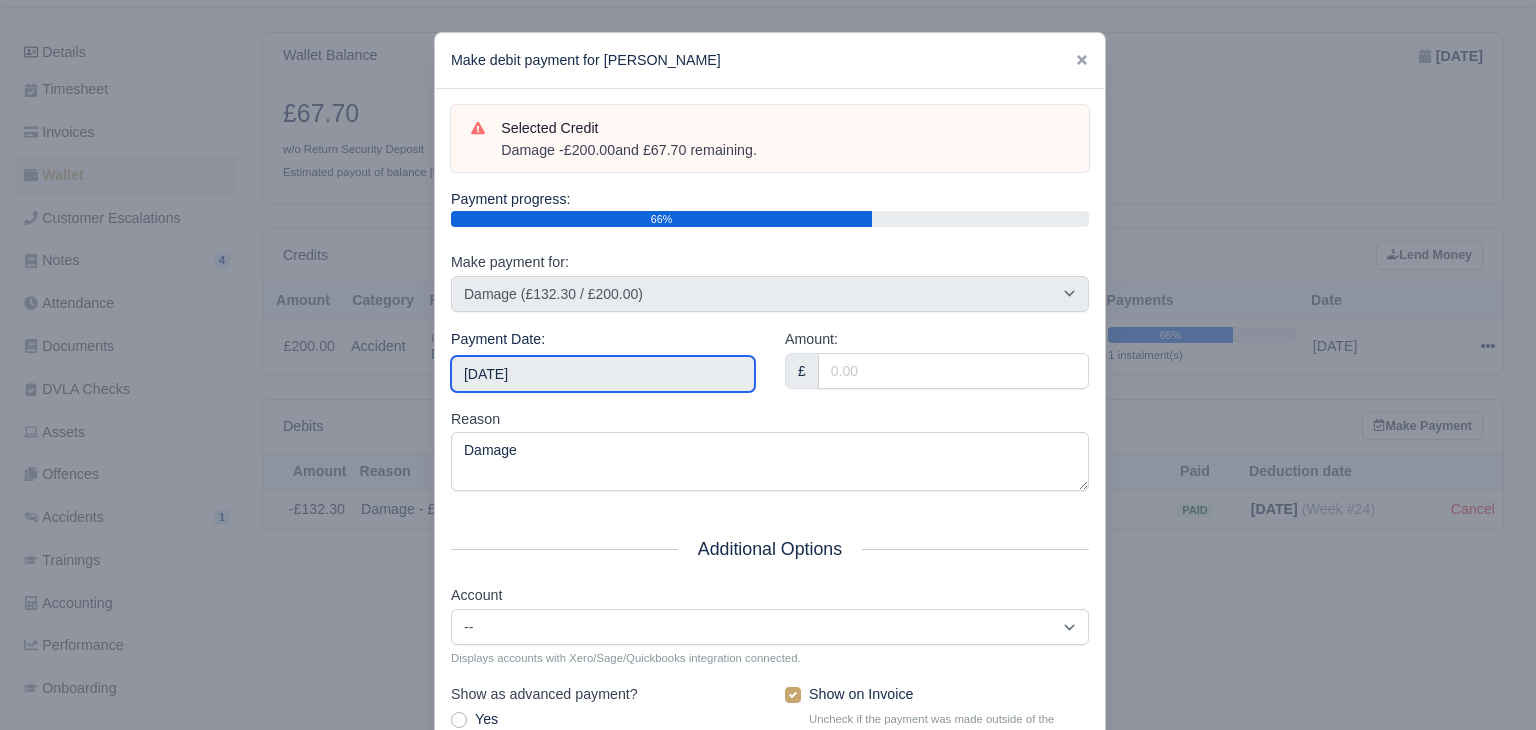 click on "2025-07-05" at bounding box center (603, 374) 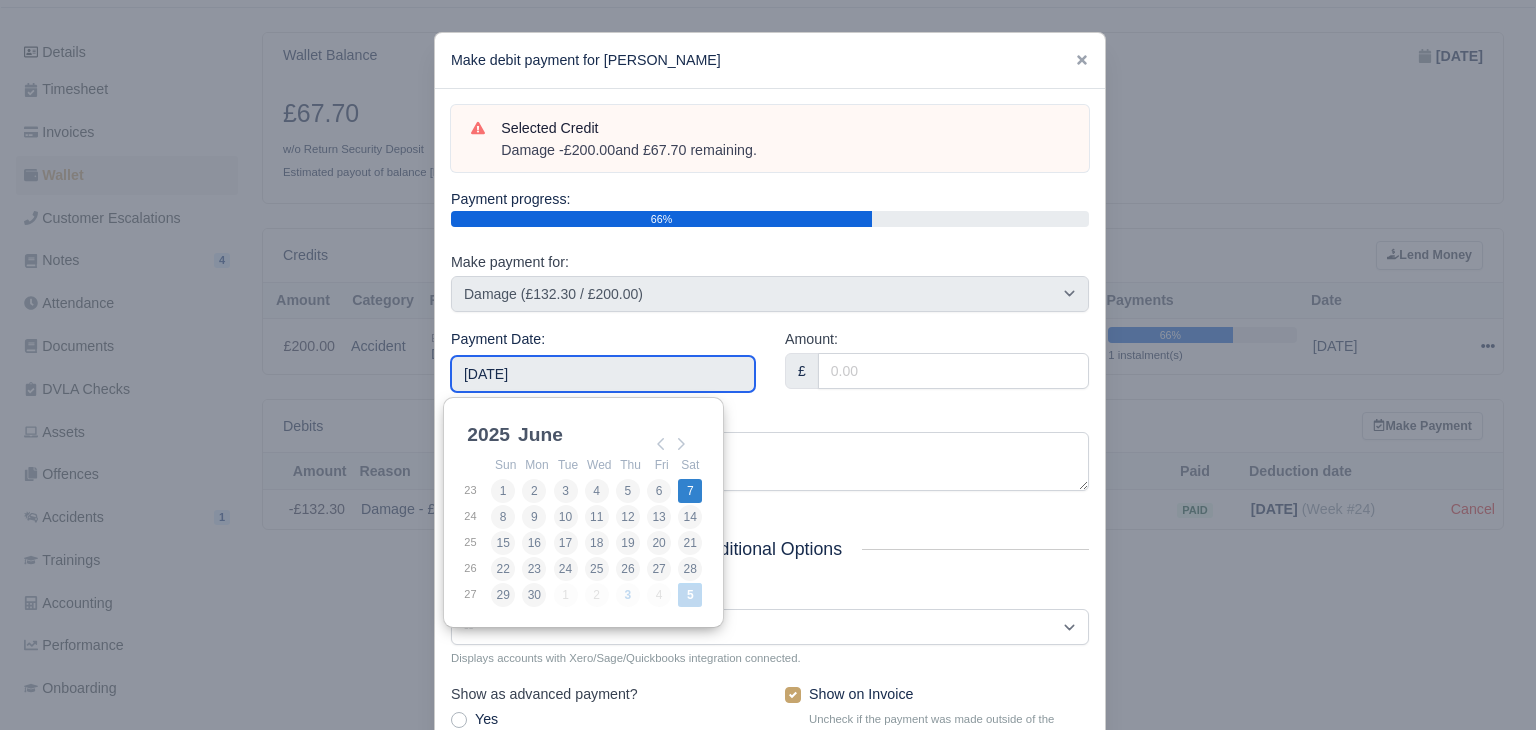 type on "2025-06-07" 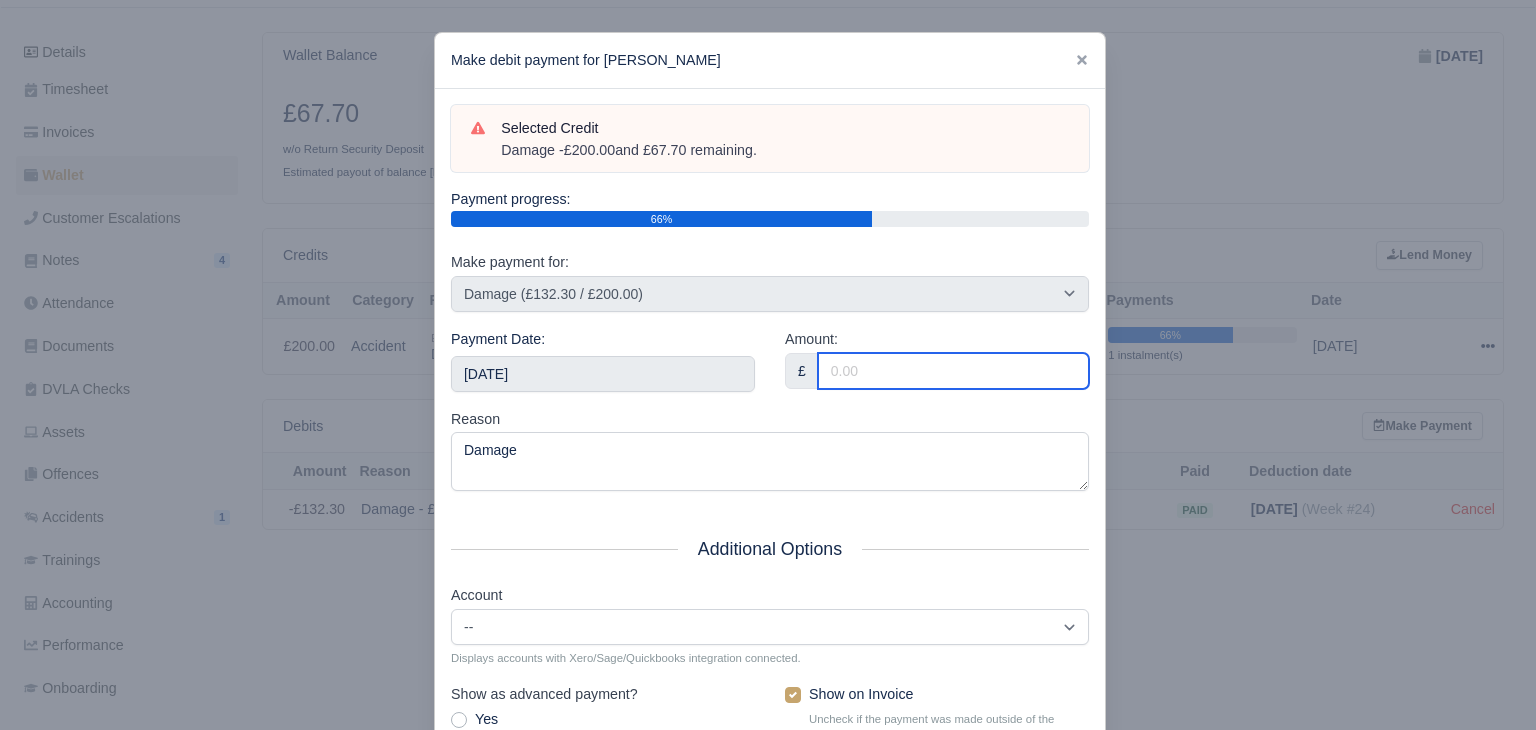 click on "Amount:" at bounding box center [953, 371] 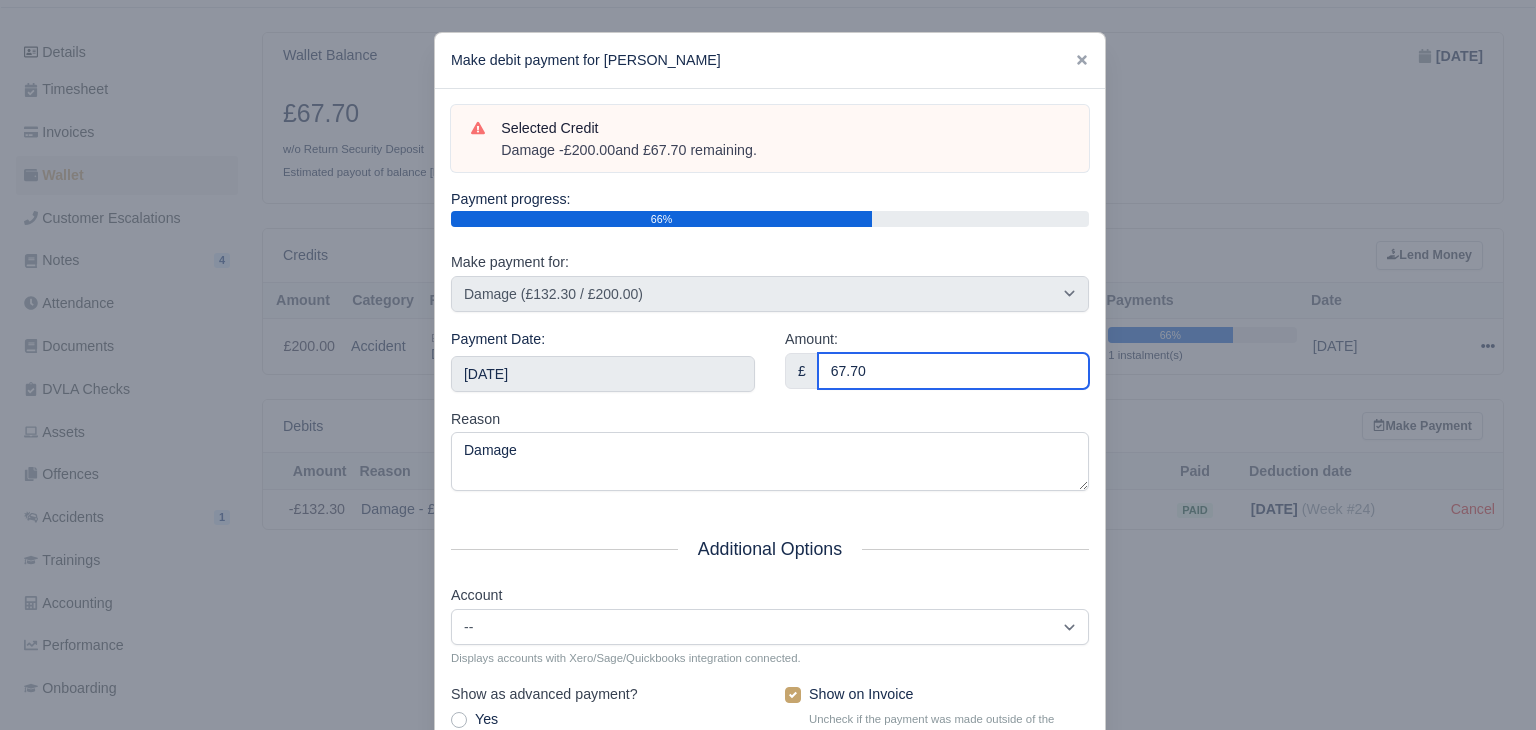 type on "67.70" 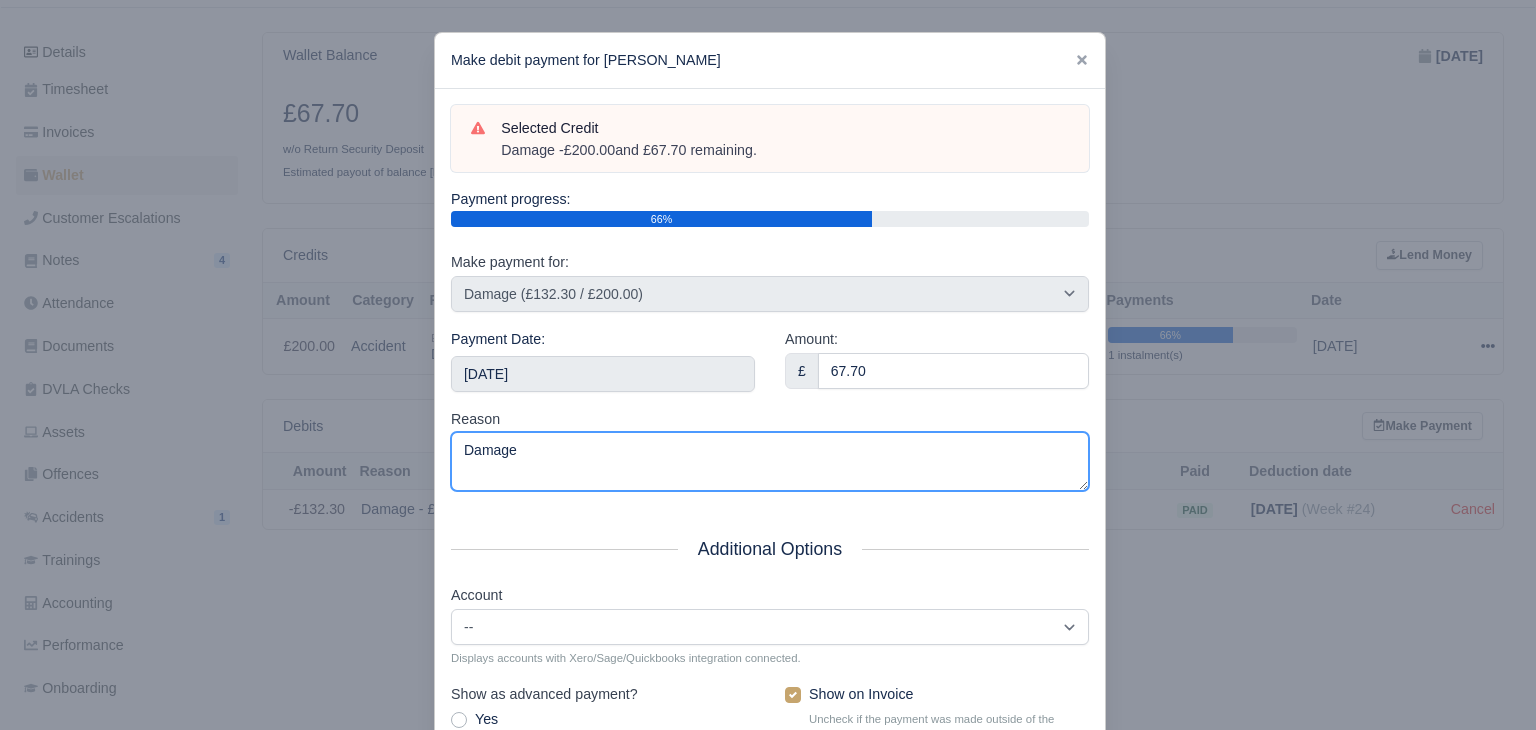 drag, startPoint x: 568, startPoint y: 470, endPoint x: 306, endPoint y: 456, distance: 262.37378 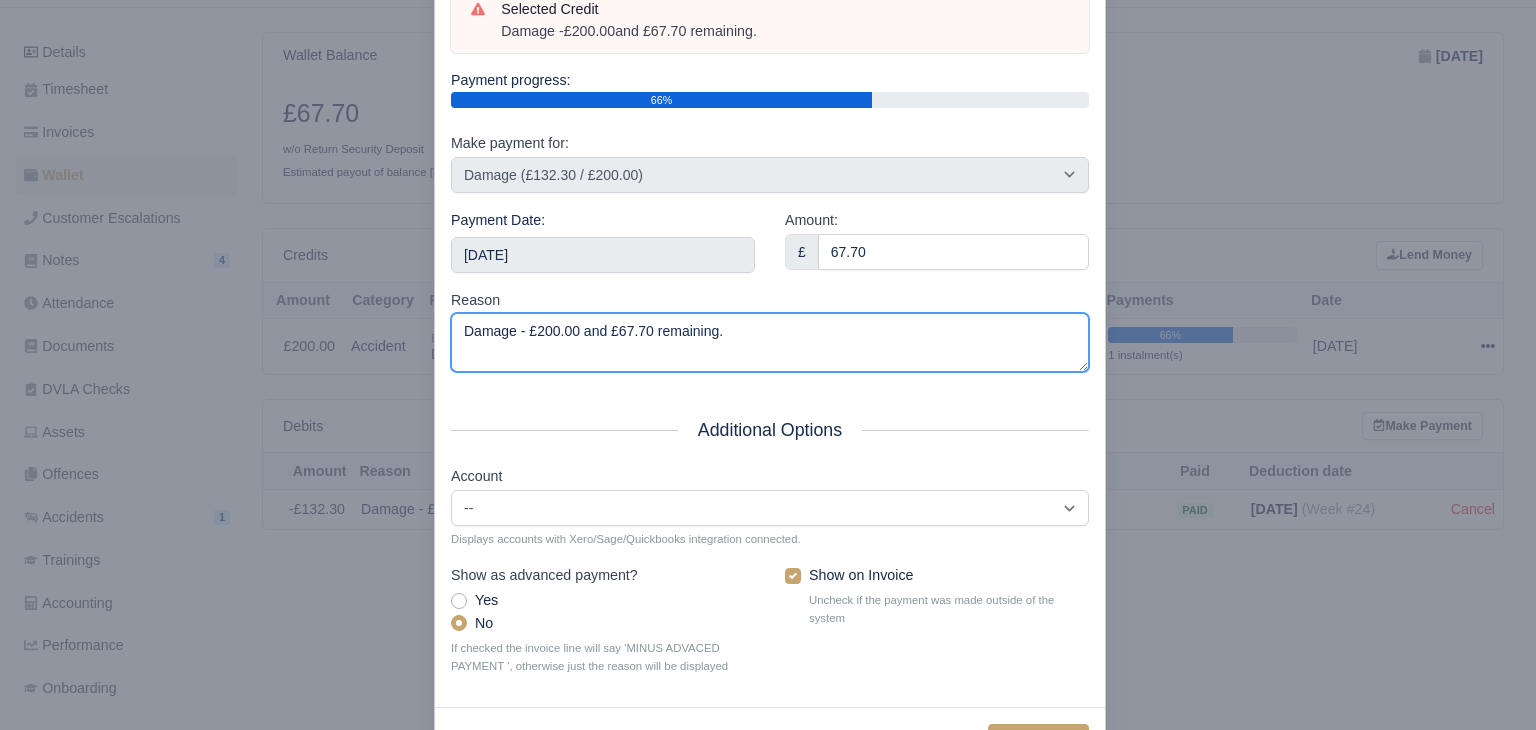 scroll, scrollTop: 196, scrollLeft: 0, axis: vertical 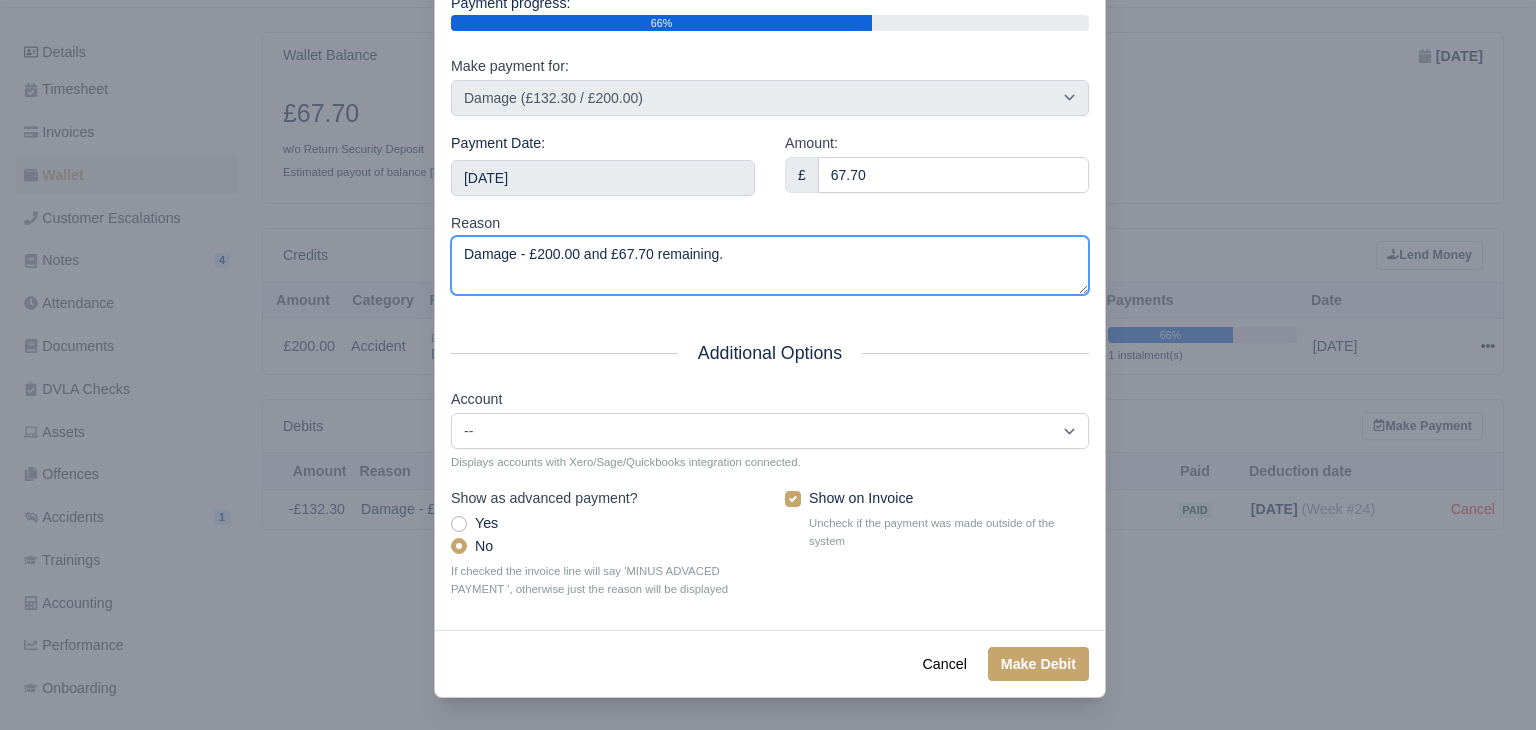 type on "Damage - £200.00 and £67.70 remaining." 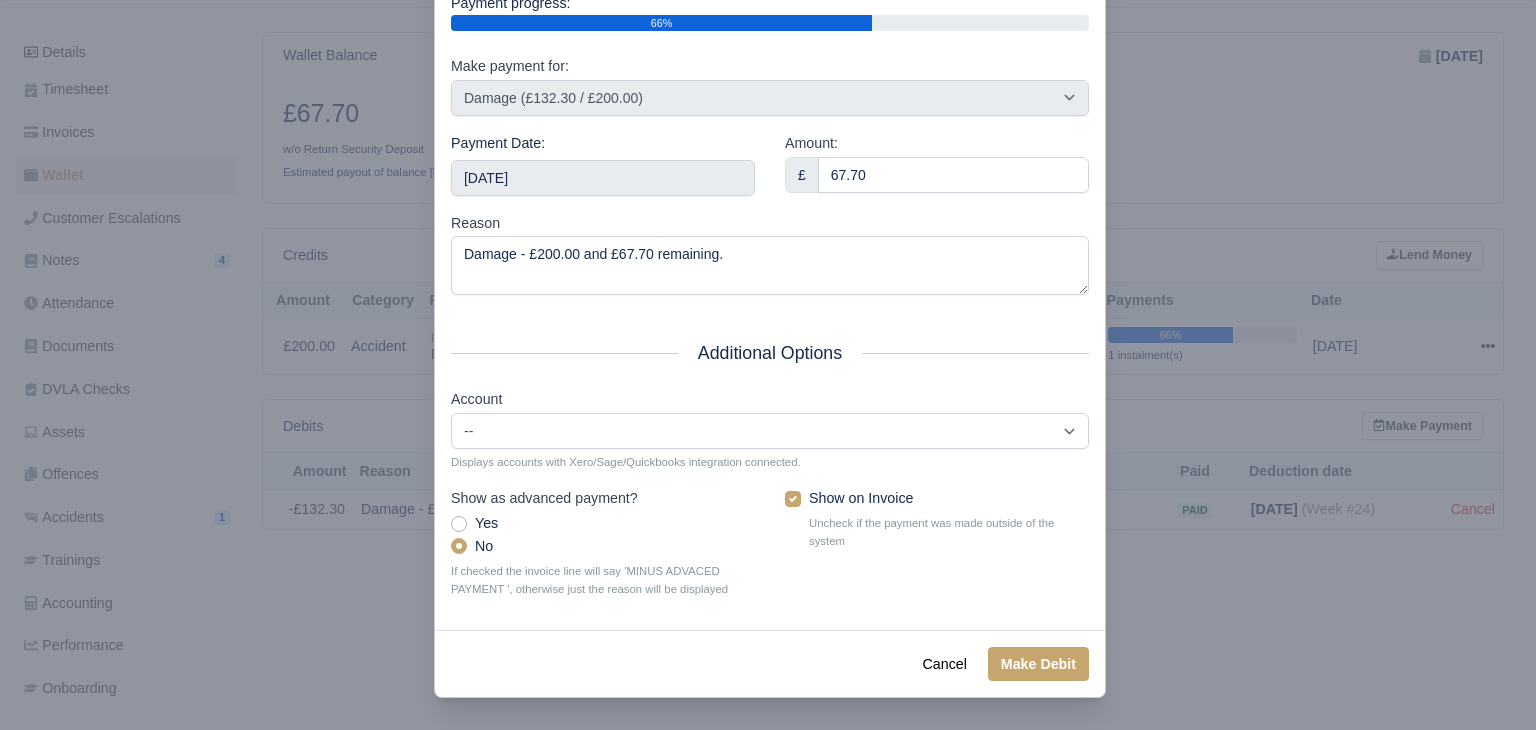 click on "Cancel
Make Debit" at bounding box center (770, 663) 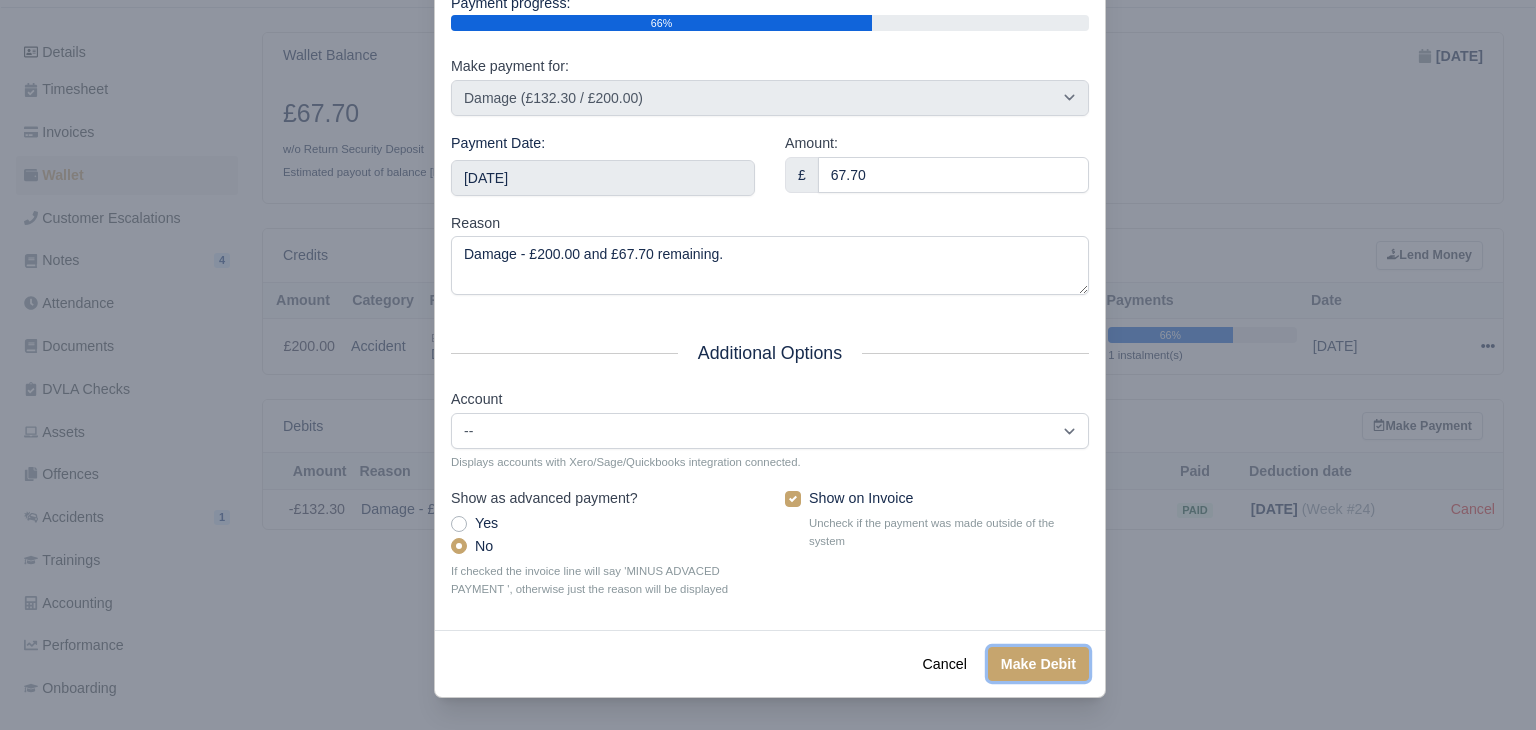 click on "Make Debit" at bounding box center (1038, 664) 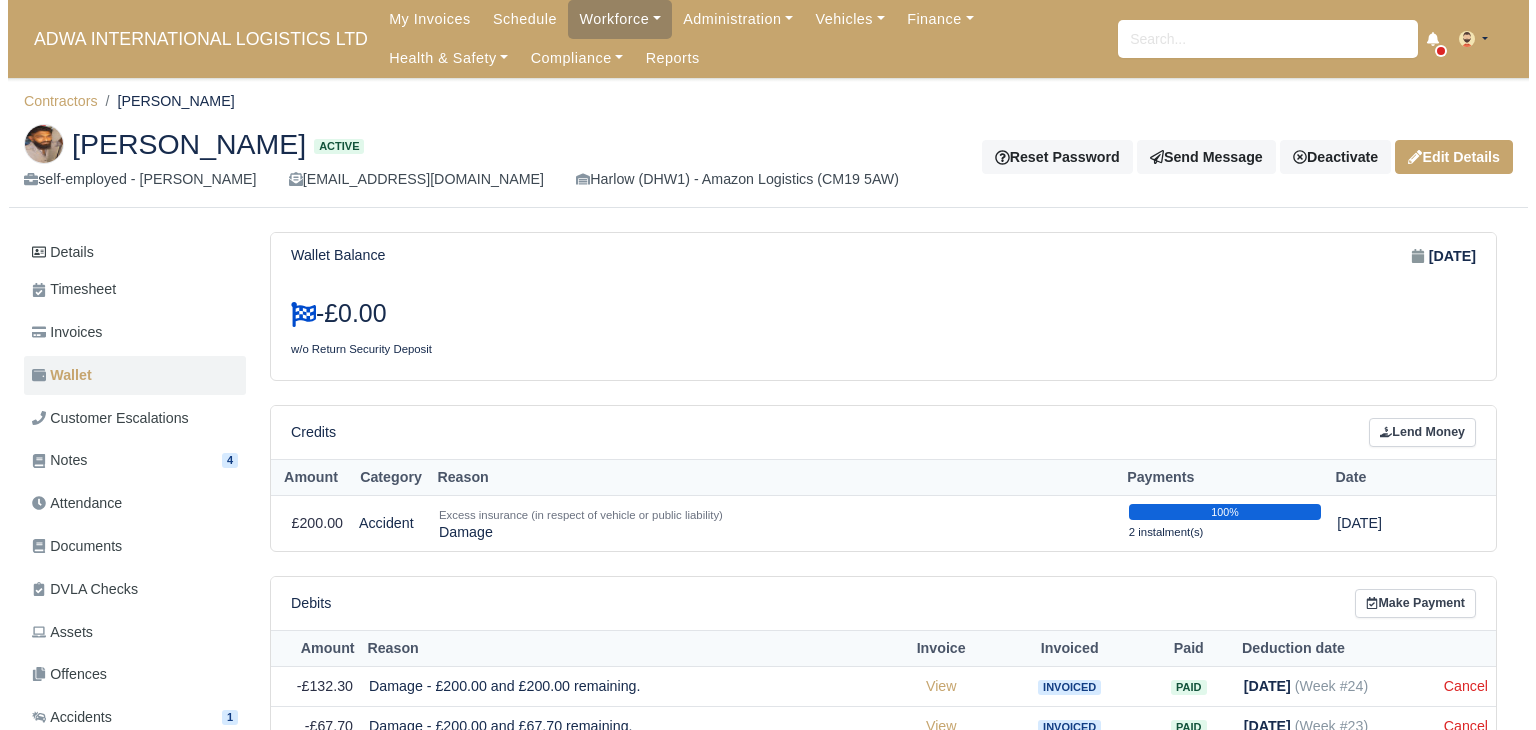 scroll, scrollTop: 0, scrollLeft: 0, axis: both 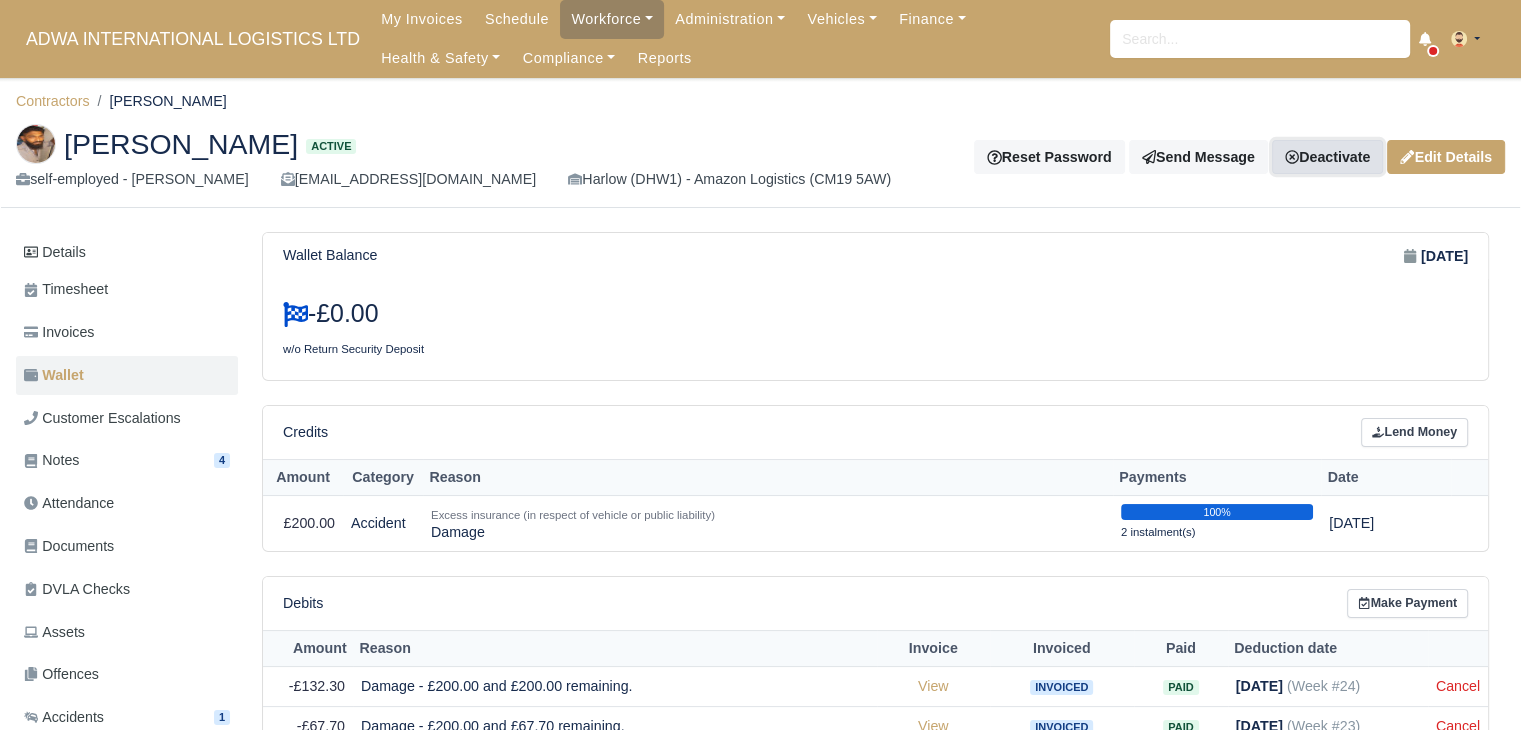 click on "Deactivate" at bounding box center (1327, 157) 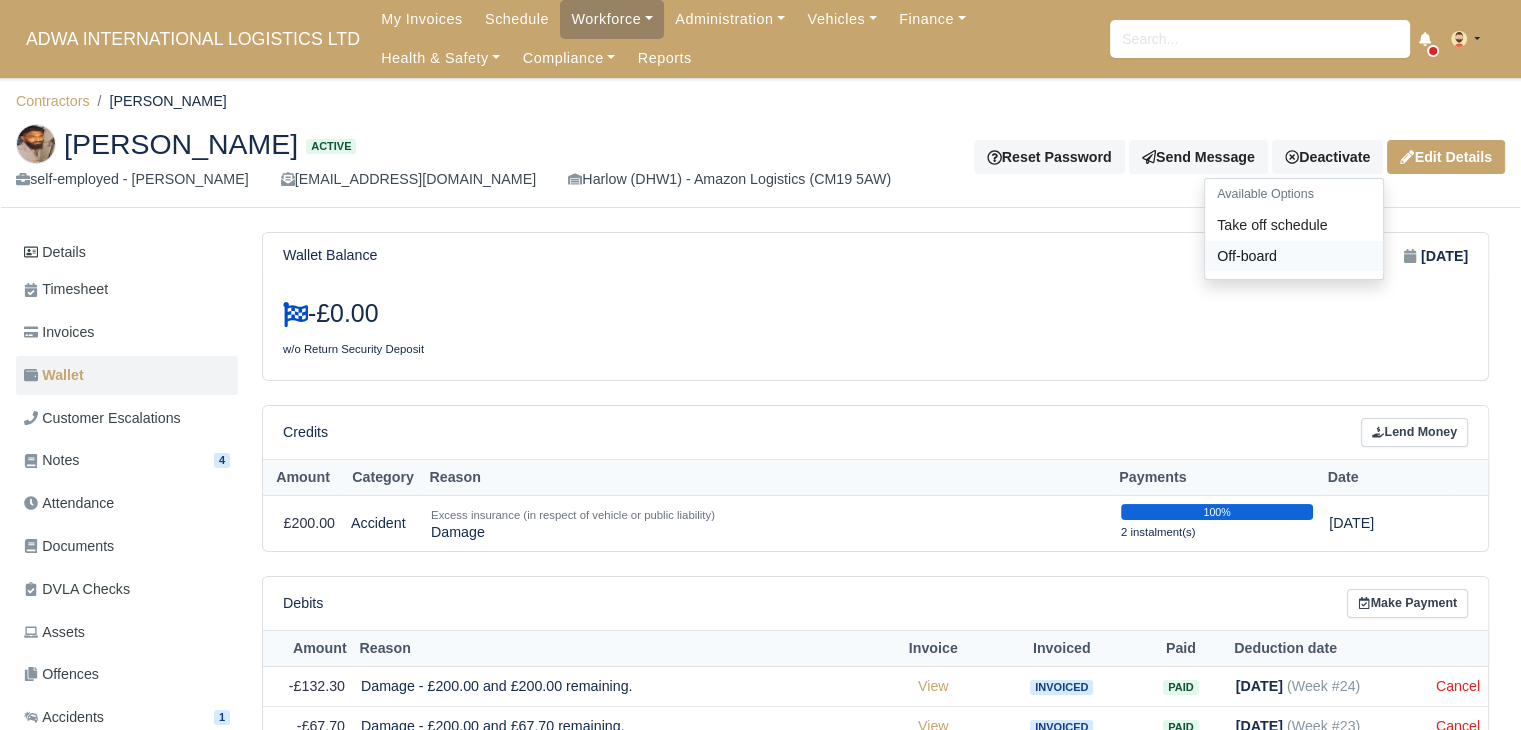 click on "Off-board" at bounding box center (1294, 256) 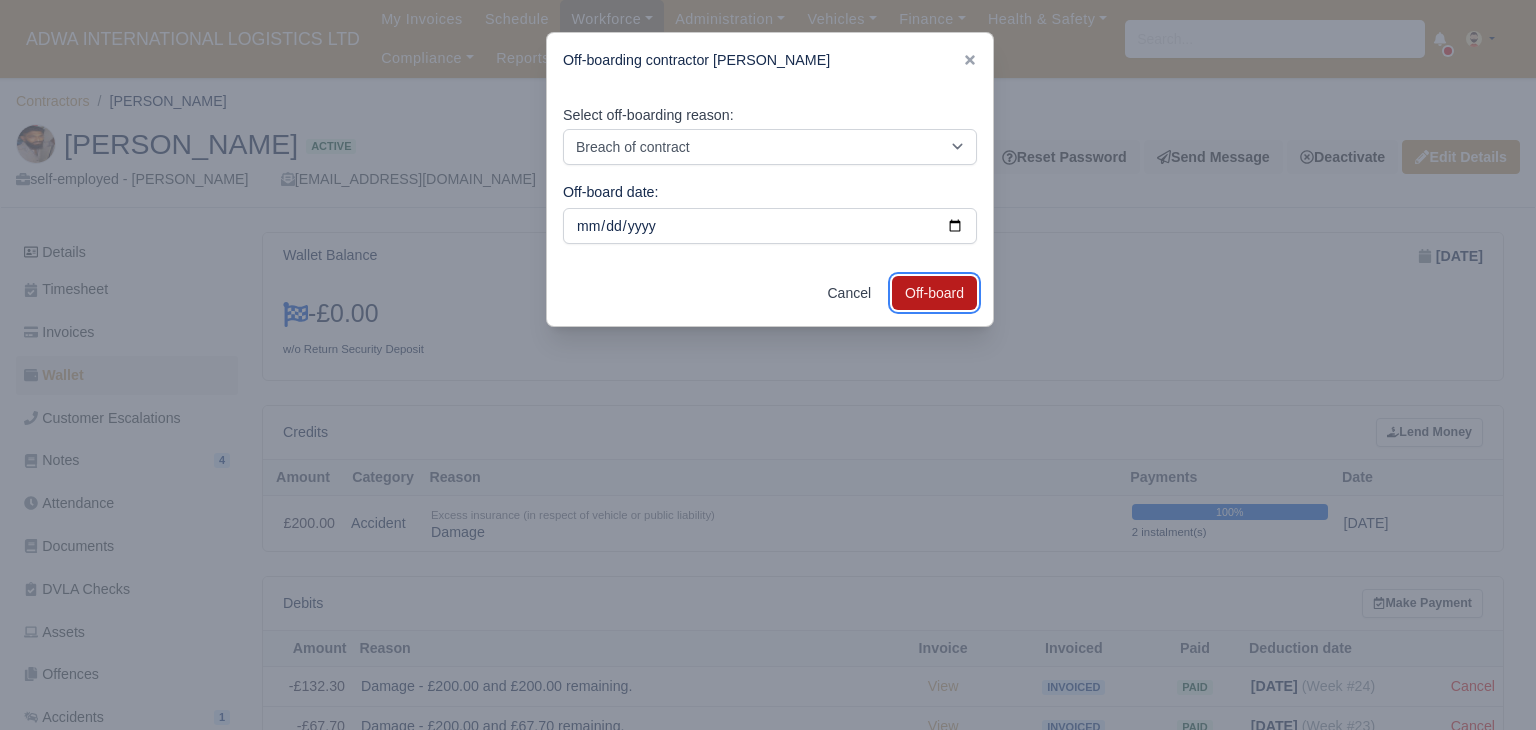 click on "Off-board" at bounding box center (934, 293) 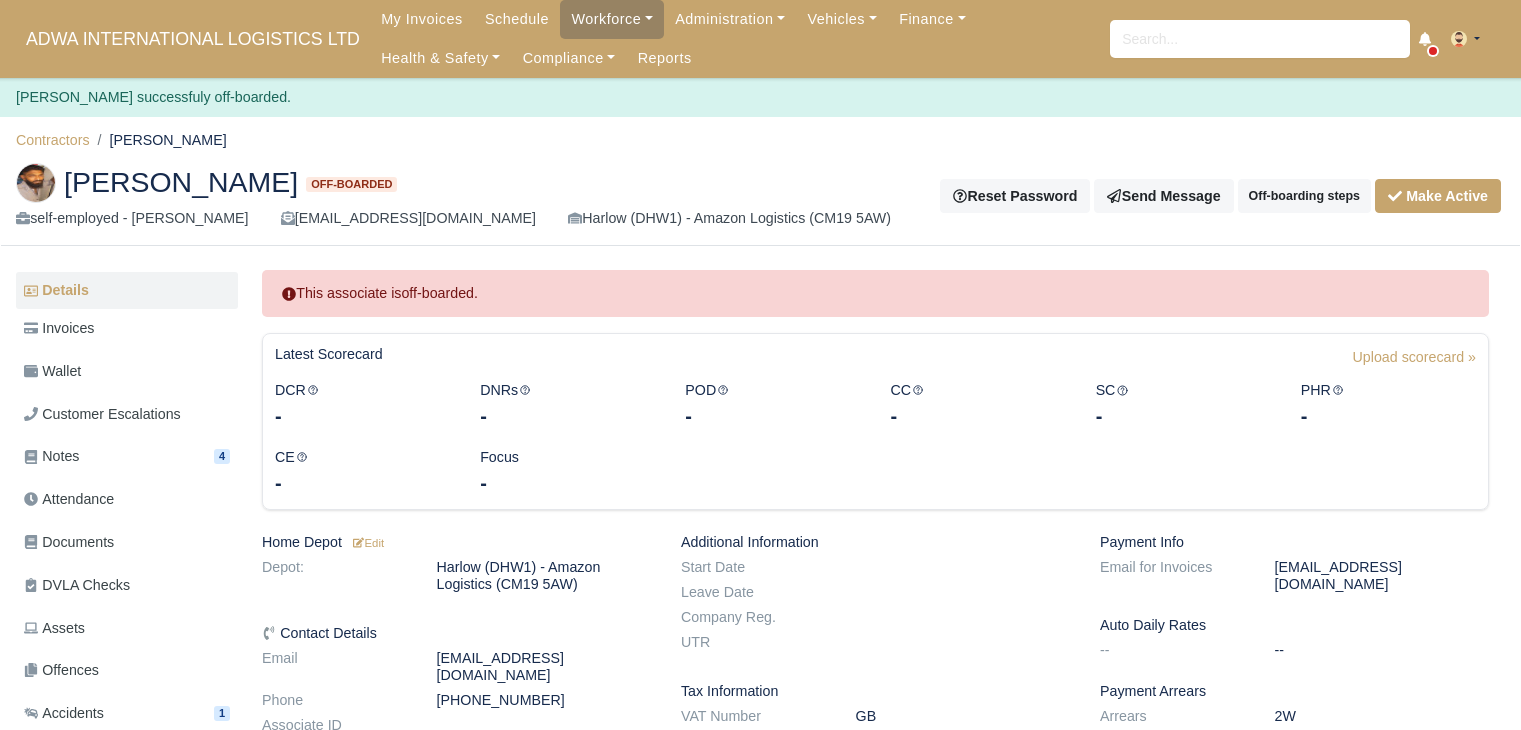 scroll, scrollTop: 0, scrollLeft: 0, axis: both 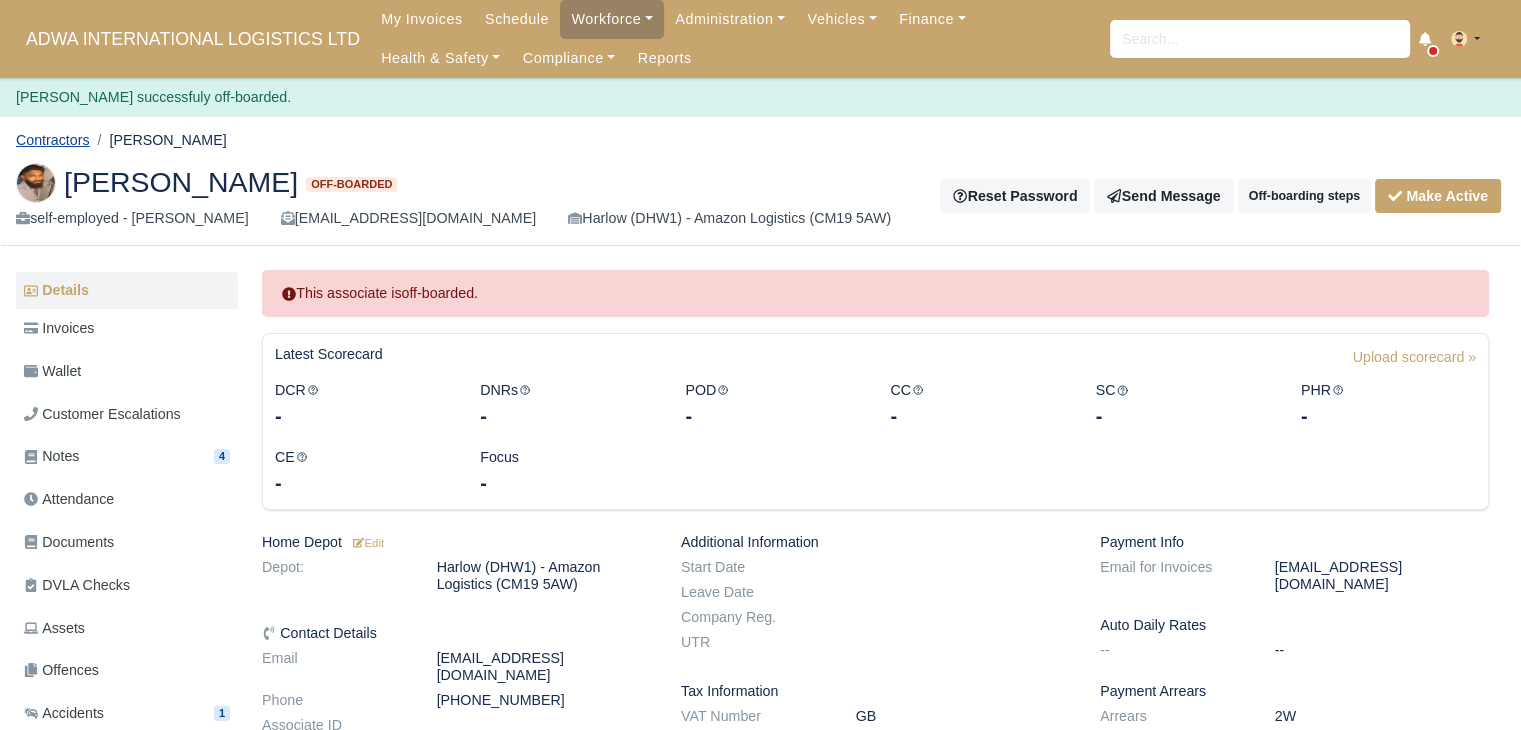 click on "Contractors" at bounding box center [53, 140] 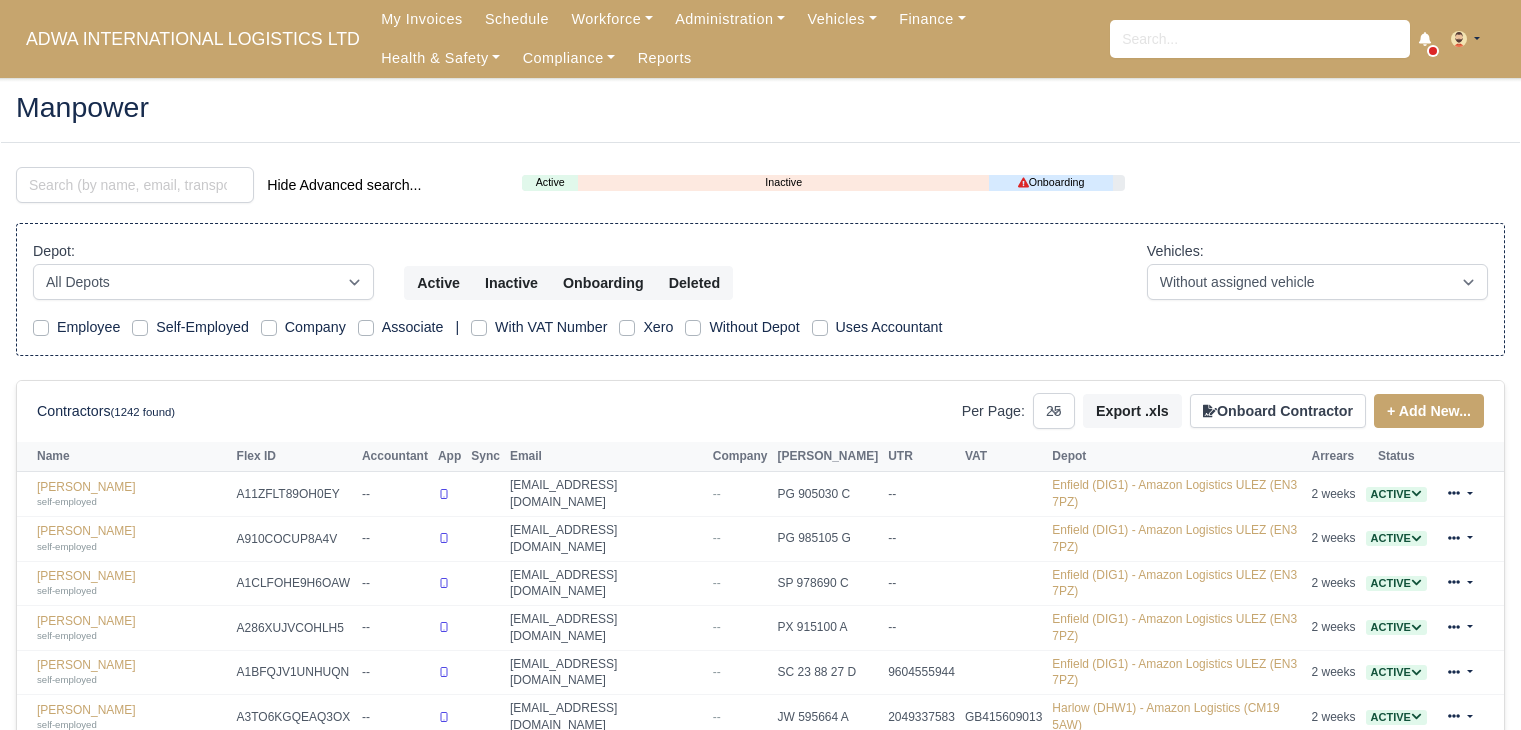 select on "25" 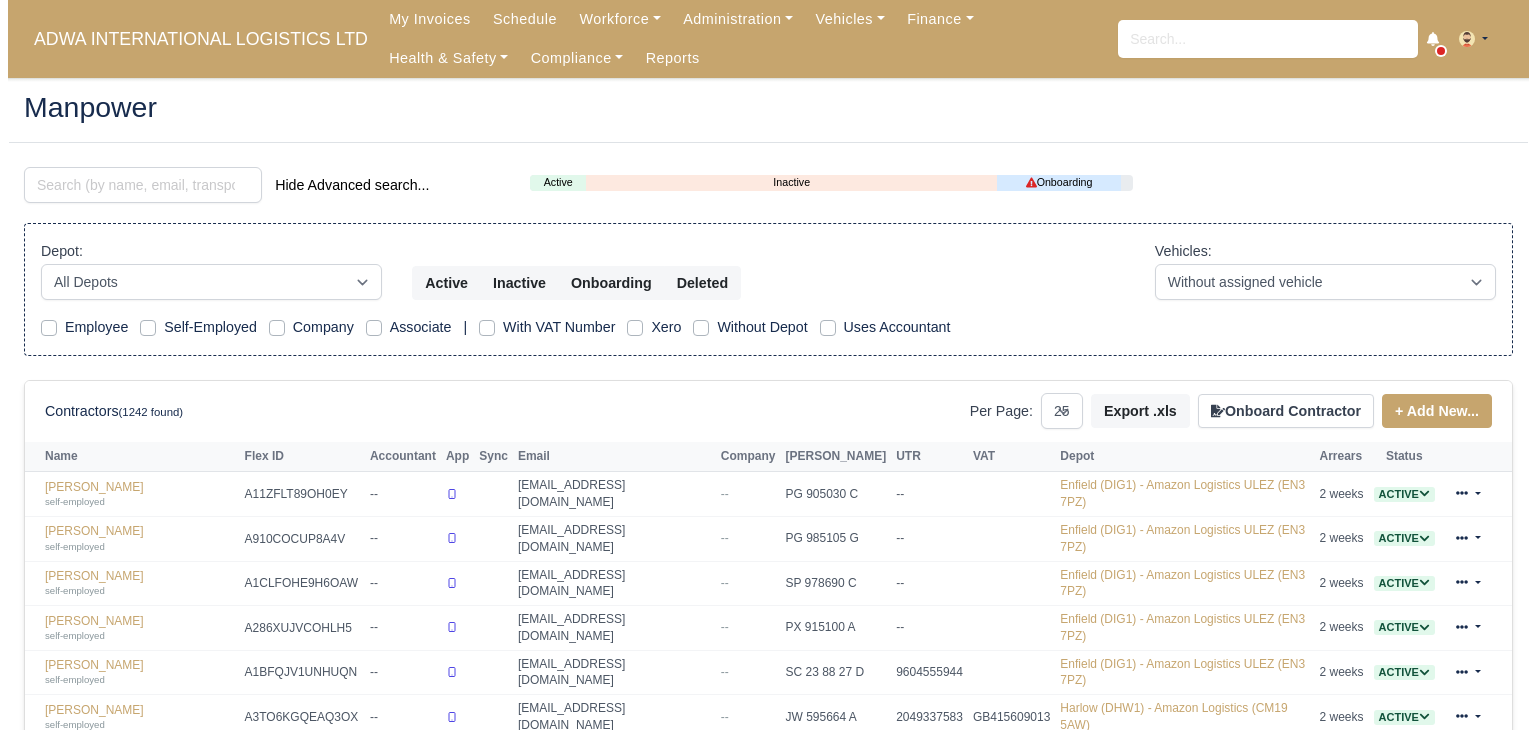 scroll, scrollTop: 0, scrollLeft: 0, axis: both 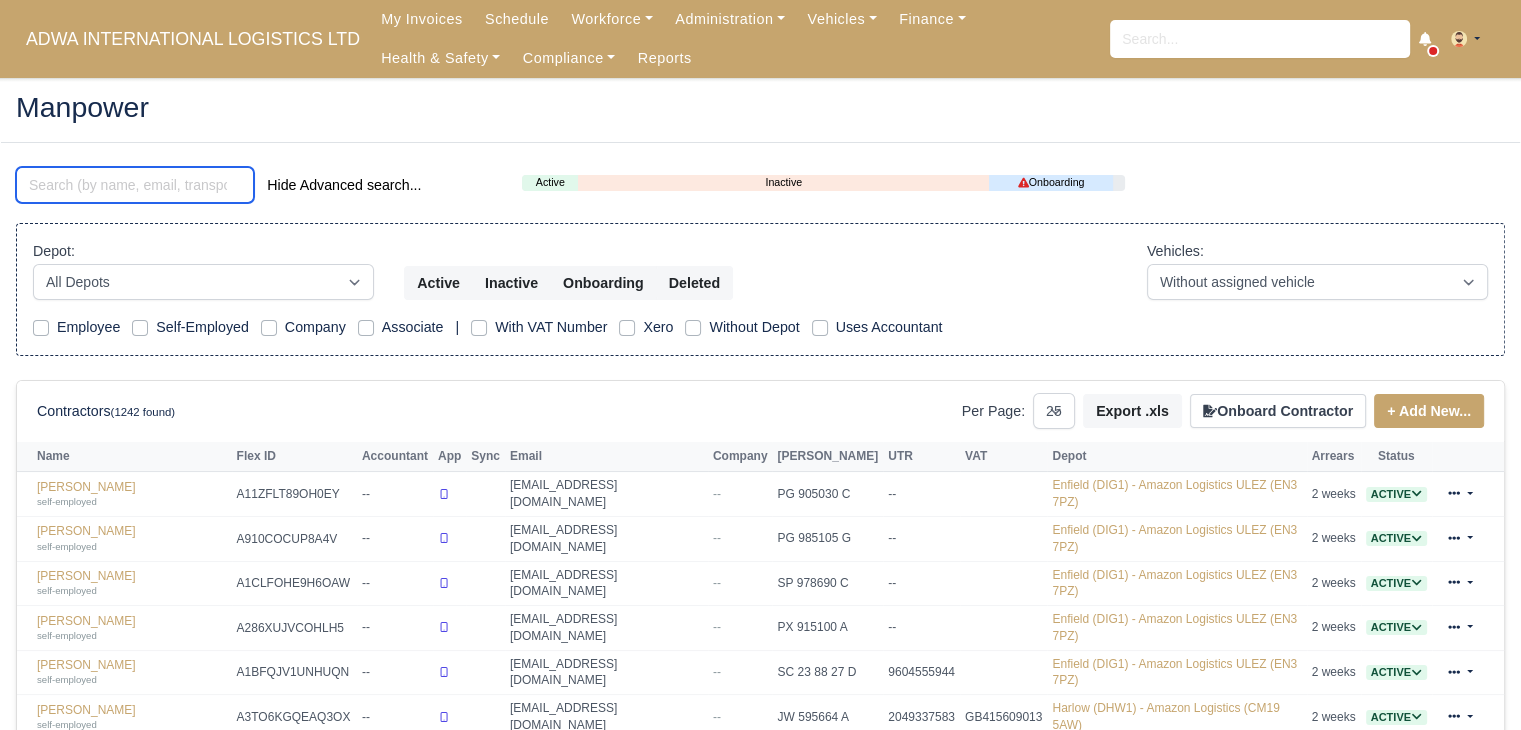 click at bounding box center [135, 185] 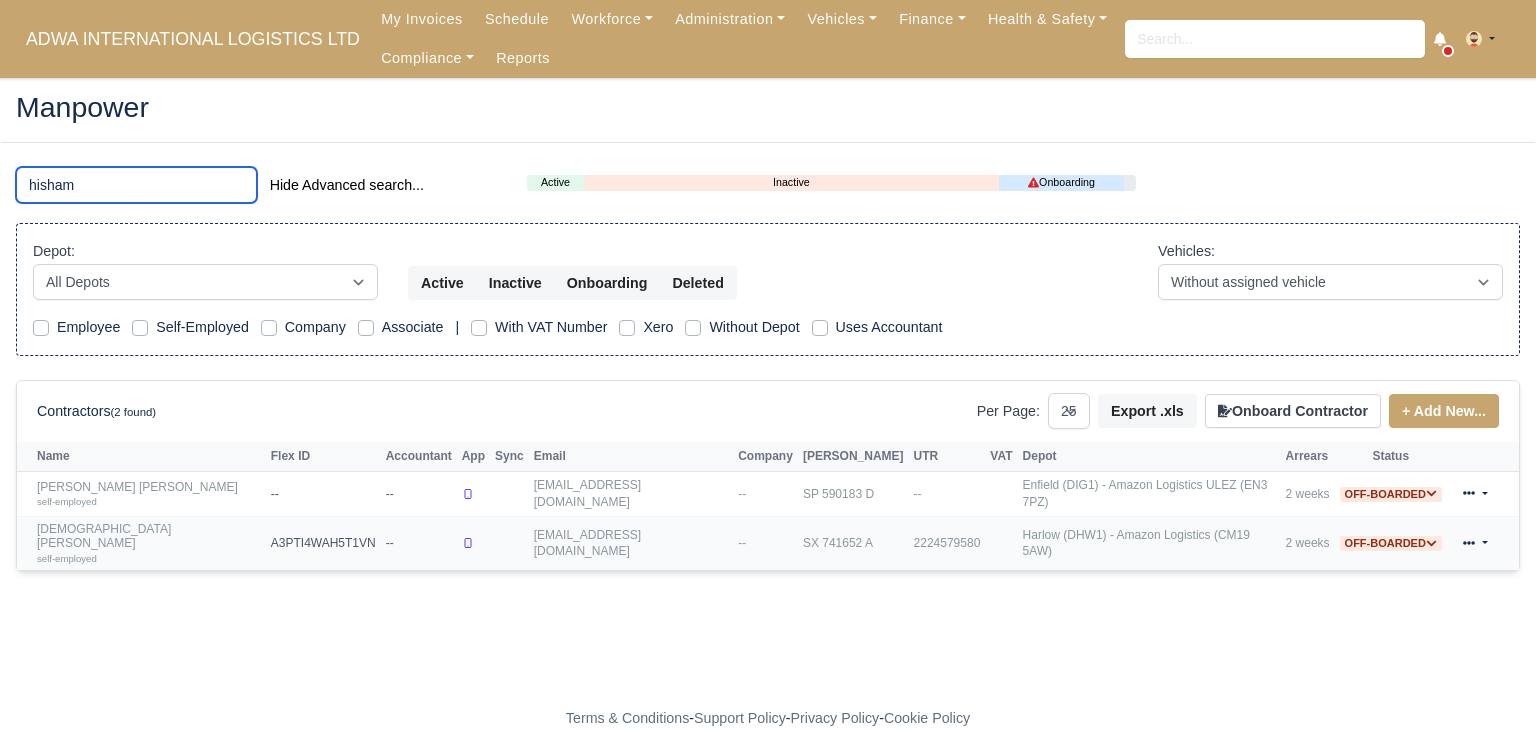 type on "hisham" 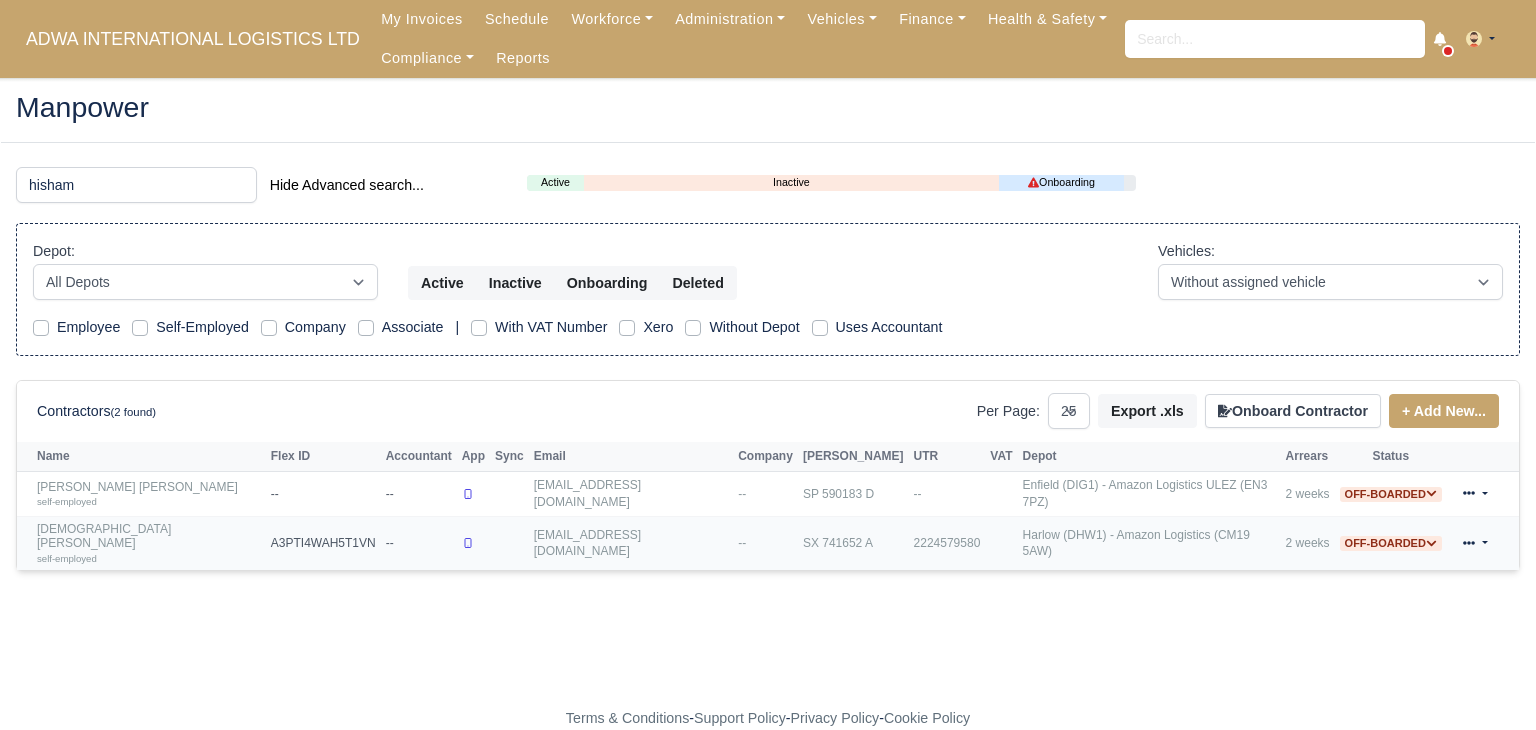 click on "Mohamed Hisham Chandriyakath
self-employed" at bounding box center [149, 543] 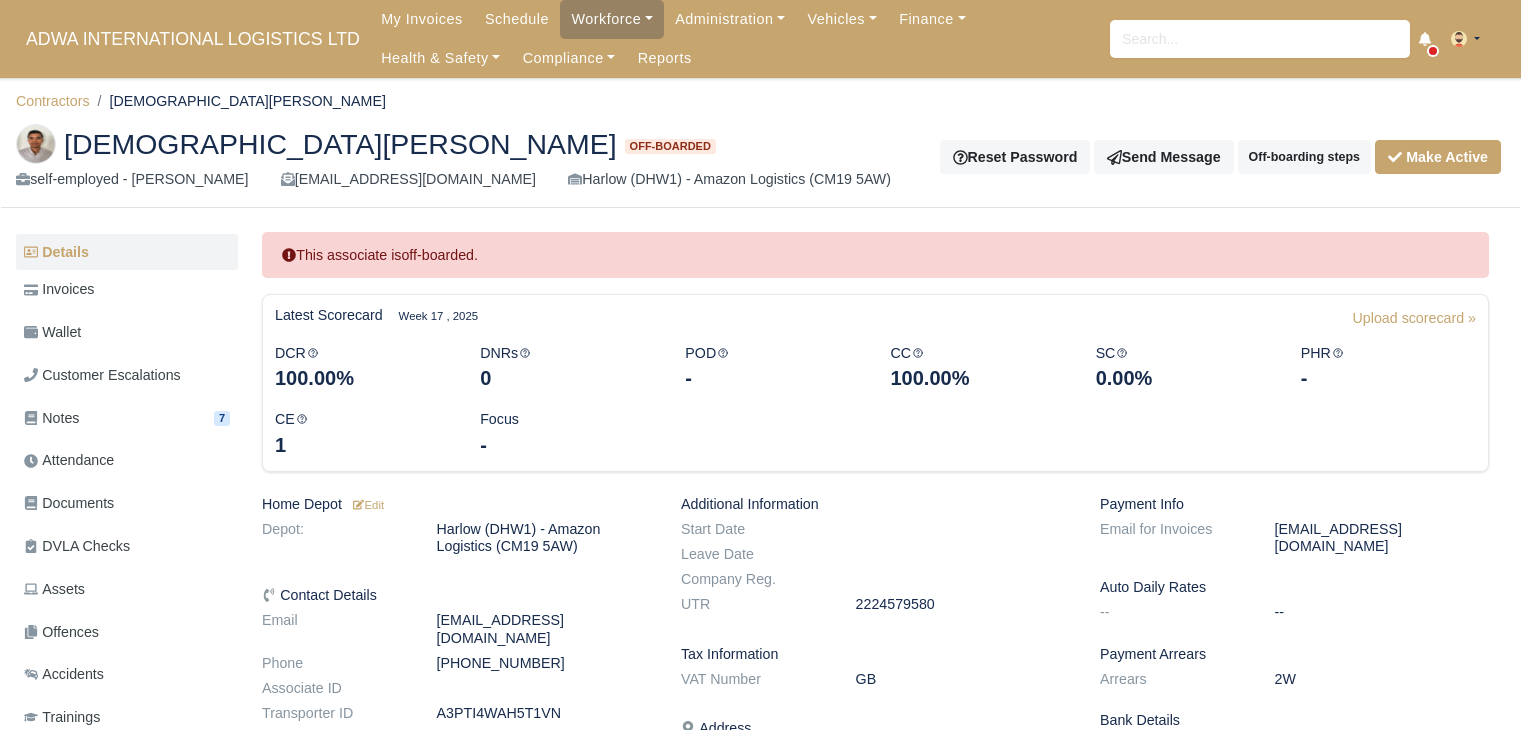 scroll, scrollTop: 0, scrollLeft: 0, axis: both 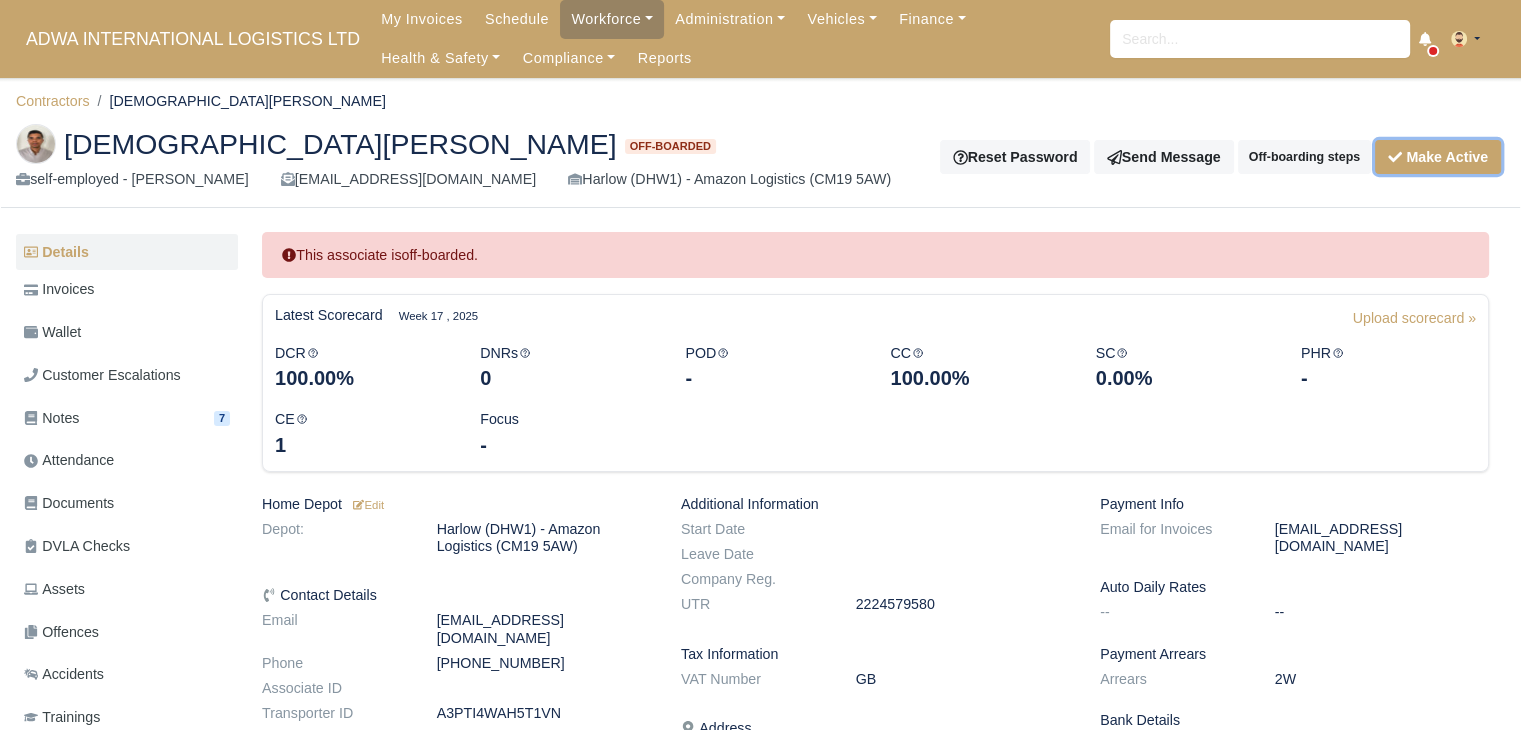 click on "Make Active" at bounding box center (1438, 157) 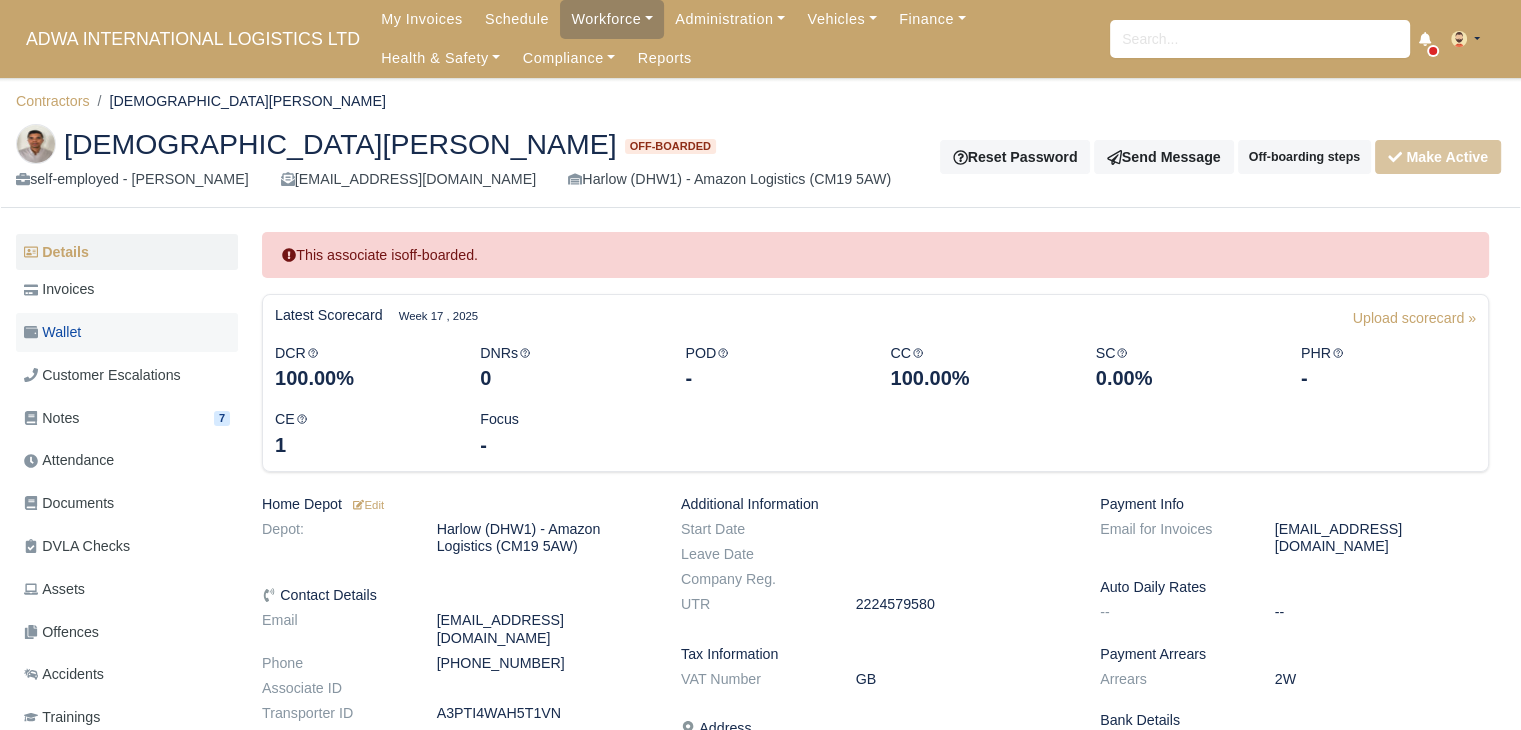 click on "Wallet" at bounding box center (52, 332) 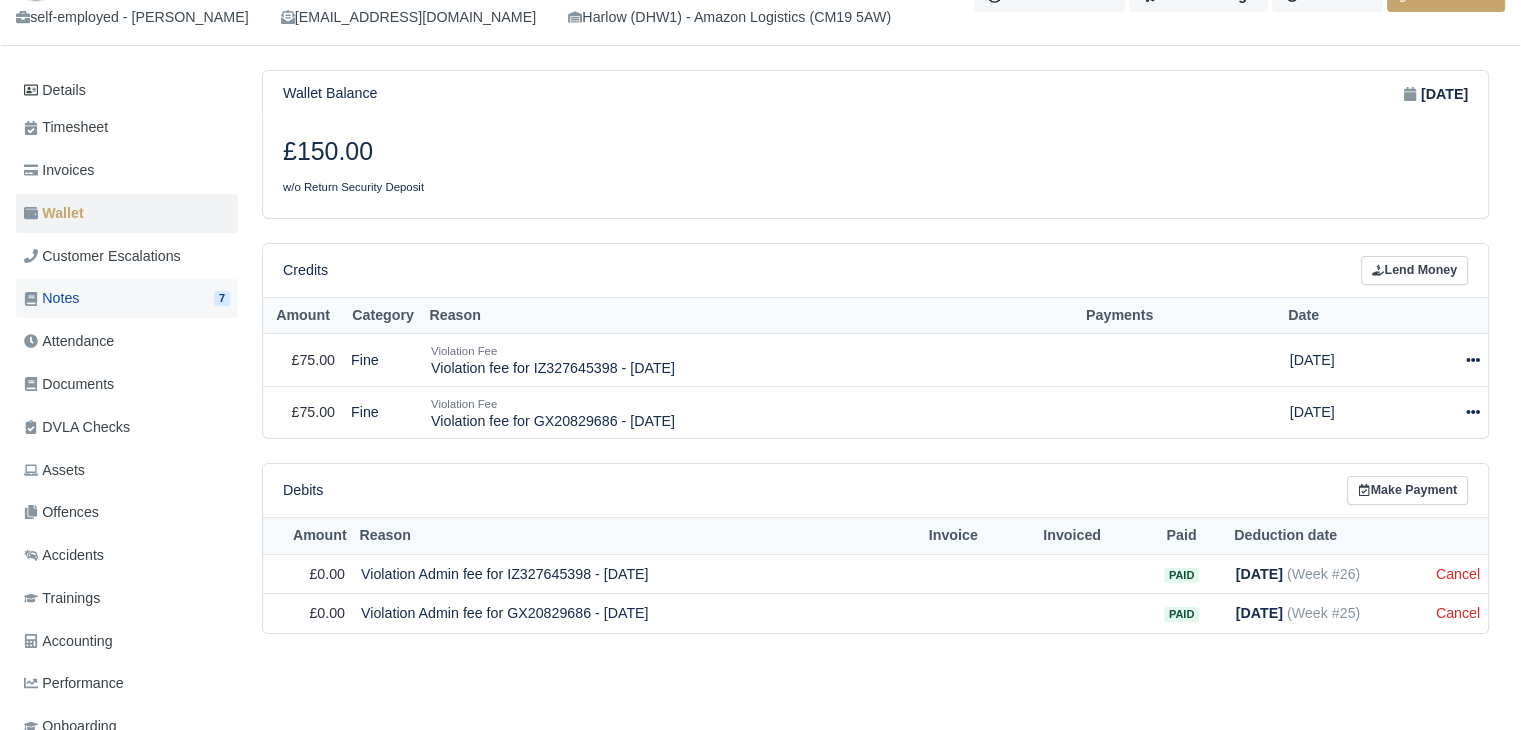 scroll, scrollTop: 40, scrollLeft: 0, axis: vertical 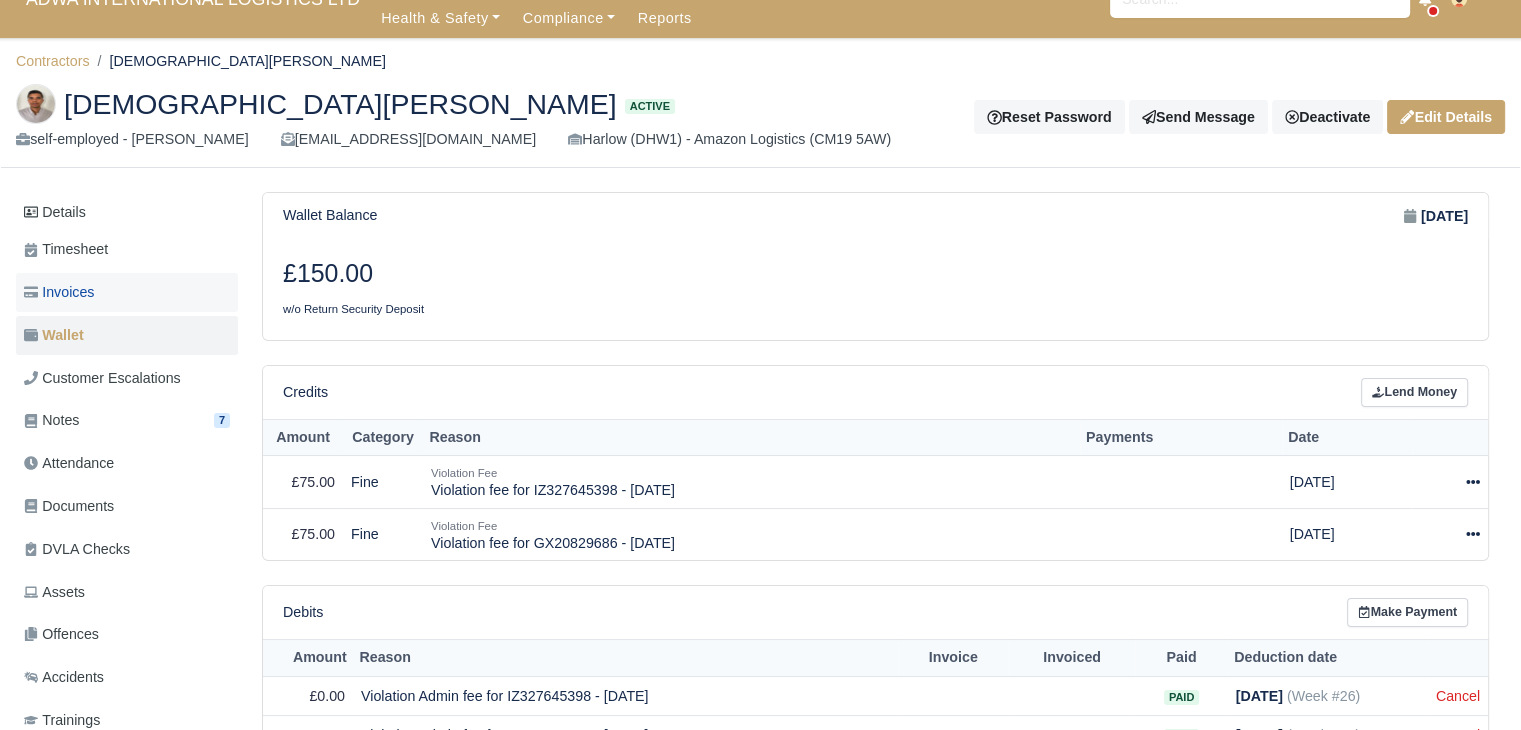 click on "Invoices" at bounding box center [59, 292] 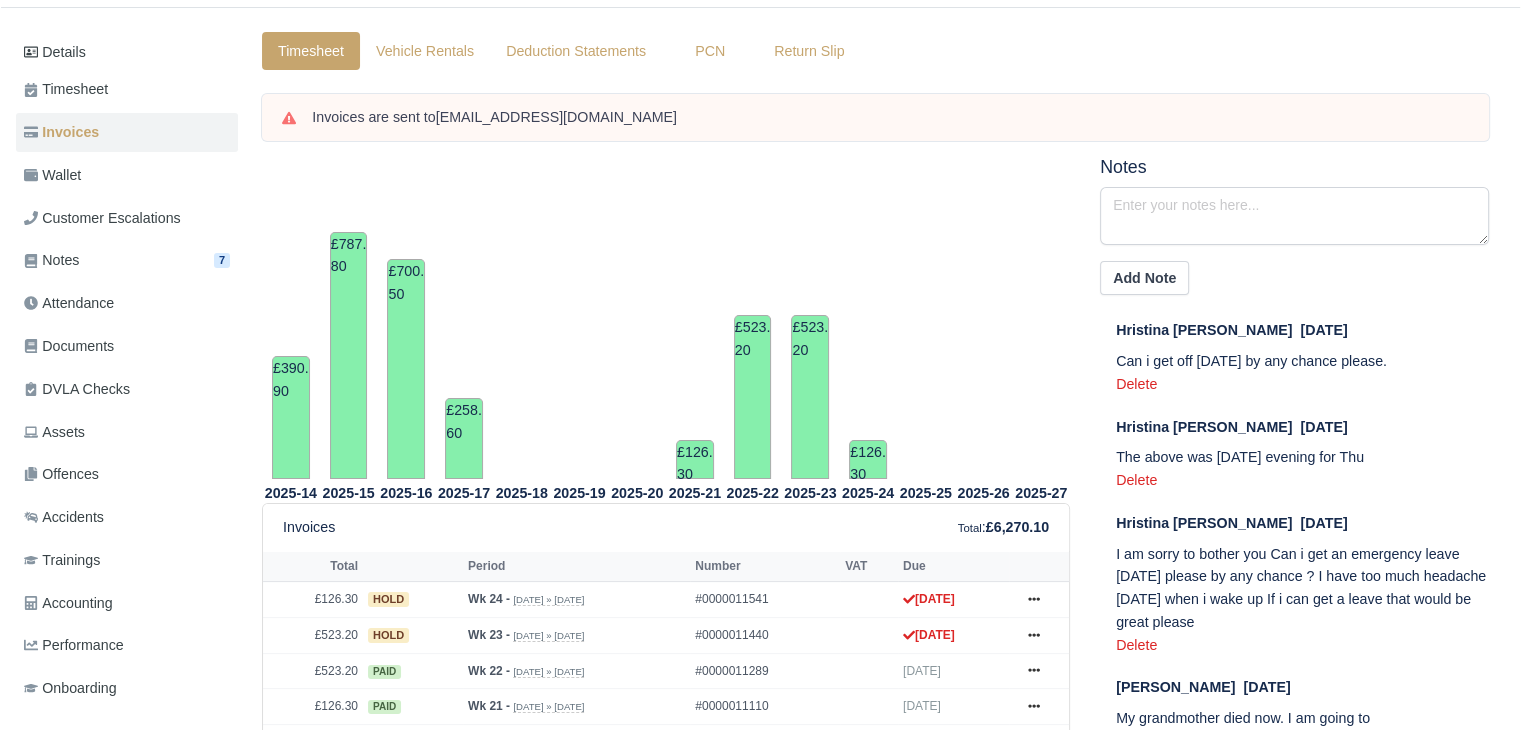 scroll, scrollTop: 0, scrollLeft: 0, axis: both 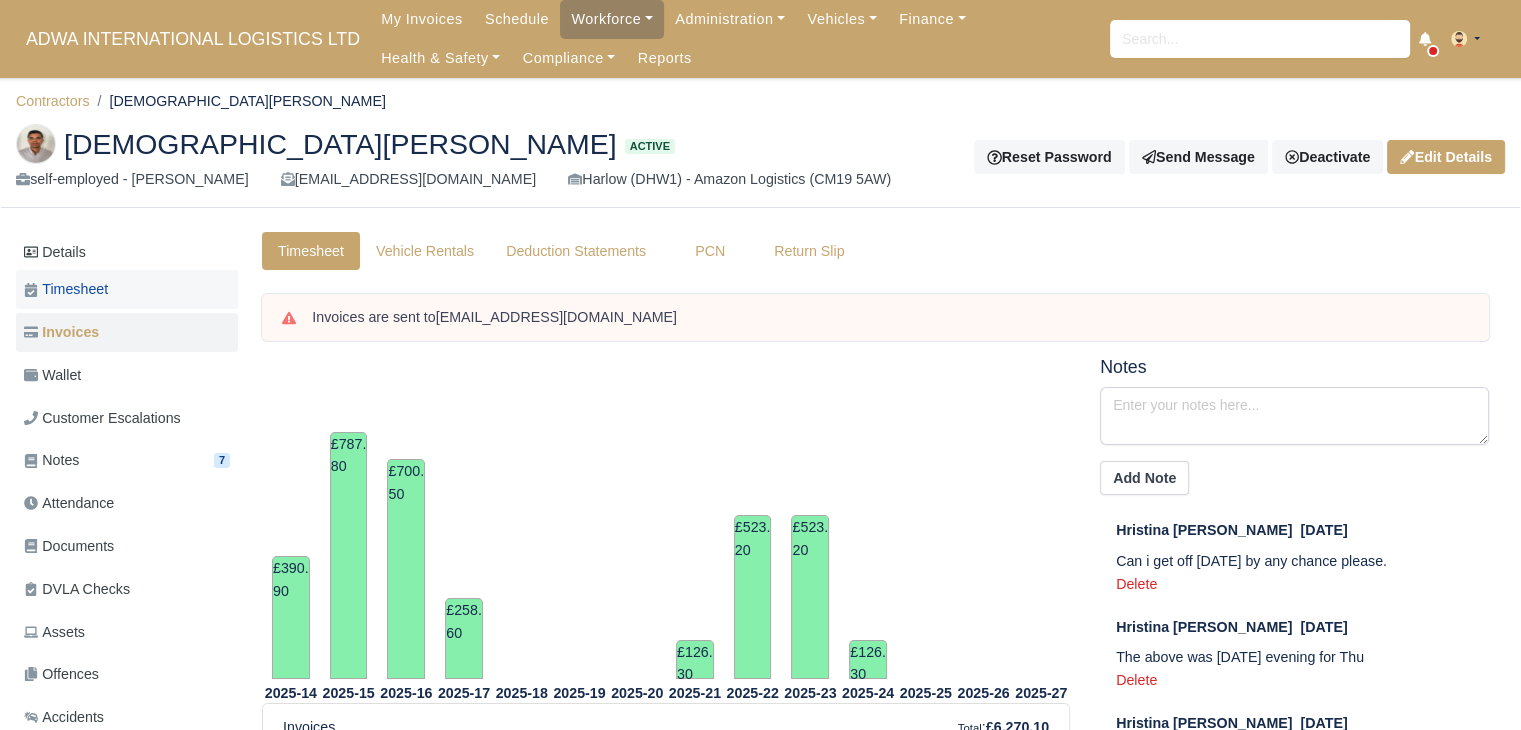 click on "Timesheet" at bounding box center [66, 289] 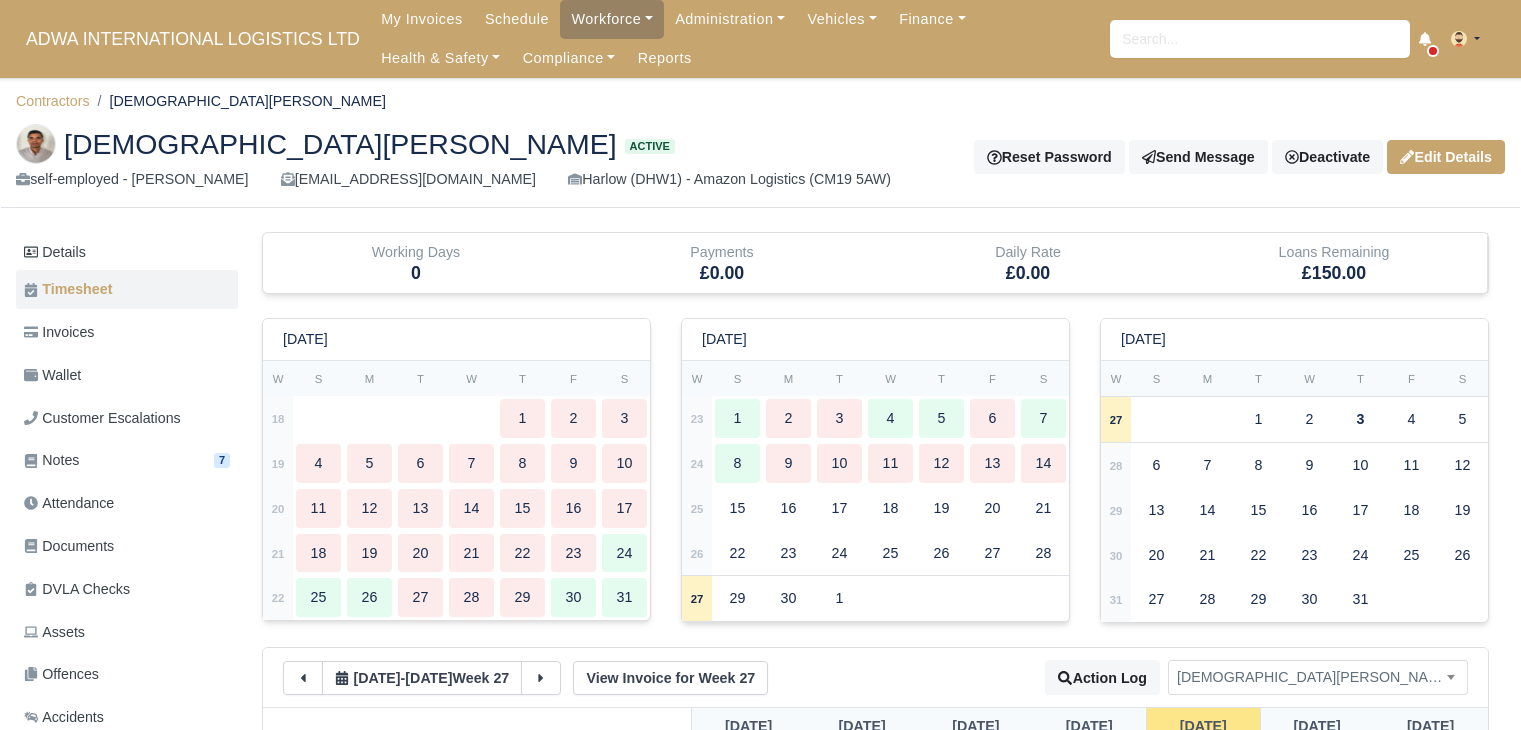 scroll, scrollTop: 0, scrollLeft: 0, axis: both 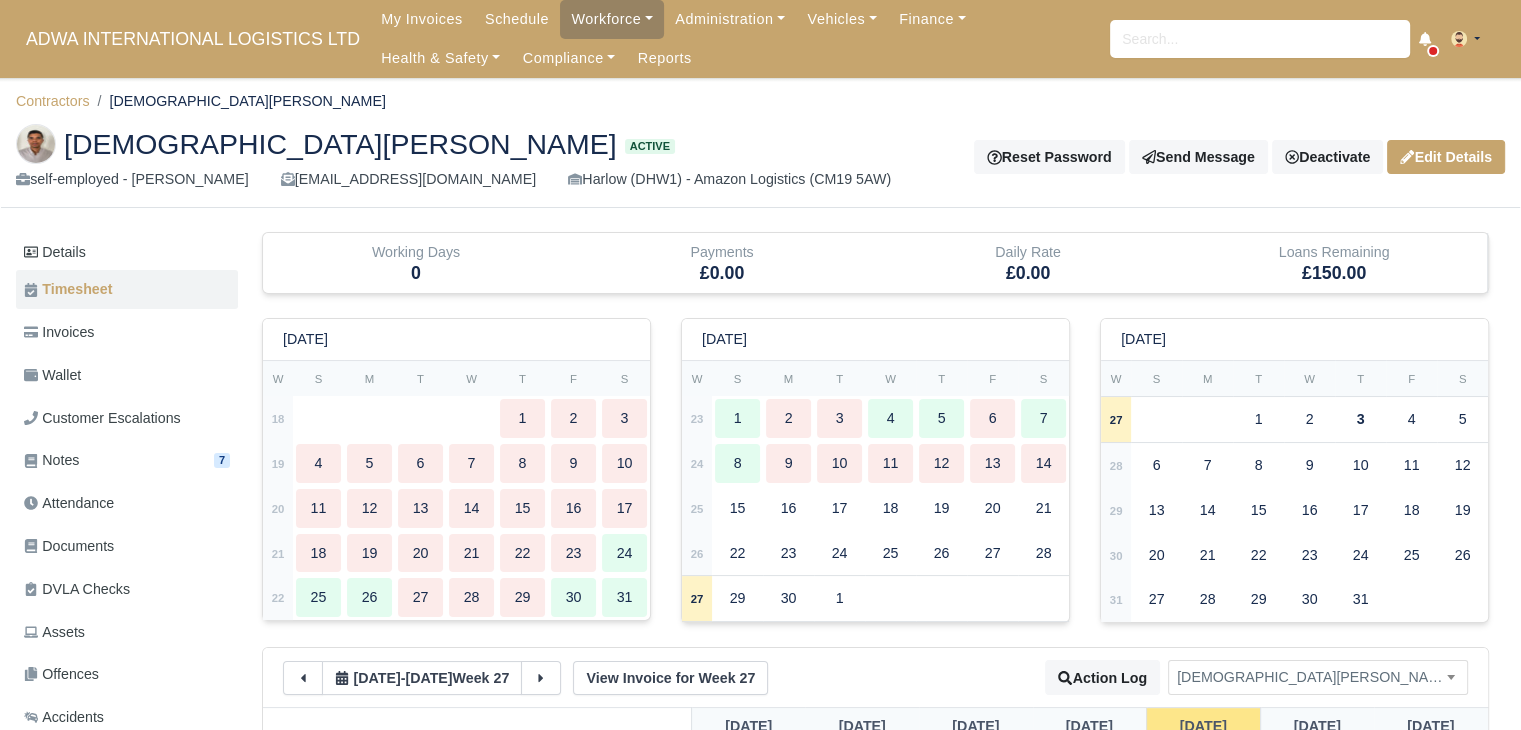 click on "Wallet" at bounding box center [127, 375] 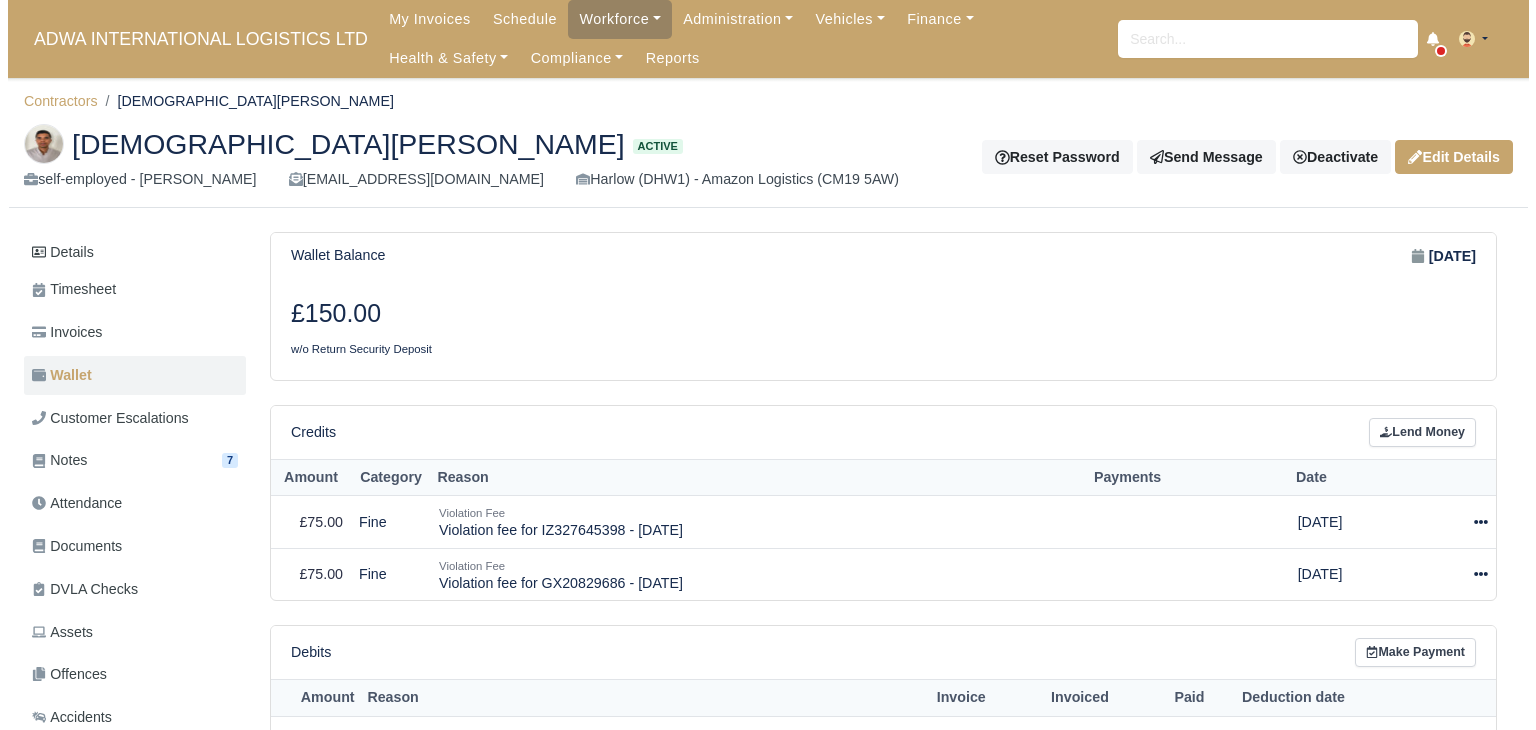 scroll, scrollTop: 240, scrollLeft: 0, axis: vertical 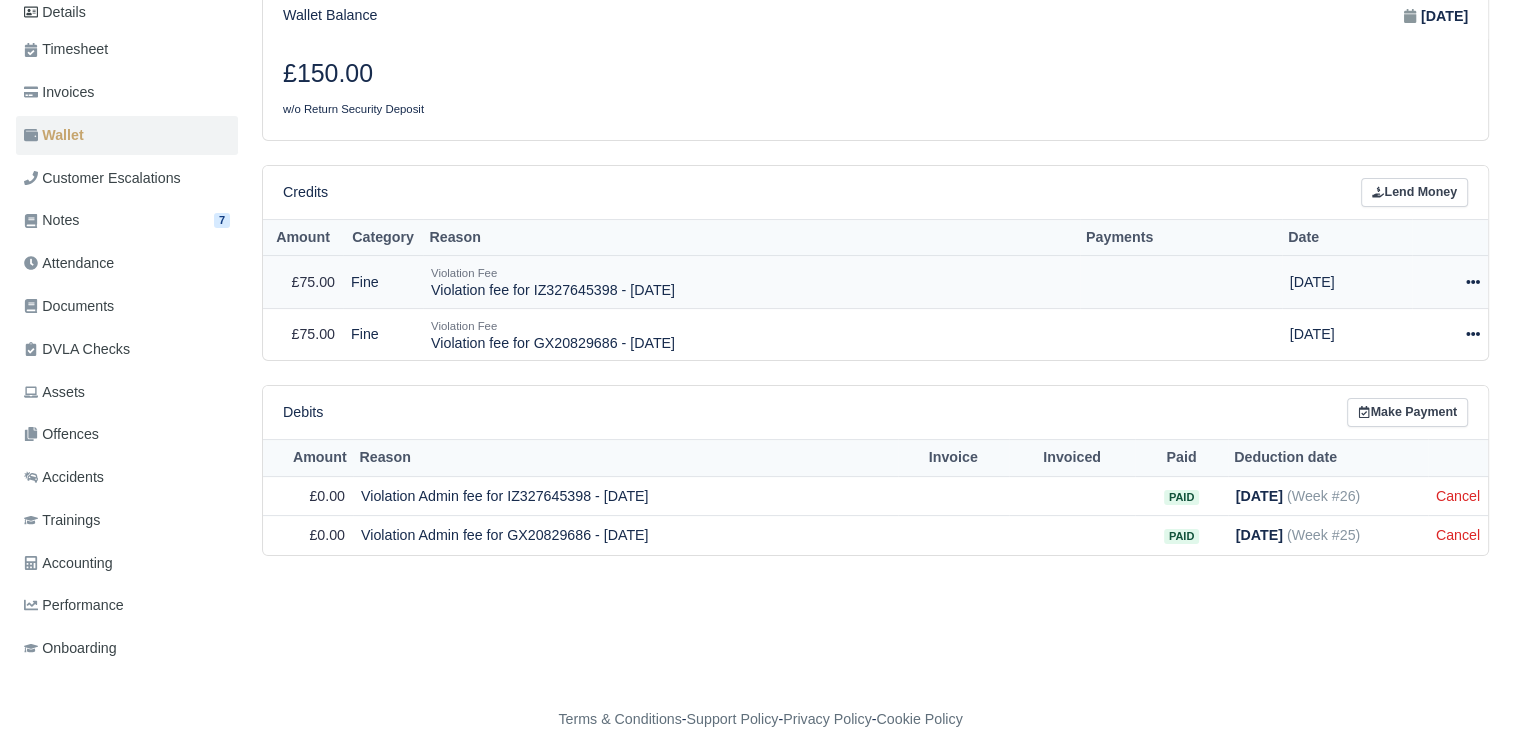 click 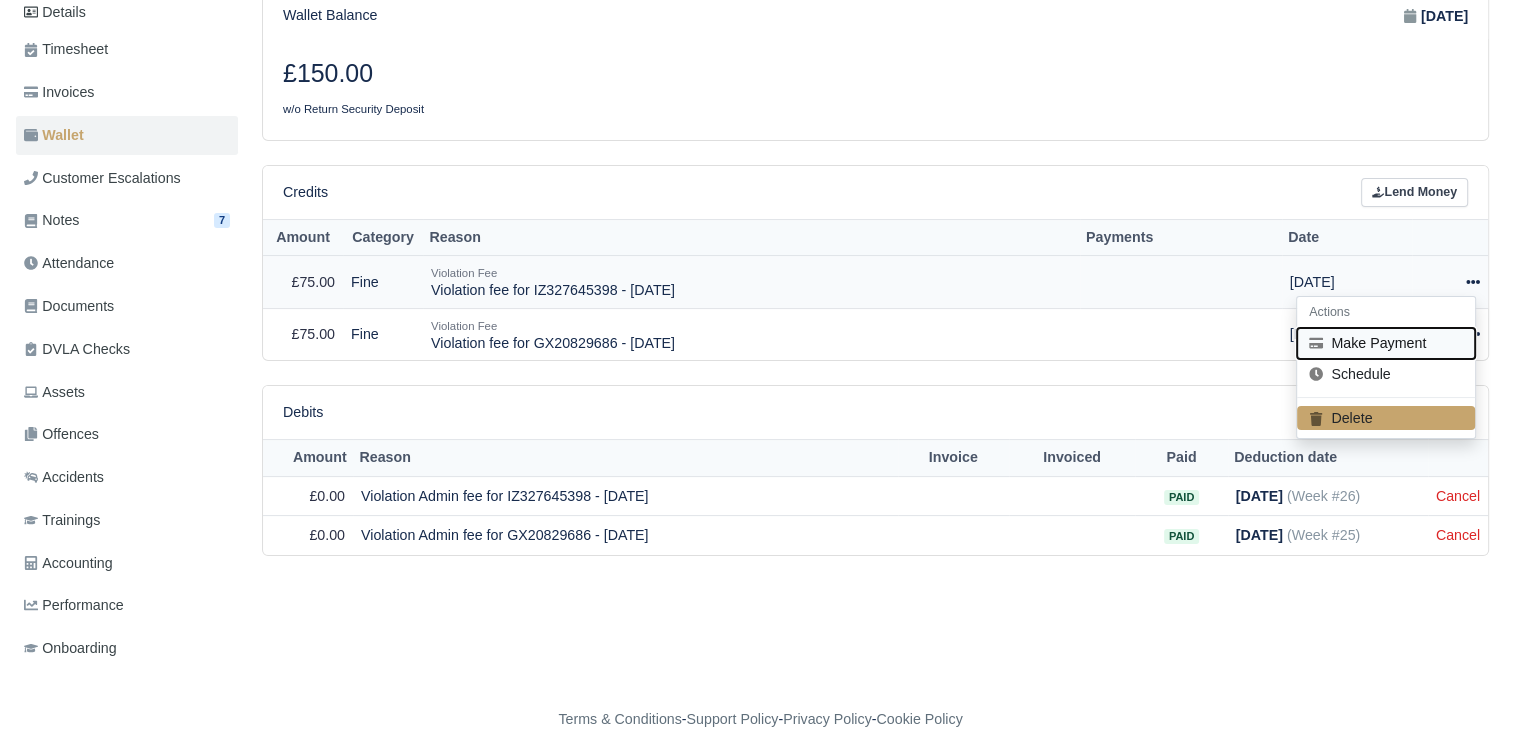 click on "Make Payment" at bounding box center (1386, 343) 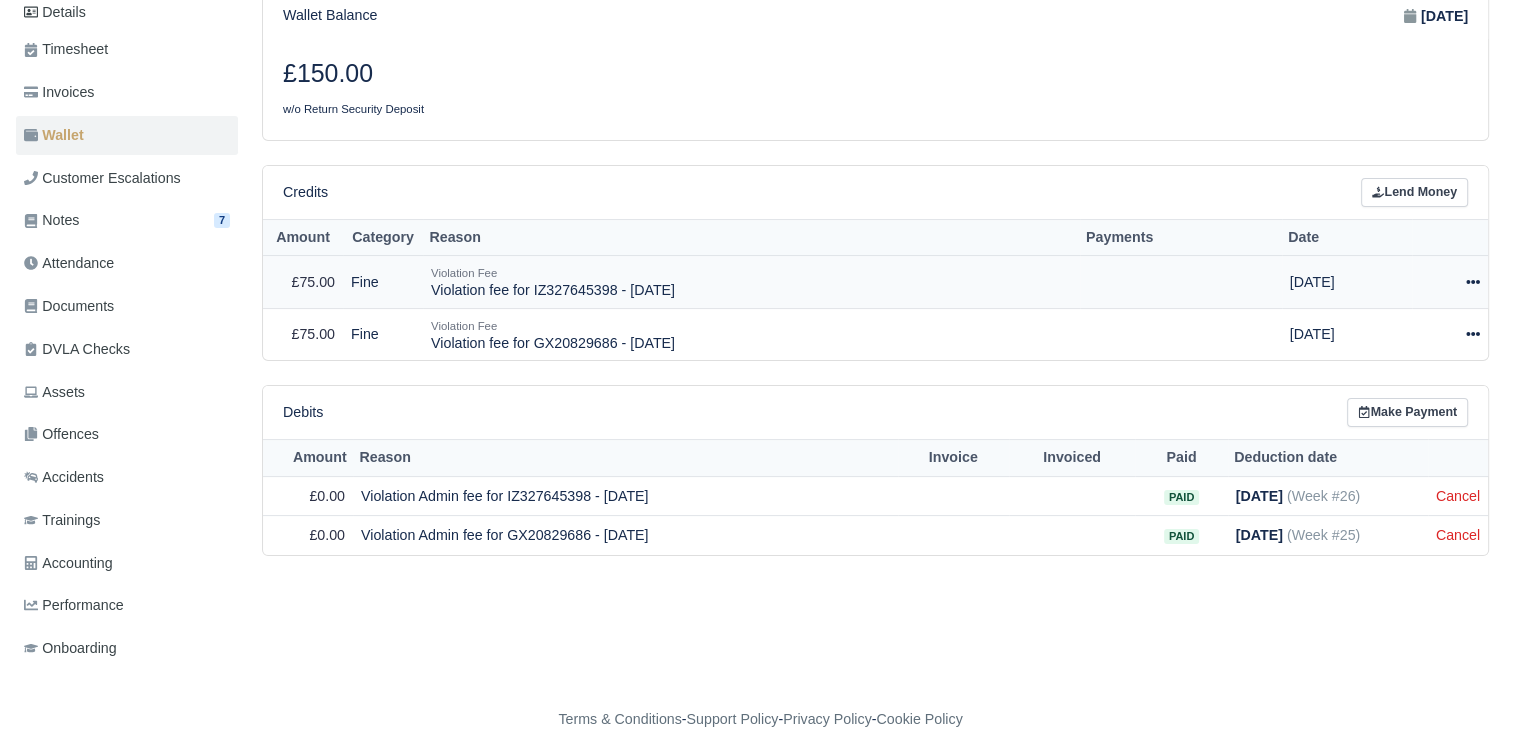 select on "4700" 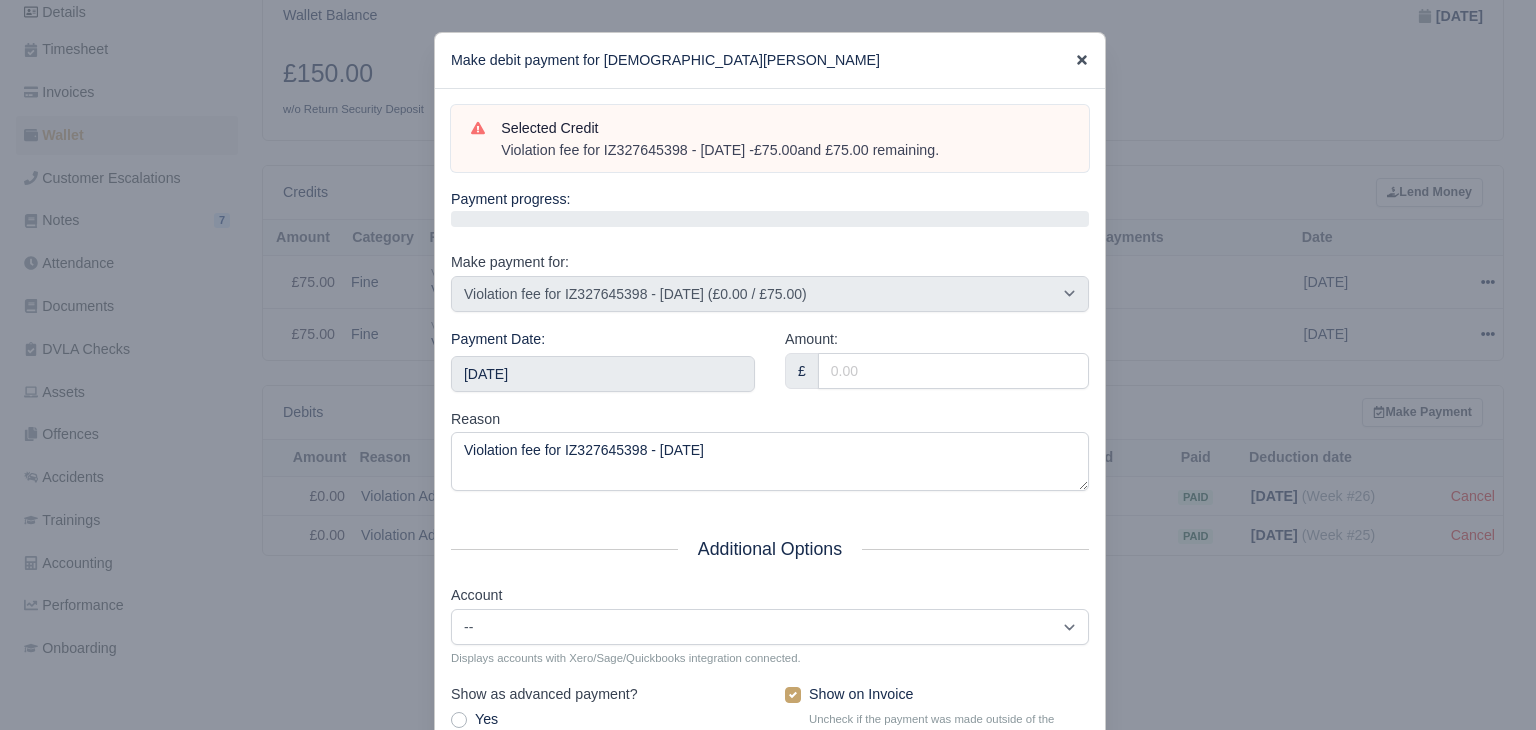 click 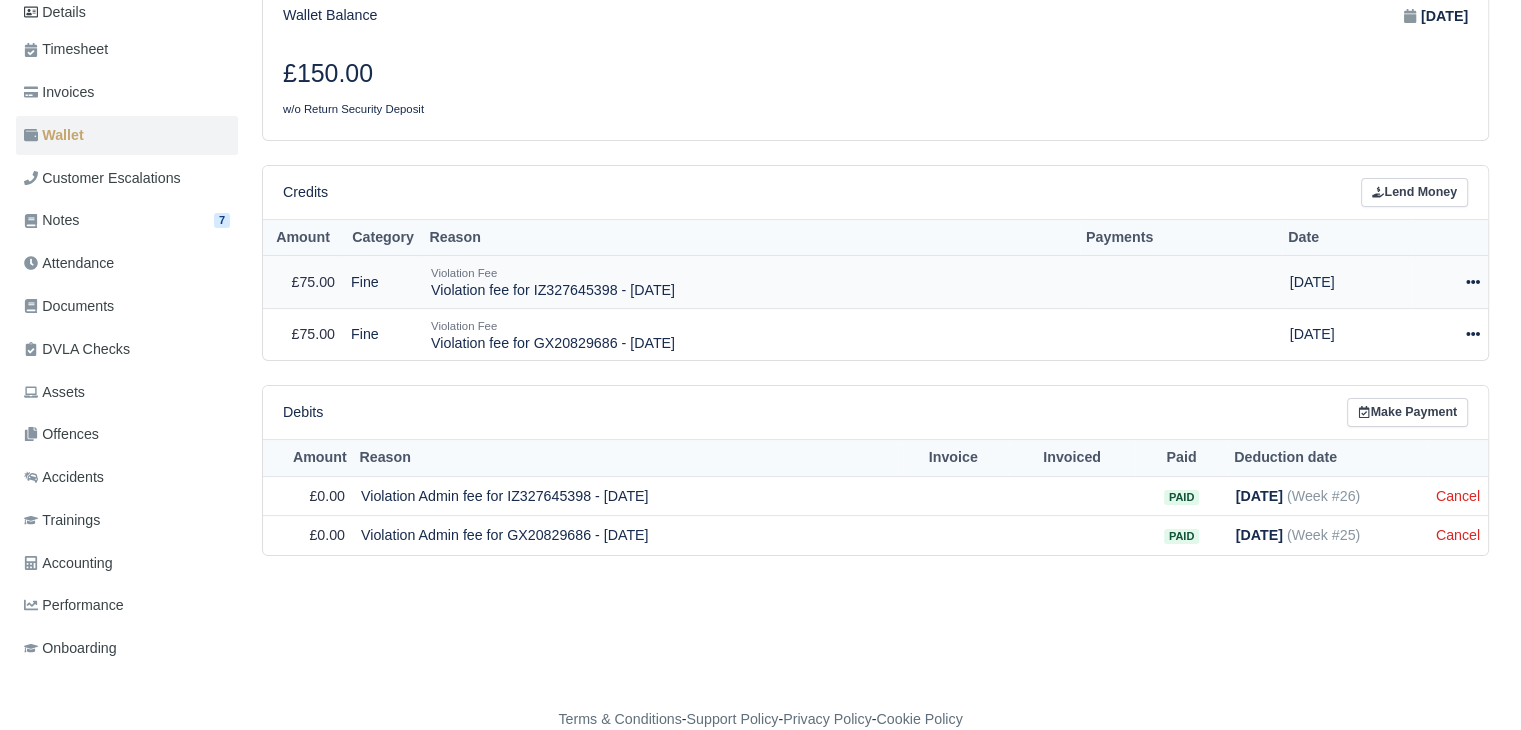 click at bounding box center (1450, 282) 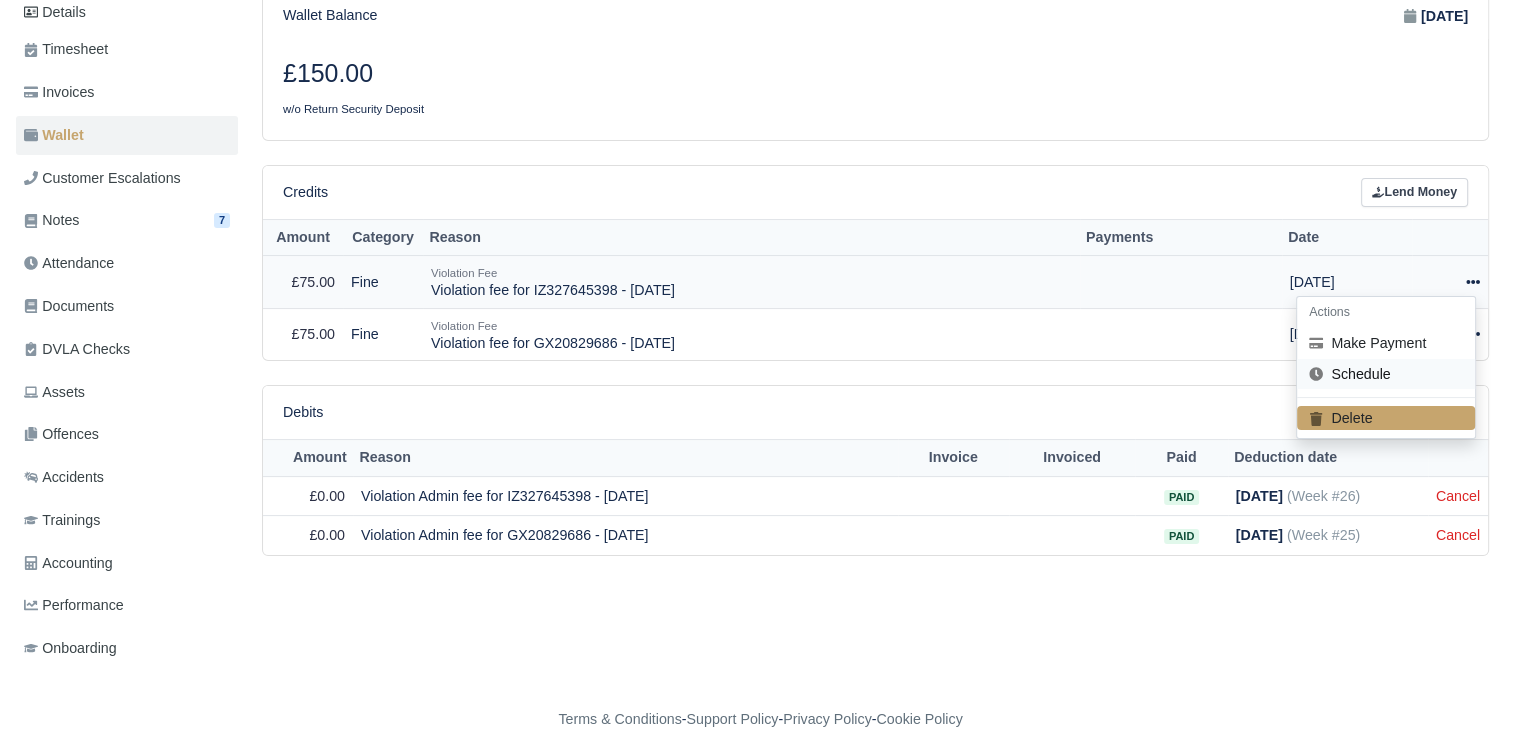 click on "Schedule" at bounding box center [1386, 373] 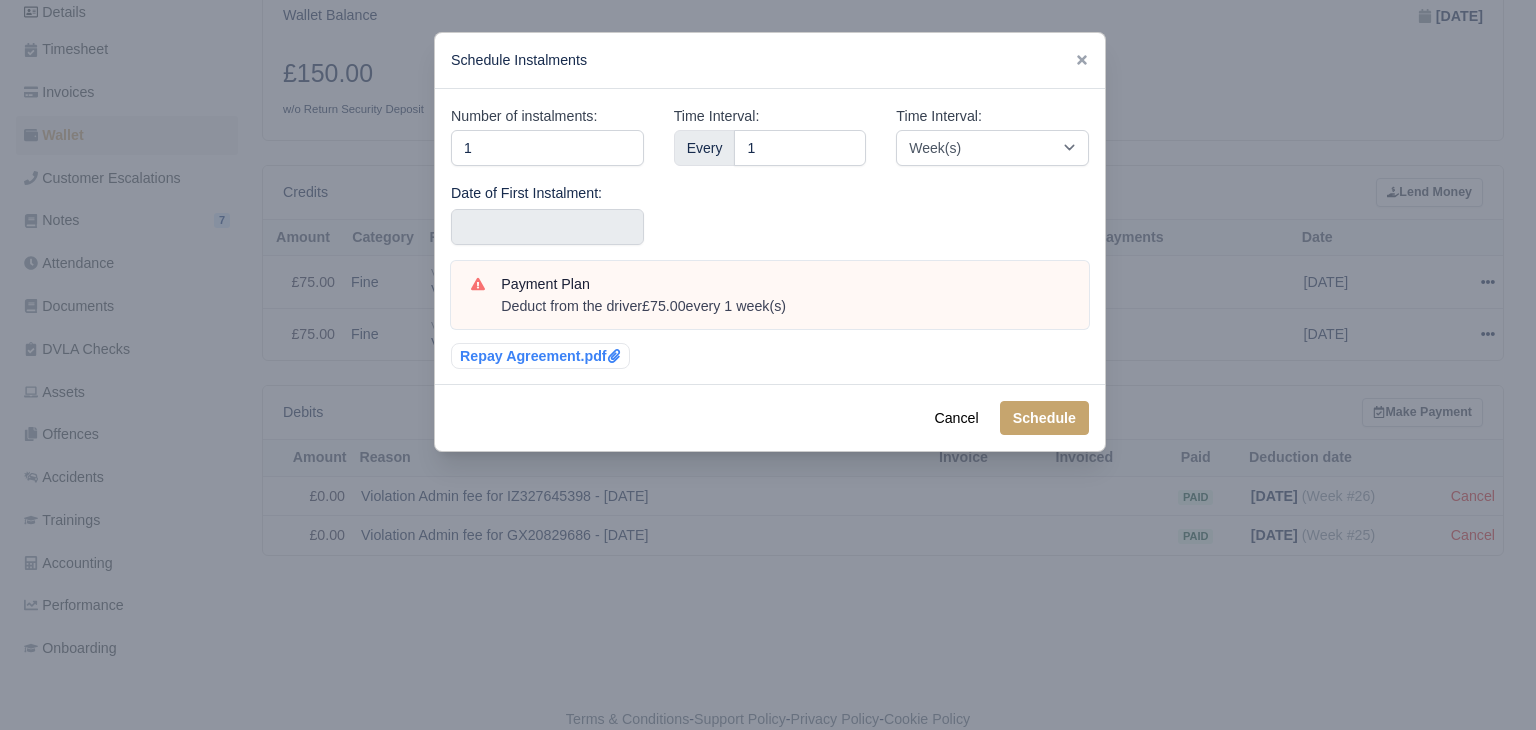 click on "Date of First Instalment:" at bounding box center (547, 214) 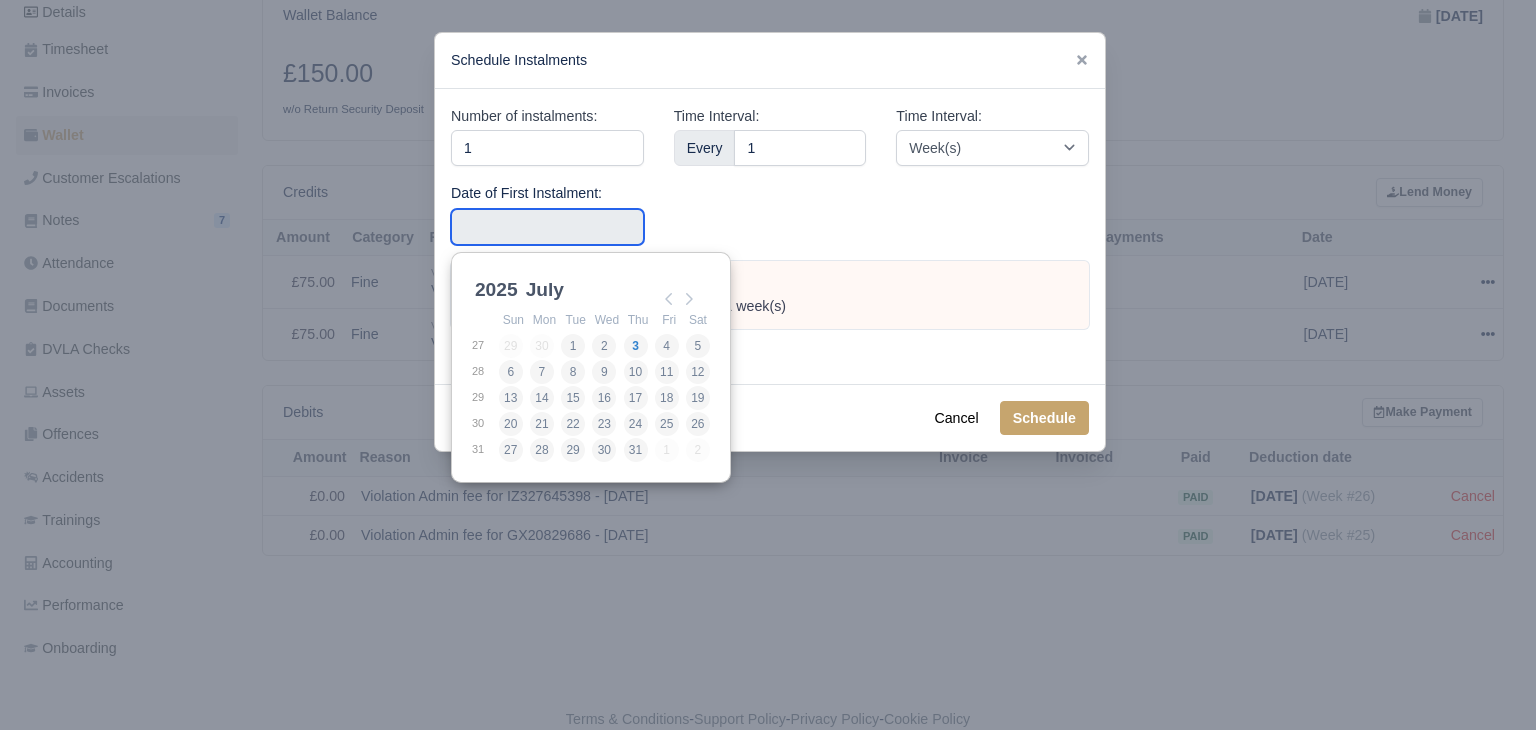 click at bounding box center (547, 227) 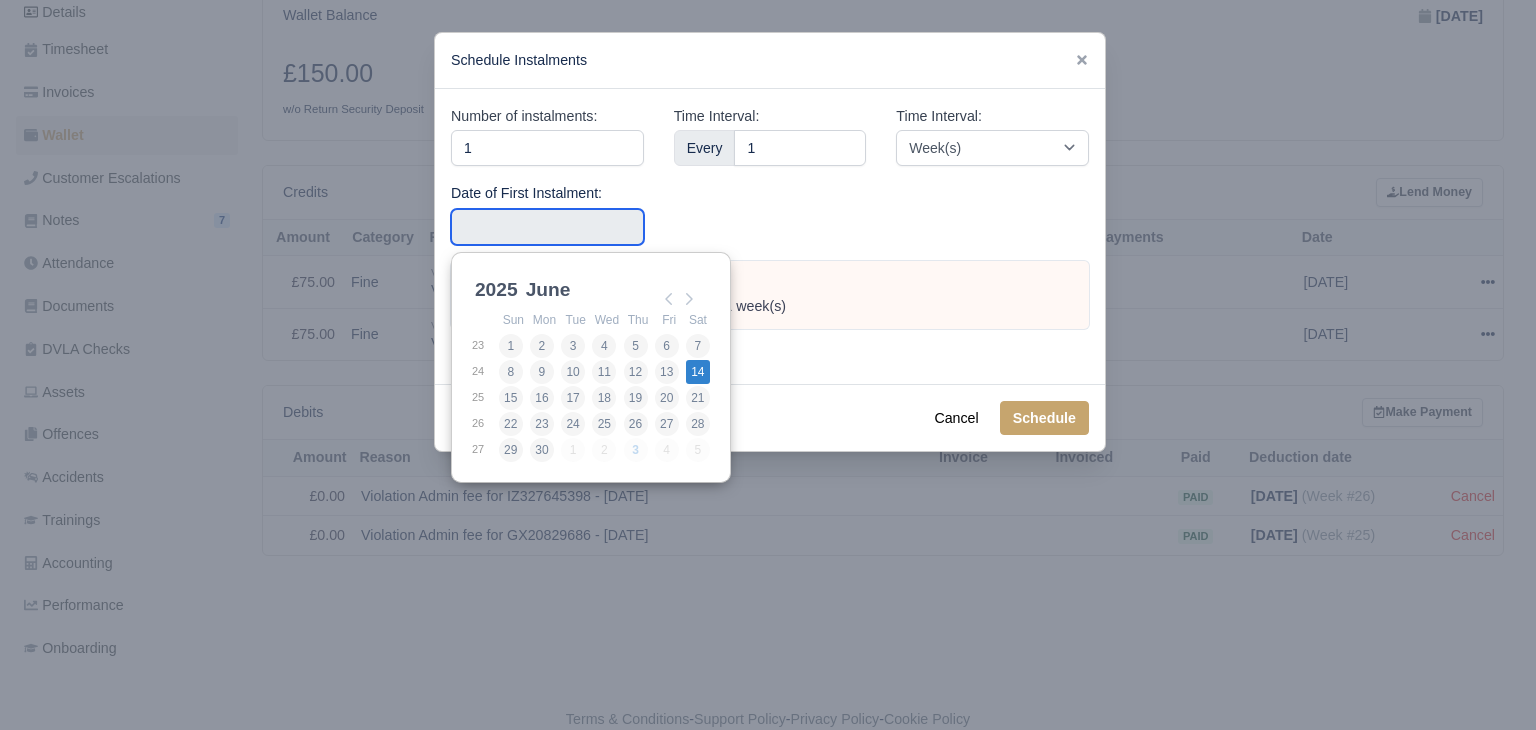 type on "2025-06-14" 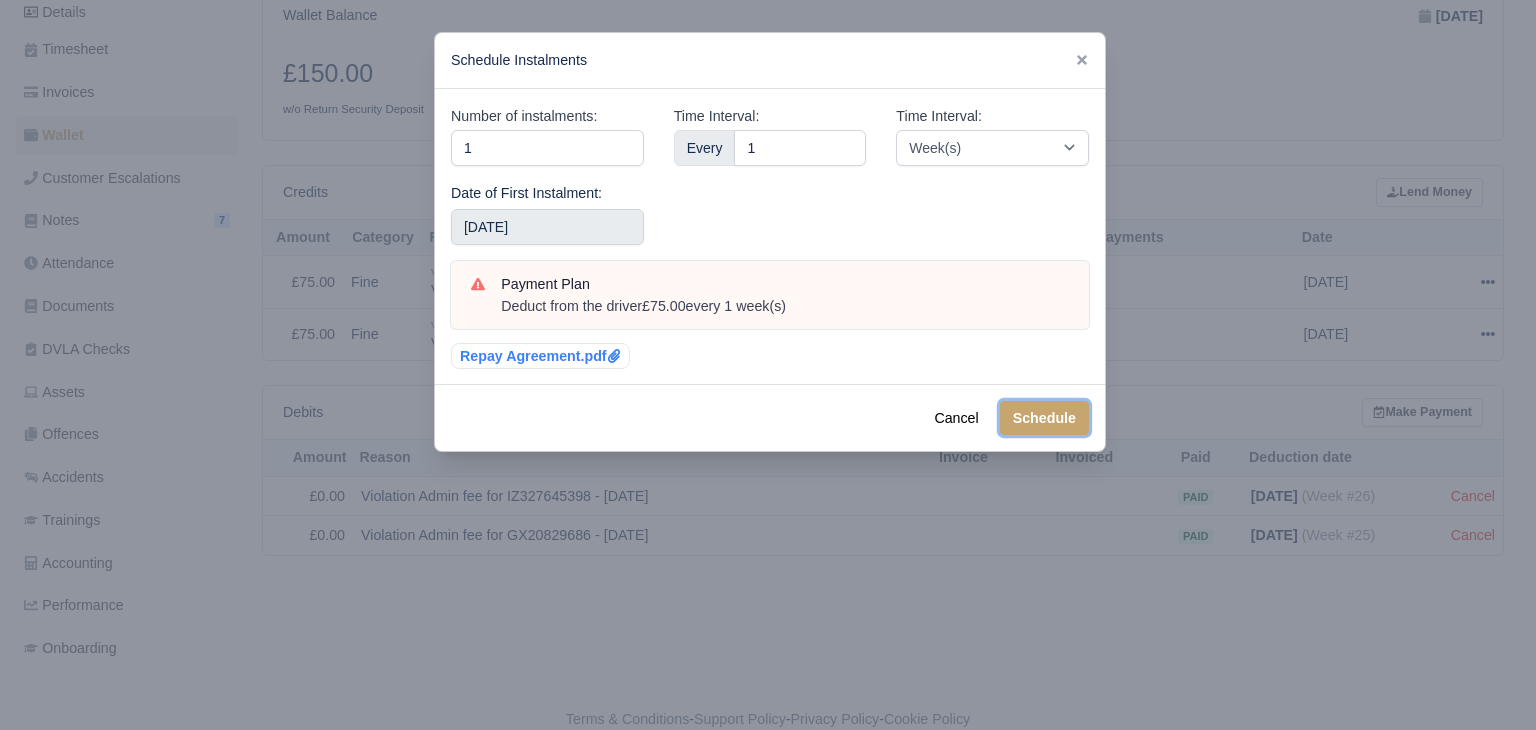 click on "Schedule" at bounding box center (1044, 418) 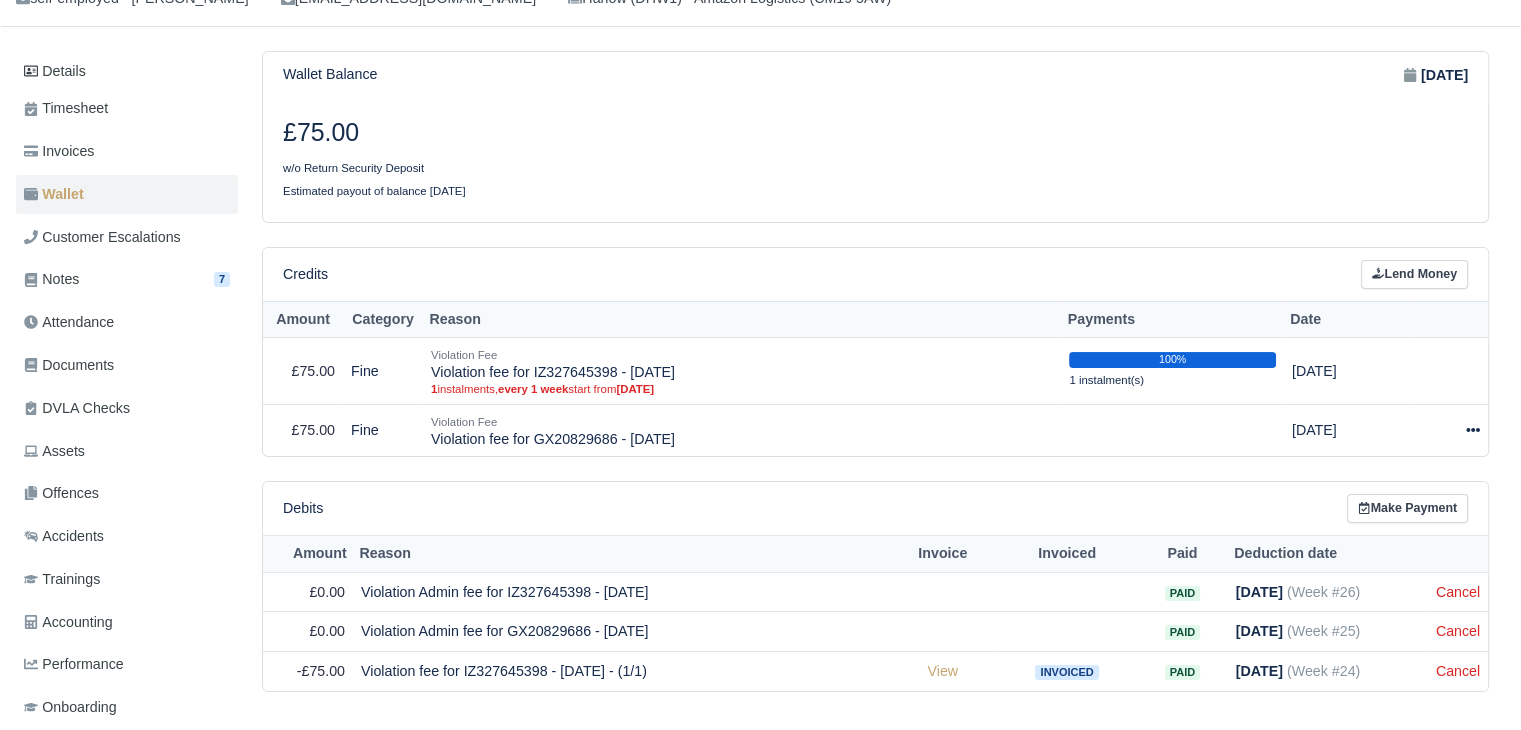 scroll, scrollTop: 240, scrollLeft: 0, axis: vertical 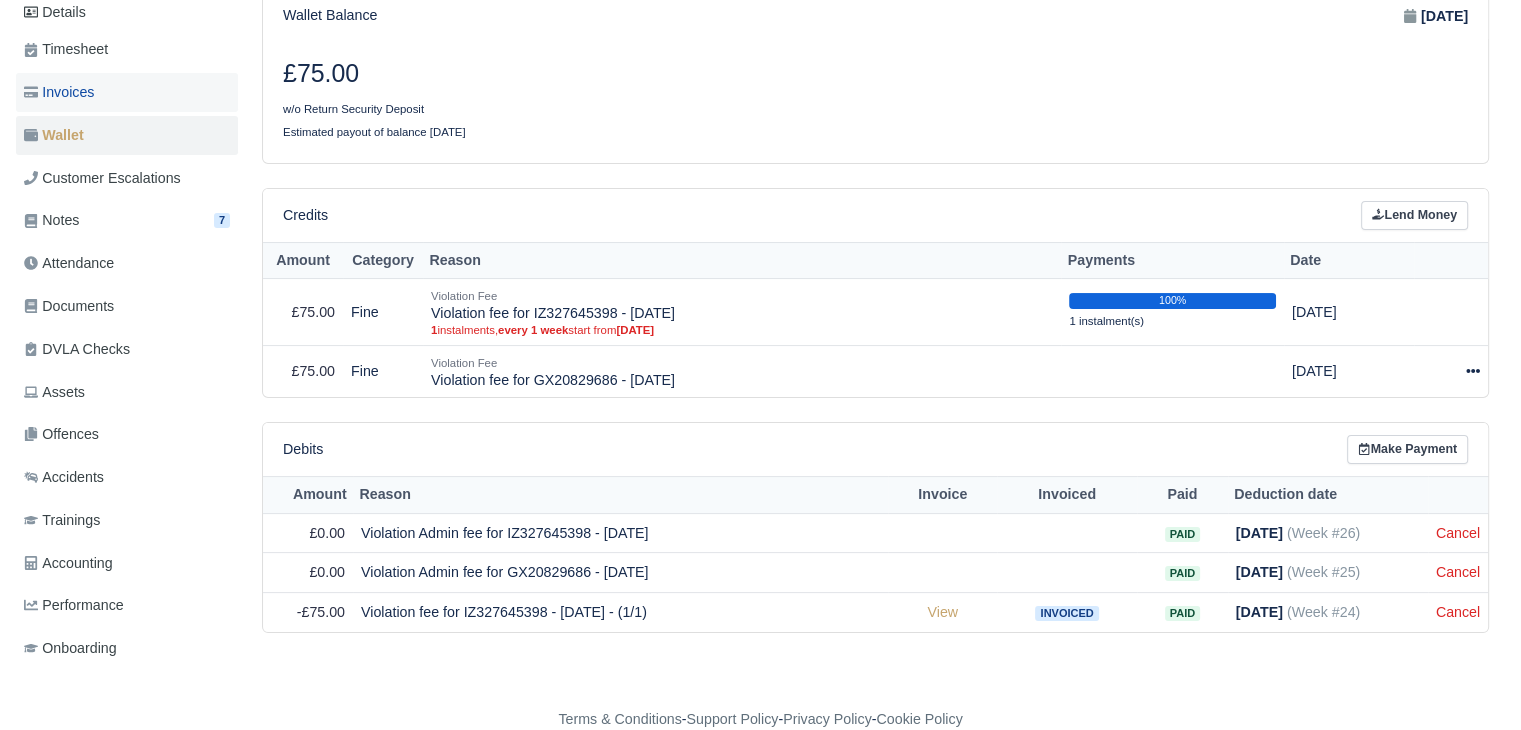 click on "Invoices" at bounding box center (59, 92) 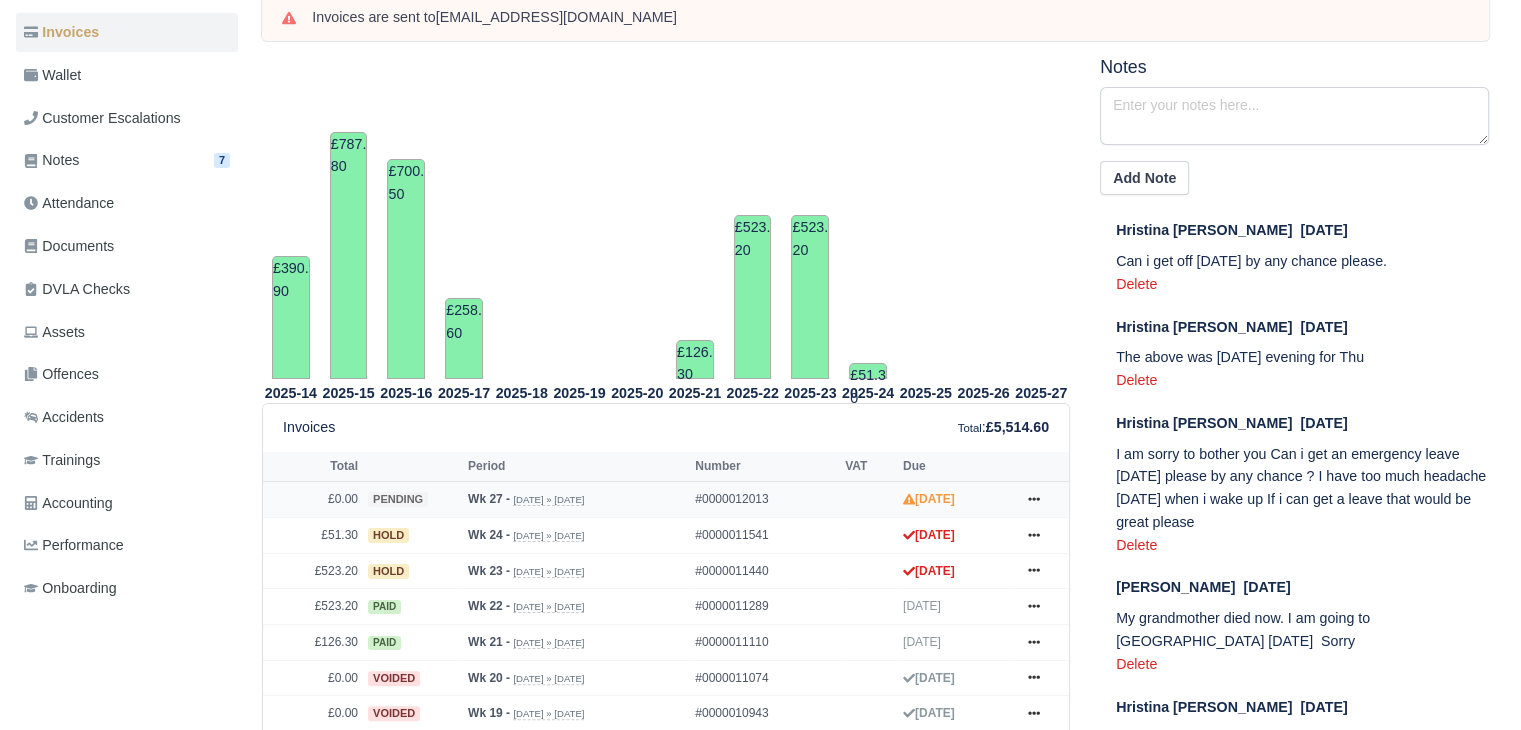 scroll, scrollTop: 100, scrollLeft: 0, axis: vertical 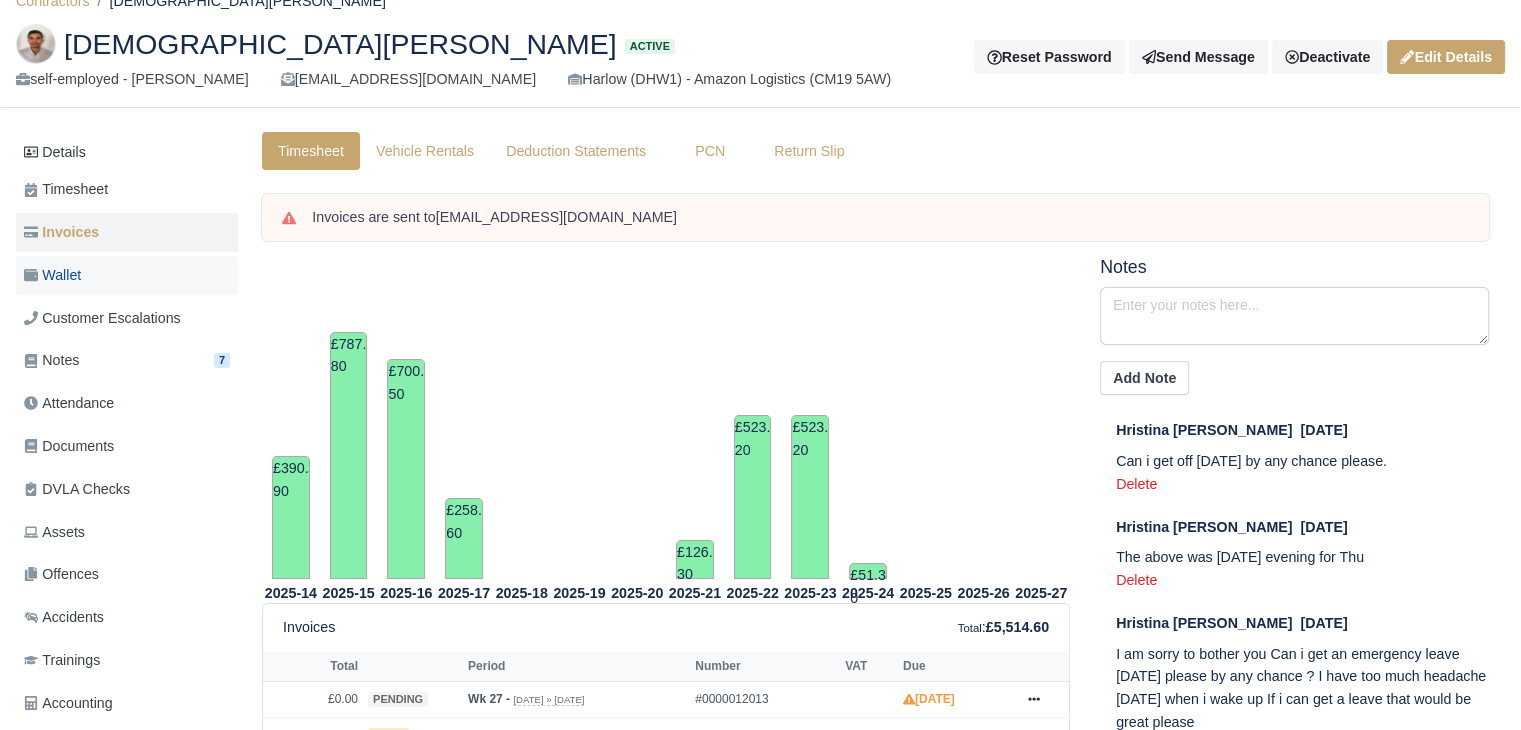 click on "Wallet" at bounding box center (127, 275) 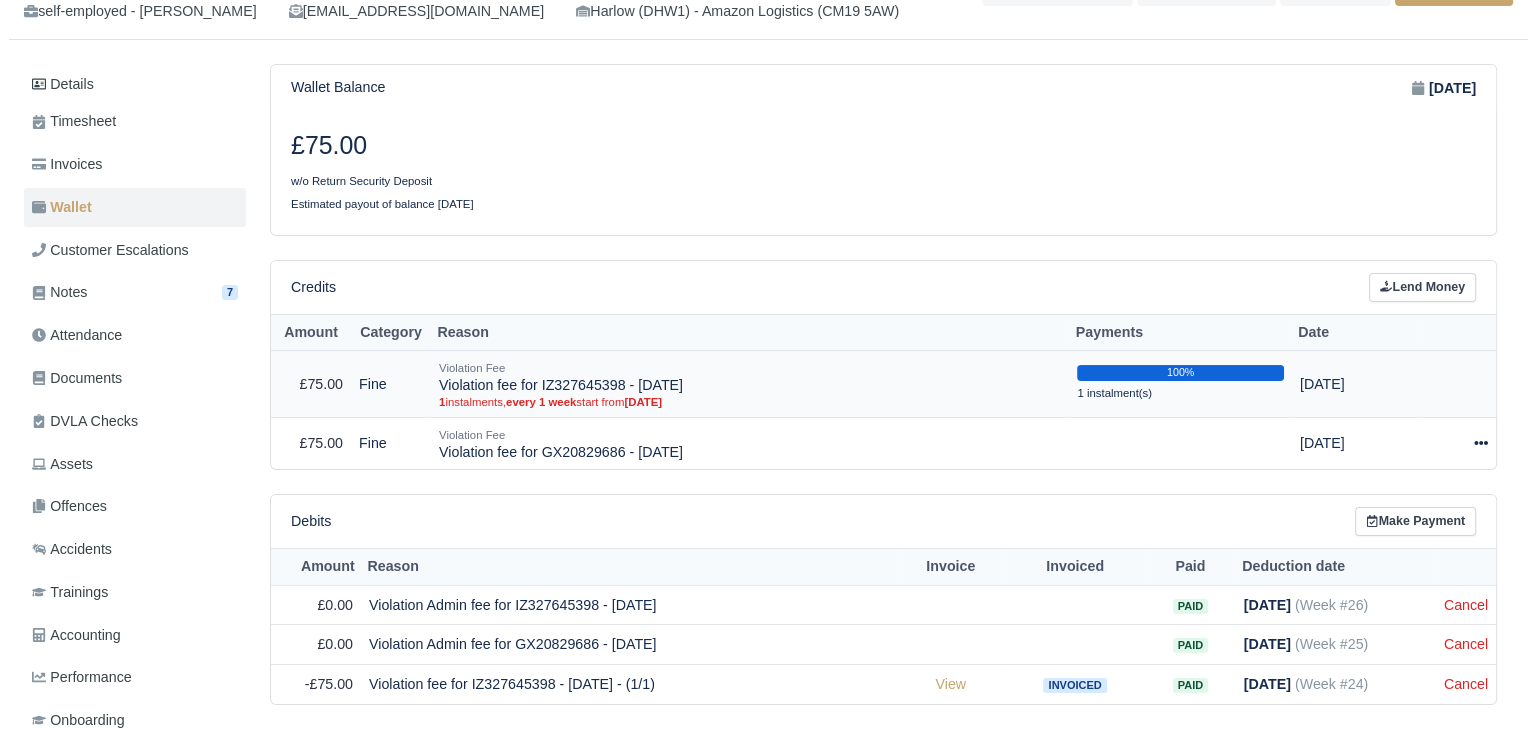 scroll, scrollTop: 200, scrollLeft: 0, axis: vertical 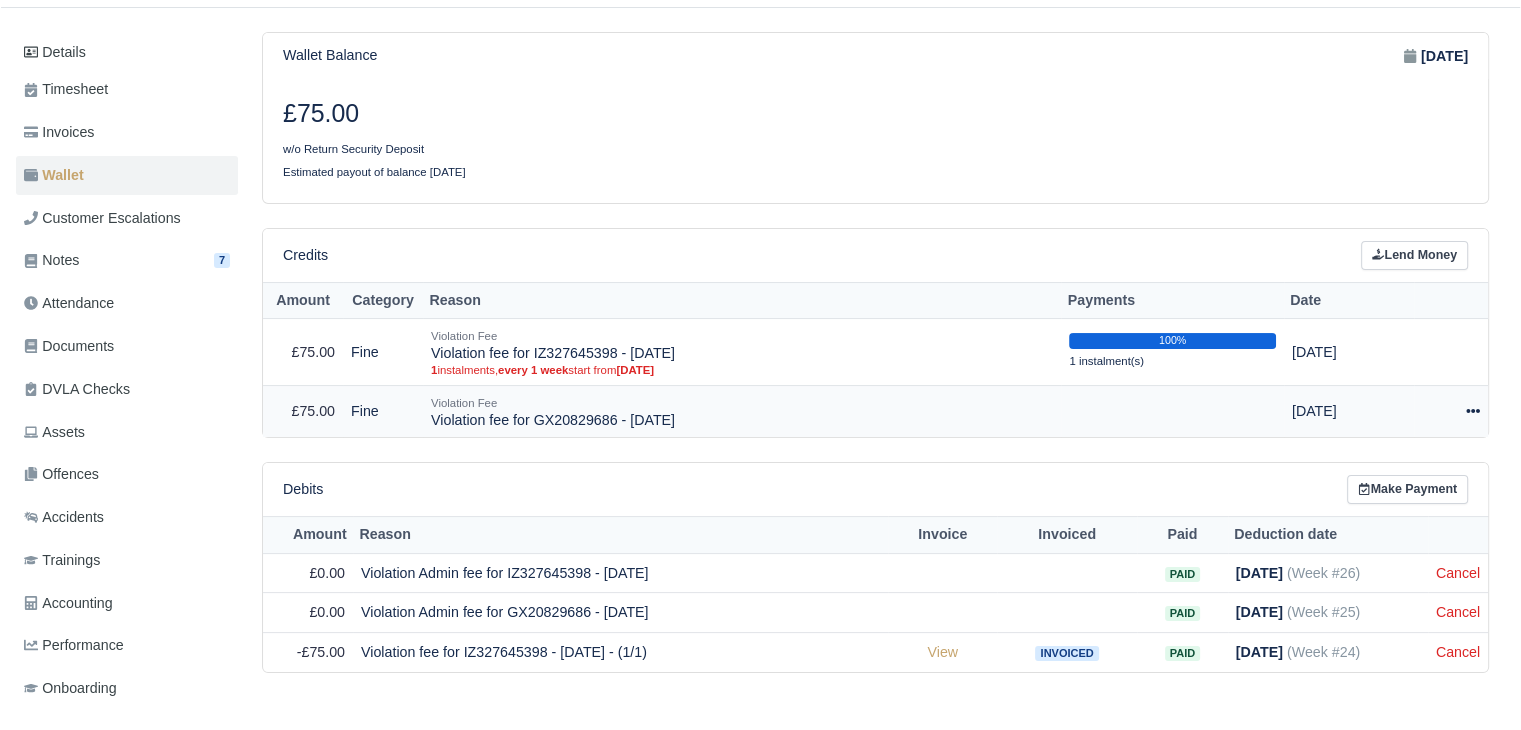 click 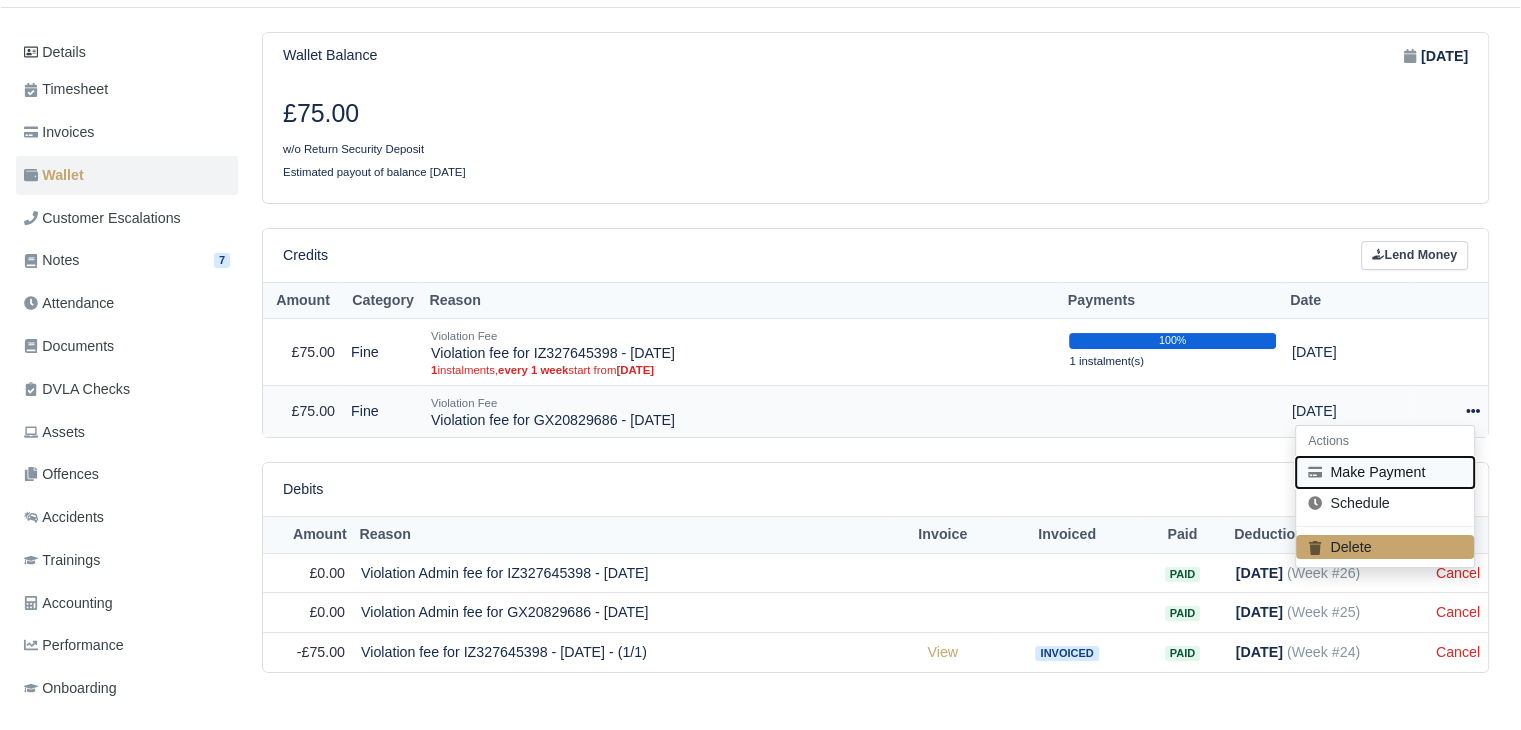 click on "Make Payment" at bounding box center (1385, 472) 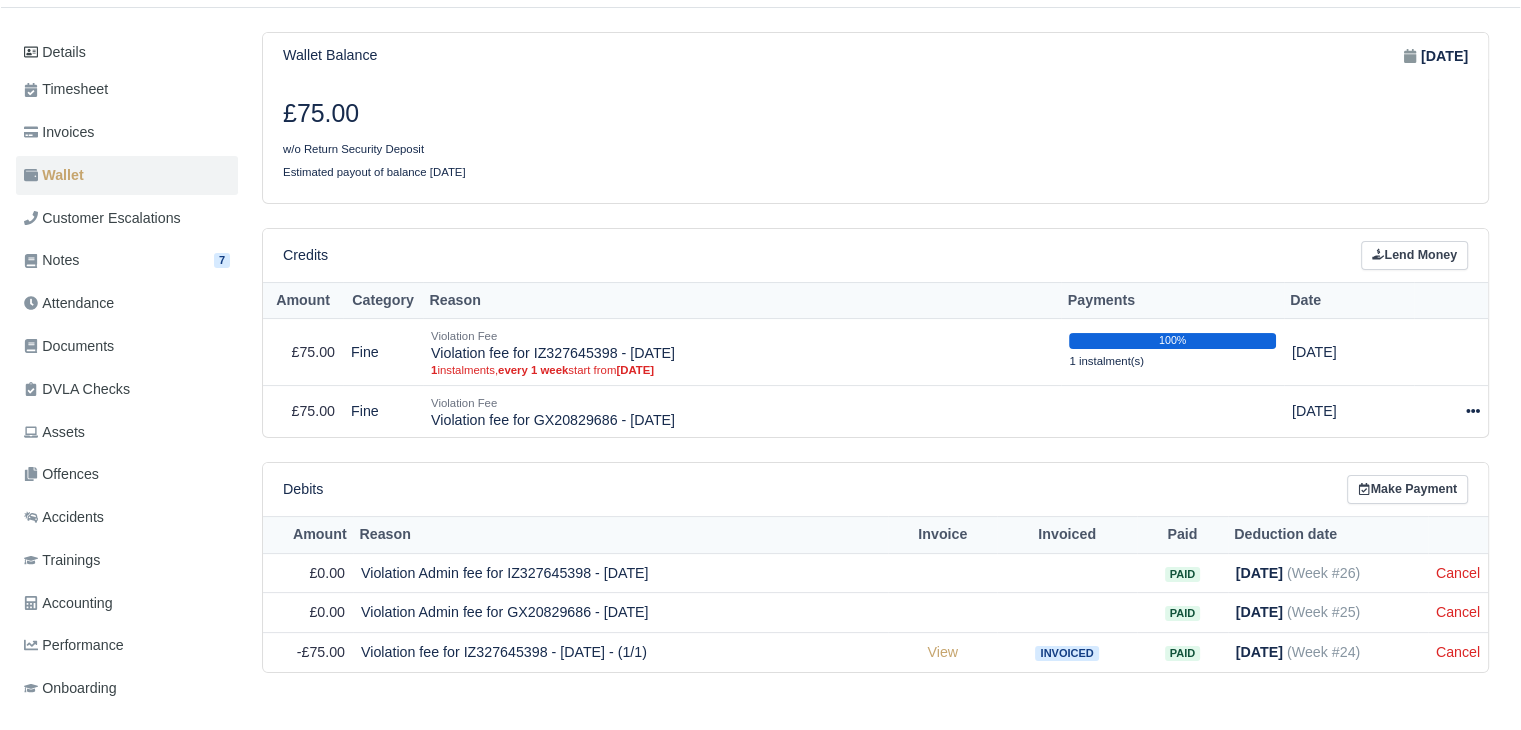 select on "4616" 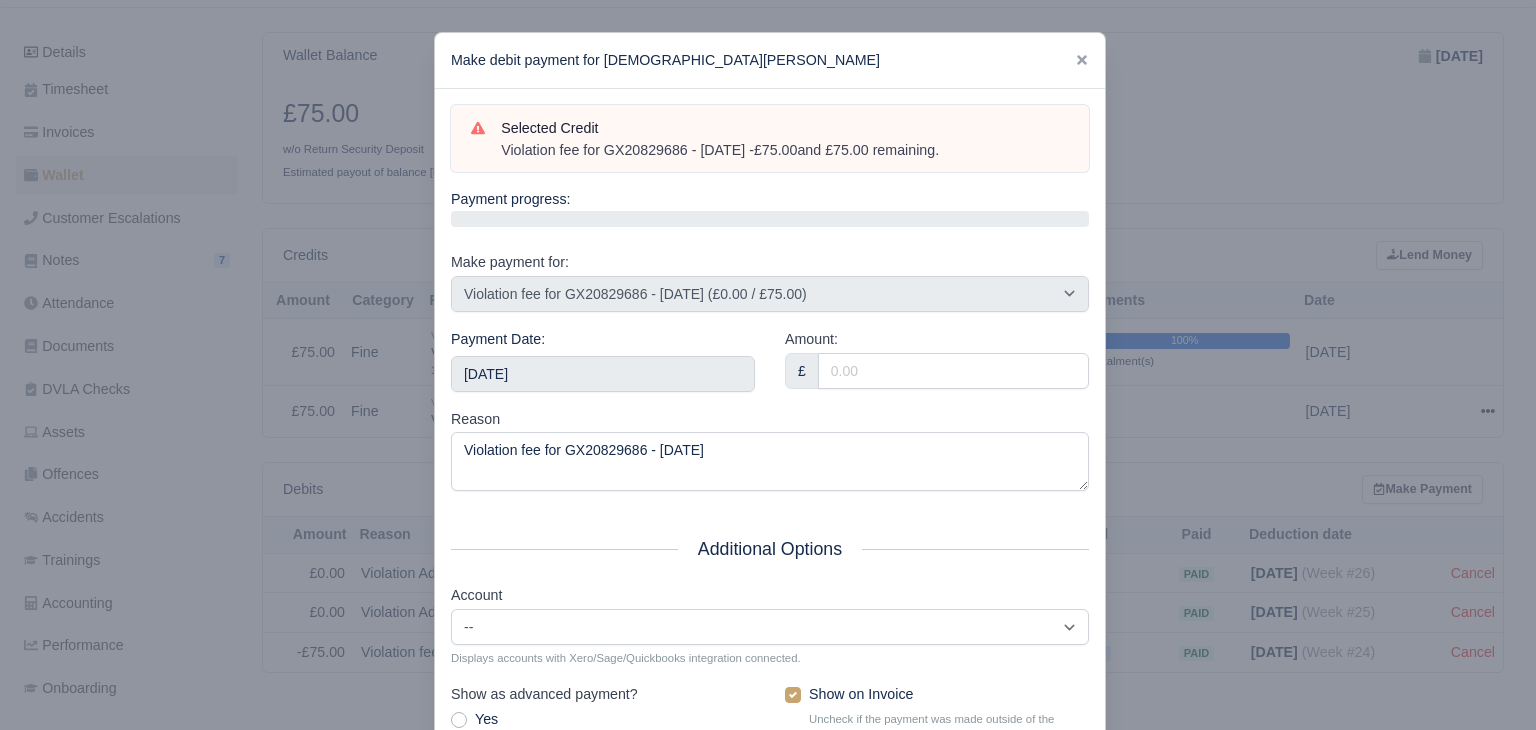 drag, startPoint x: 968, startPoint y: 162, endPoint x: 492, endPoint y: 159, distance: 476.00946 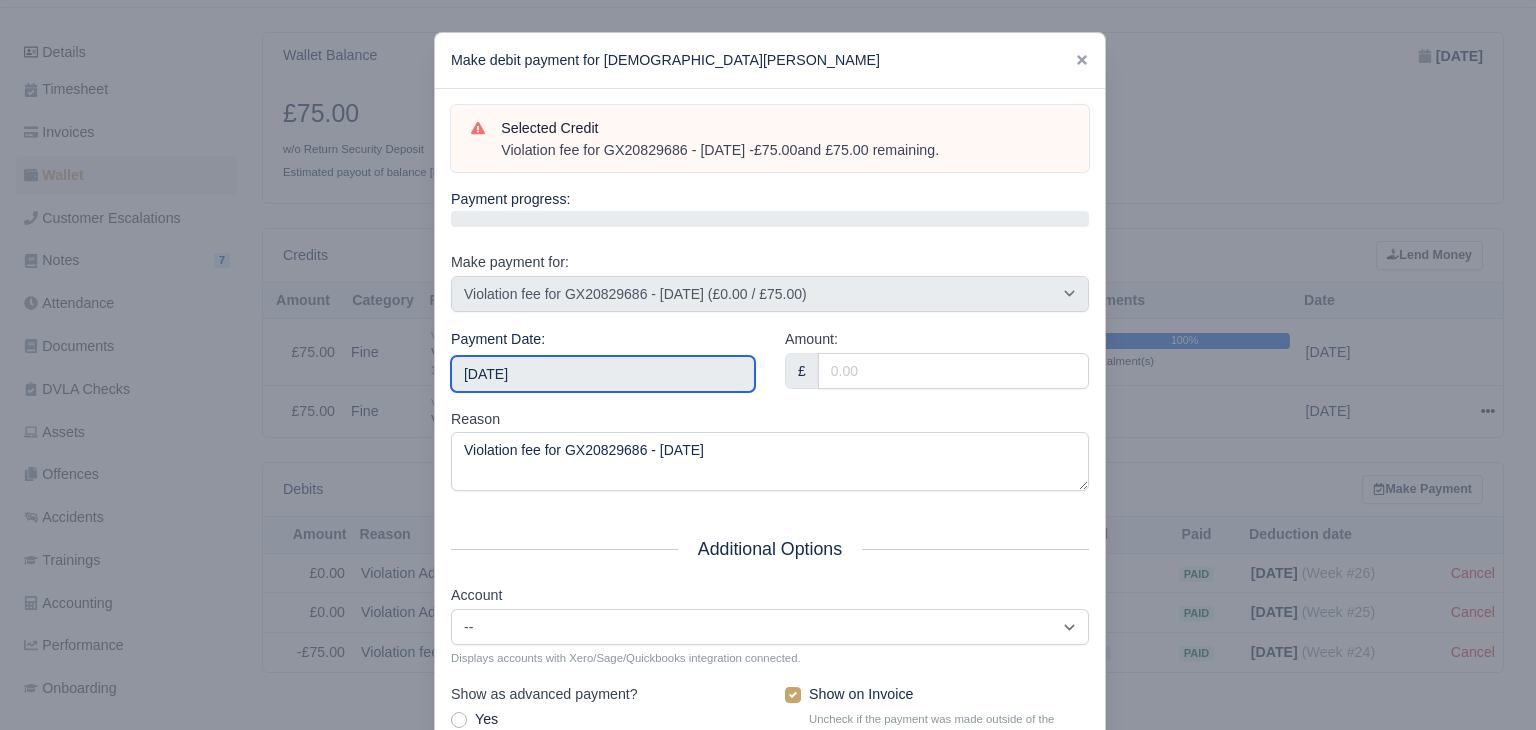 click on "2025-07-05" at bounding box center (603, 374) 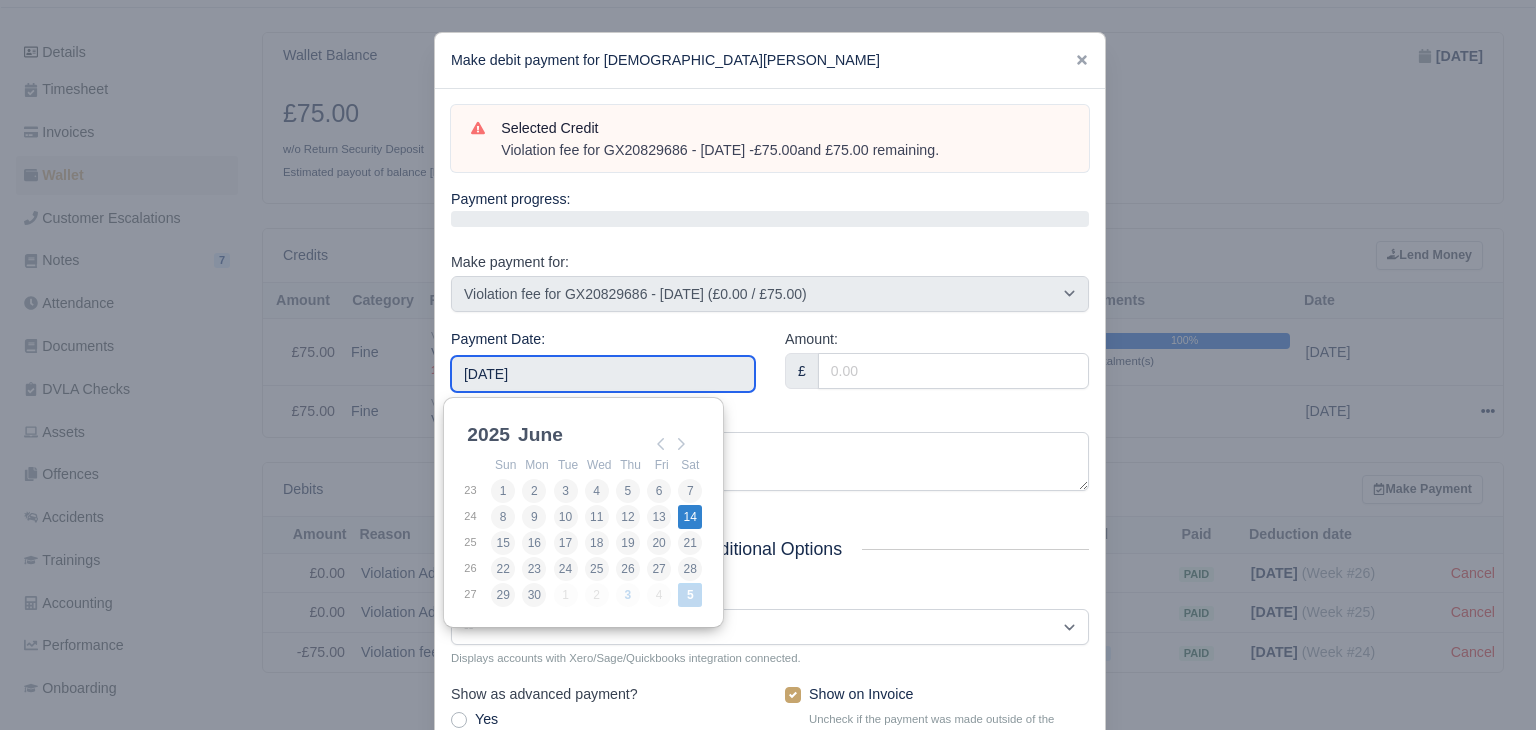 type on "2025-06-14" 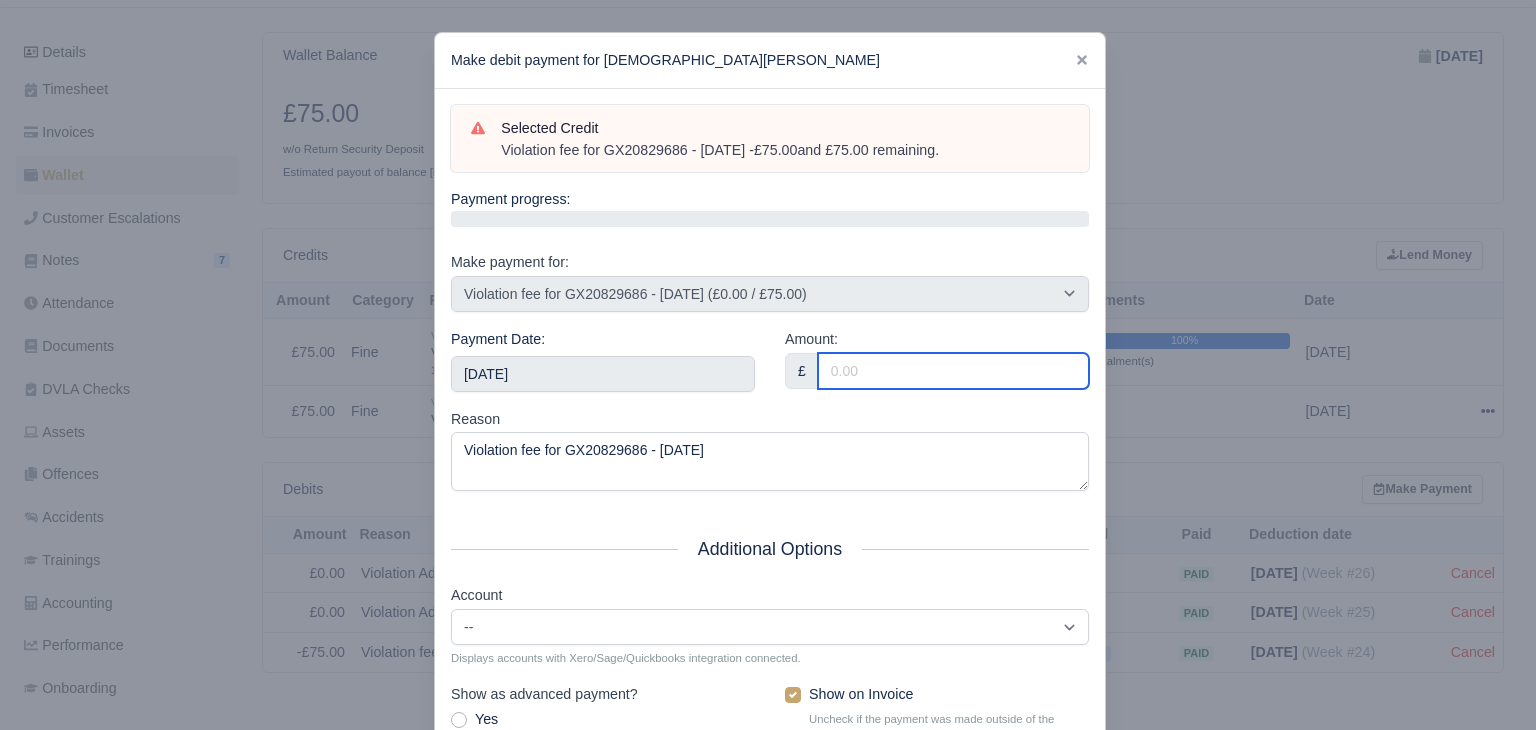 click on "Amount:" at bounding box center [953, 371] 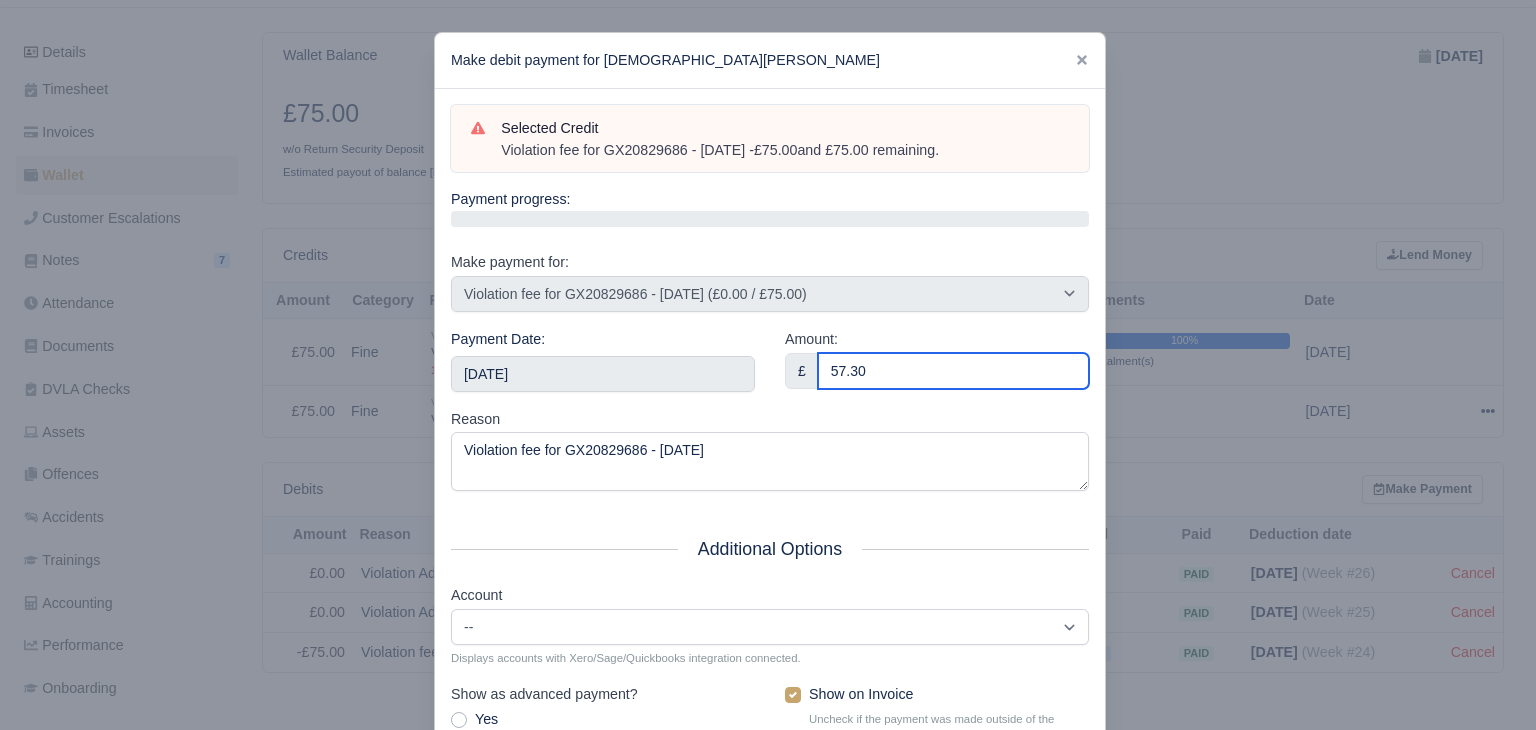 type on "57.30" 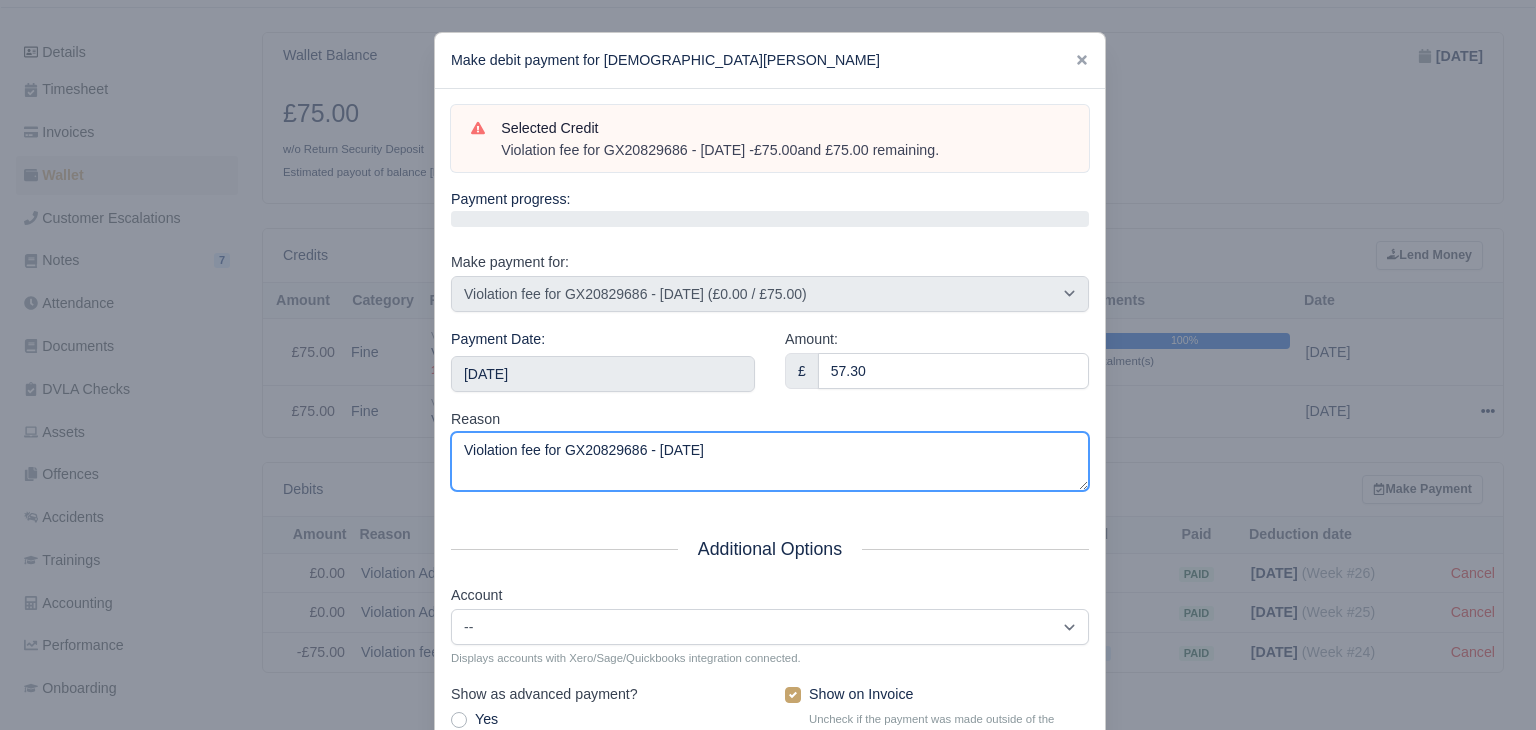 drag, startPoint x: 663, startPoint y: 447, endPoint x: 247, endPoint y: 400, distance: 418.64664 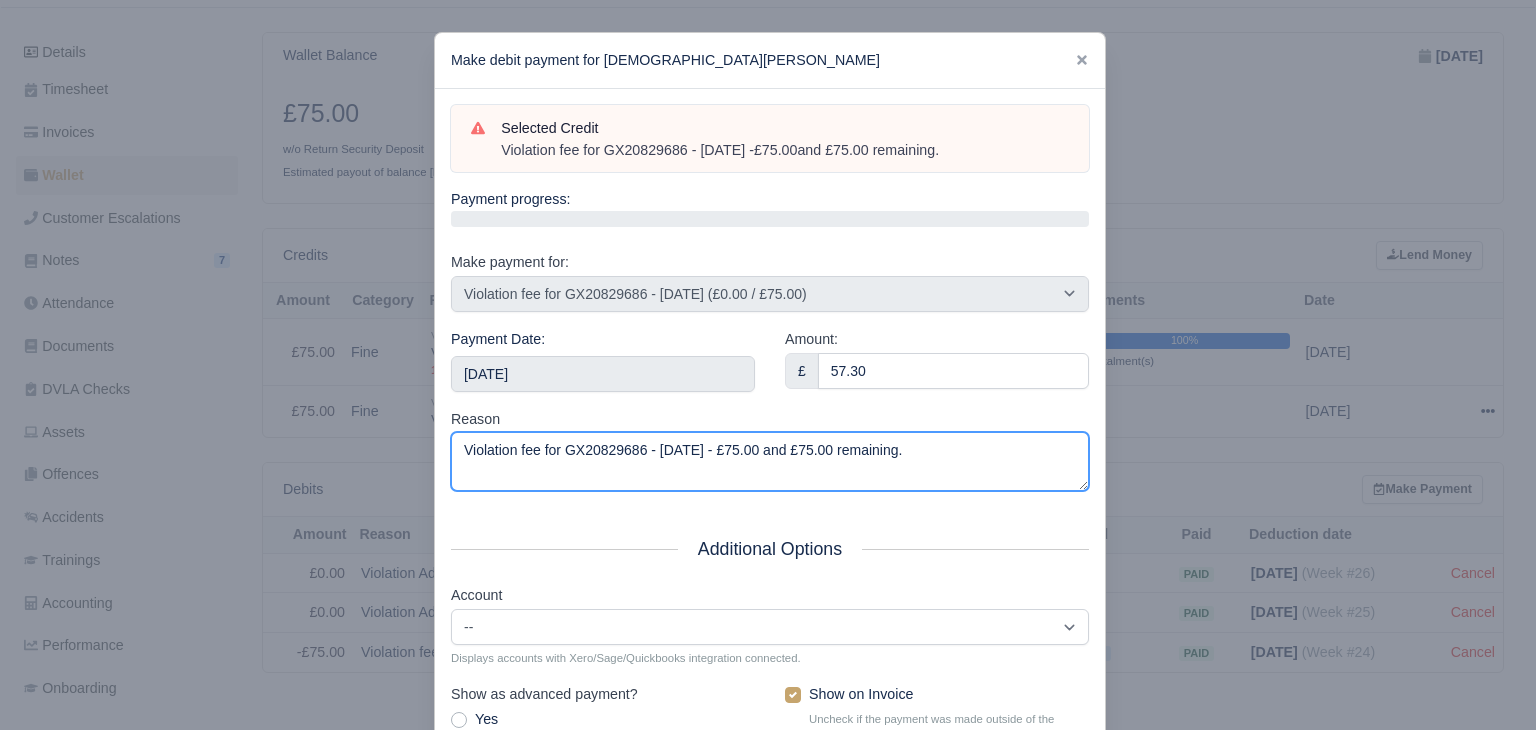scroll, scrollTop: 196, scrollLeft: 0, axis: vertical 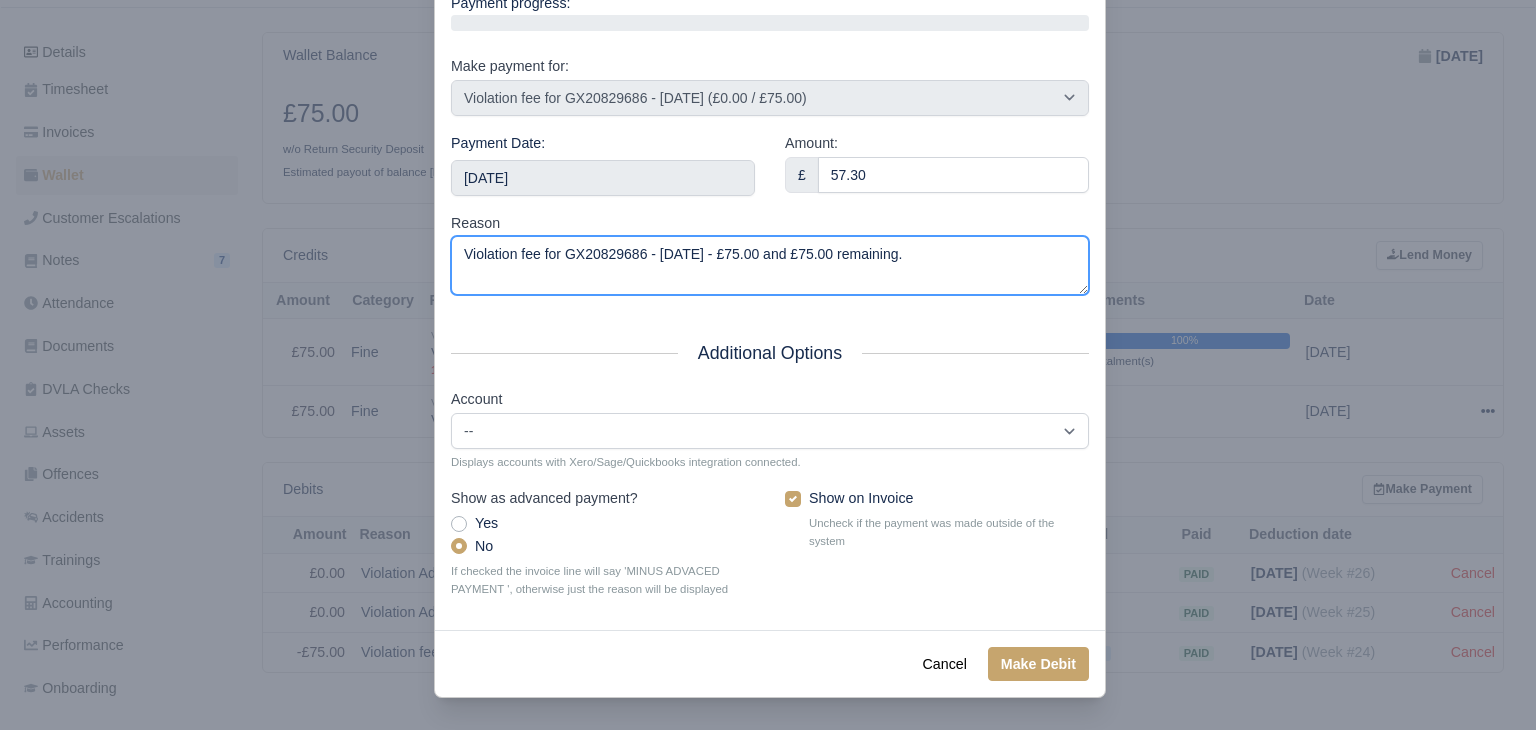type on "Violation fee for GX20829686 - 31/05/2025 - £75.00 and £75.00 remaining." 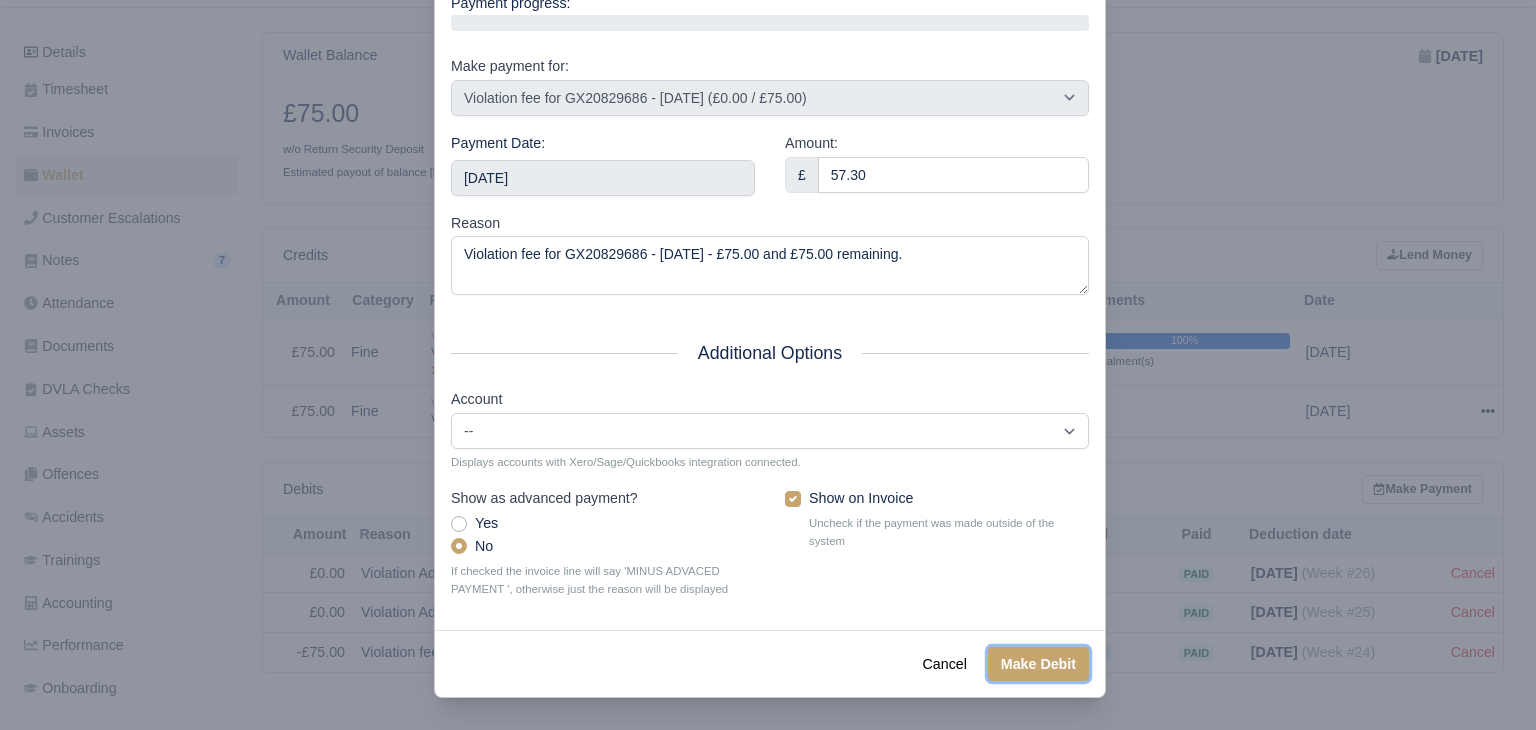 click on "Make Debit" at bounding box center [1038, 664] 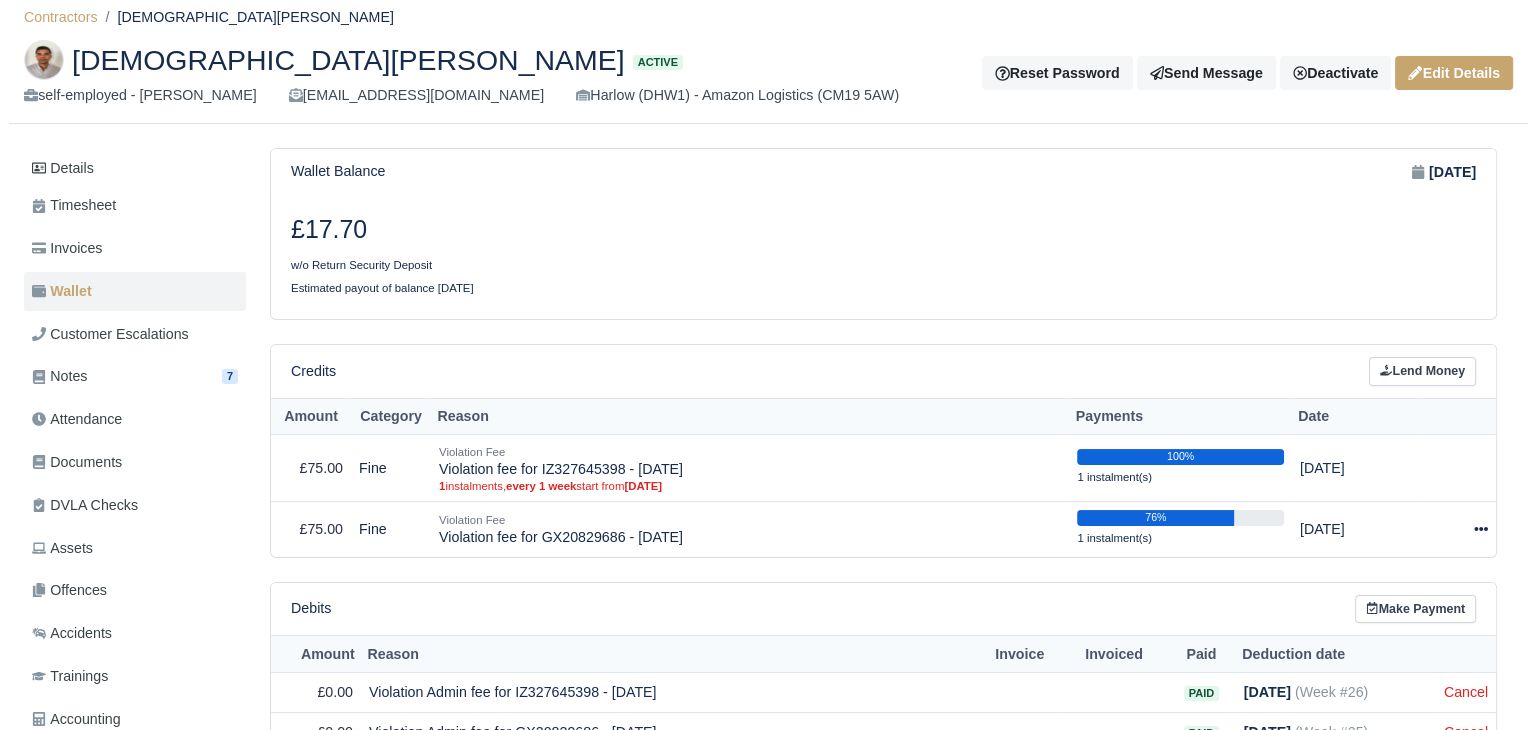 scroll, scrollTop: 200, scrollLeft: 0, axis: vertical 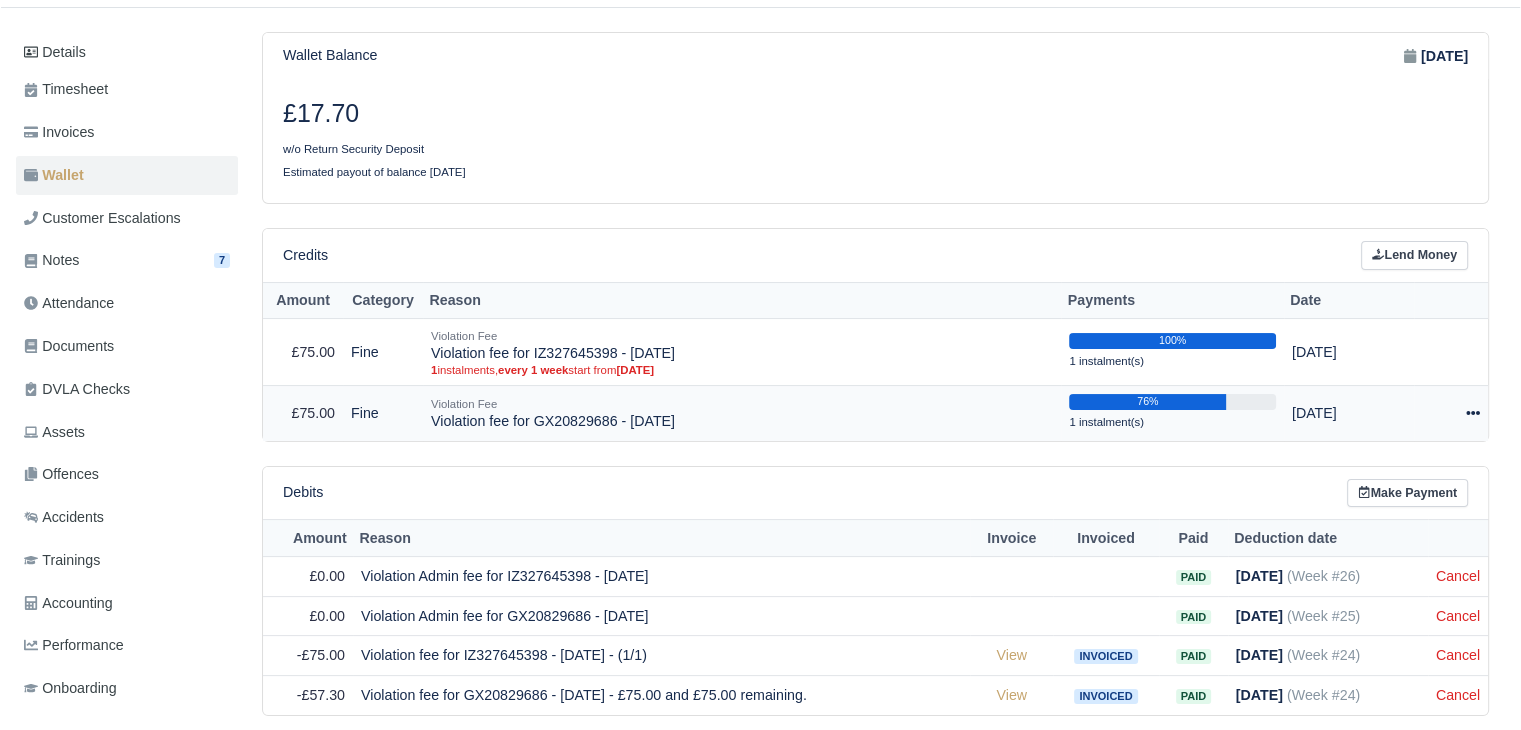click 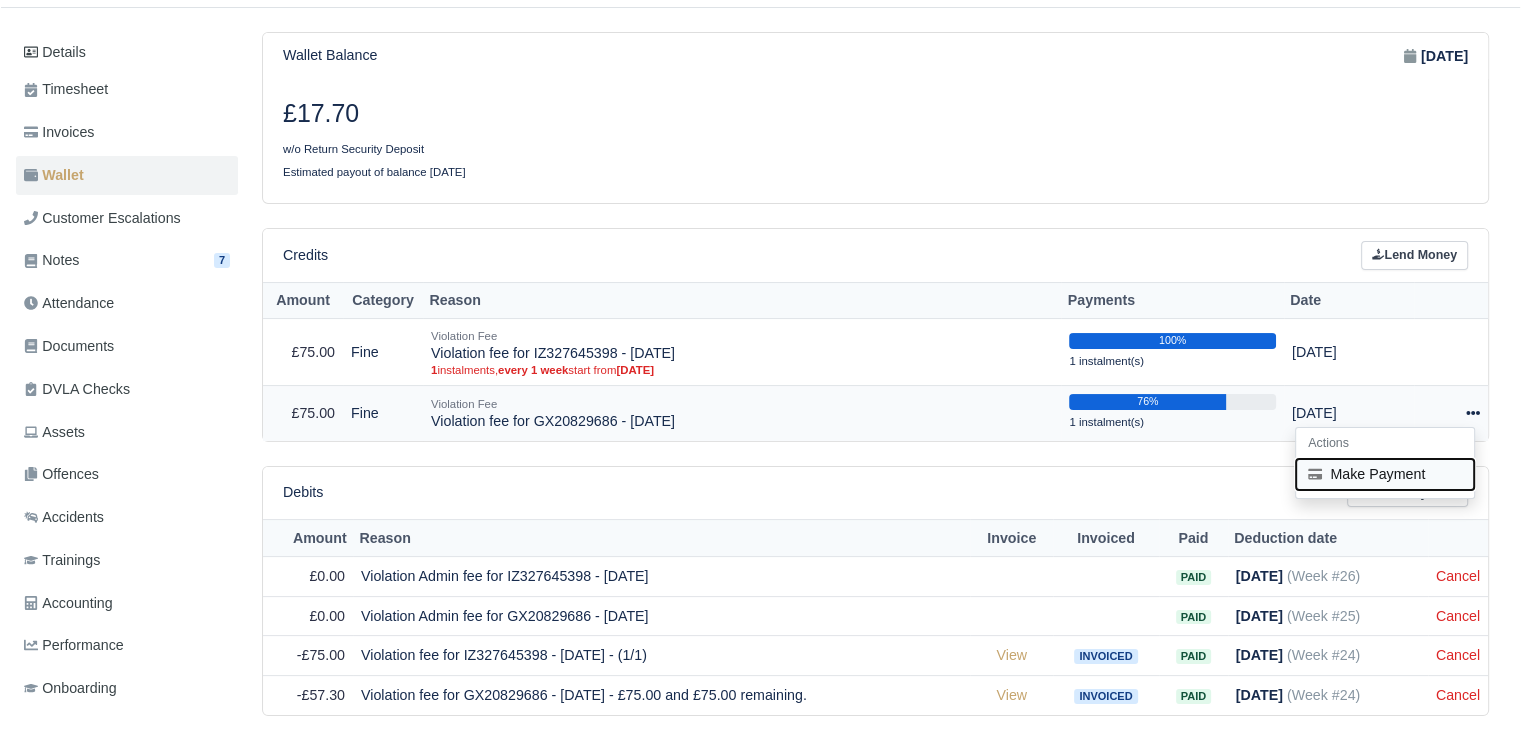 click on "Make Payment" at bounding box center (1385, 474) 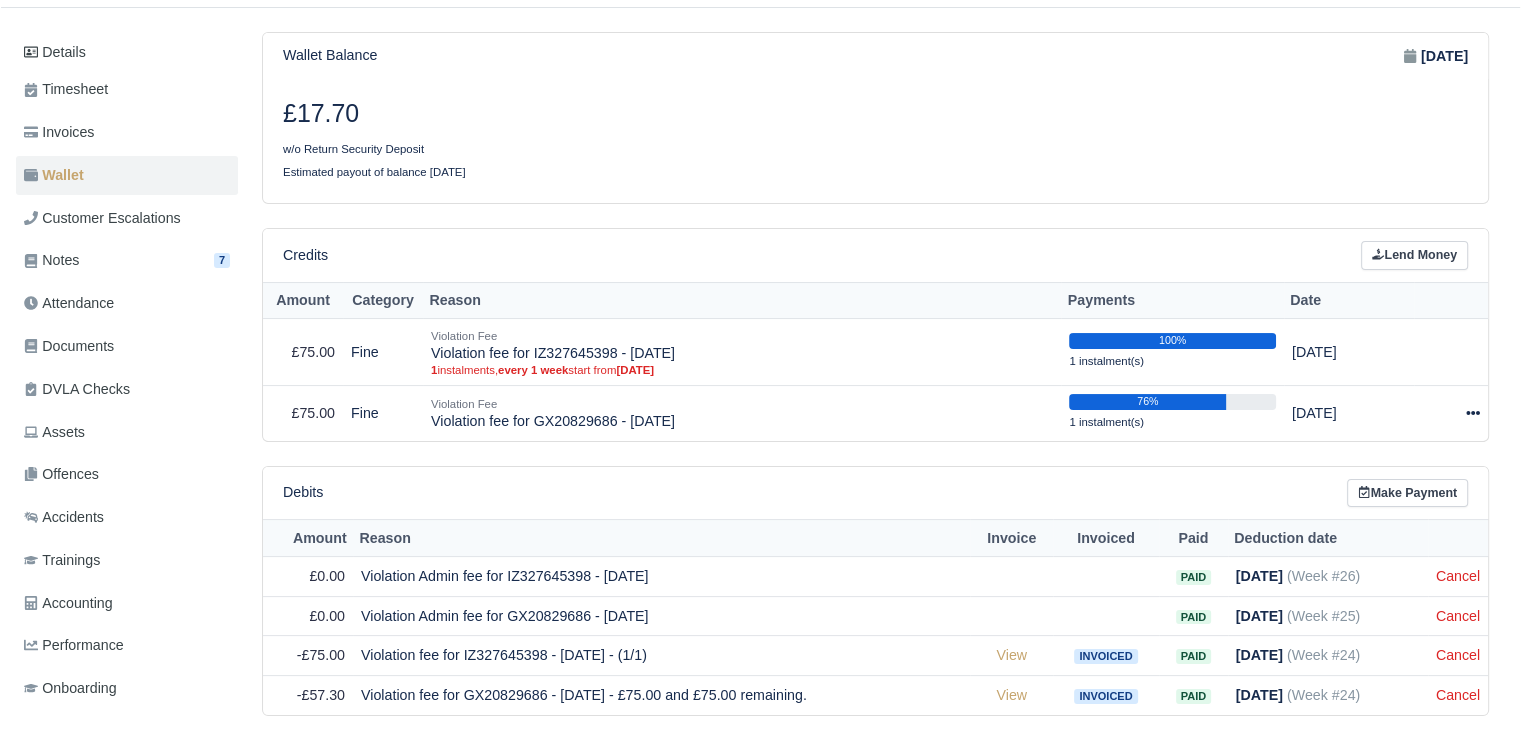 select on "4616" 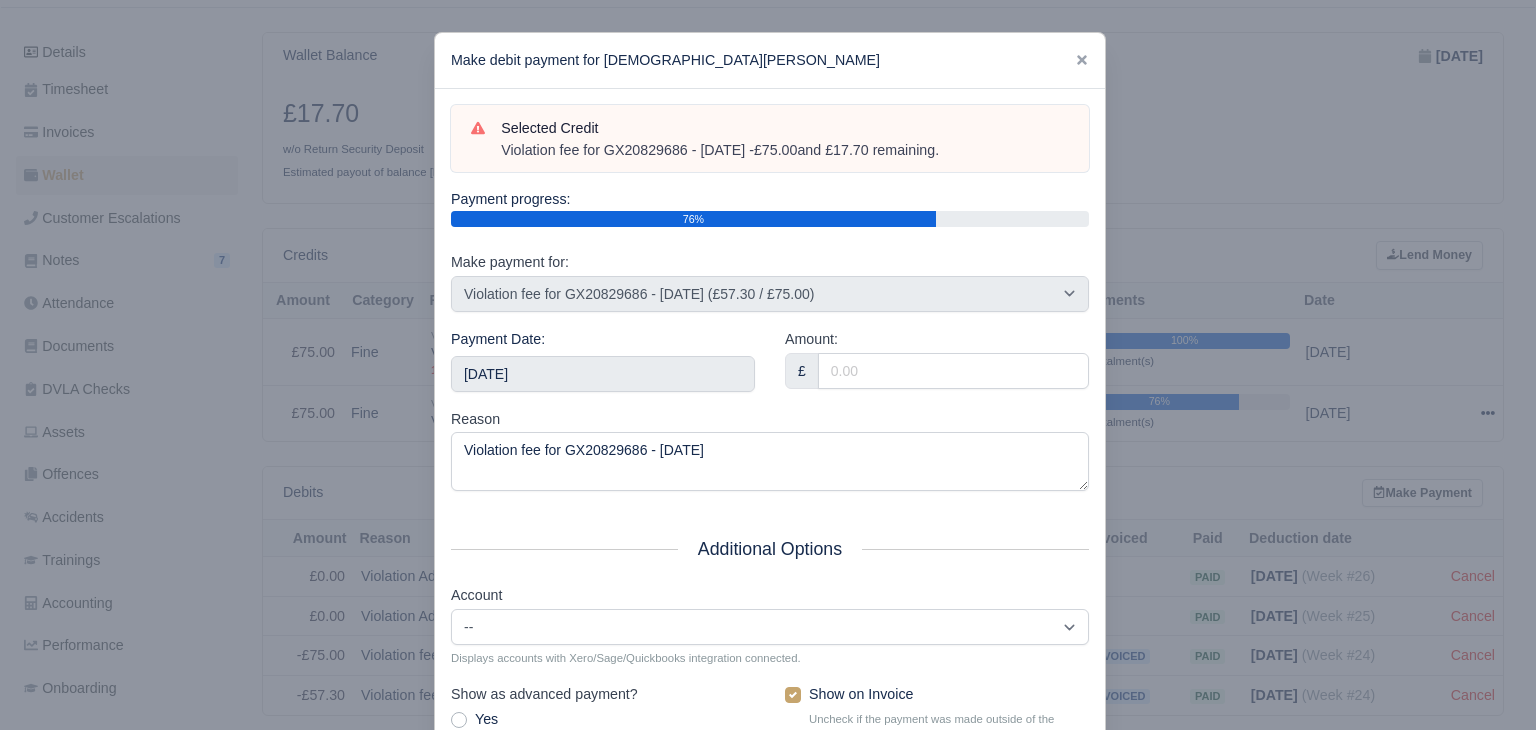 drag, startPoint x: 965, startPoint y: 149, endPoint x: 469, endPoint y: 152, distance: 496.00906 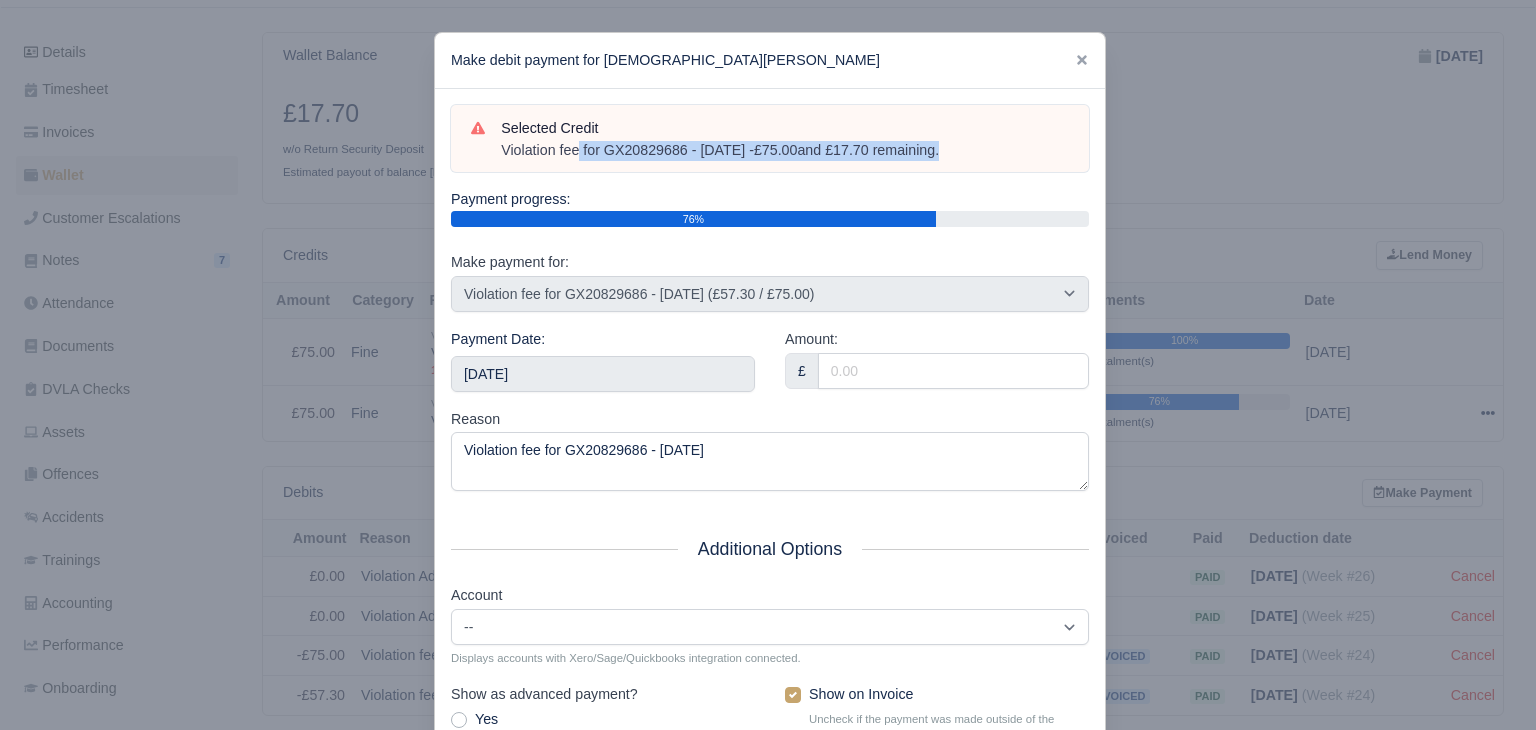 drag, startPoint x: 487, startPoint y: 152, endPoint x: 960, endPoint y: 152, distance: 473 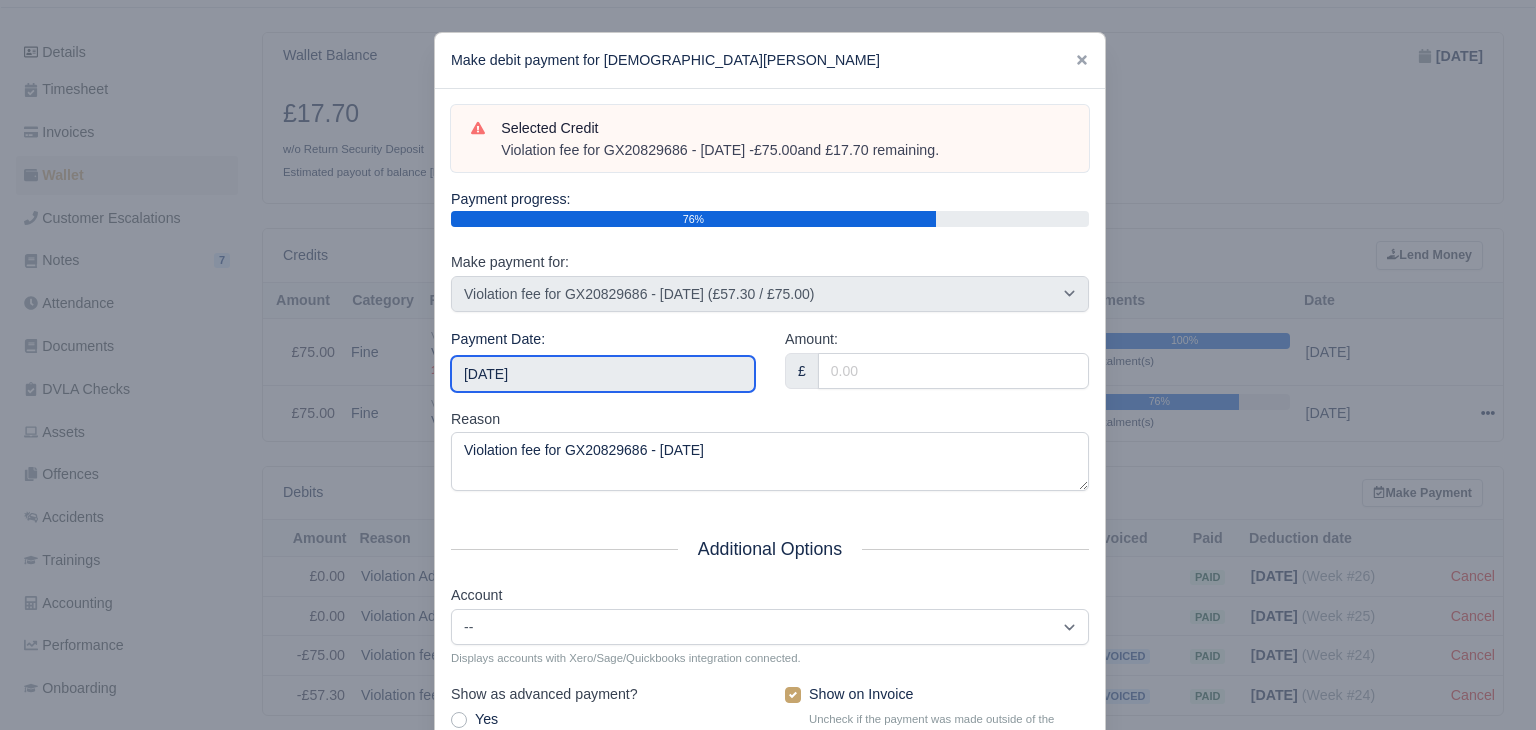 click on "2025-07-05" at bounding box center [603, 374] 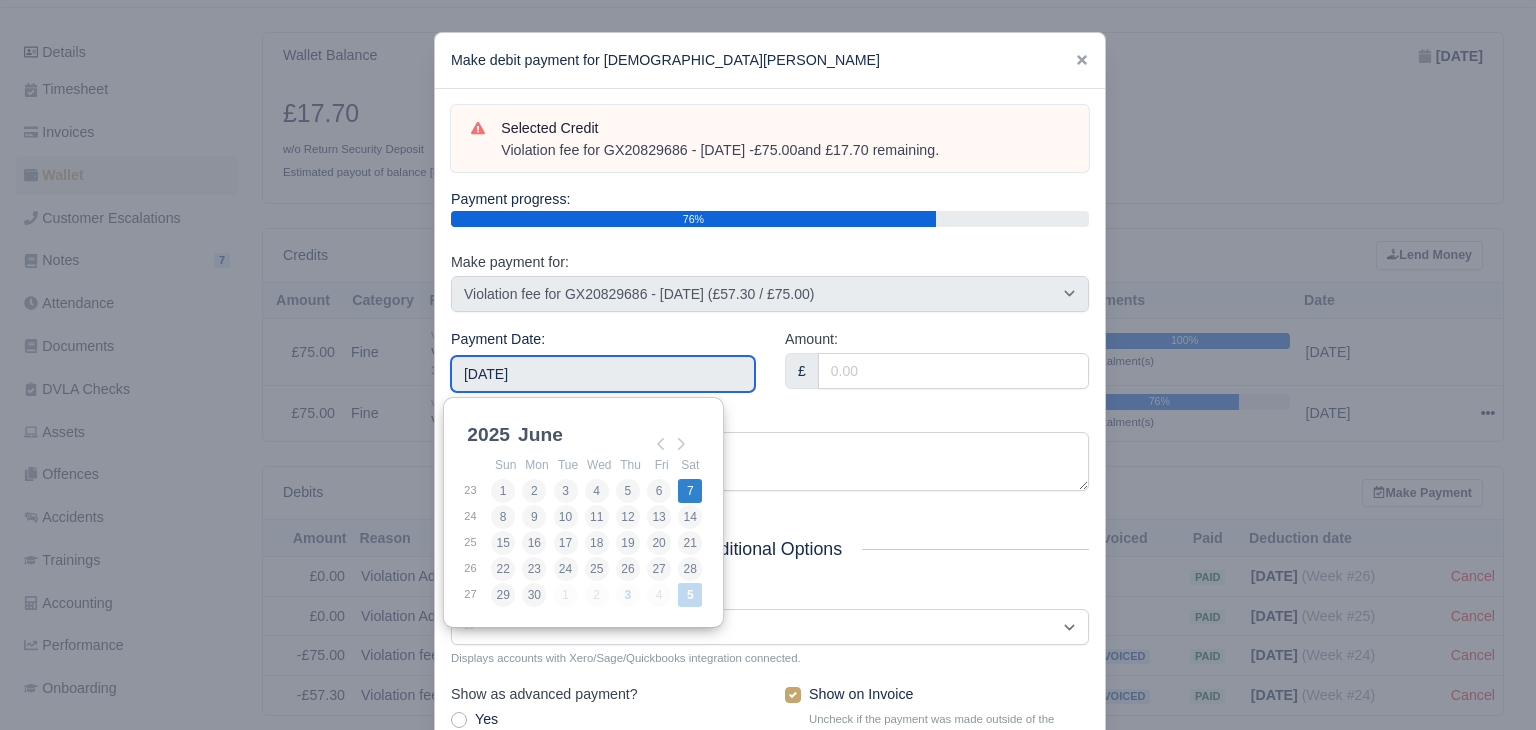 type on "2025-06-07" 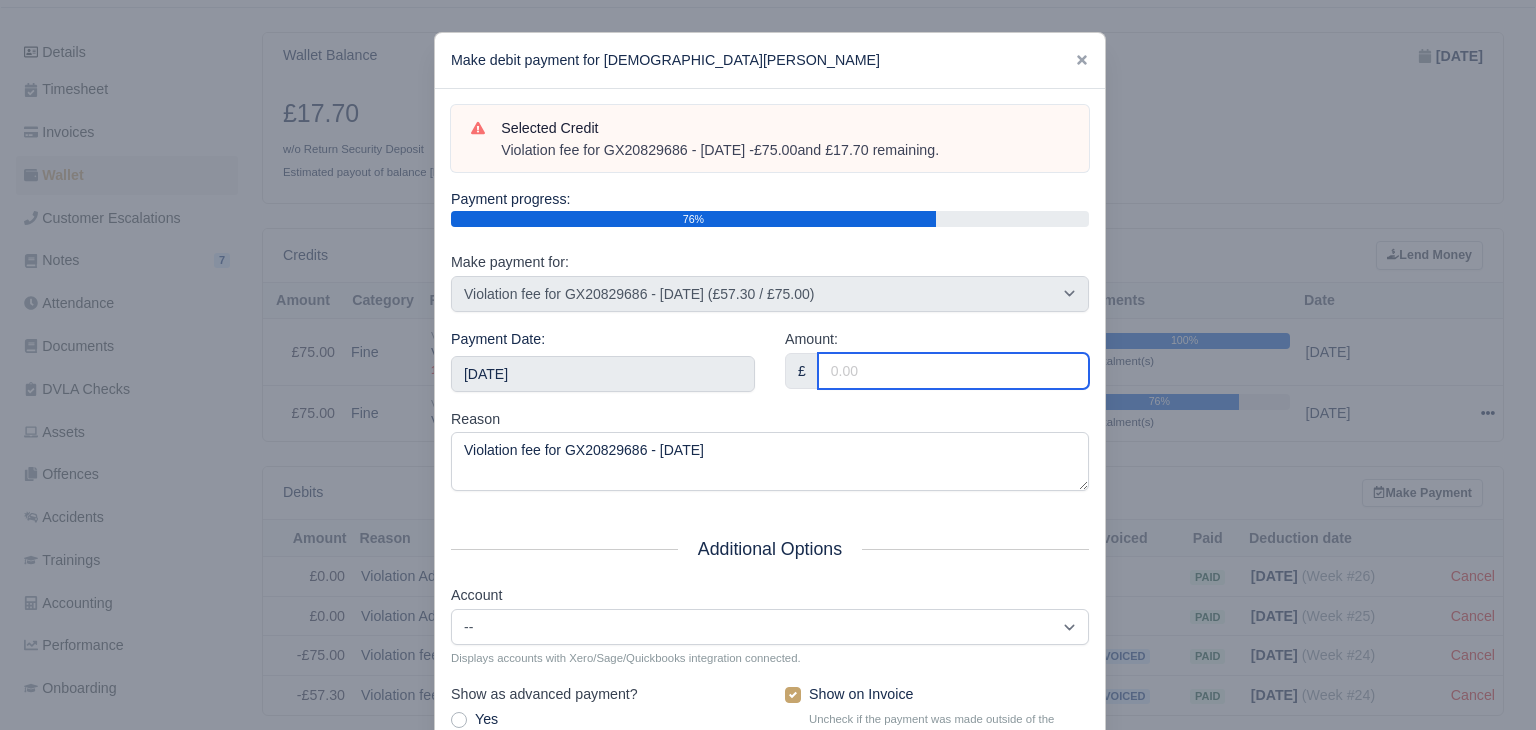 click on "Amount:" at bounding box center [953, 371] 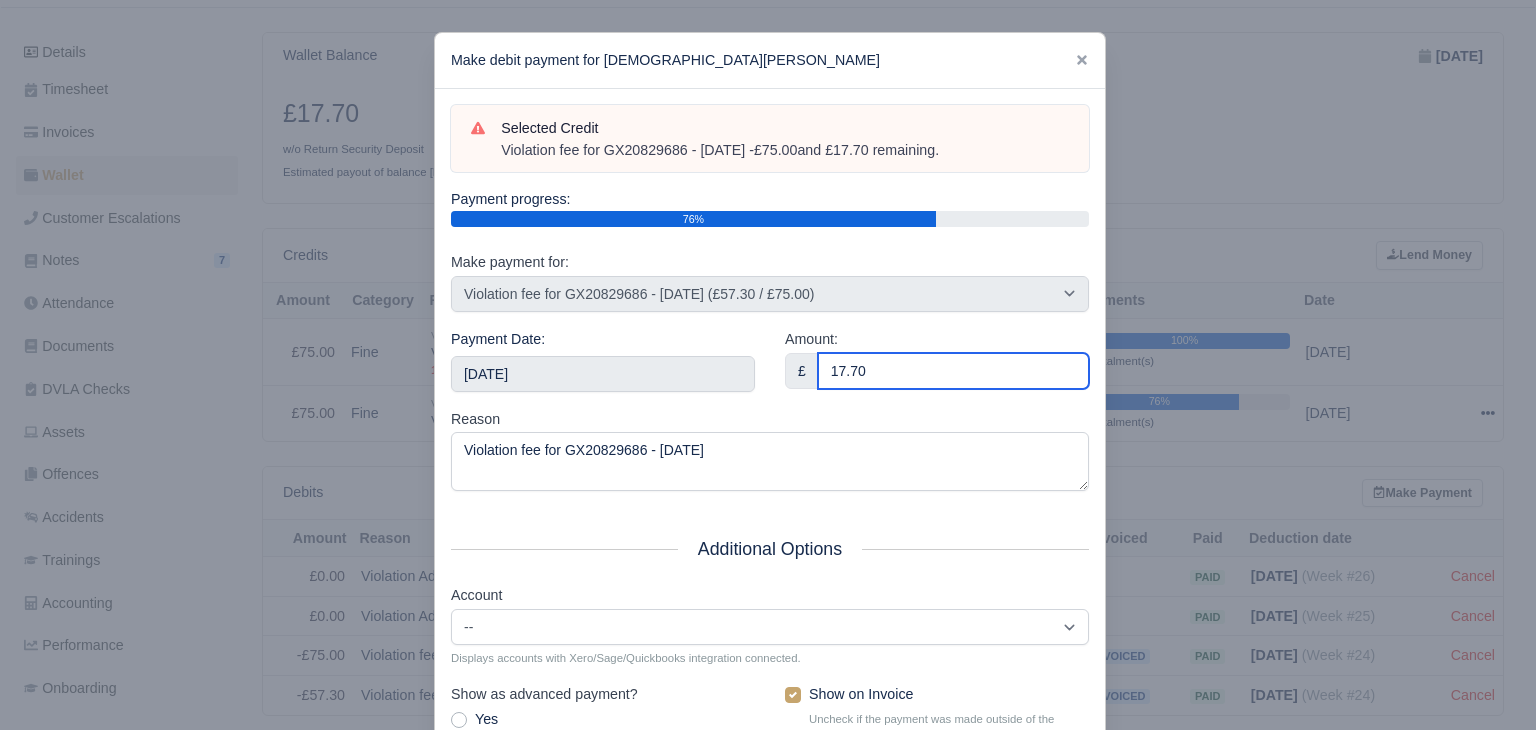 type on "17.70" 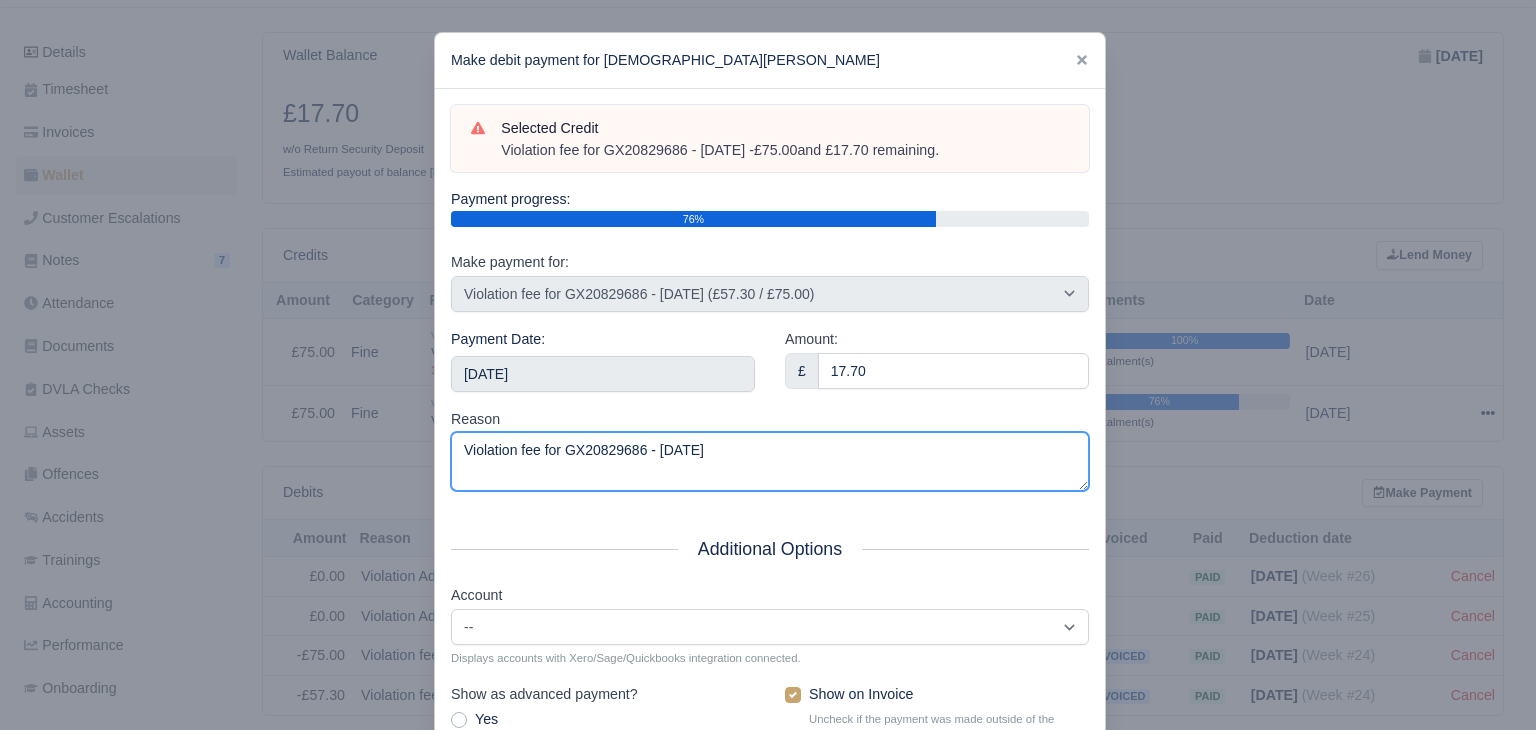 drag, startPoint x: 792, startPoint y: 449, endPoint x: 262, endPoint y: 461, distance: 530.1358 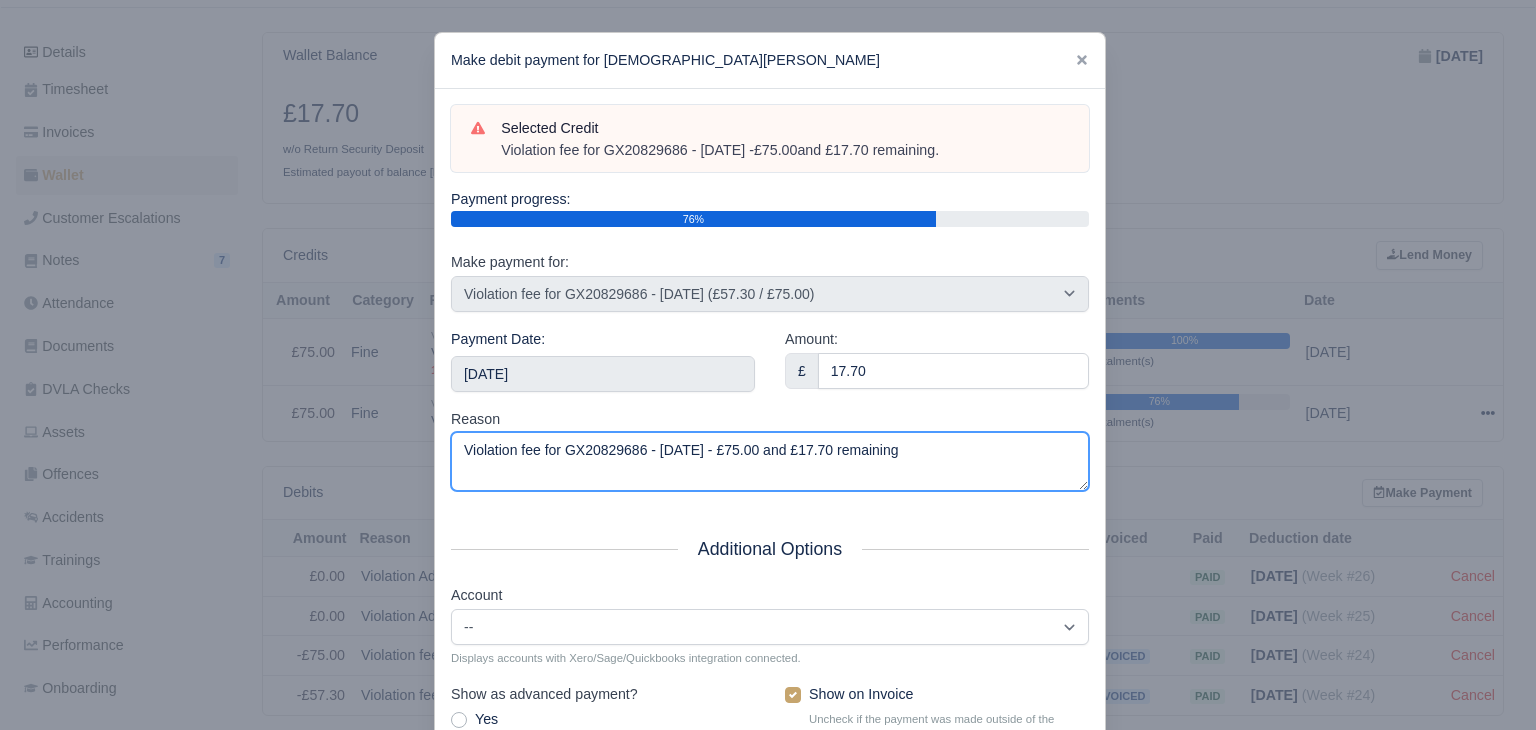 scroll, scrollTop: 196, scrollLeft: 0, axis: vertical 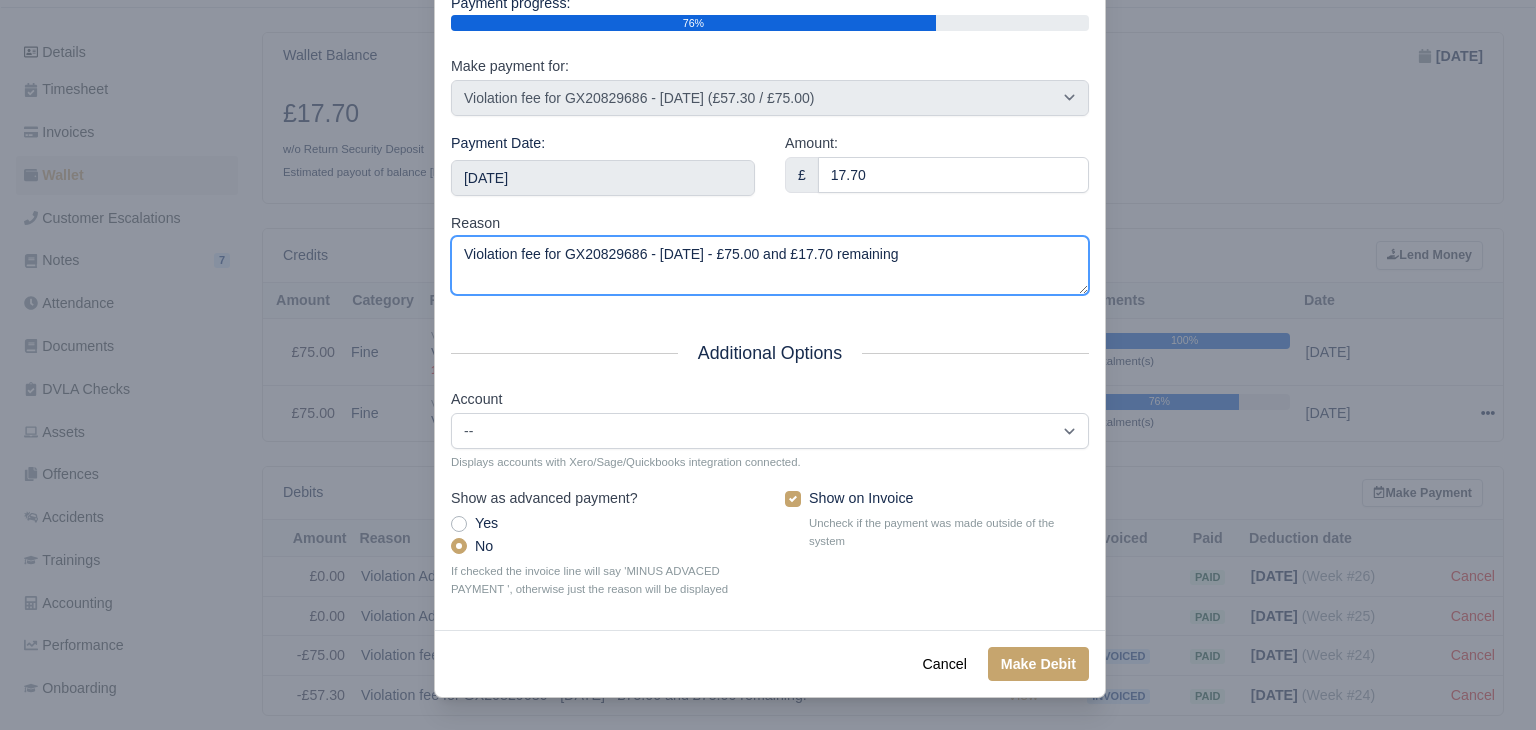 type on "Violation fee for GX20829686 - 31/05/2025 - £75.00 and £17.70 remaining" 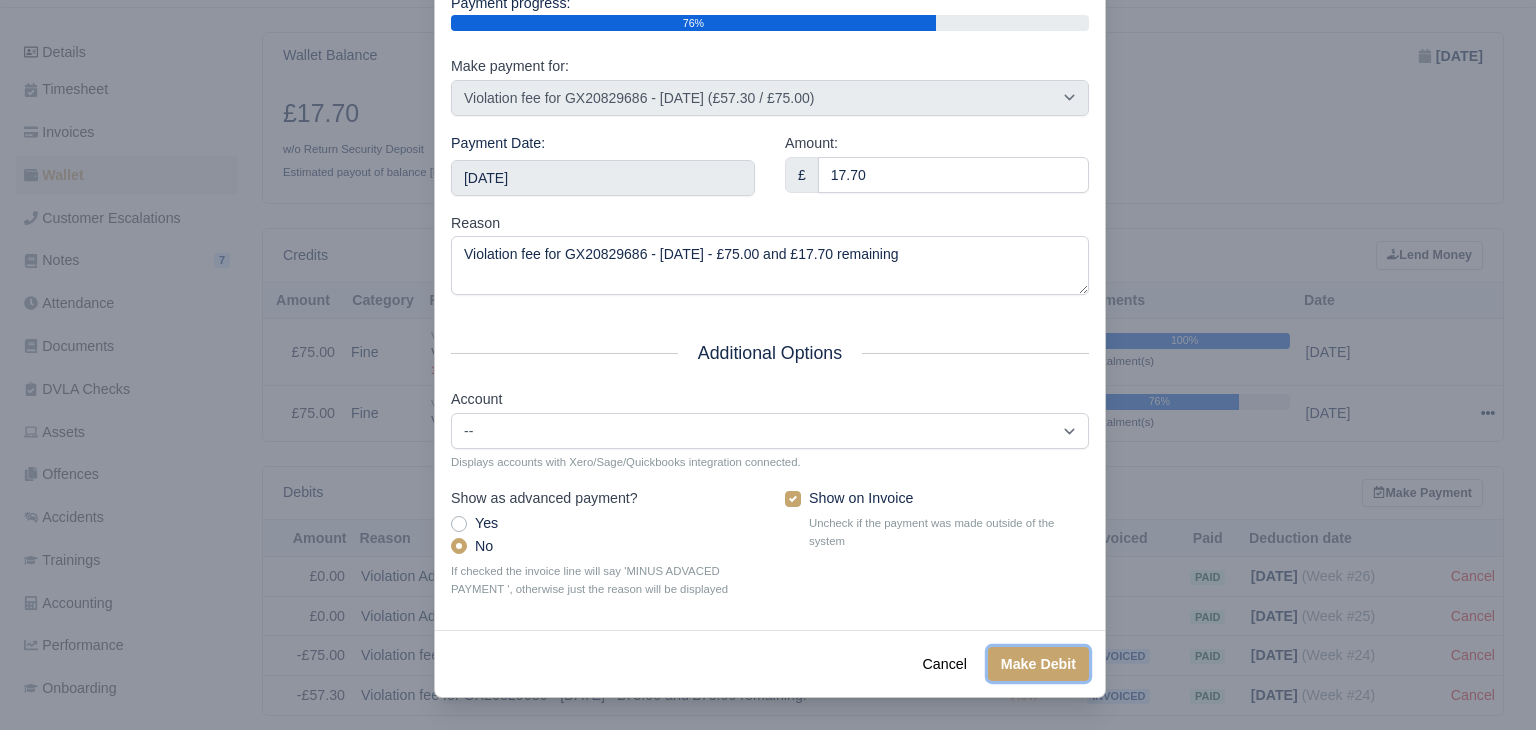 click on "Make Debit" at bounding box center [1038, 664] 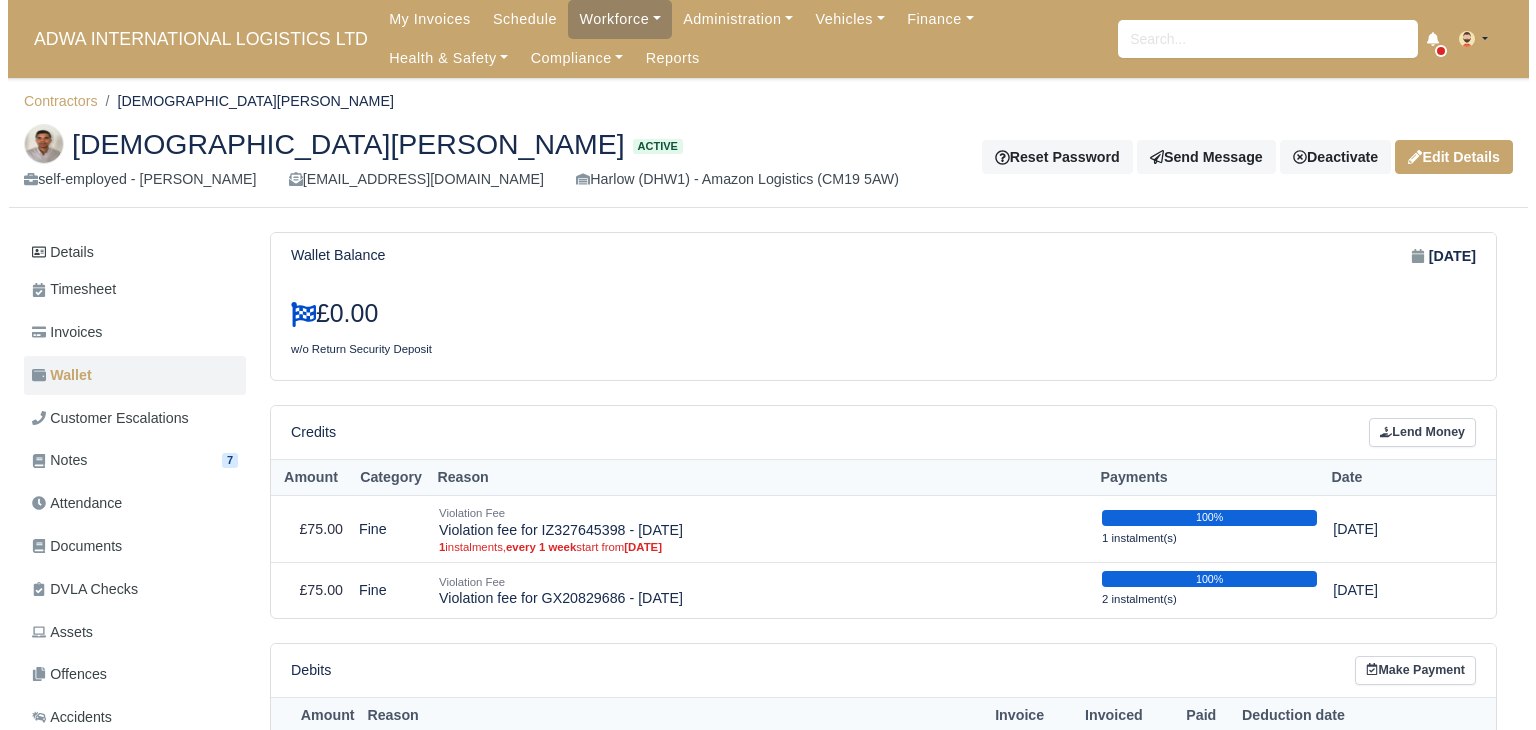 scroll, scrollTop: 0, scrollLeft: 0, axis: both 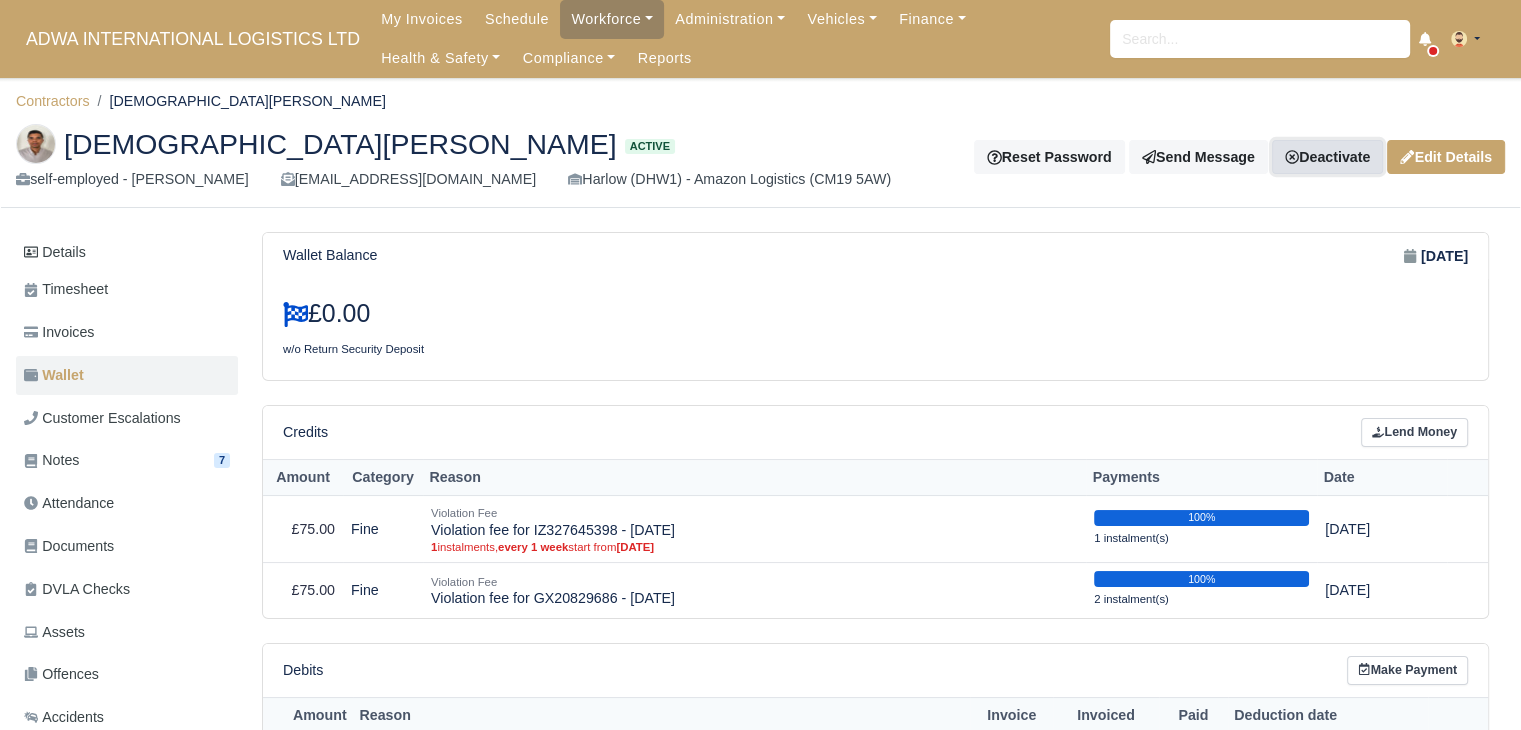 click on "Deactivate" at bounding box center [1327, 157] 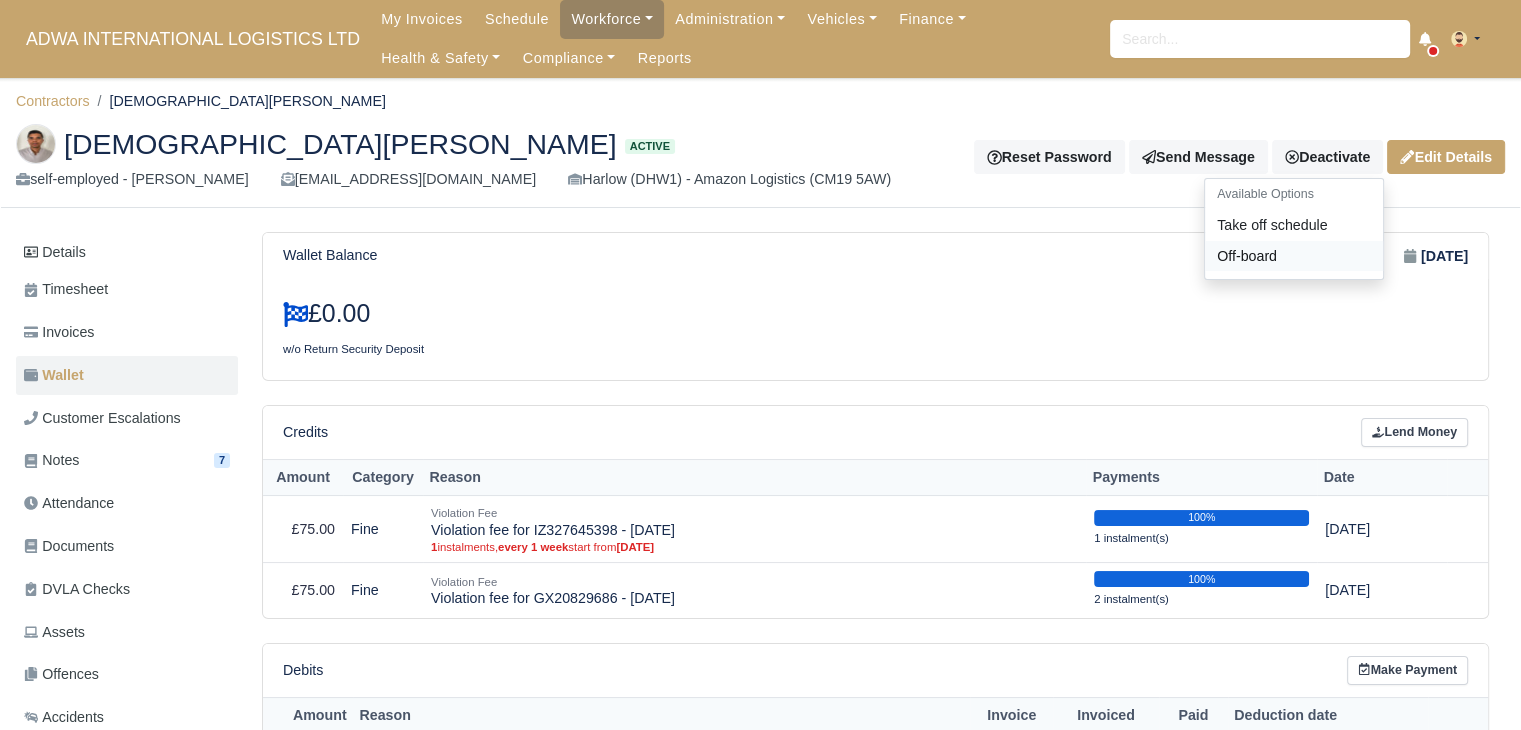 click on "Off-board" at bounding box center (1294, 256) 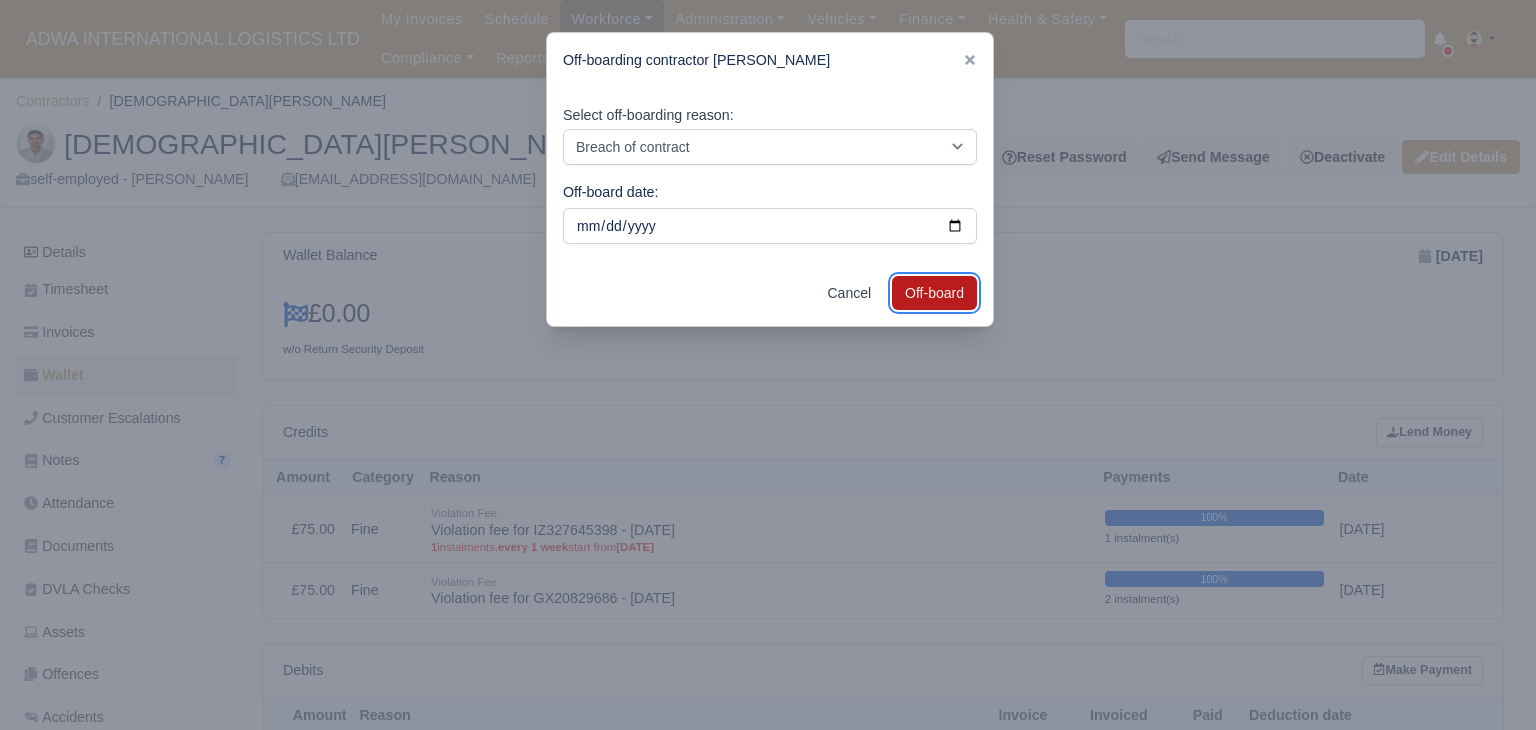 click on "Off-board" at bounding box center (934, 293) 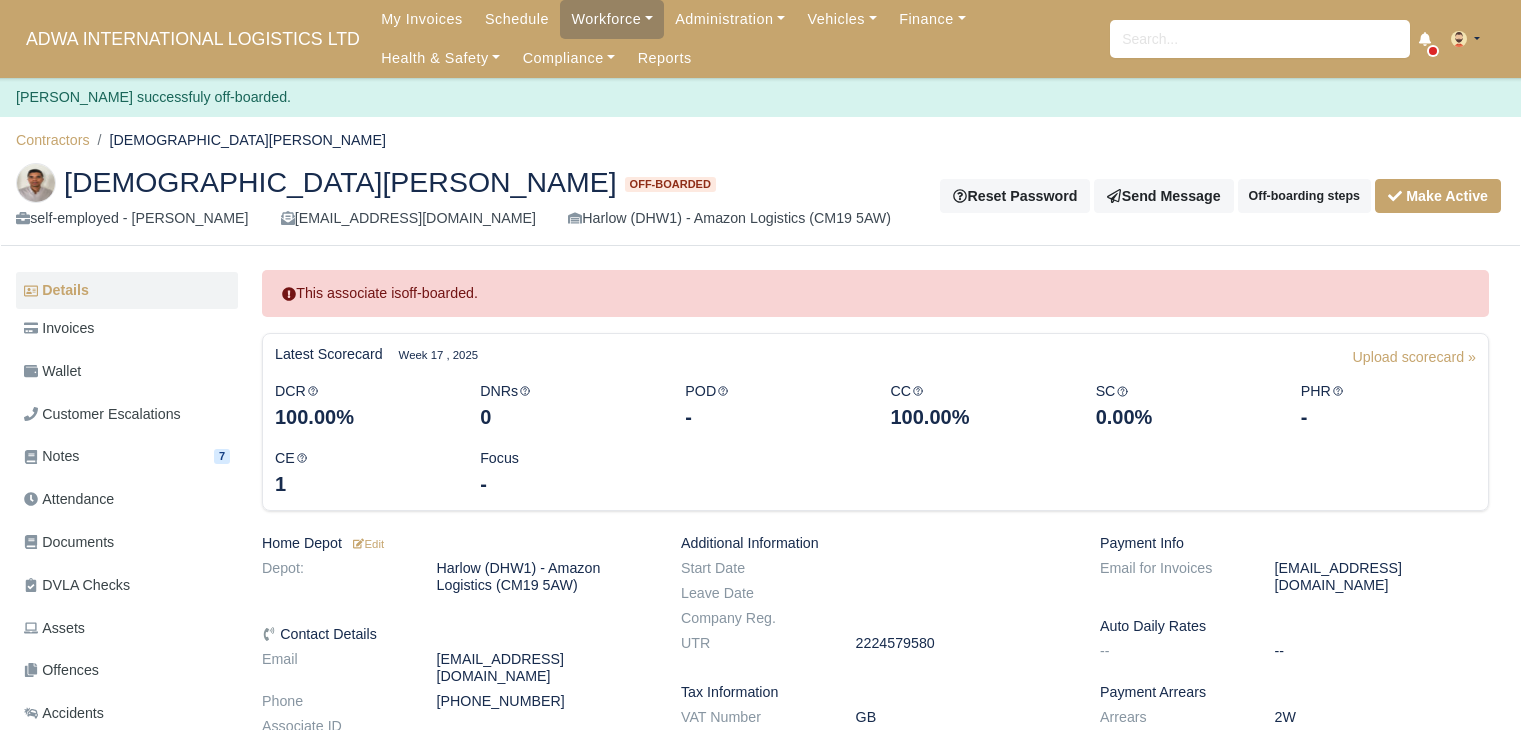 scroll, scrollTop: 0, scrollLeft: 0, axis: both 